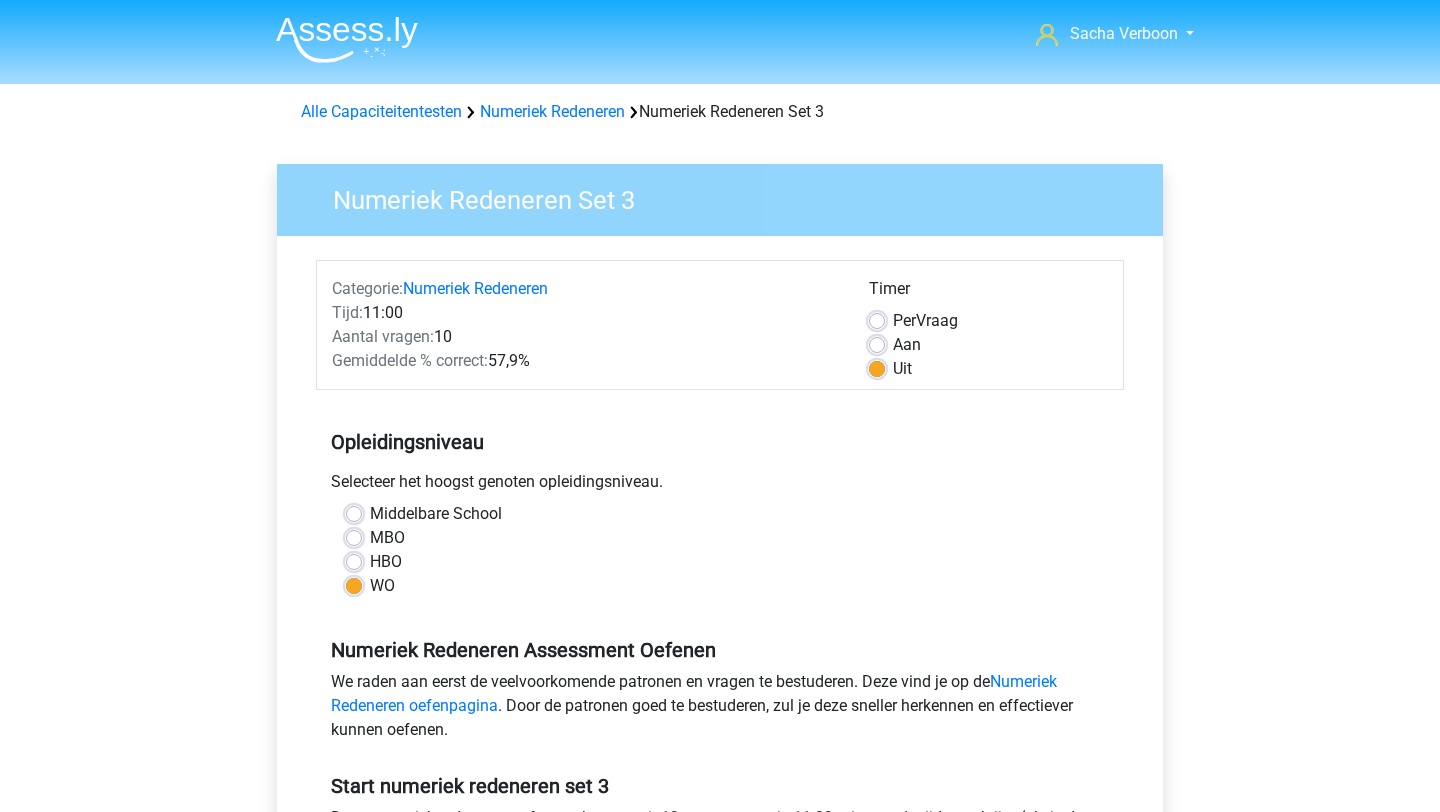 click on "Alle Capaciteitentesten" at bounding box center (381, 111) 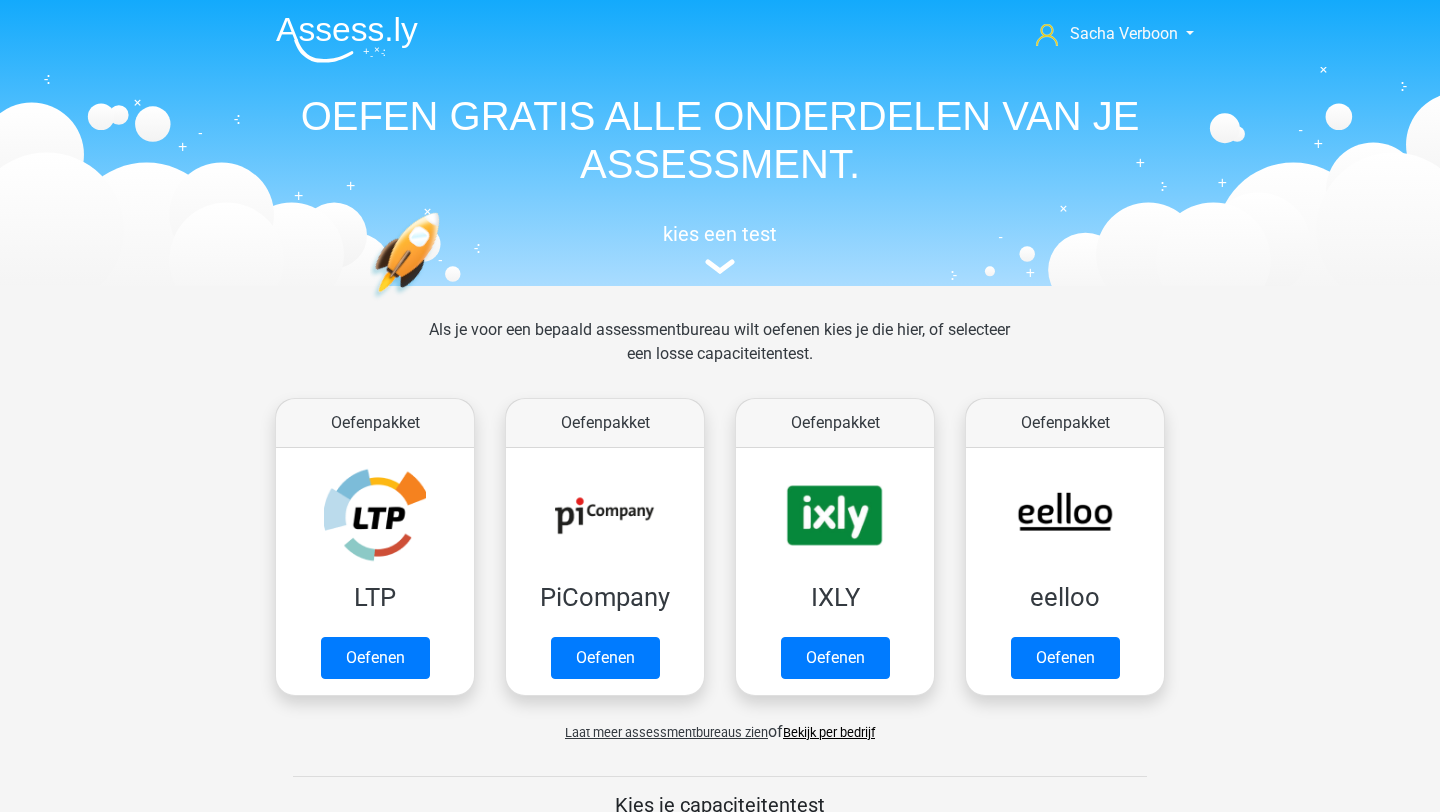 scroll, scrollTop: 849, scrollLeft: 0, axis: vertical 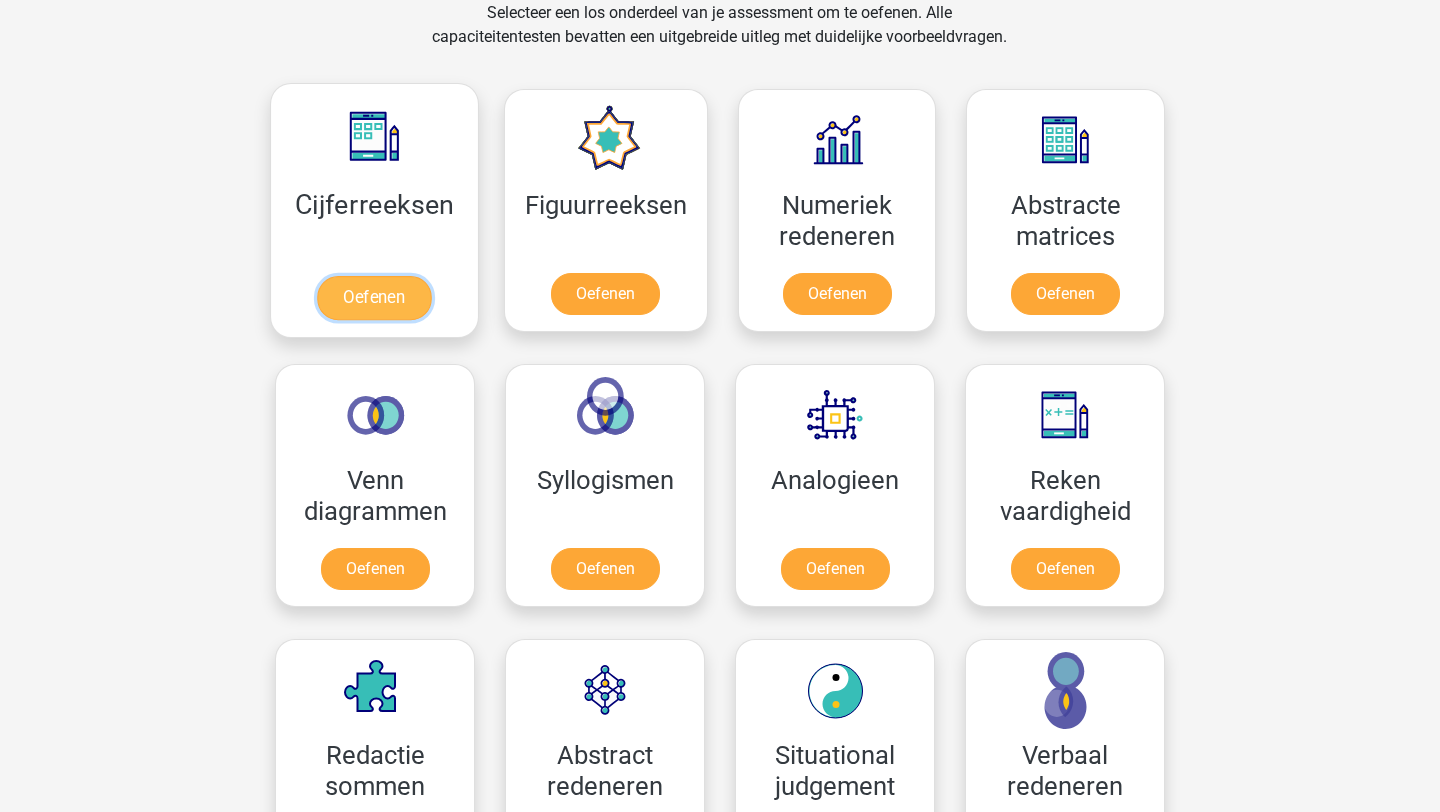 click on "Oefenen" at bounding box center [374, 298] 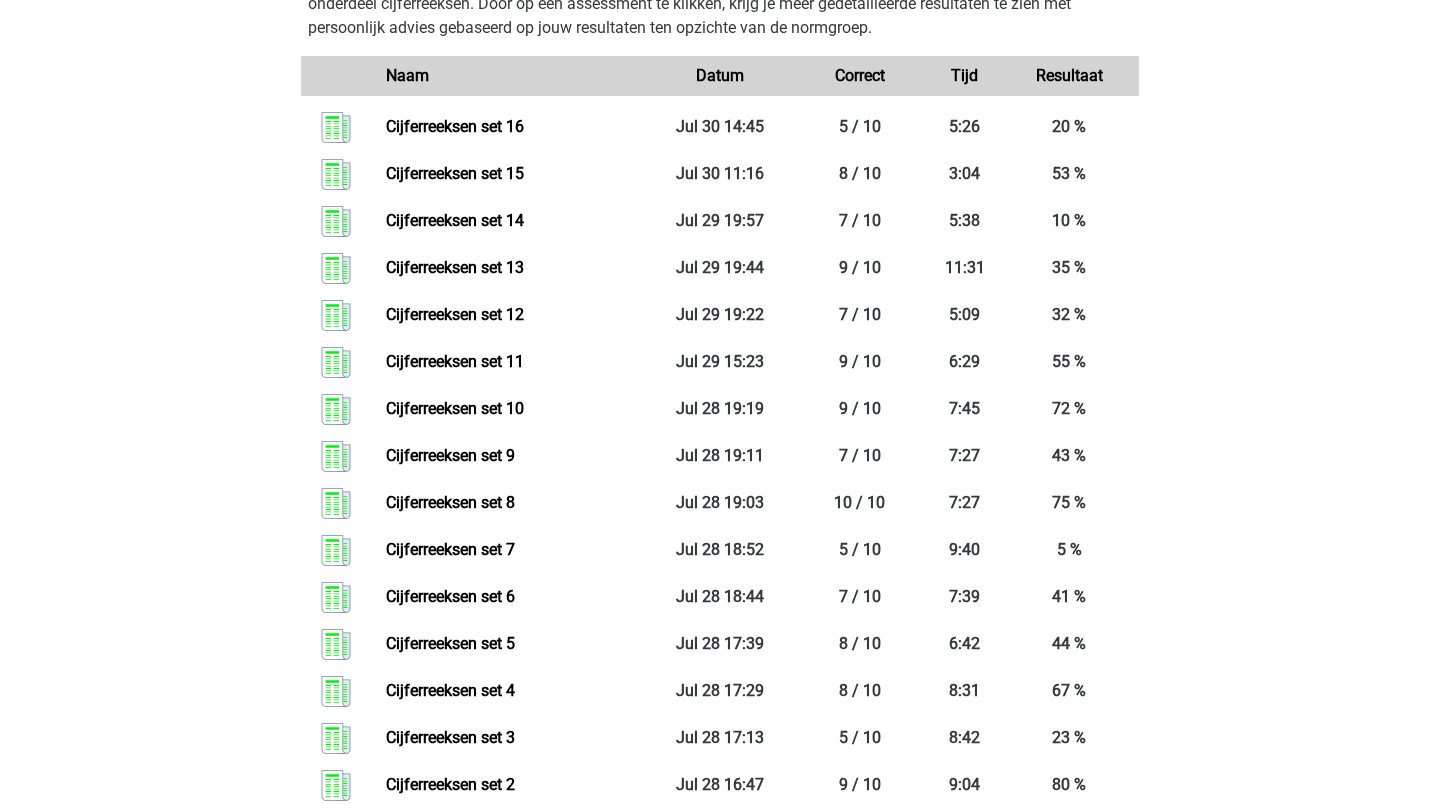 scroll, scrollTop: 785, scrollLeft: 0, axis: vertical 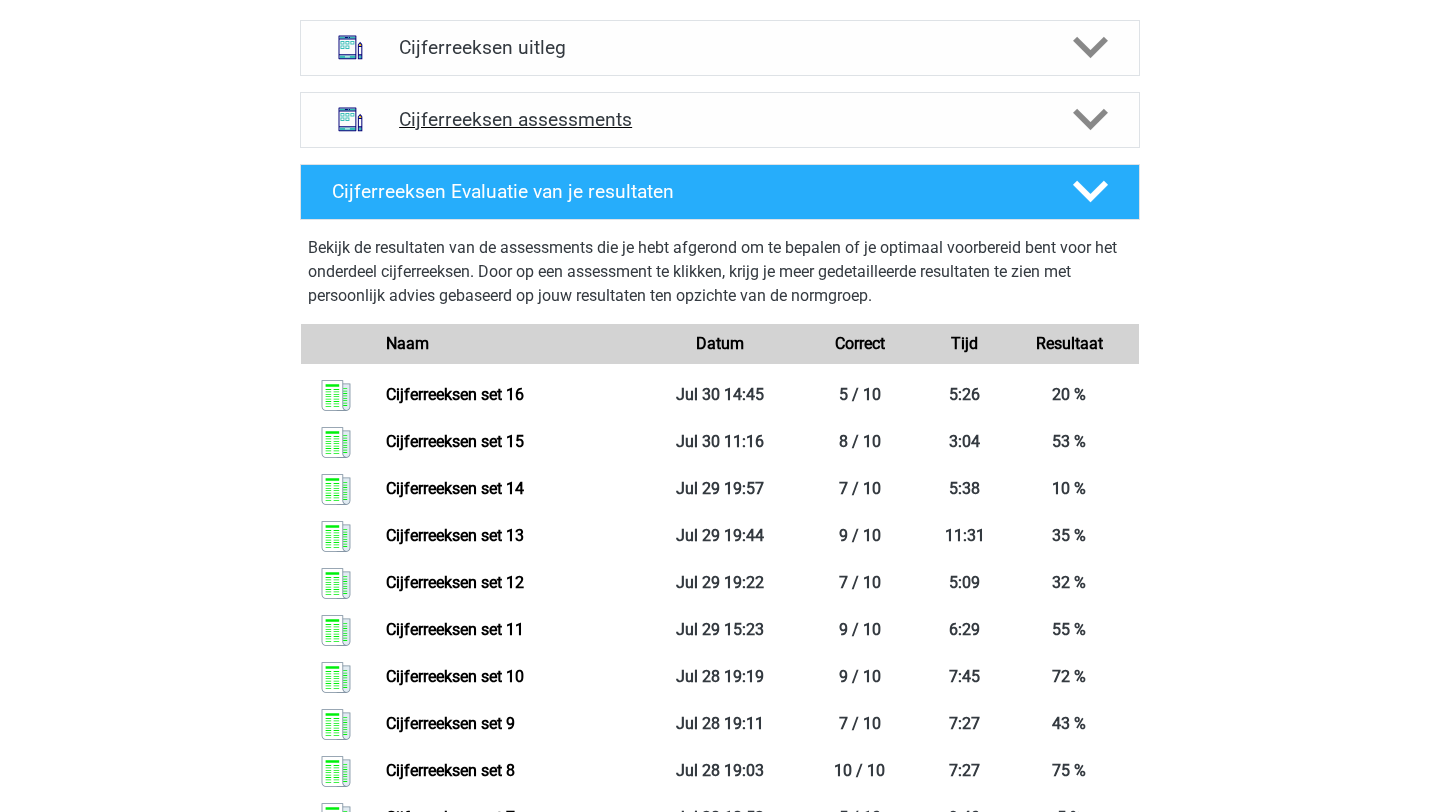 click on "Cijferreeksen assessments" at bounding box center [720, 119] 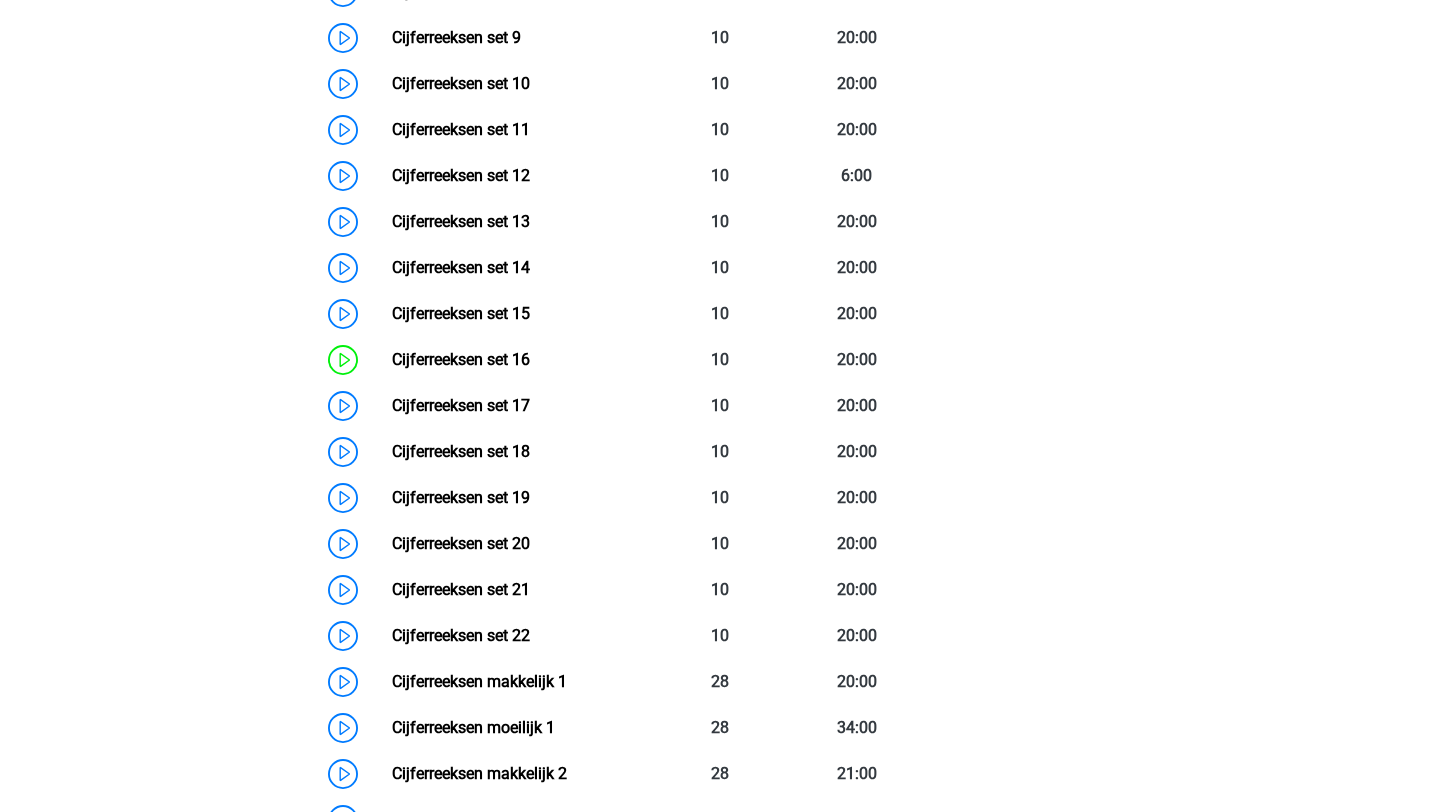 scroll, scrollTop: 1407, scrollLeft: 0, axis: vertical 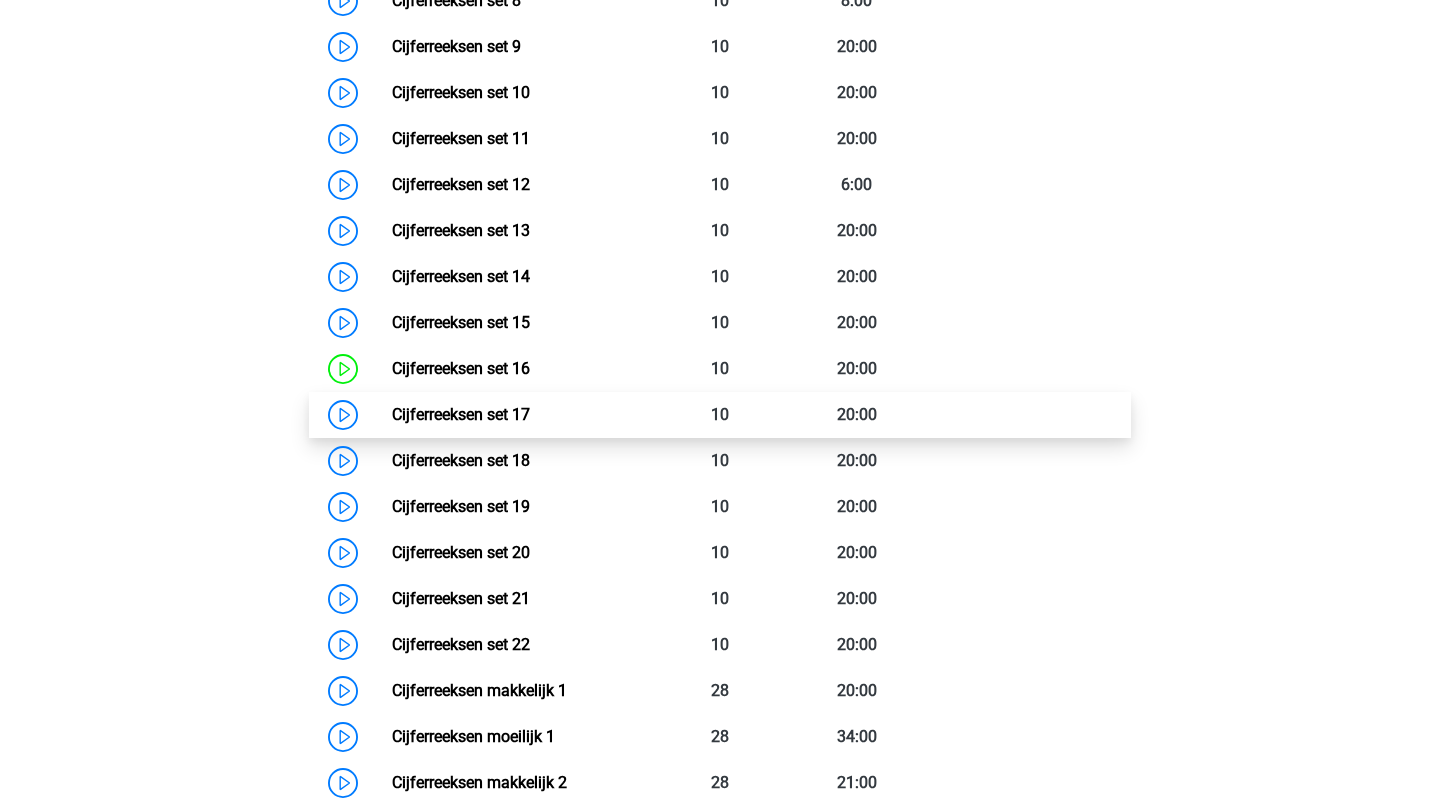 click on "Cijferreeksen
set 17" at bounding box center [461, 414] 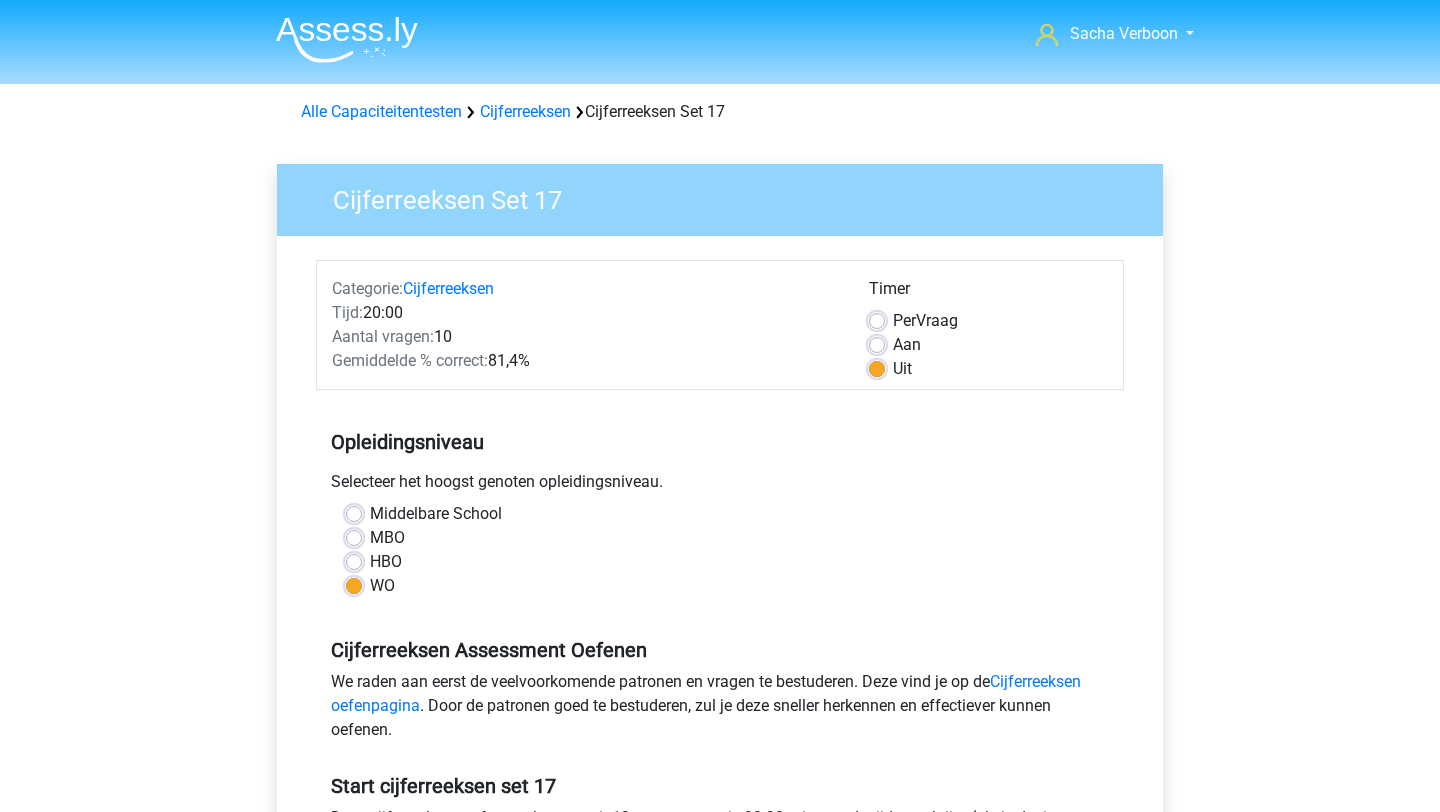 scroll, scrollTop: 0, scrollLeft: 0, axis: both 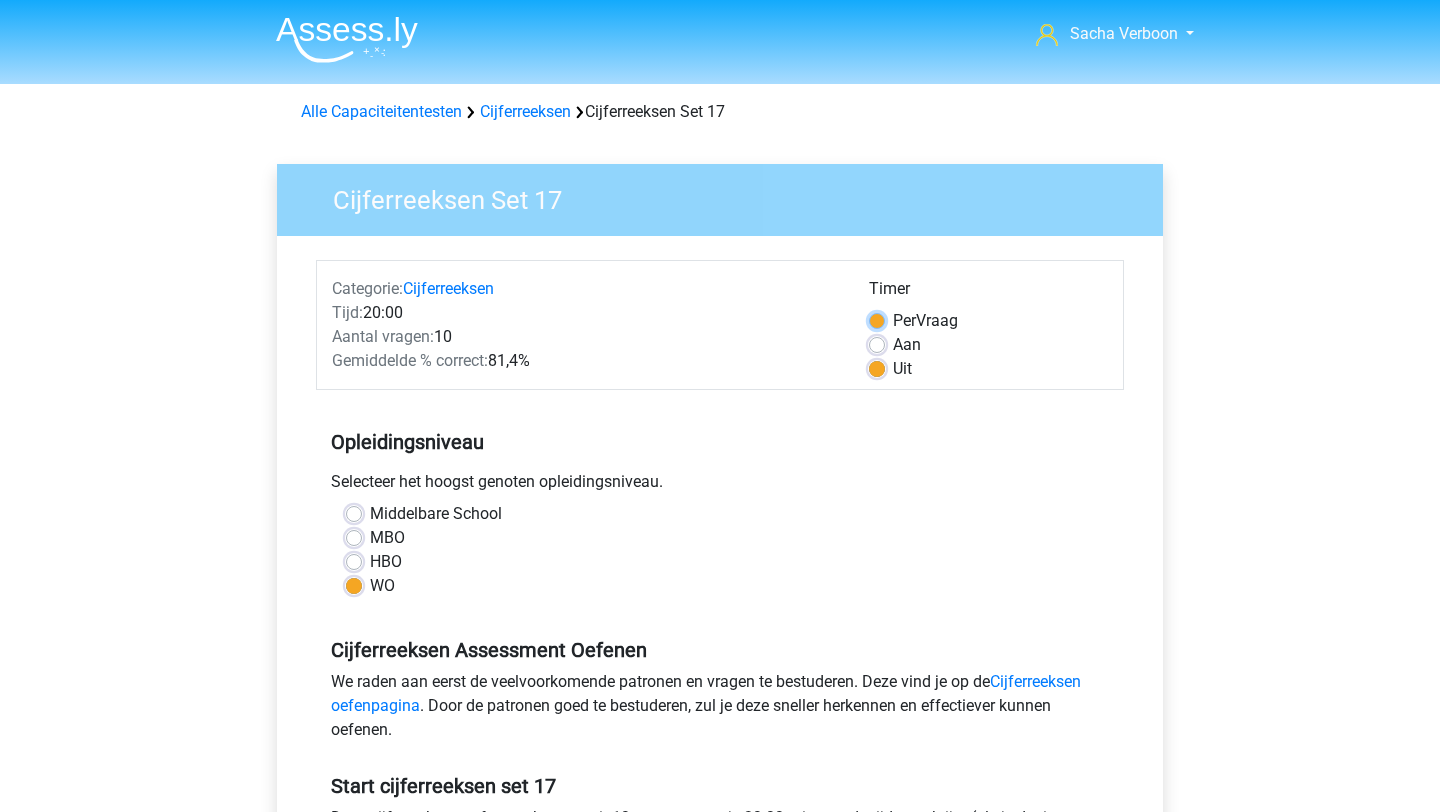 click on "Per  Vraag" at bounding box center (877, 319) 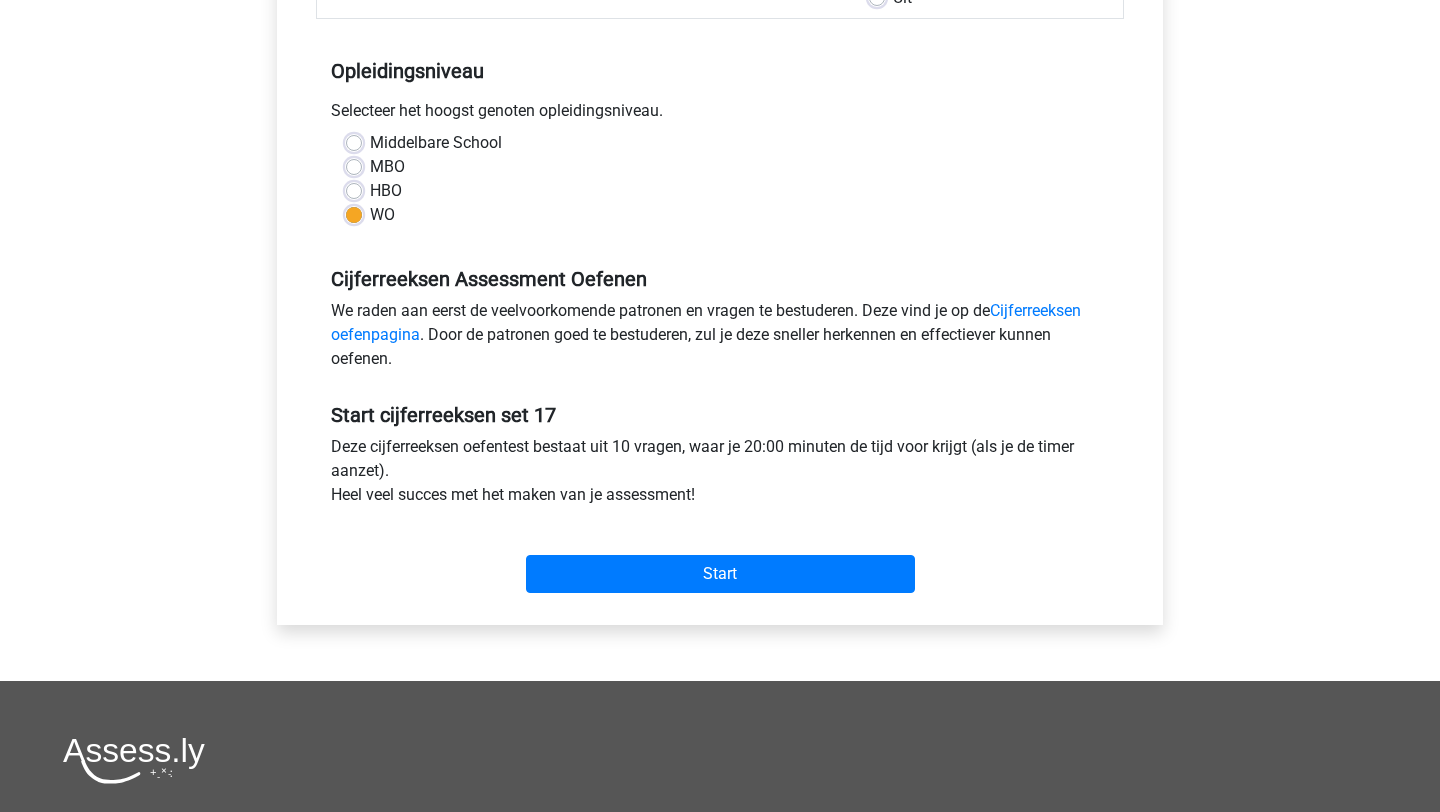 scroll, scrollTop: 366, scrollLeft: 0, axis: vertical 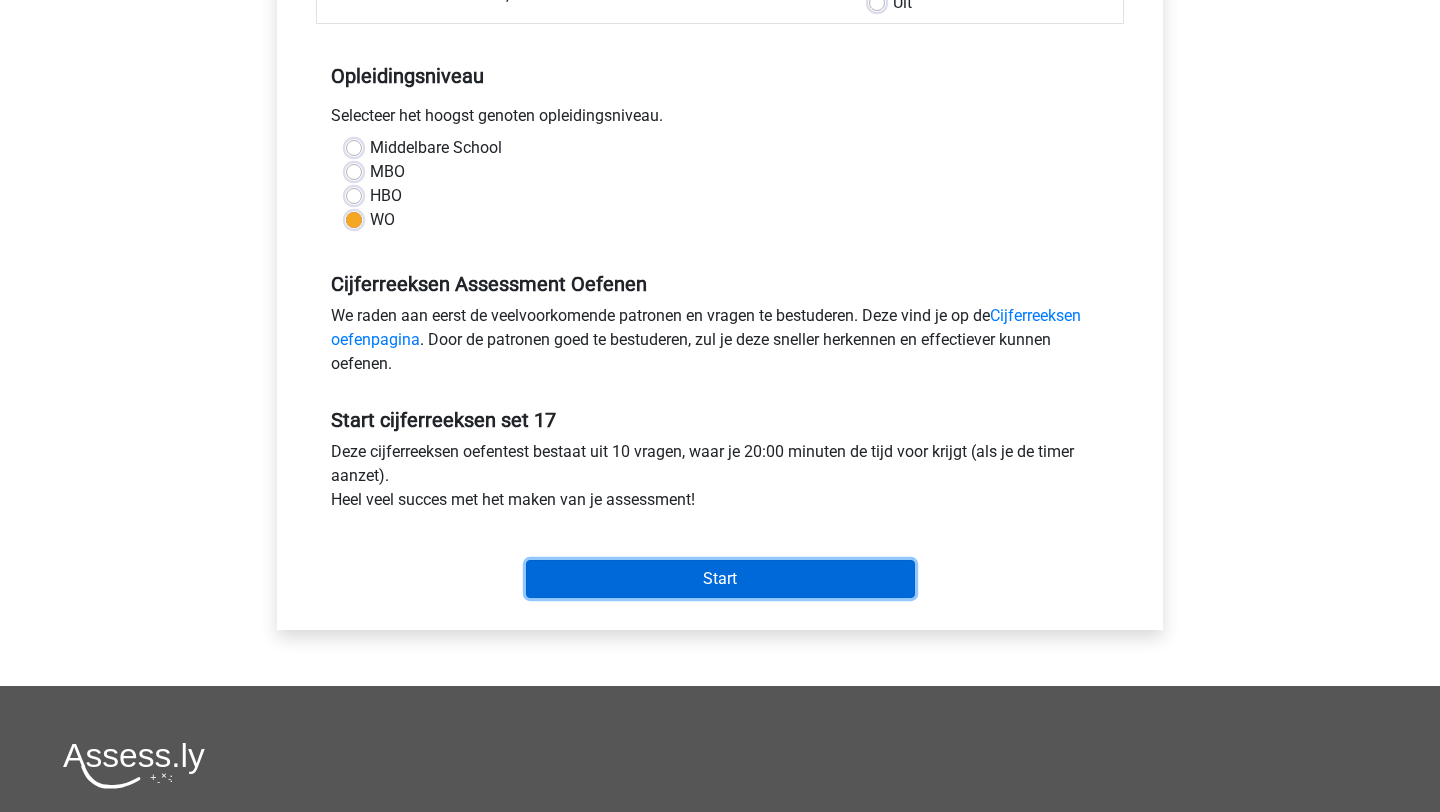 click on "Start" at bounding box center [720, 579] 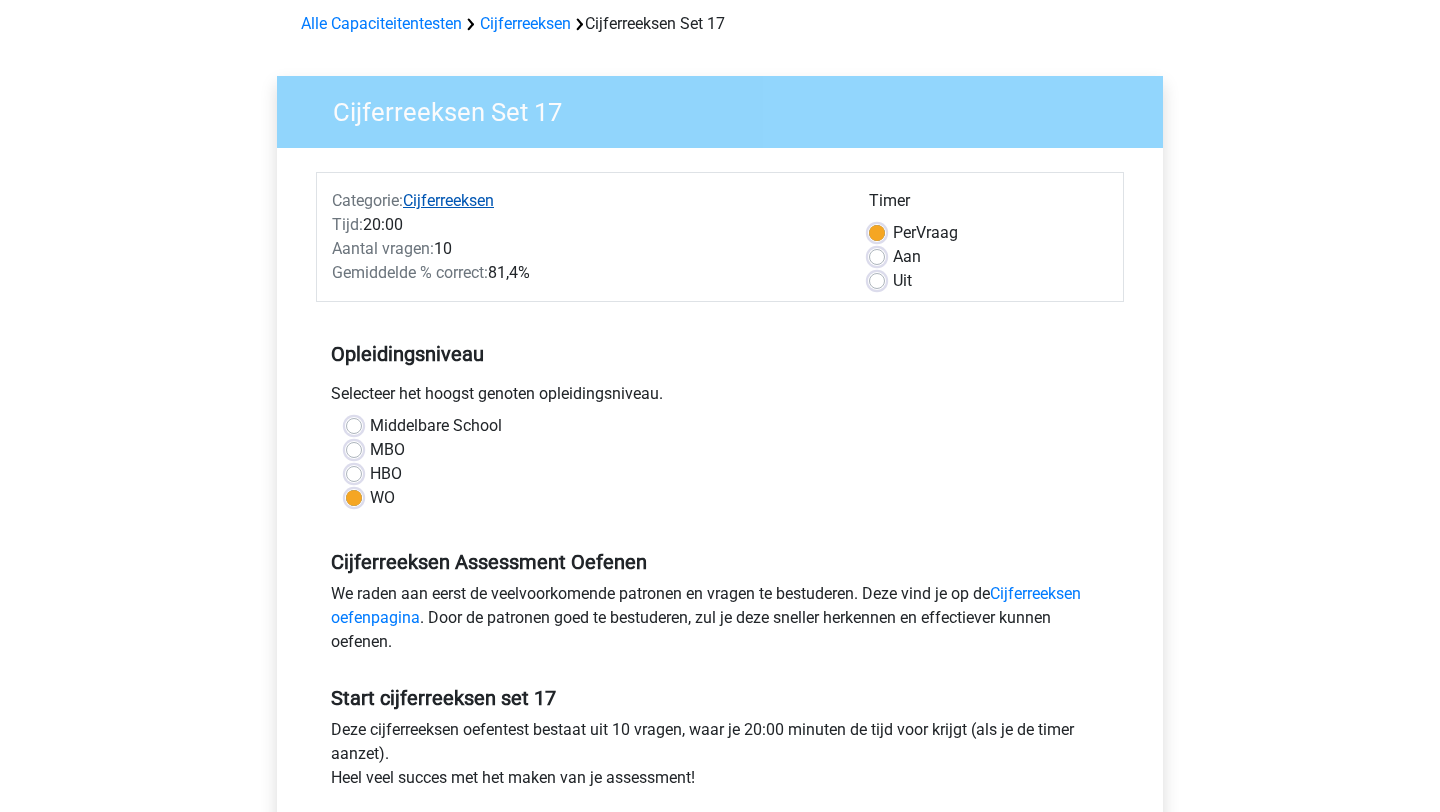 scroll, scrollTop: 0, scrollLeft: 0, axis: both 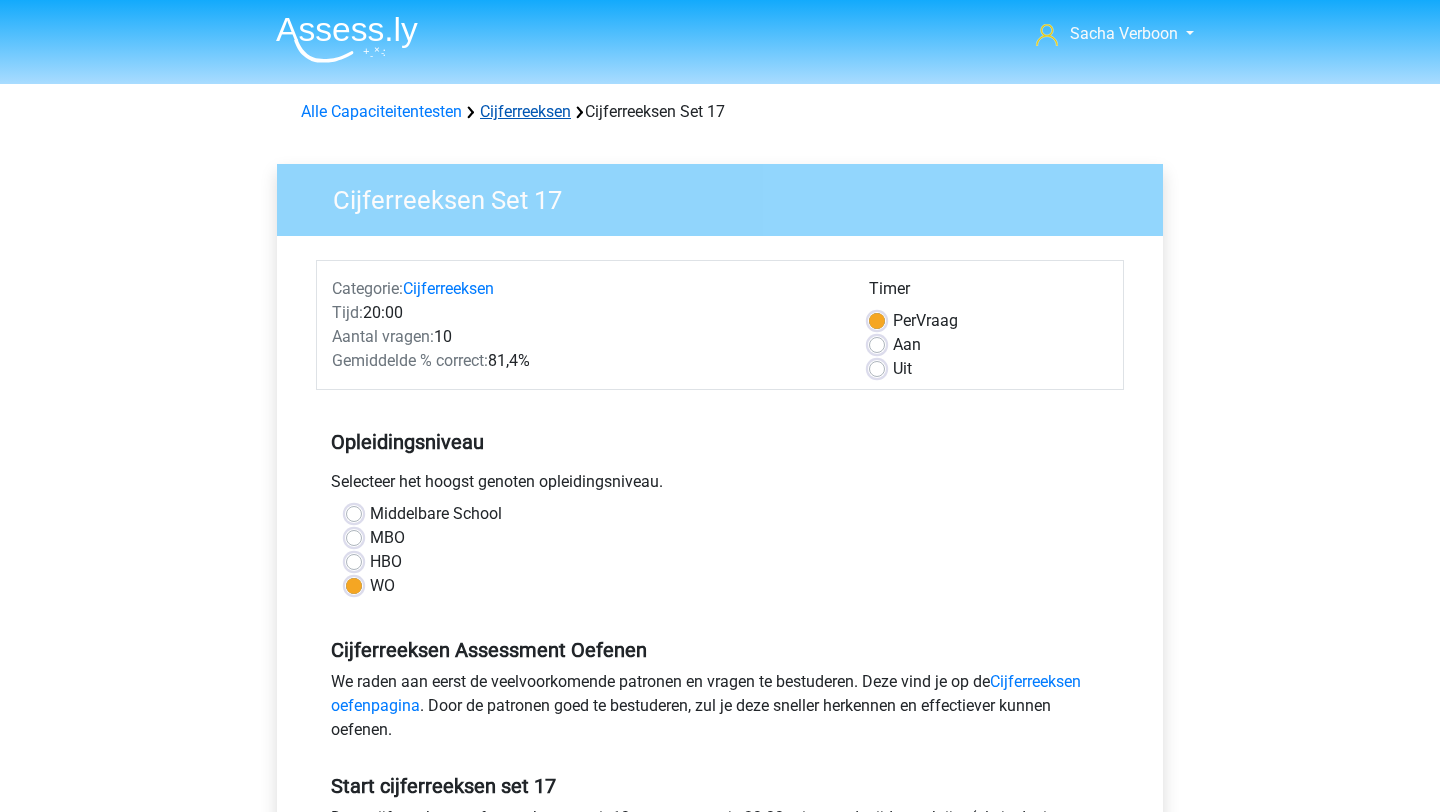 click on "Cijferreeksen" at bounding box center [525, 111] 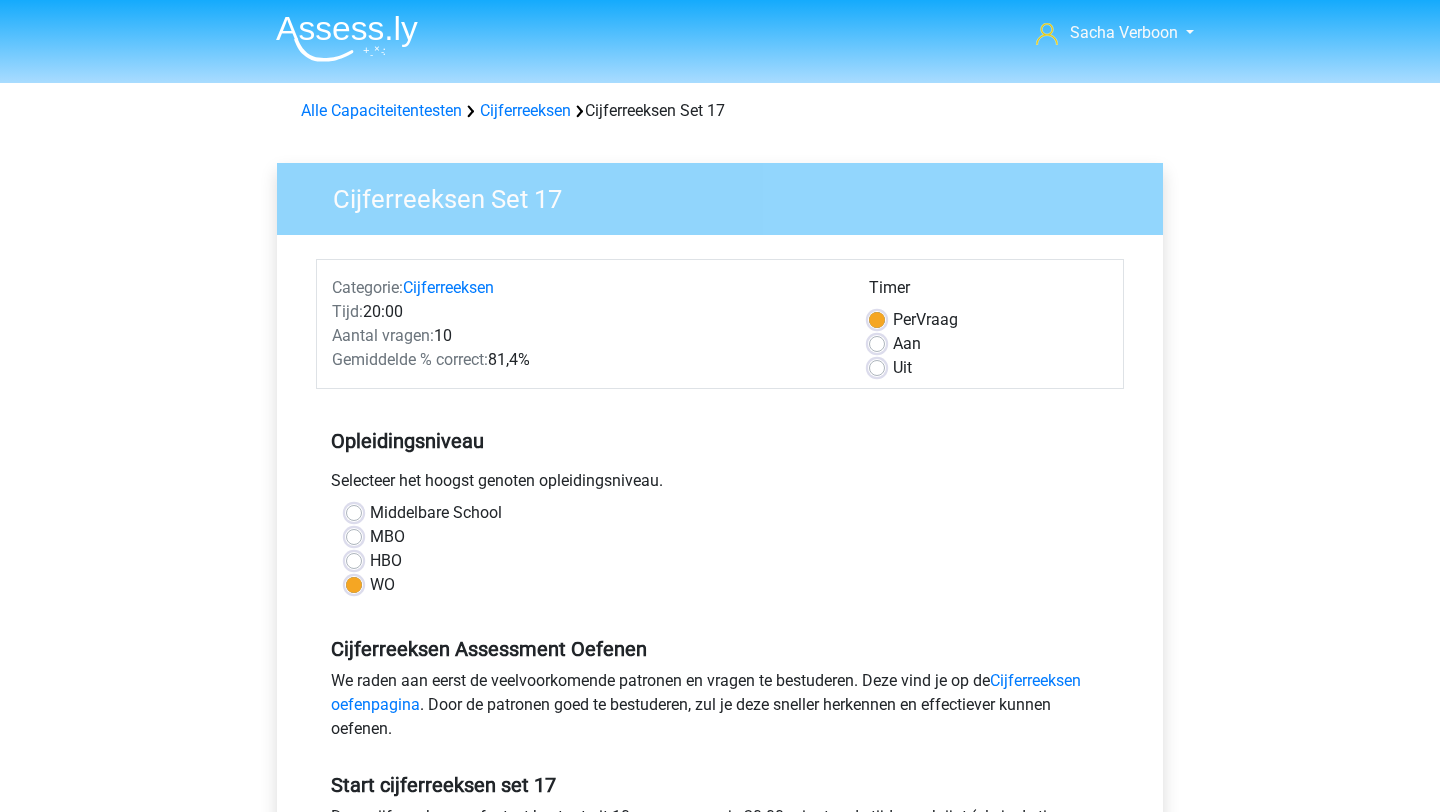 scroll, scrollTop: 0, scrollLeft: 0, axis: both 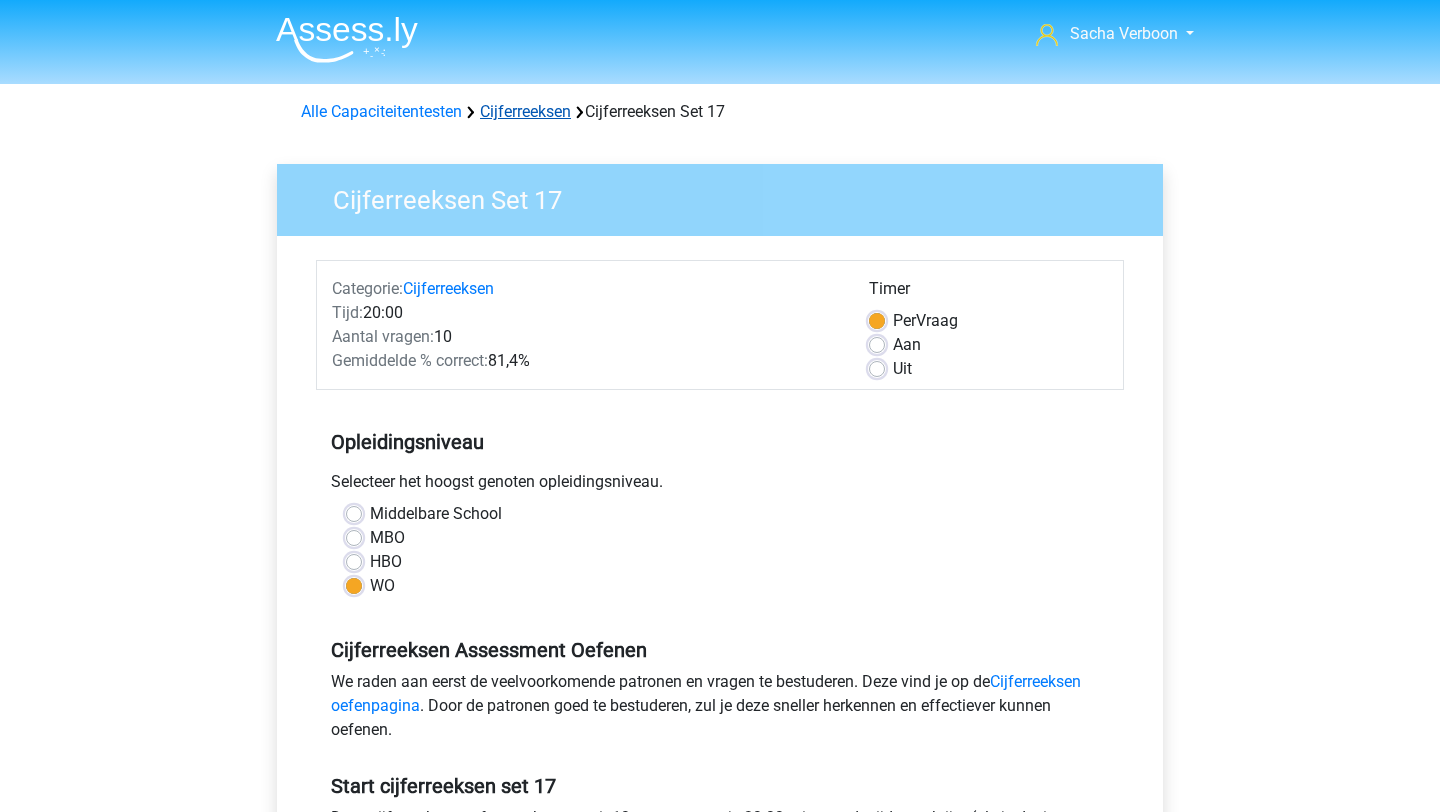 click on "Cijferreeksen" at bounding box center (525, 111) 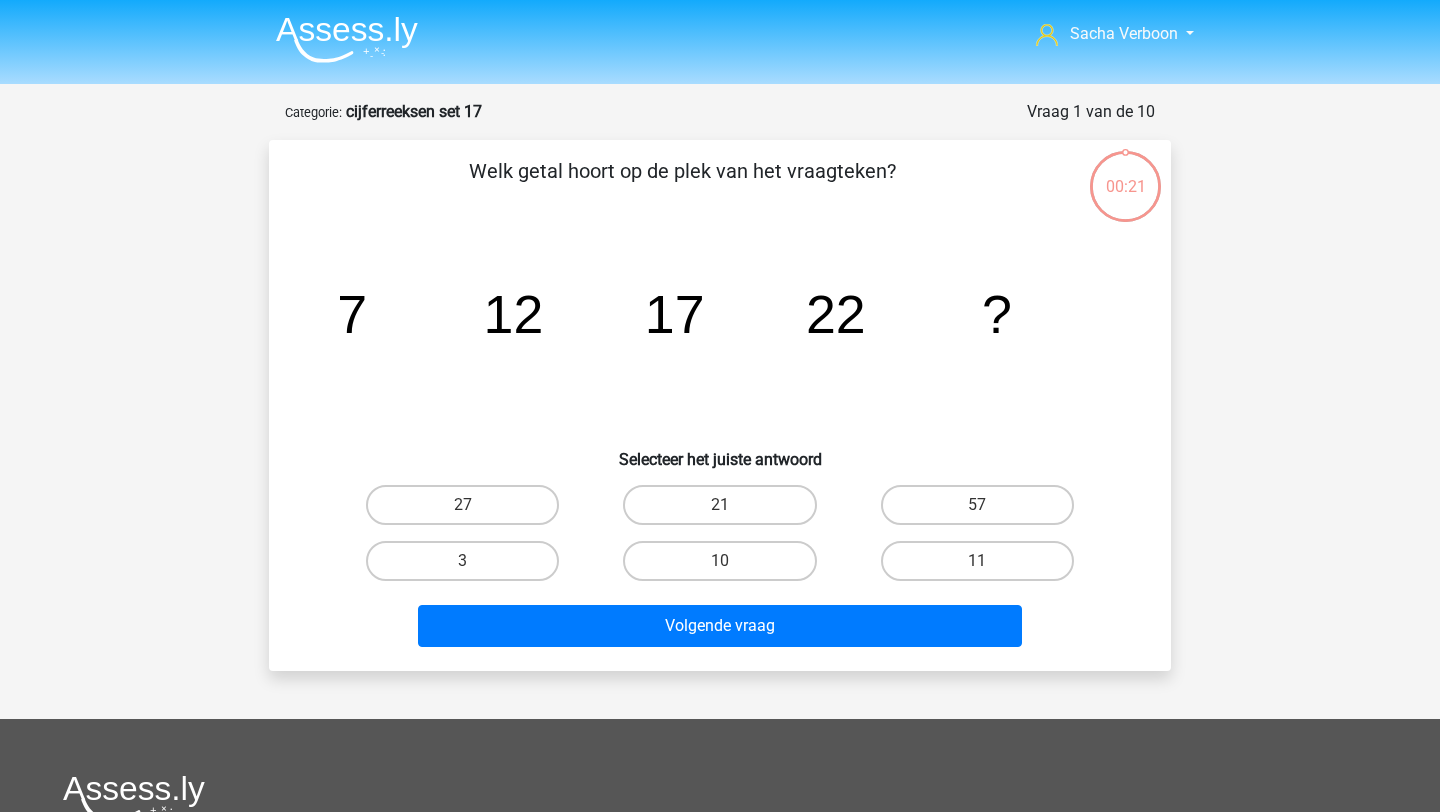 scroll, scrollTop: 0, scrollLeft: 0, axis: both 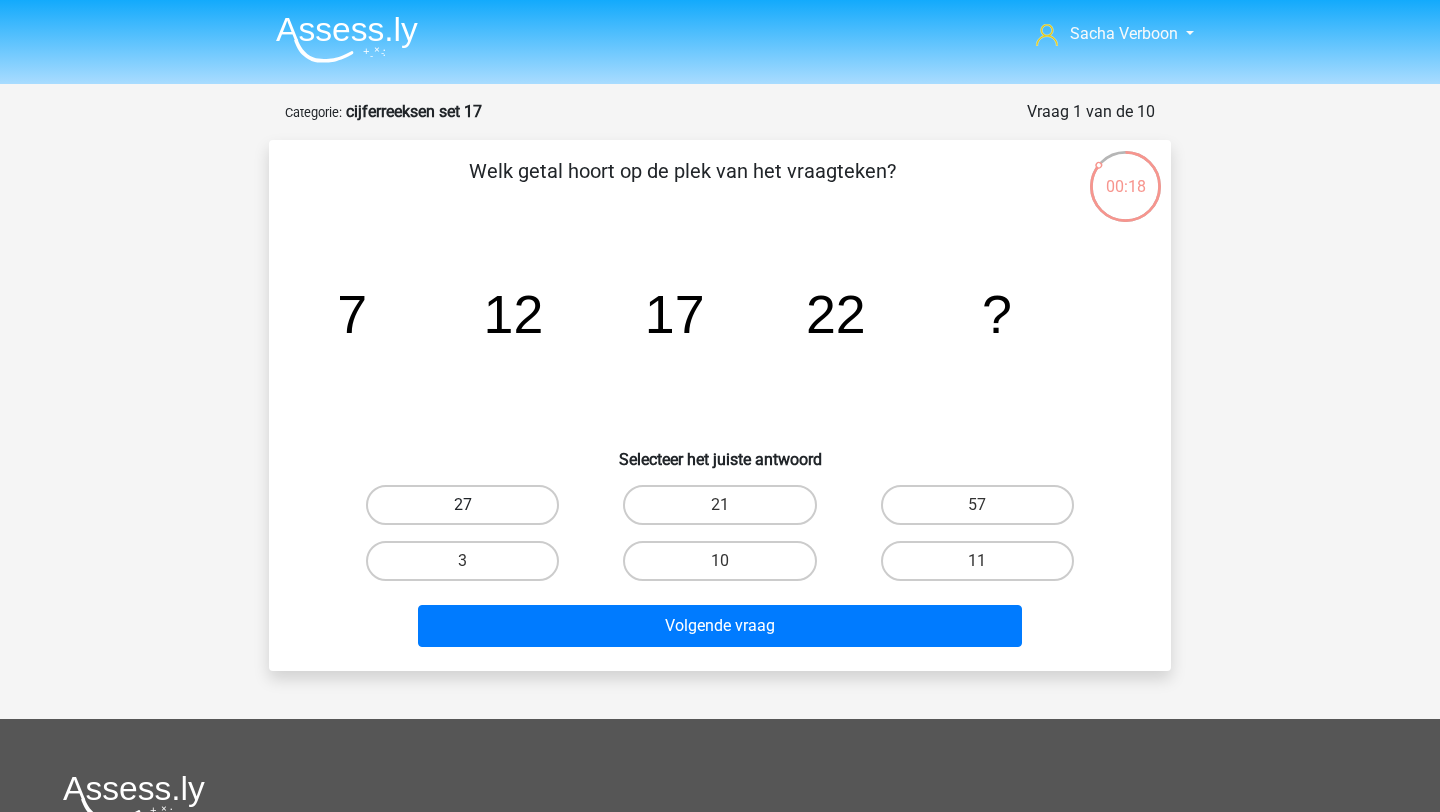 click on "27" at bounding box center [462, 505] 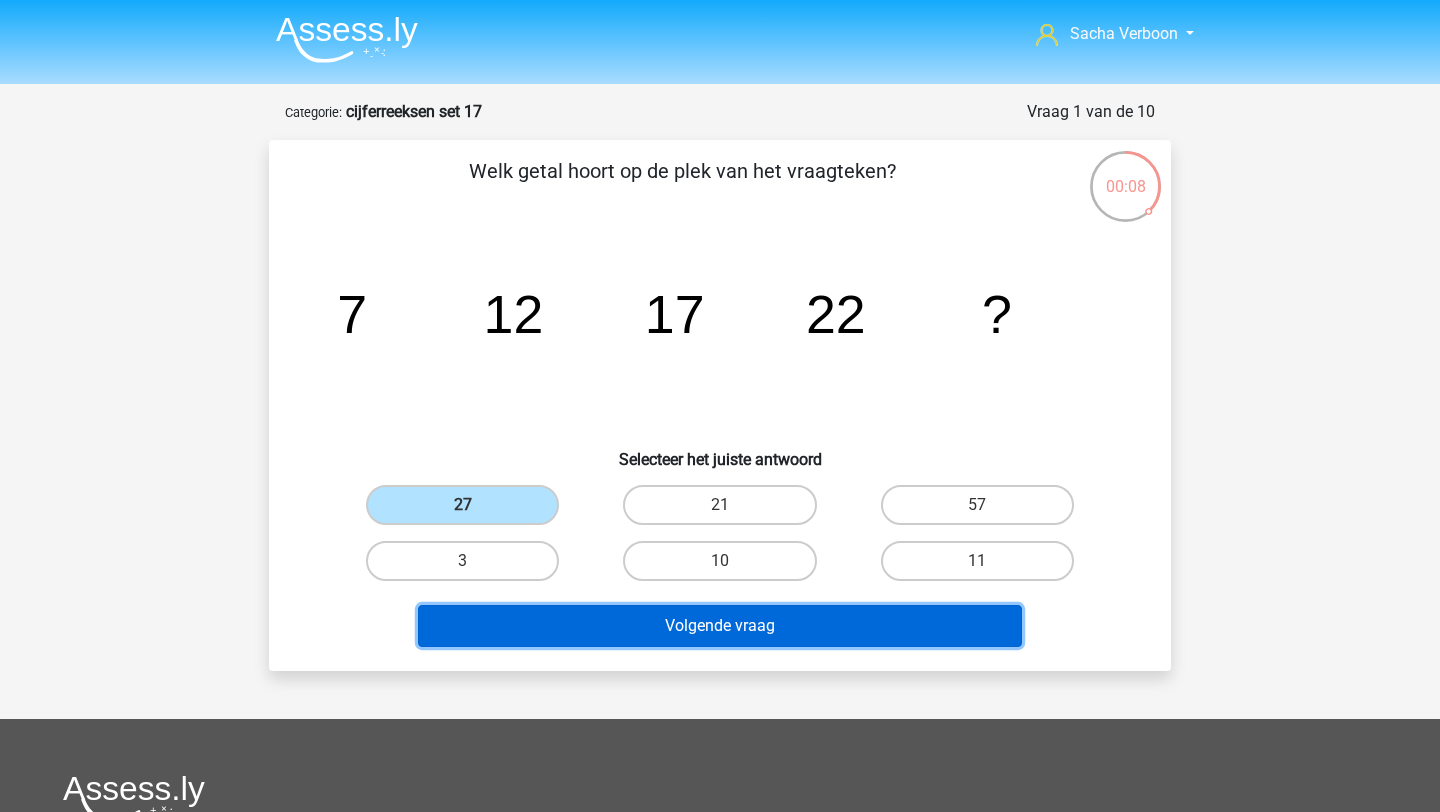 click on "Volgende vraag" at bounding box center [720, 626] 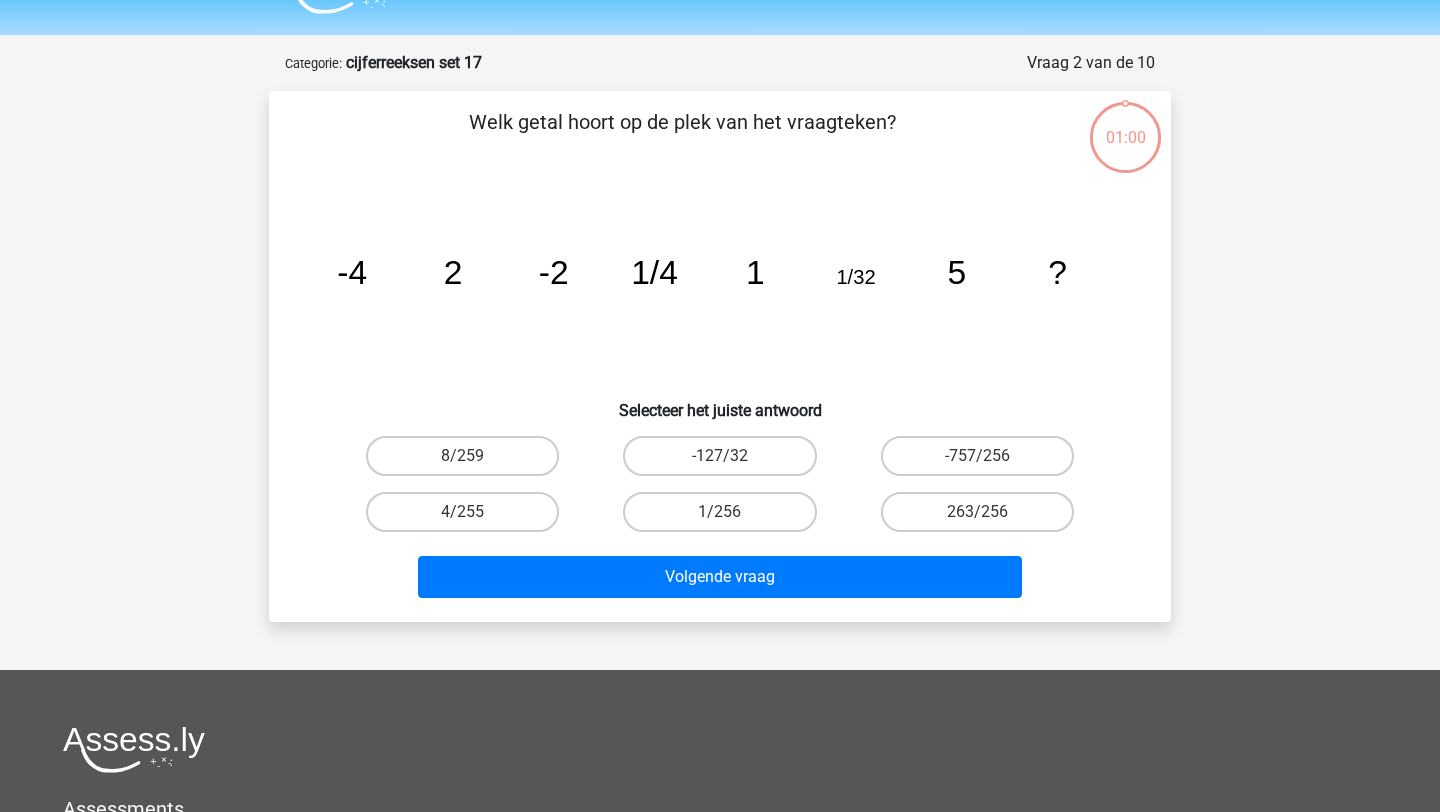 scroll, scrollTop: 100, scrollLeft: 0, axis: vertical 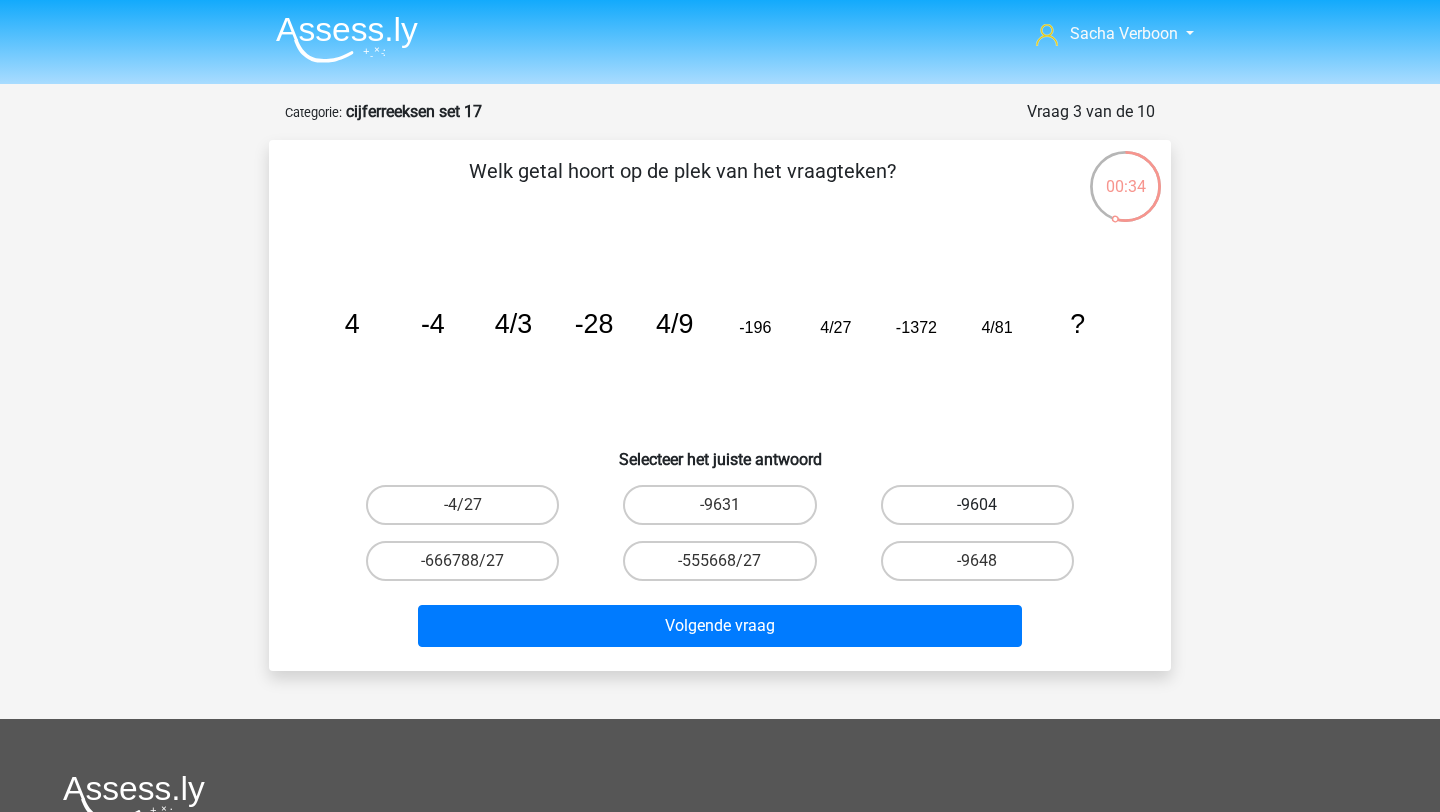 click on "-9604" at bounding box center [977, 505] 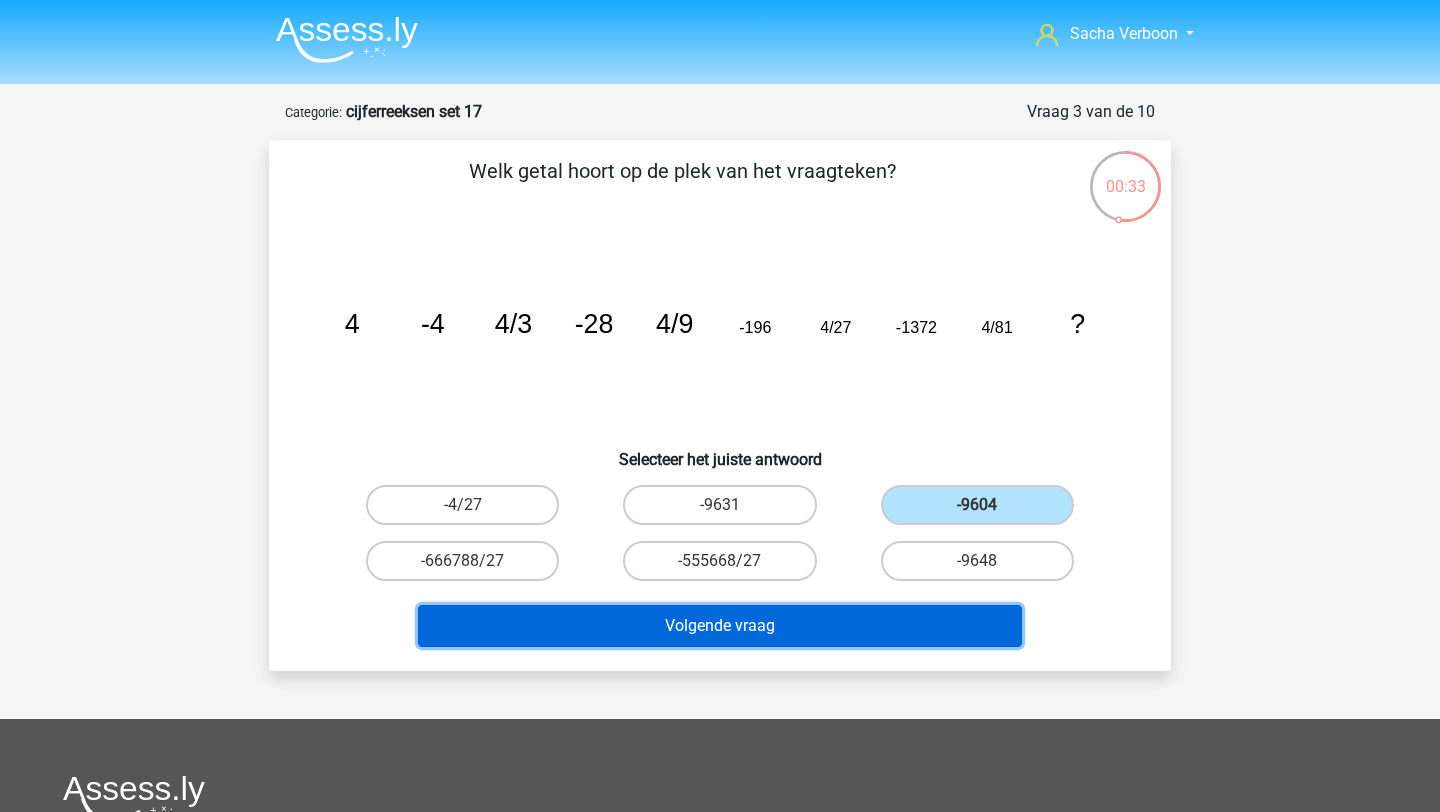 click on "Volgende vraag" at bounding box center (720, 626) 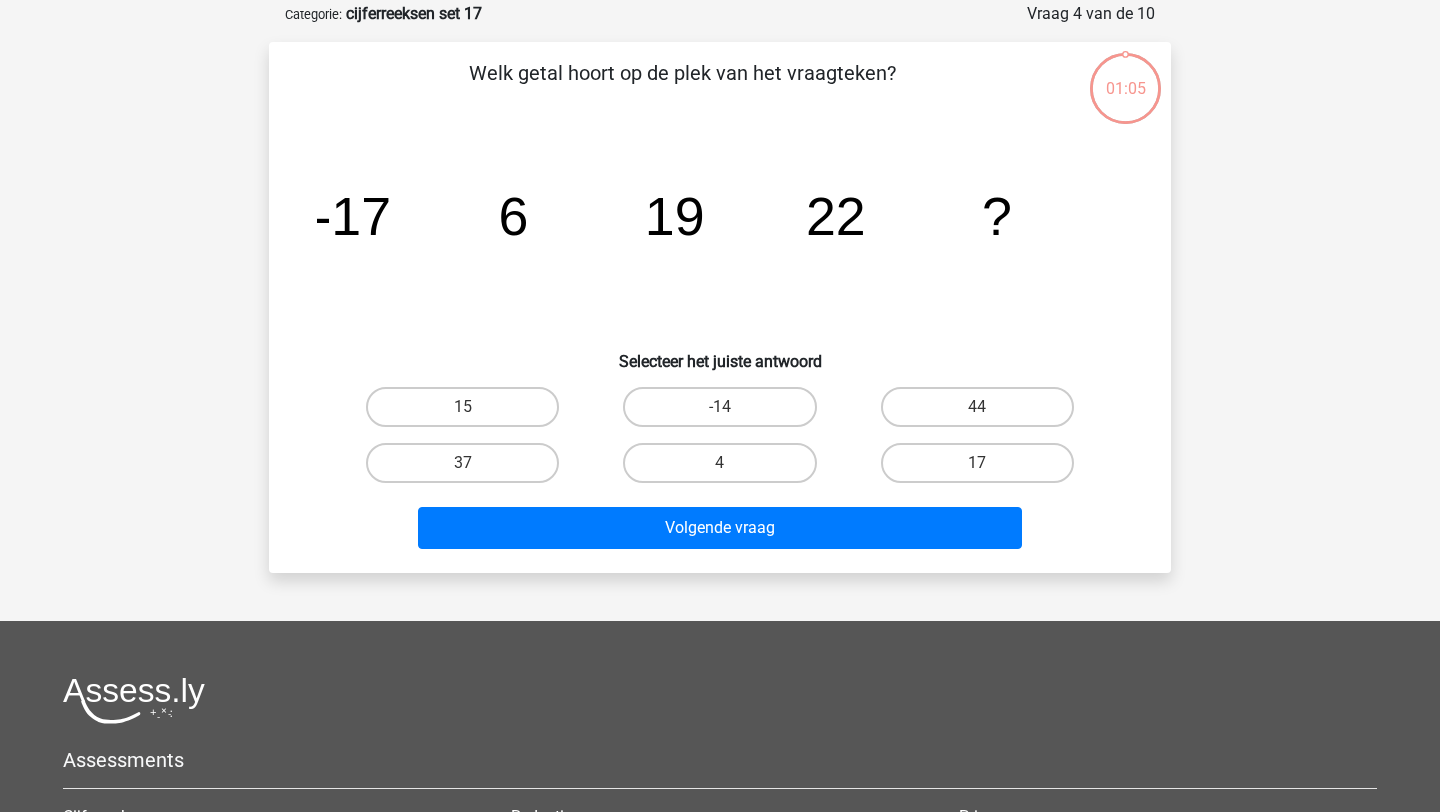 scroll, scrollTop: 100, scrollLeft: 0, axis: vertical 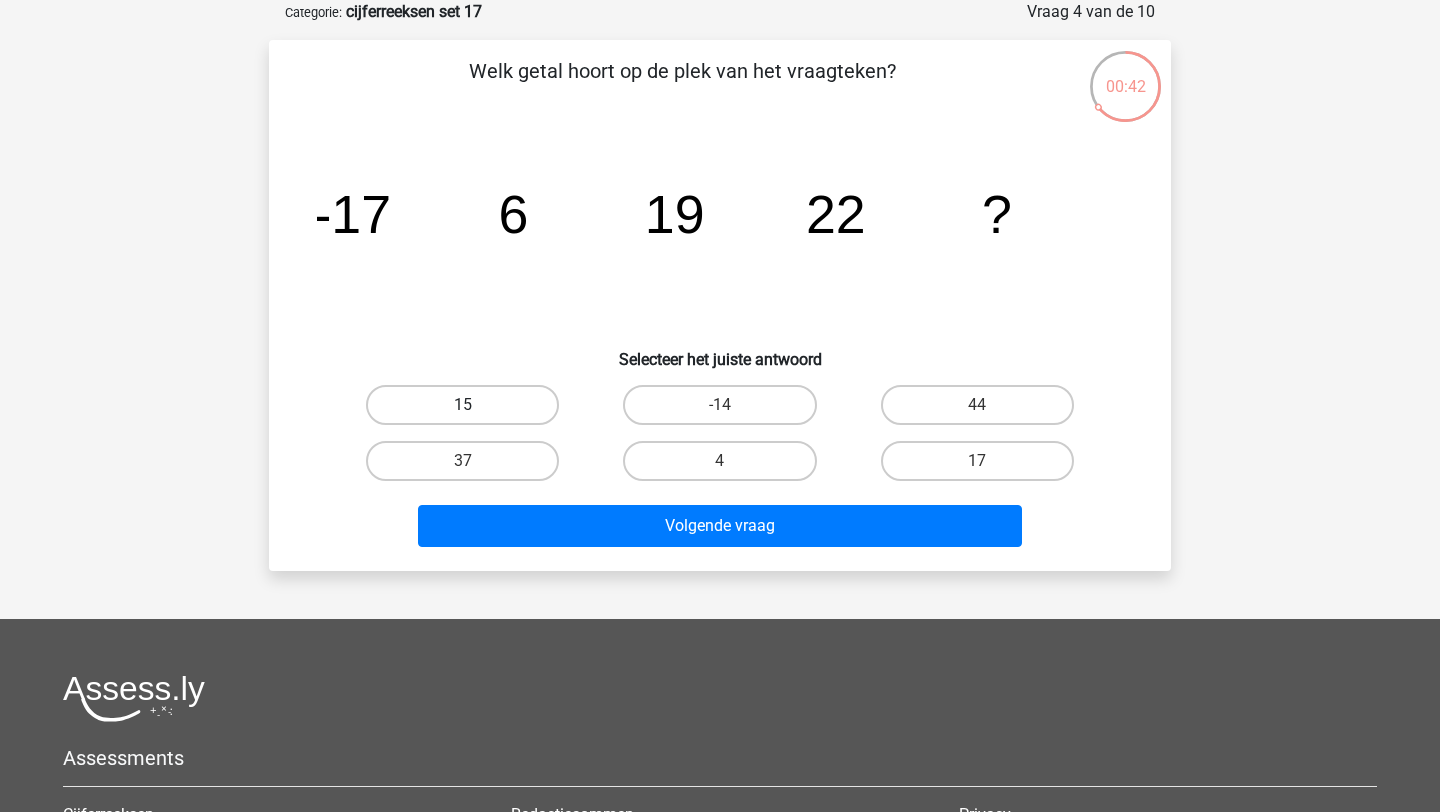 click on "15" at bounding box center (462, 405) 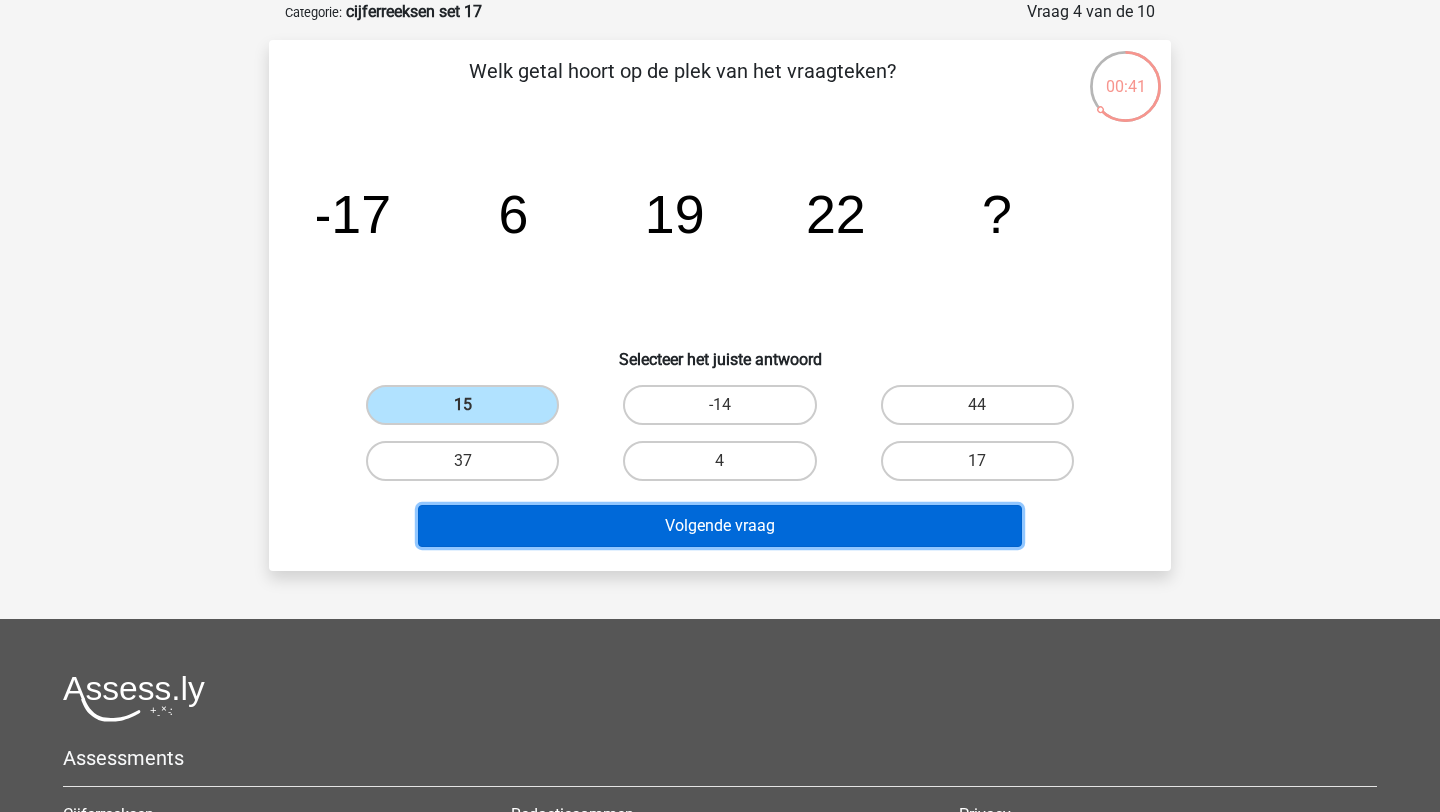 click on "Volgende vraag" at bounding box center (720, 526) 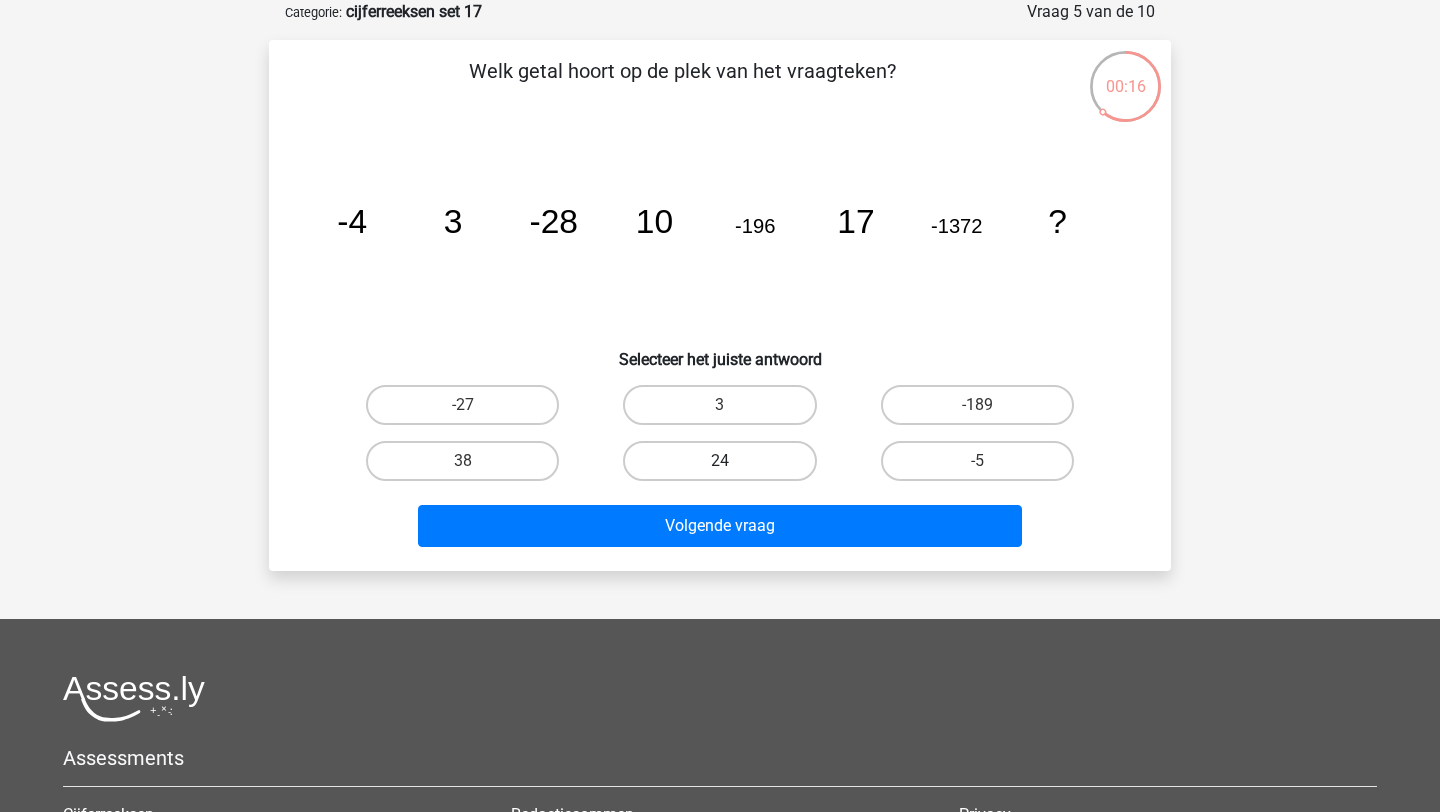 click on "24" at bounding box center (719, 461) 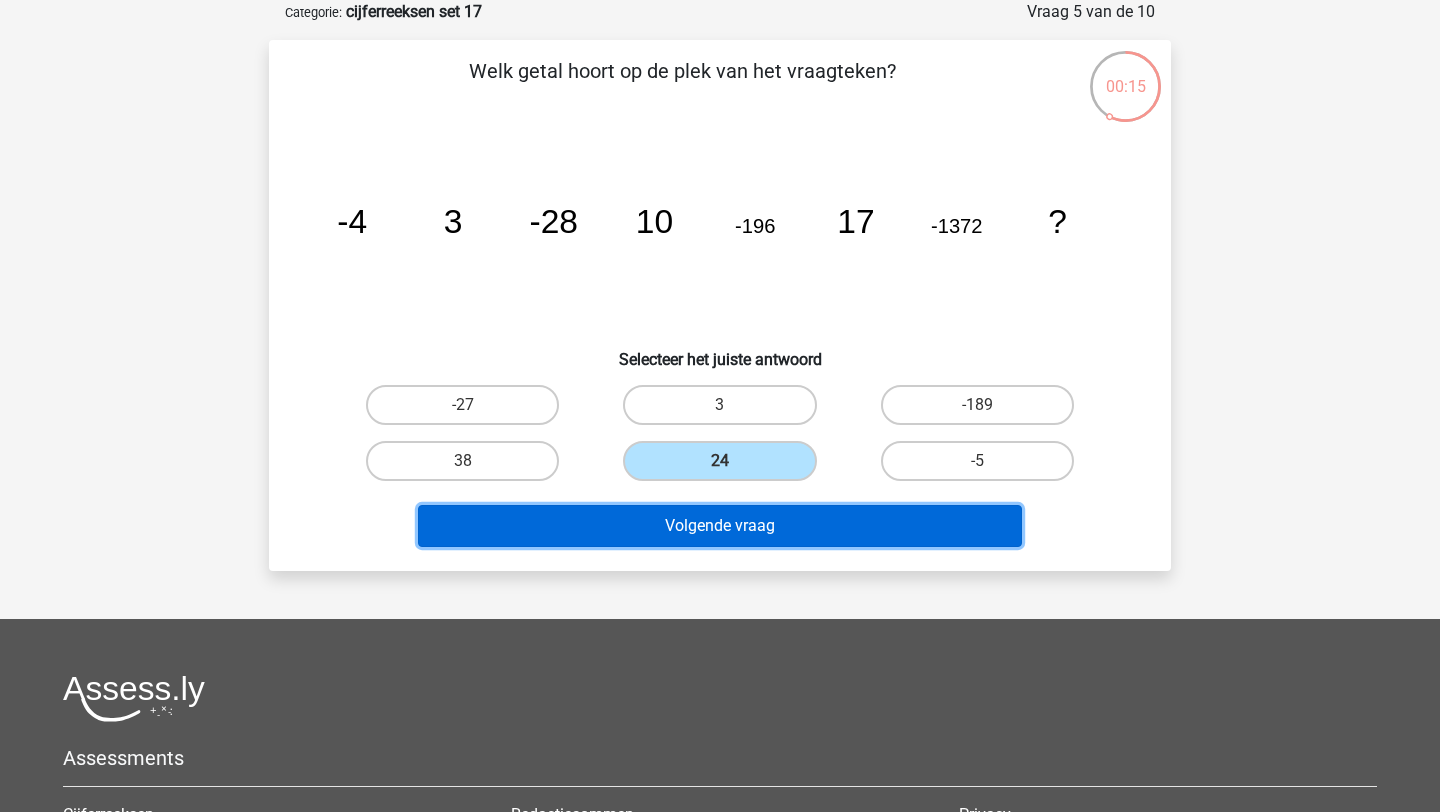 click on "Volgende vraag" at bounding box center (720, 526) 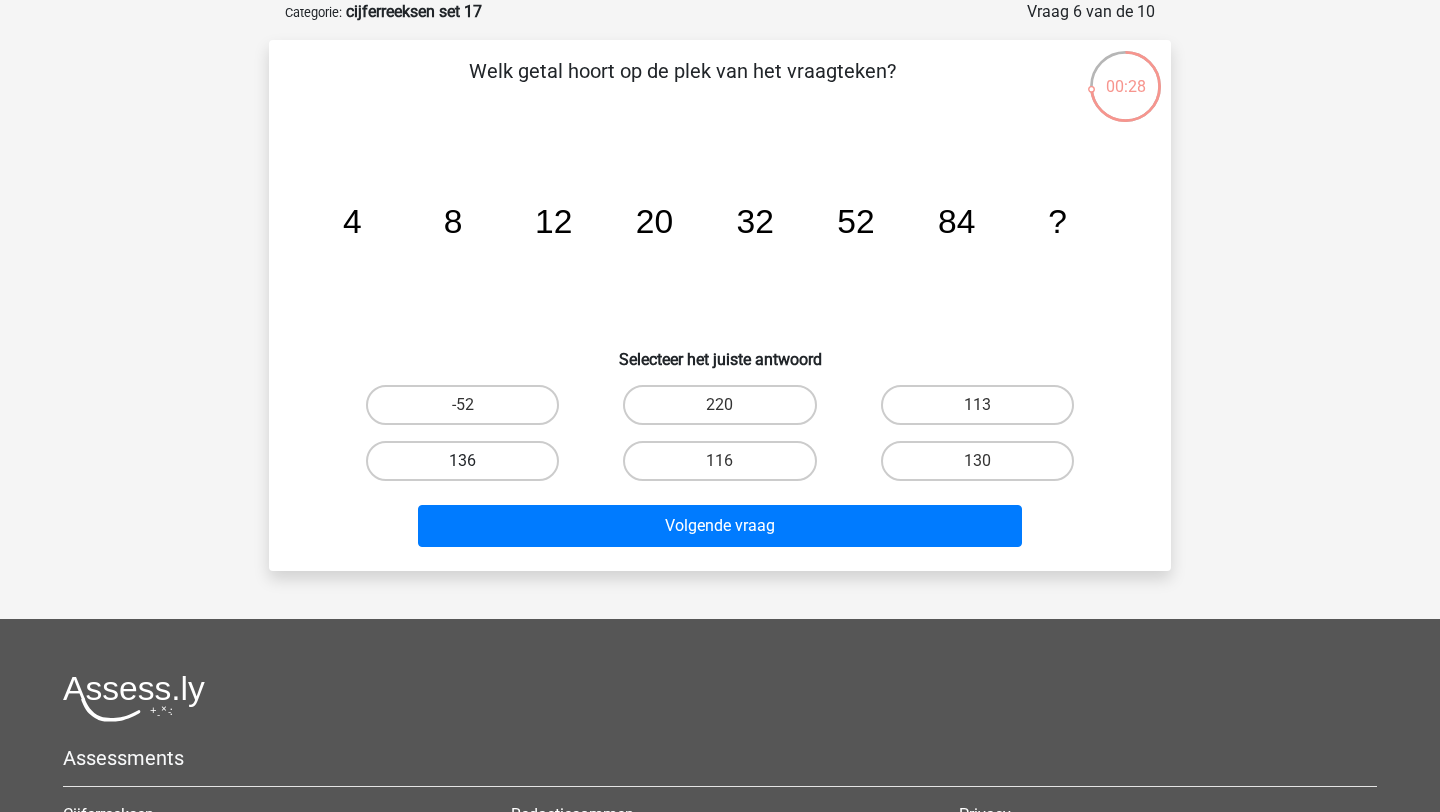 click on "136" at bounding box center (462, 461) 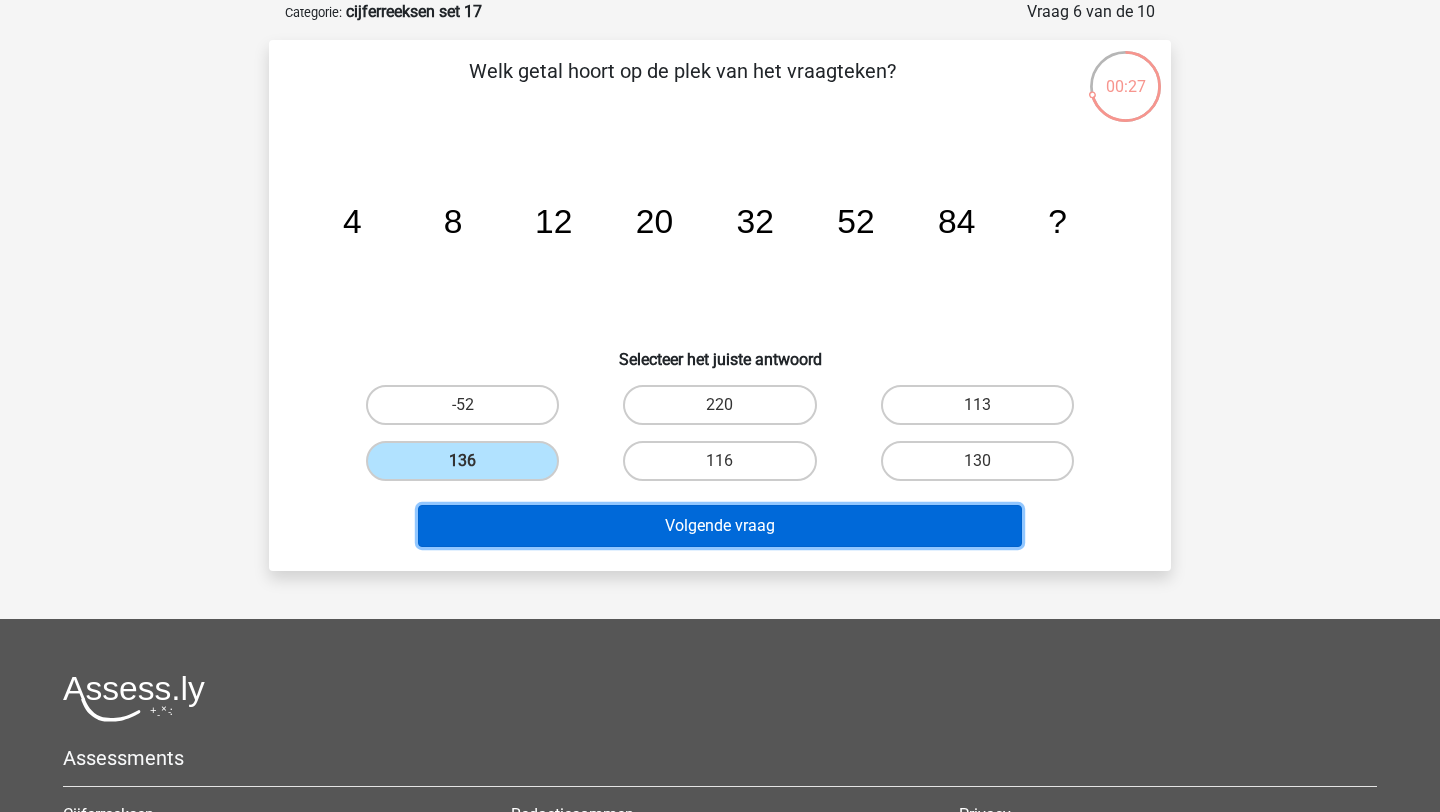 click on "Volgende vraag" at bounding box center (720, 526) 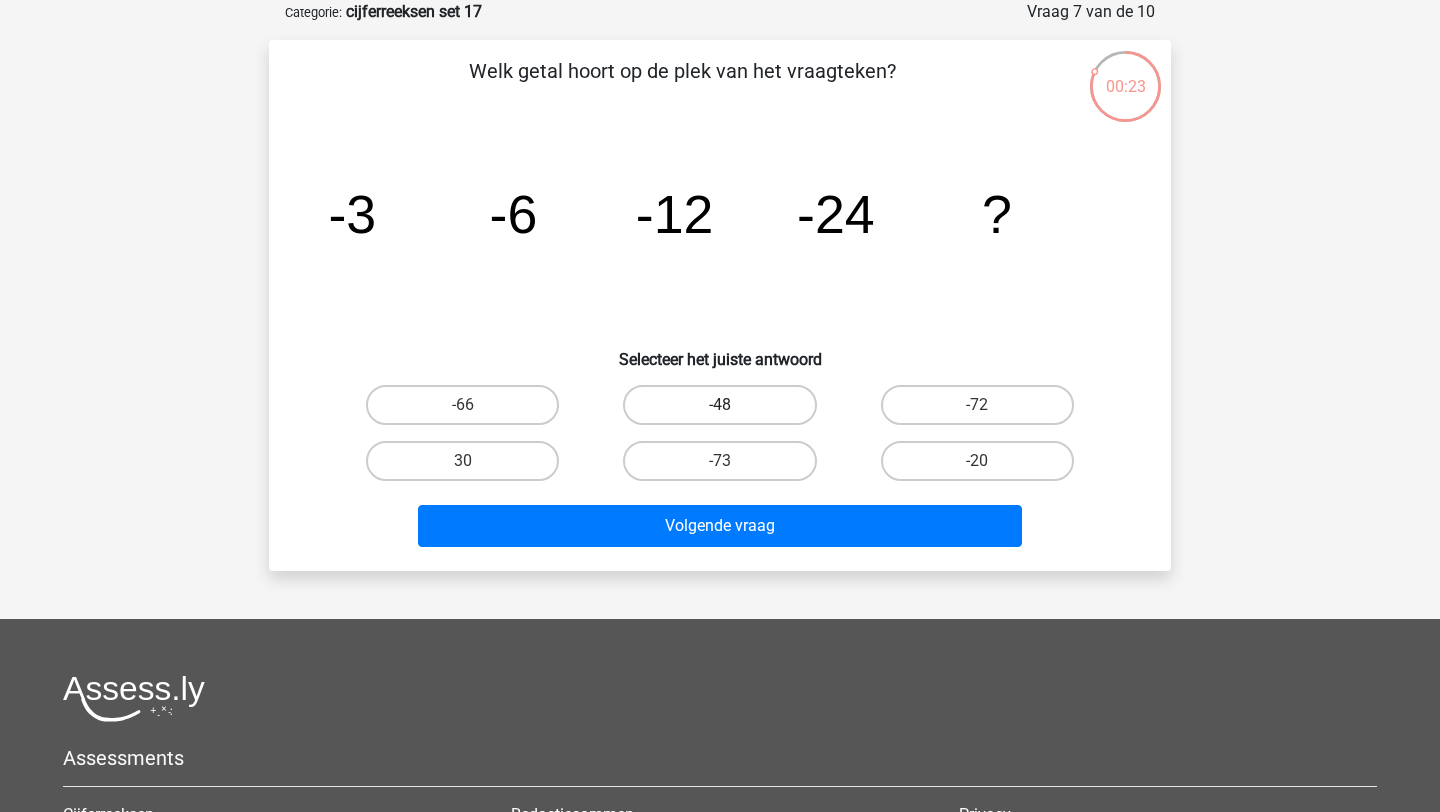 click on "-48" at bounding box center [719, 405] 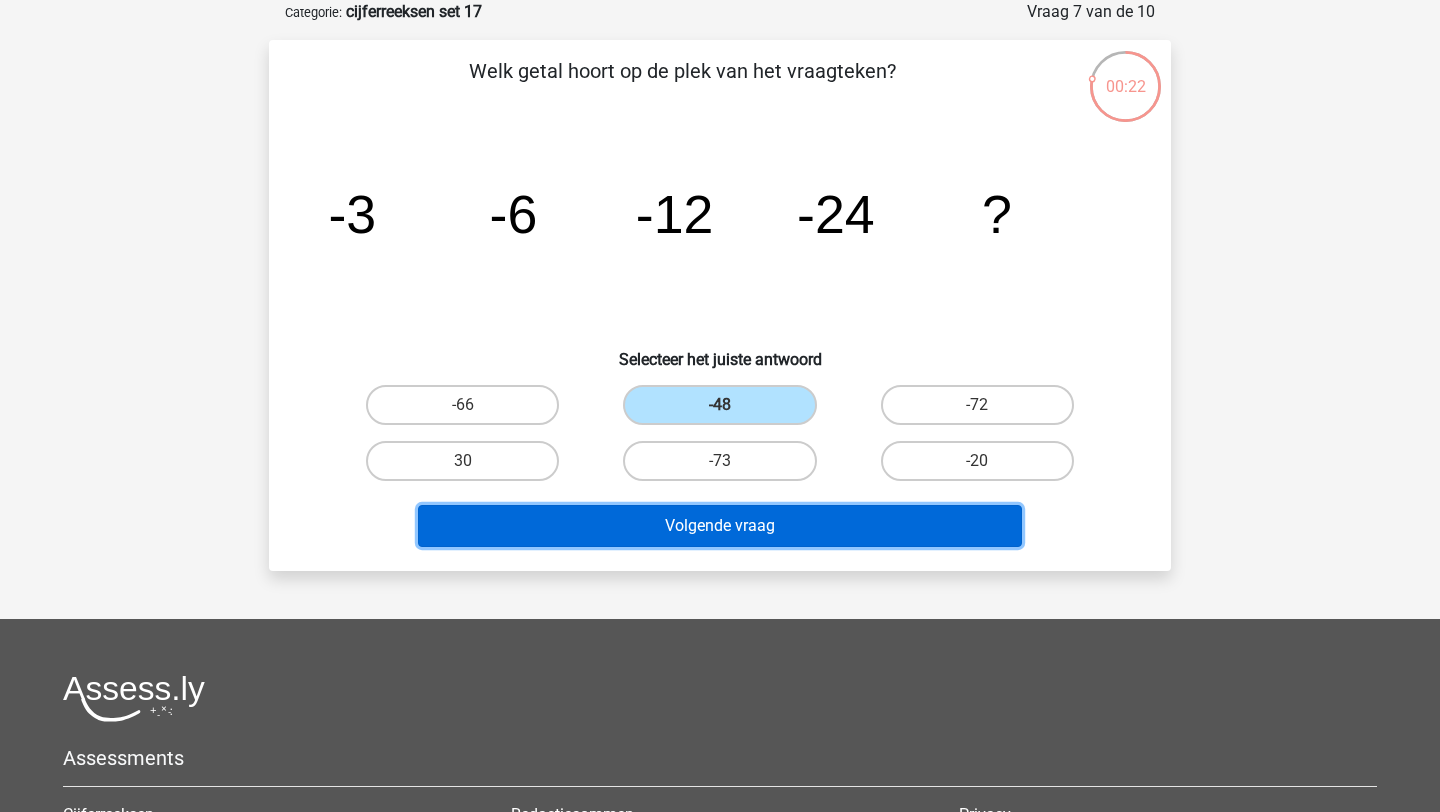 click on "Volgende vraag" at bounding box center (720, 526) 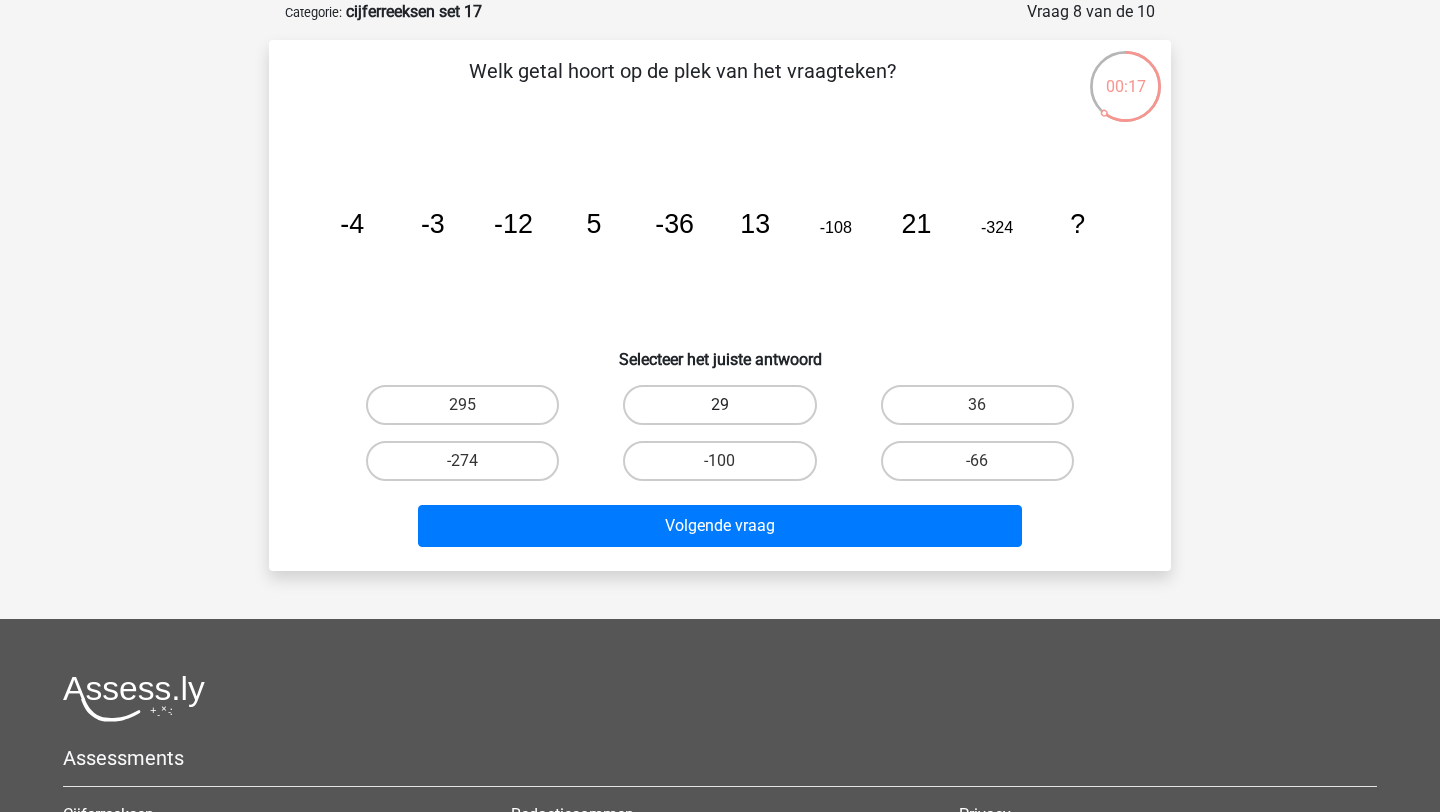 click on "29" at bounding box center [719, 405] 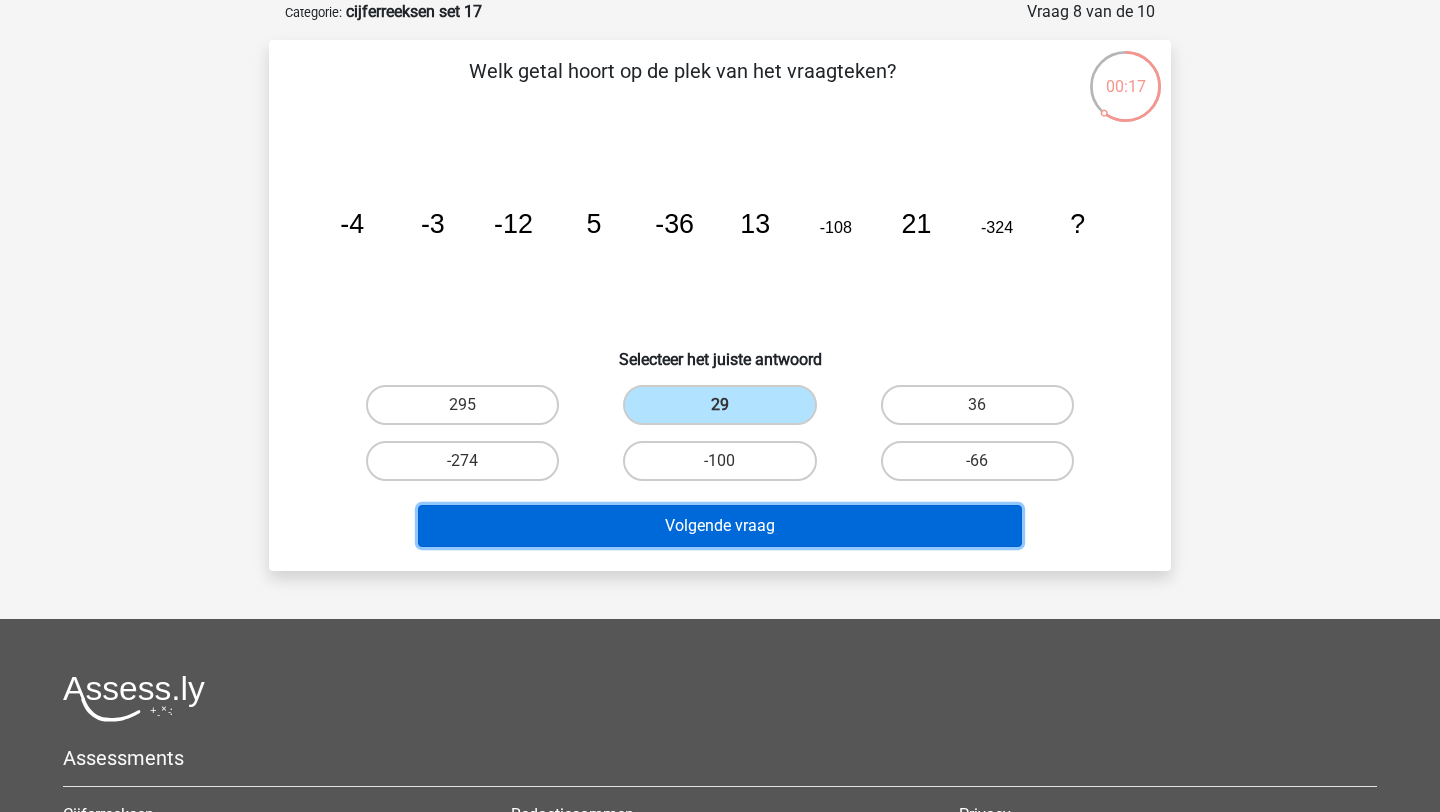click on "Volgende vraag" at bounding box center (720, 526) 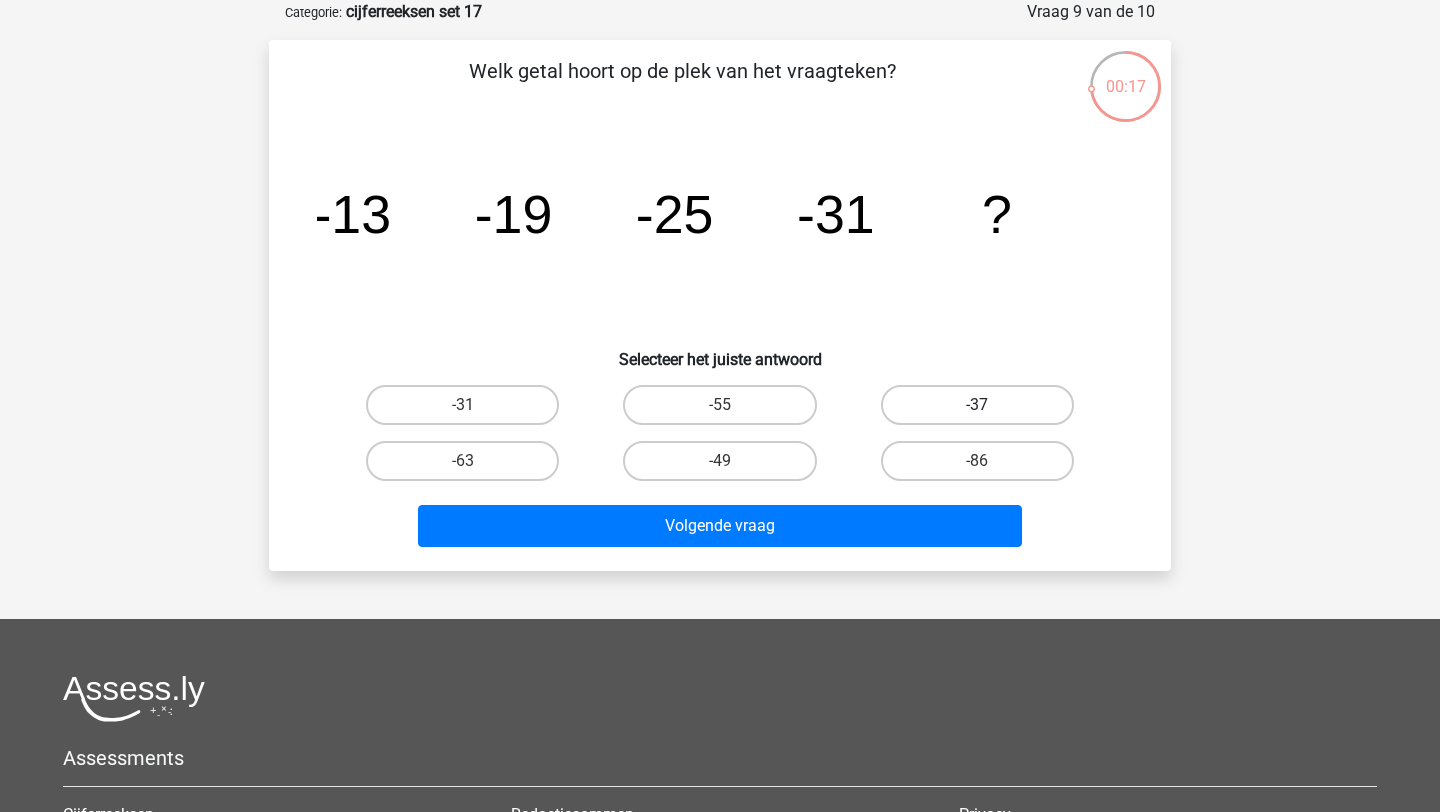click on "-37" at bounding box center [977, 405] 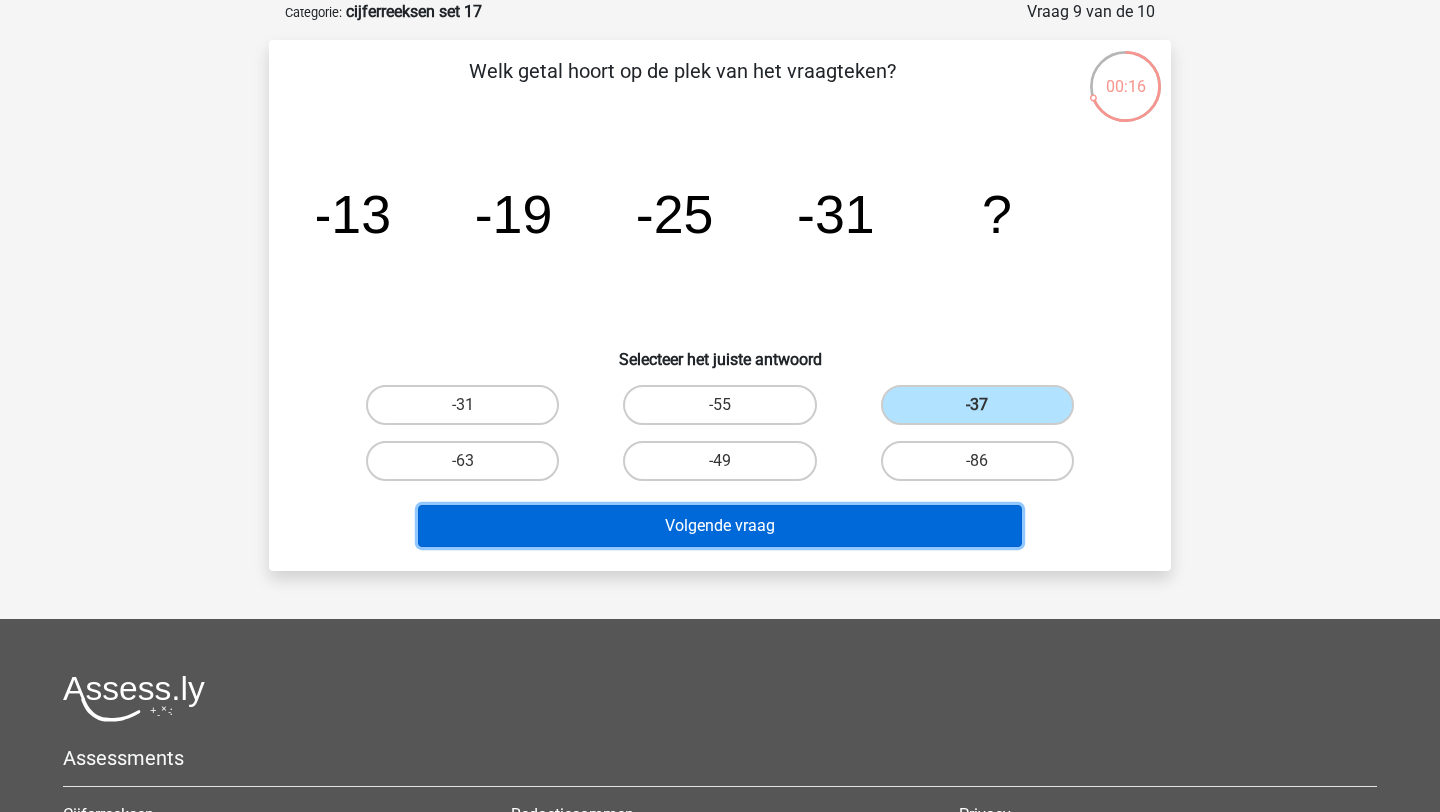 click on "Volgende vraag" at bounding box center [720, 526] 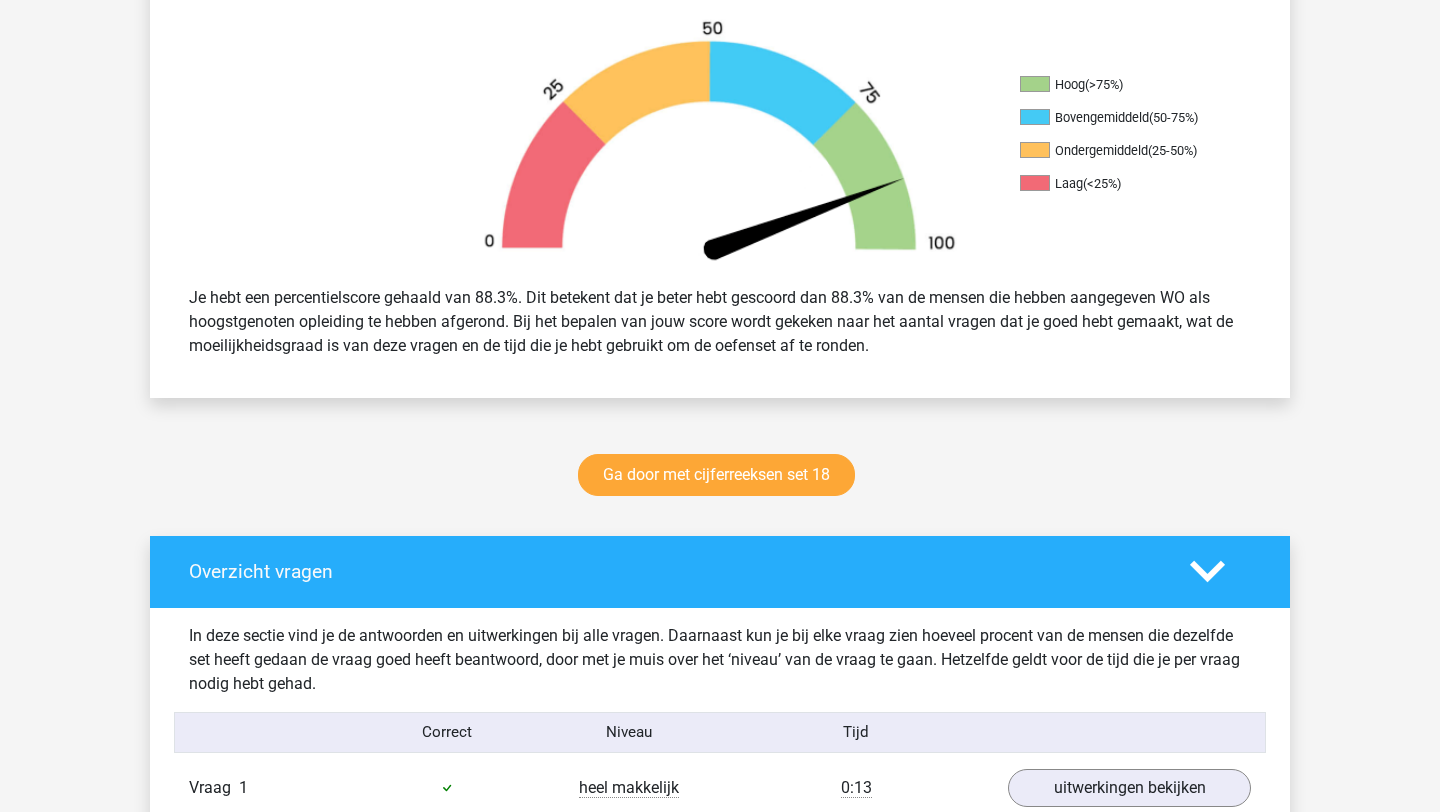 scroll, scrollTop: 0, scrollLeft: 0, axis: both 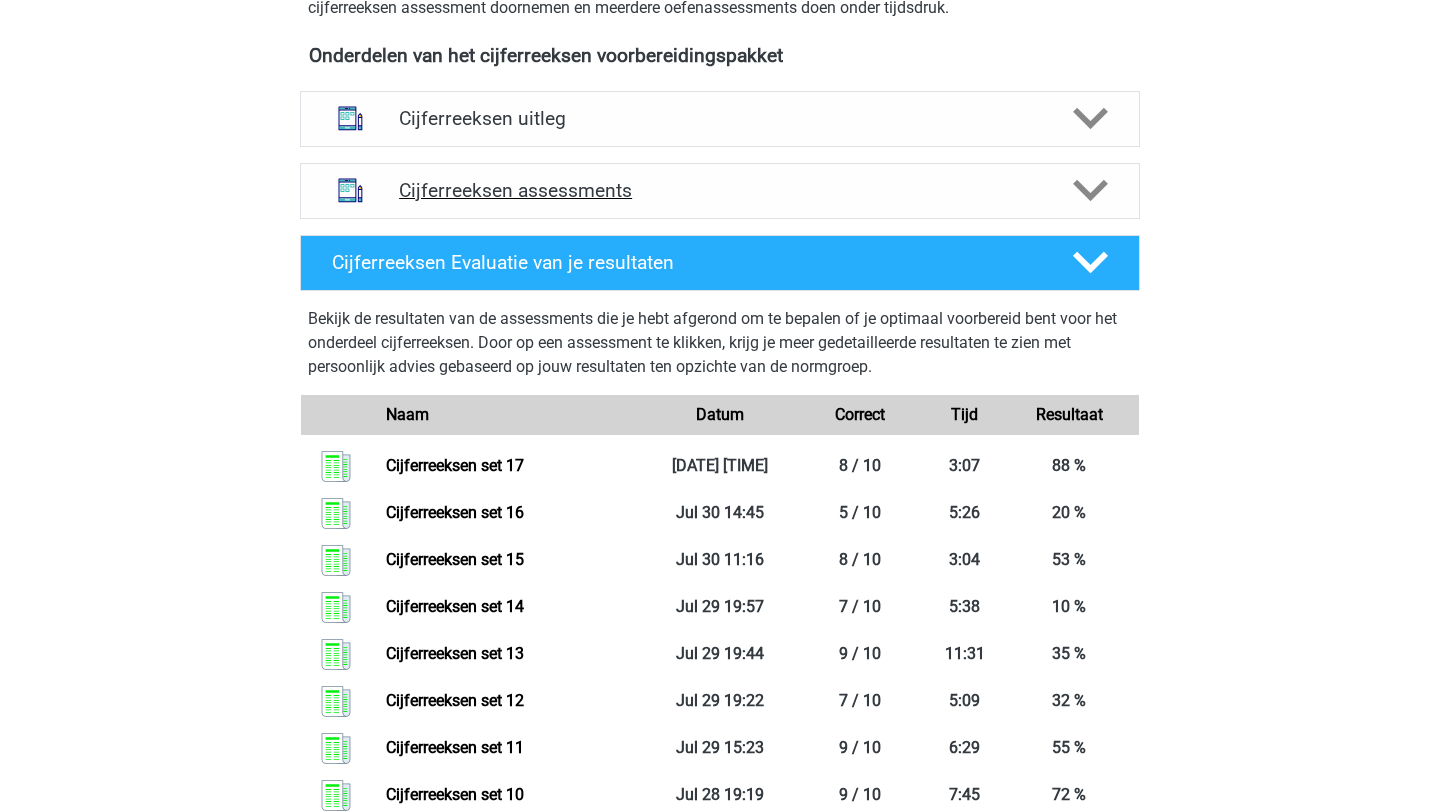 click on "Cijferreeksen assessments" at bounding box center [720, 190] 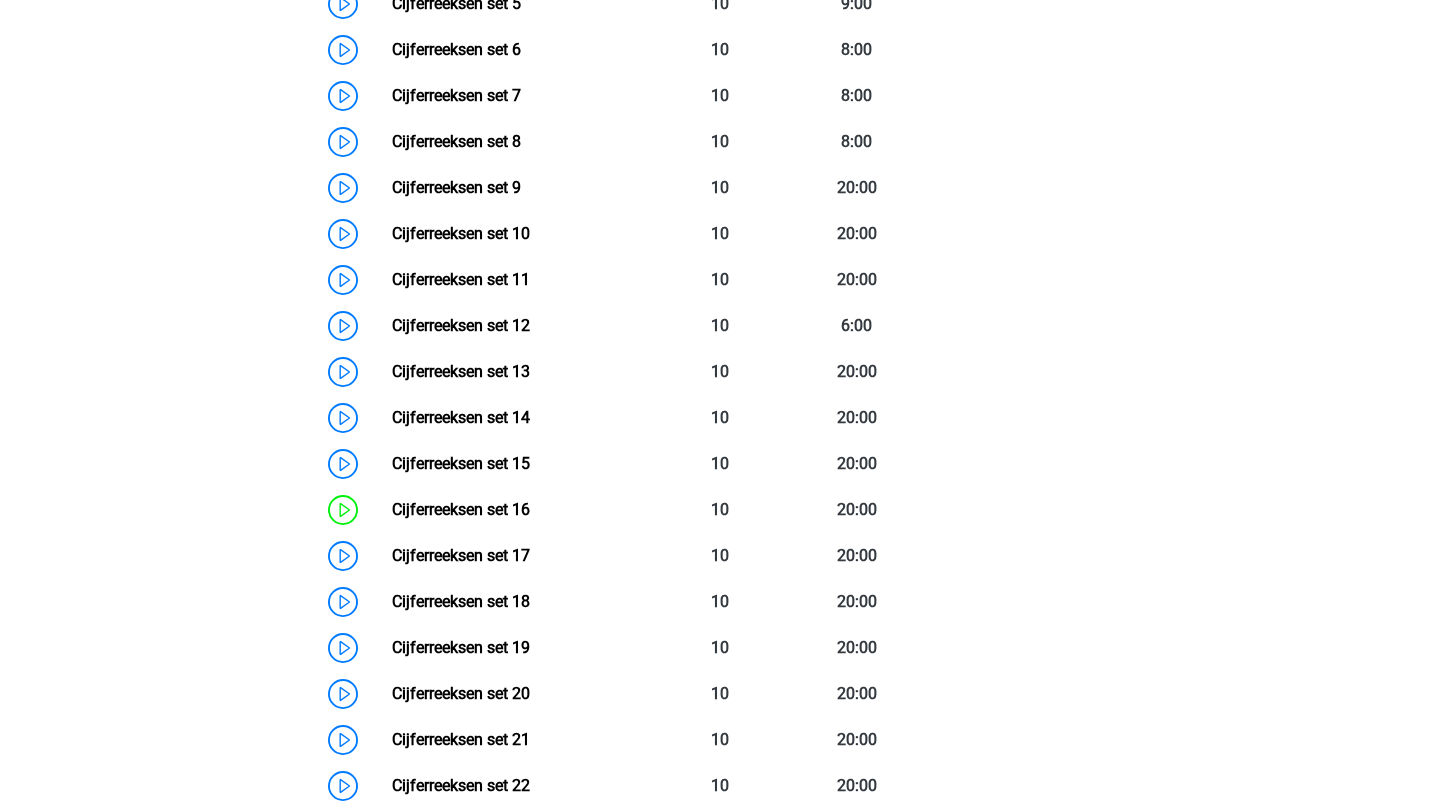 scroll, scrollTop: 1324, scrollLeft: 0, axis: vertical 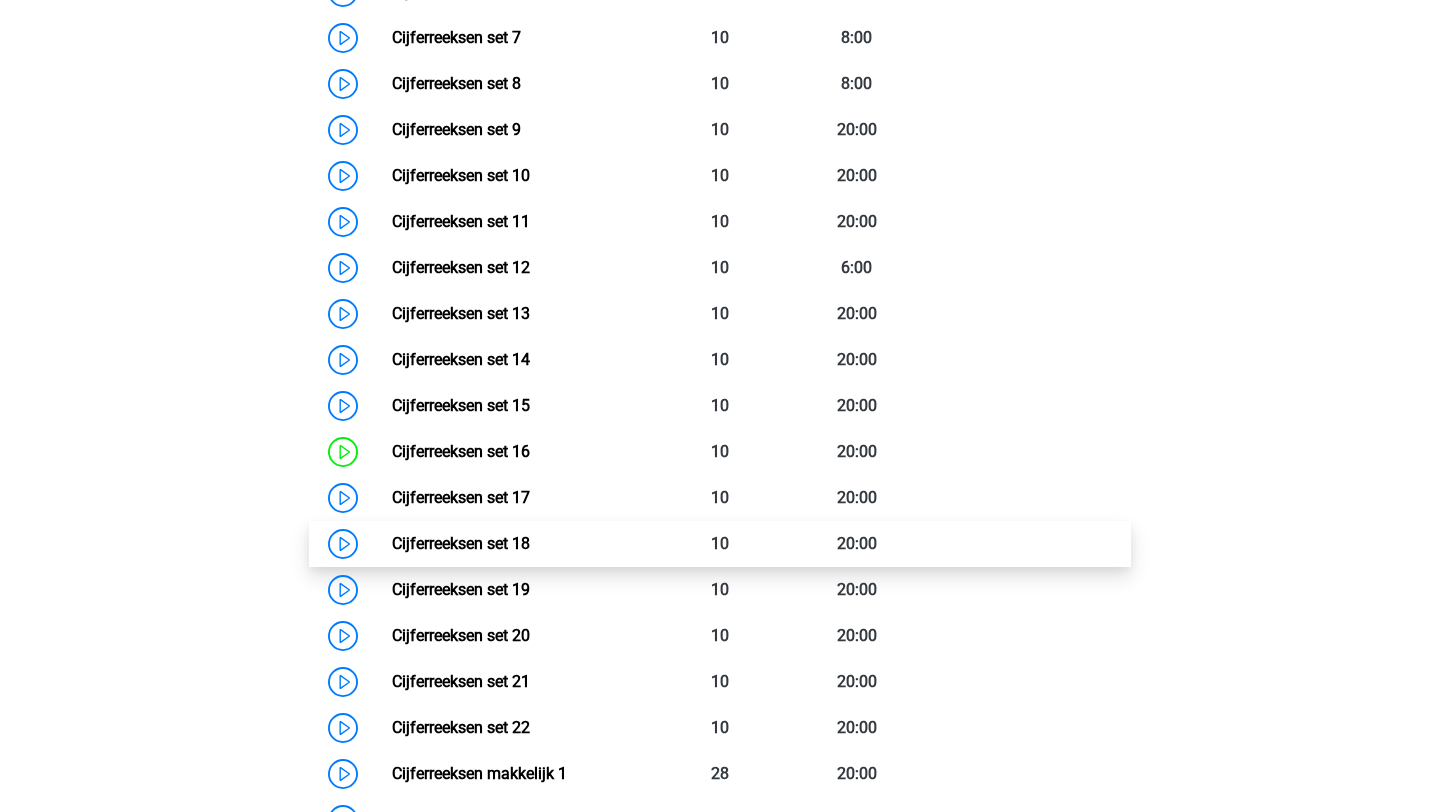 click on "Cijferreeksen
set 18" at bounding box center [461, 543] 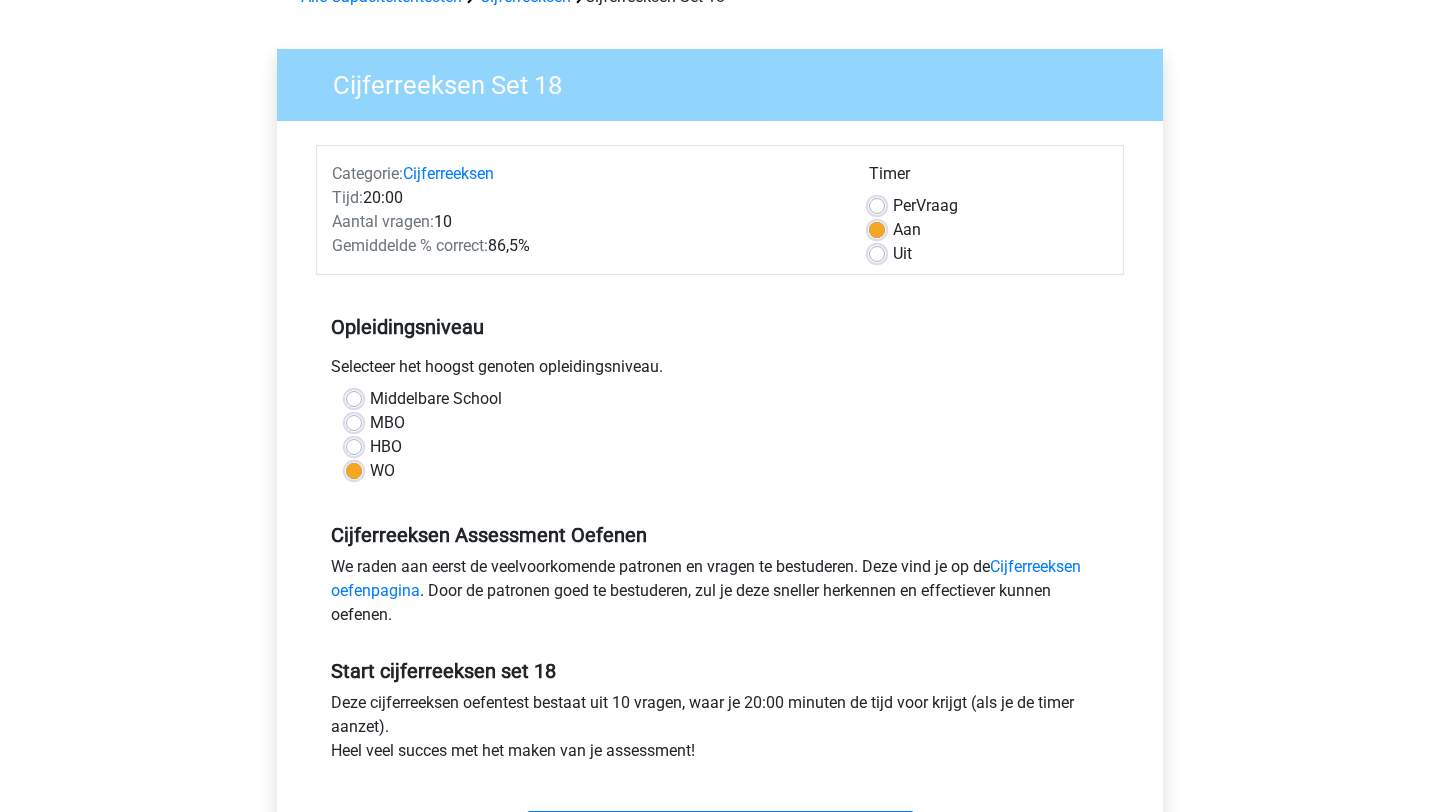 scroll, scrollTop: 116, scrollLeft: 0, axis: vertical 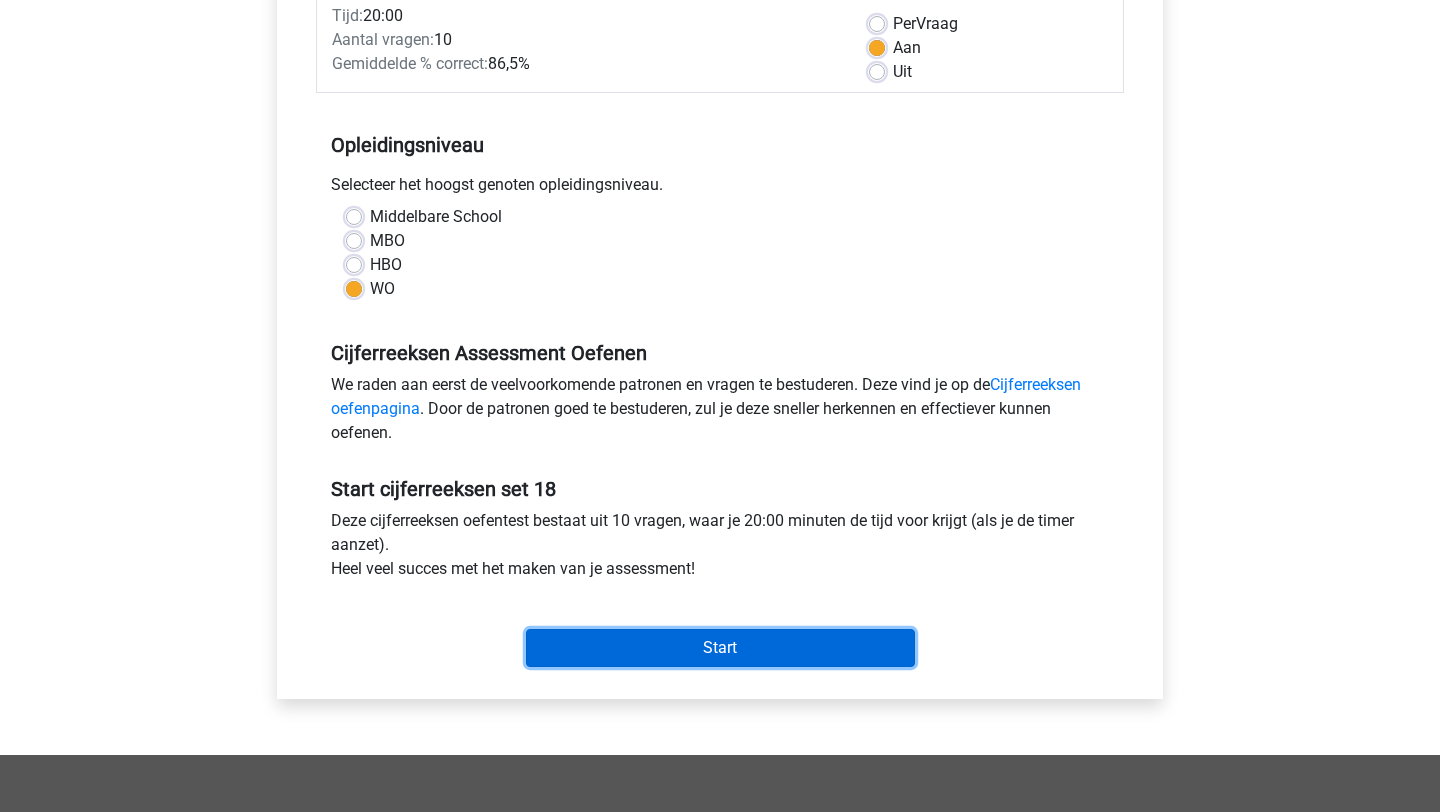 click on "Start" at bounding box center (720, 648) 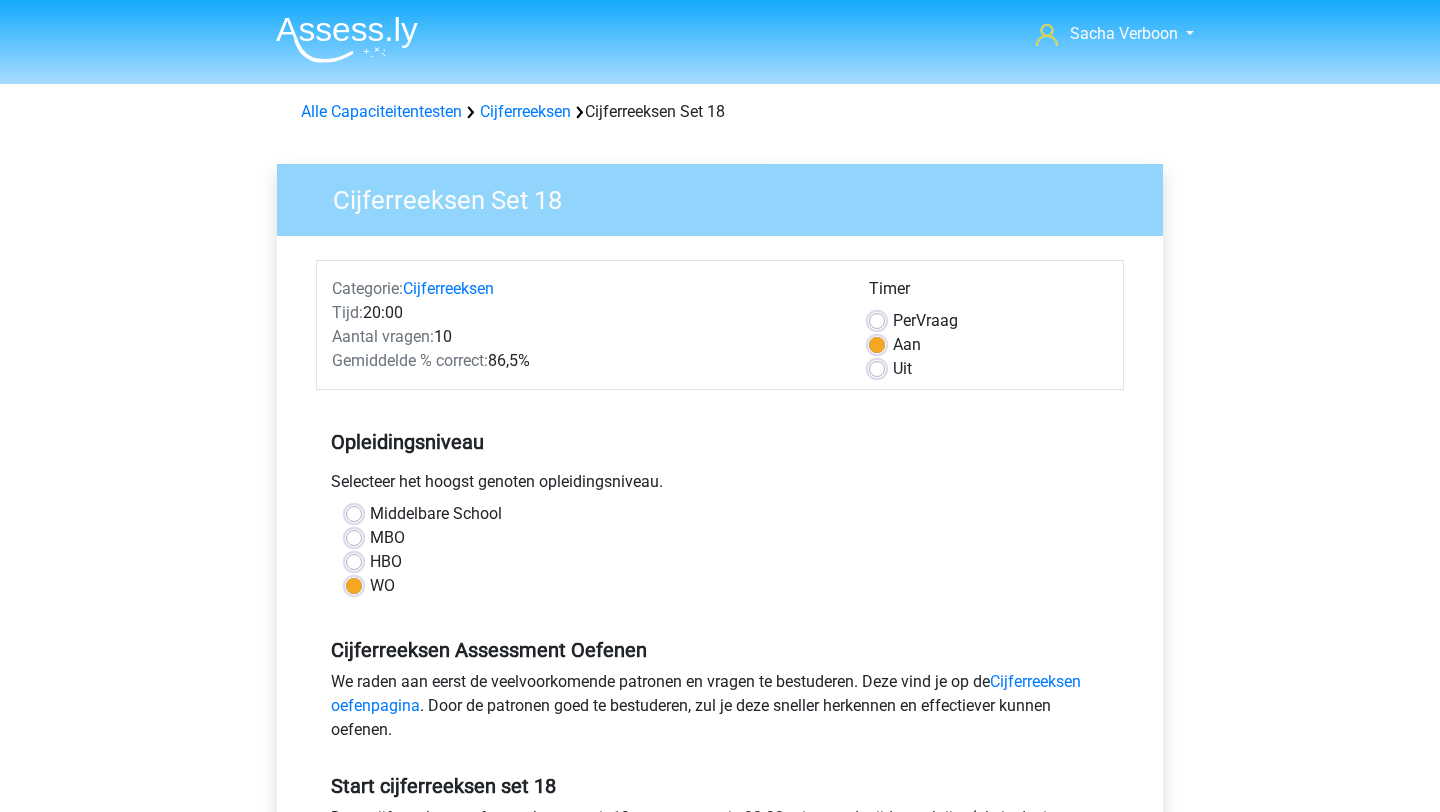 scroll, scrollTop: 0, scrollLeft: 0, axis: both 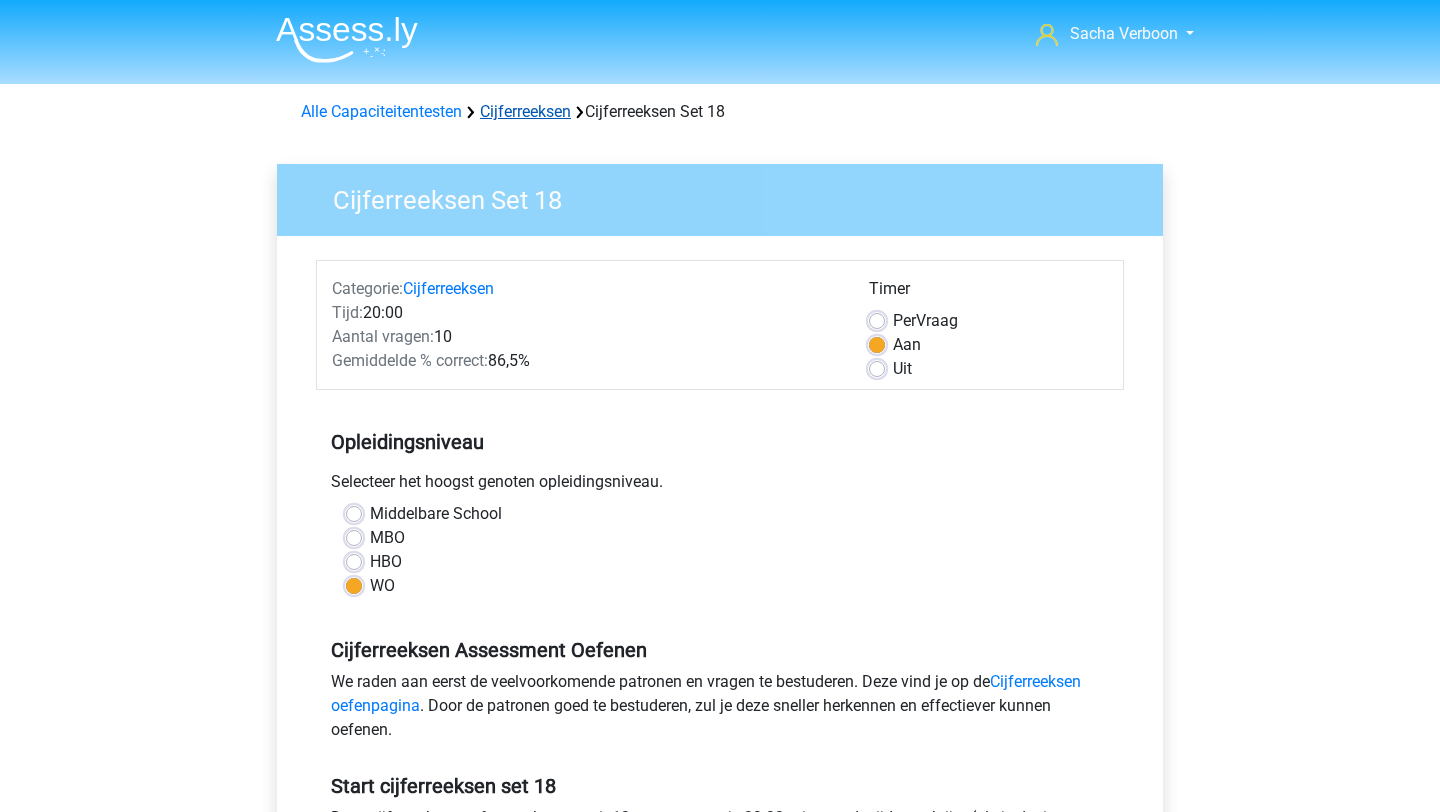 click on "Cijferreeksen" at bounding box center (525, 111) 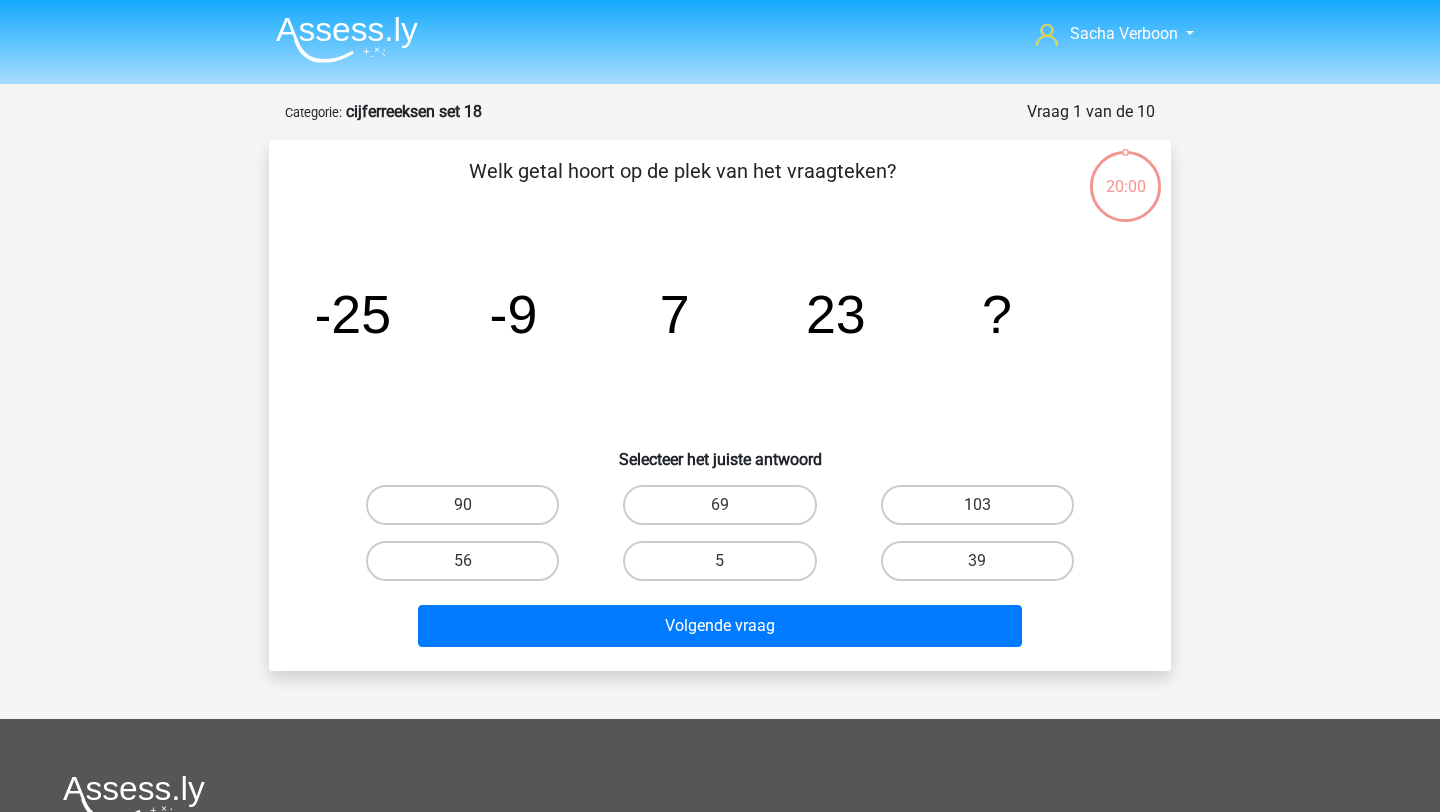 scroll, scrollTop: 0, scrollLeft: 0, axis: both 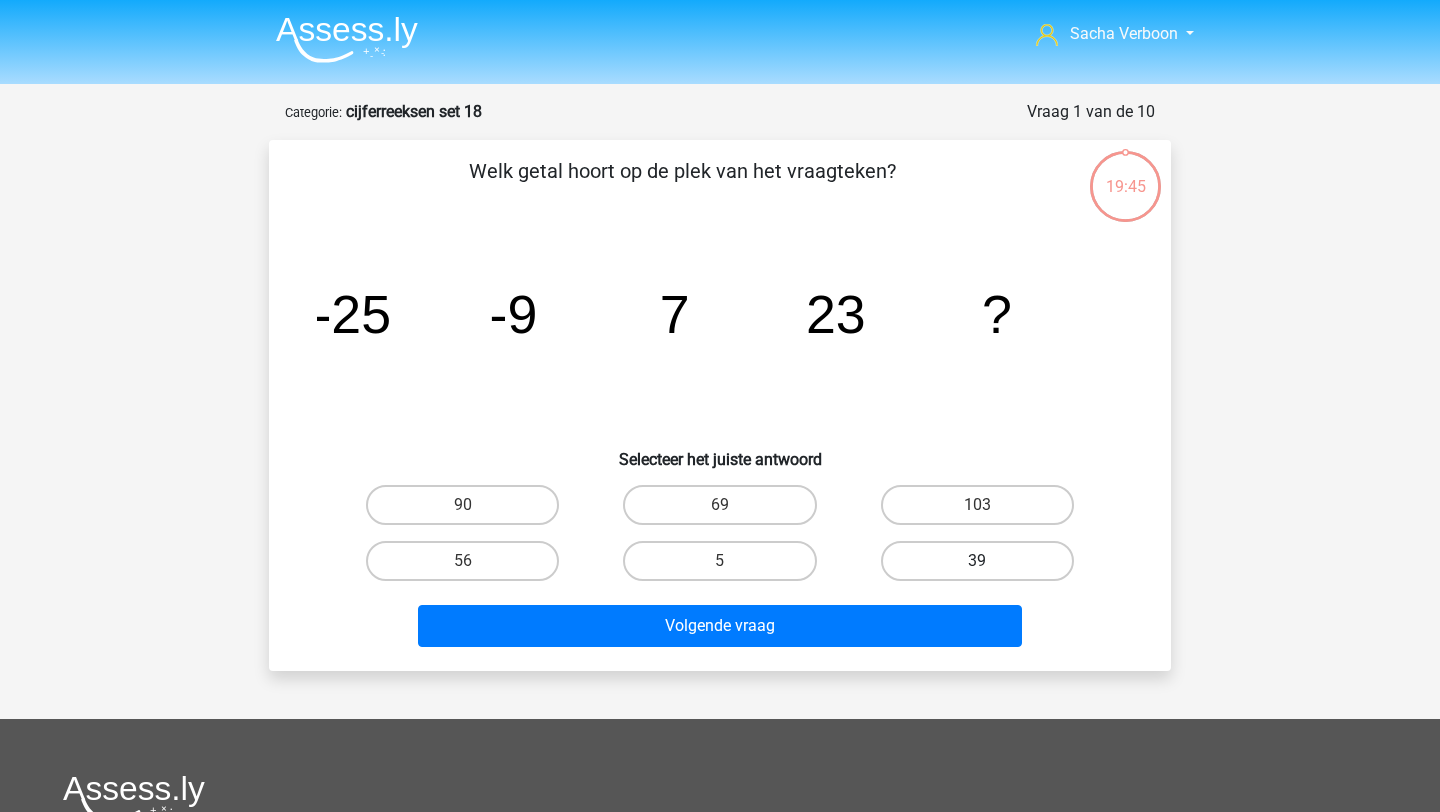 click on "39" at bounding box center [977, 561] 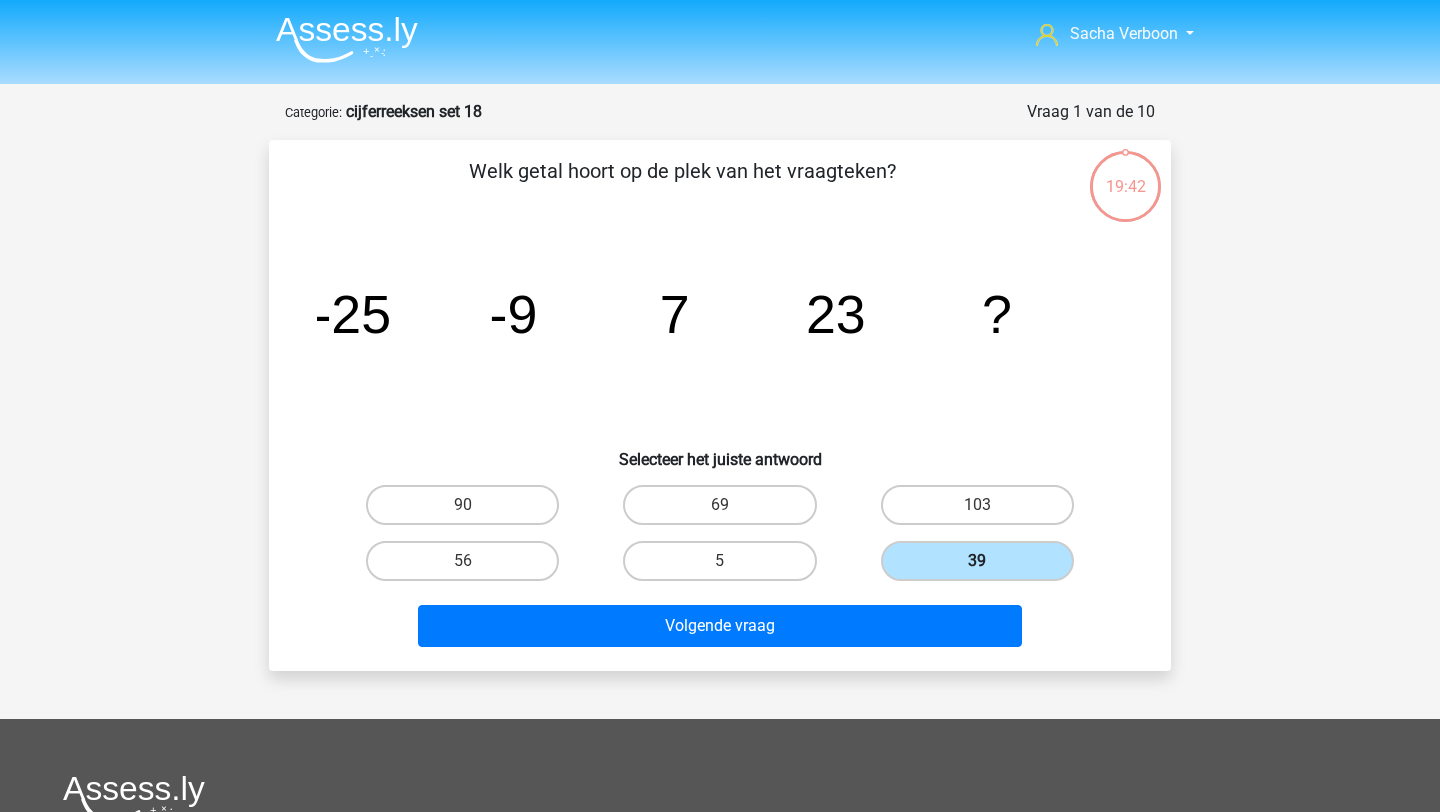 click on "39" at bounding box center [977, 561] 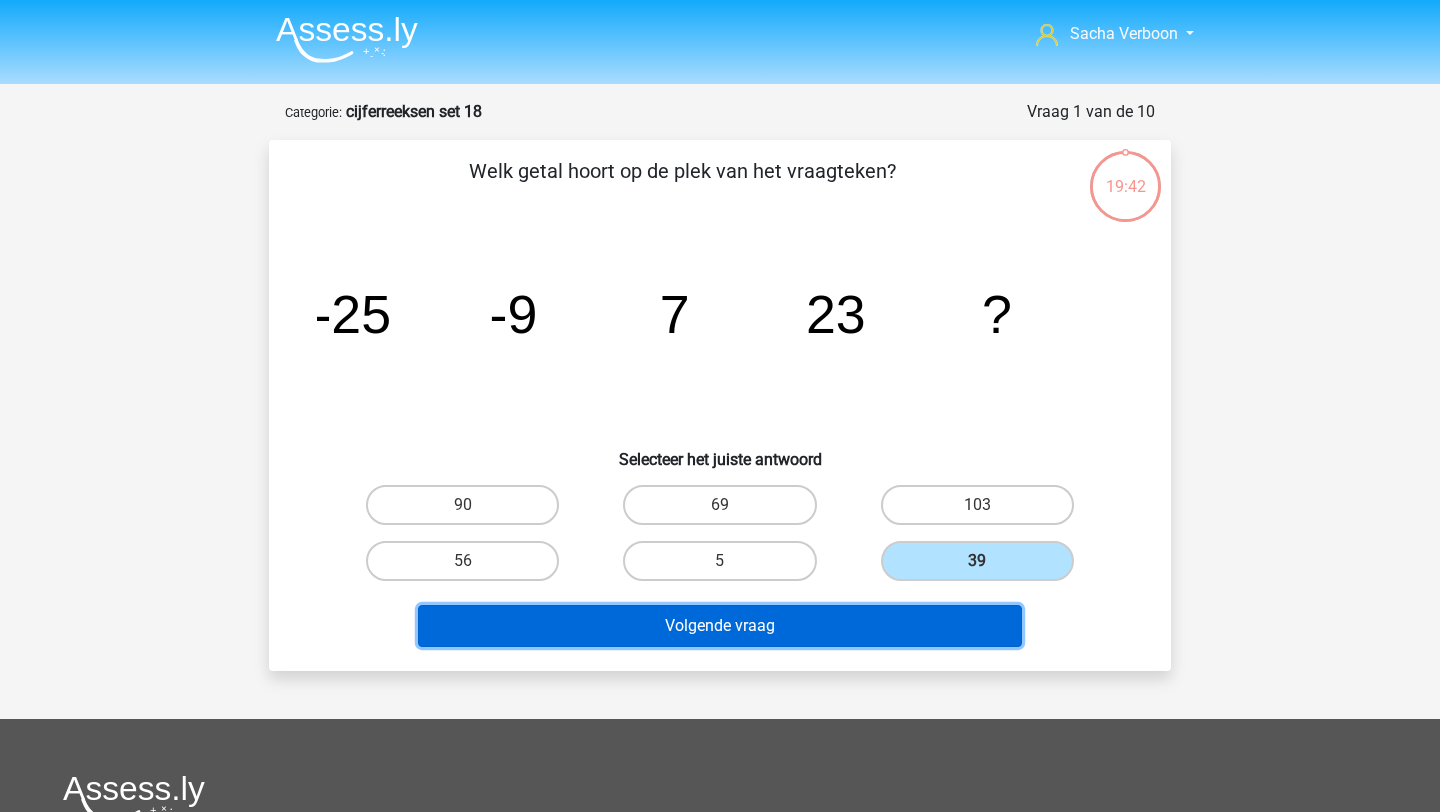 click on "Volgende vraag" at bounding box center [720, 626] 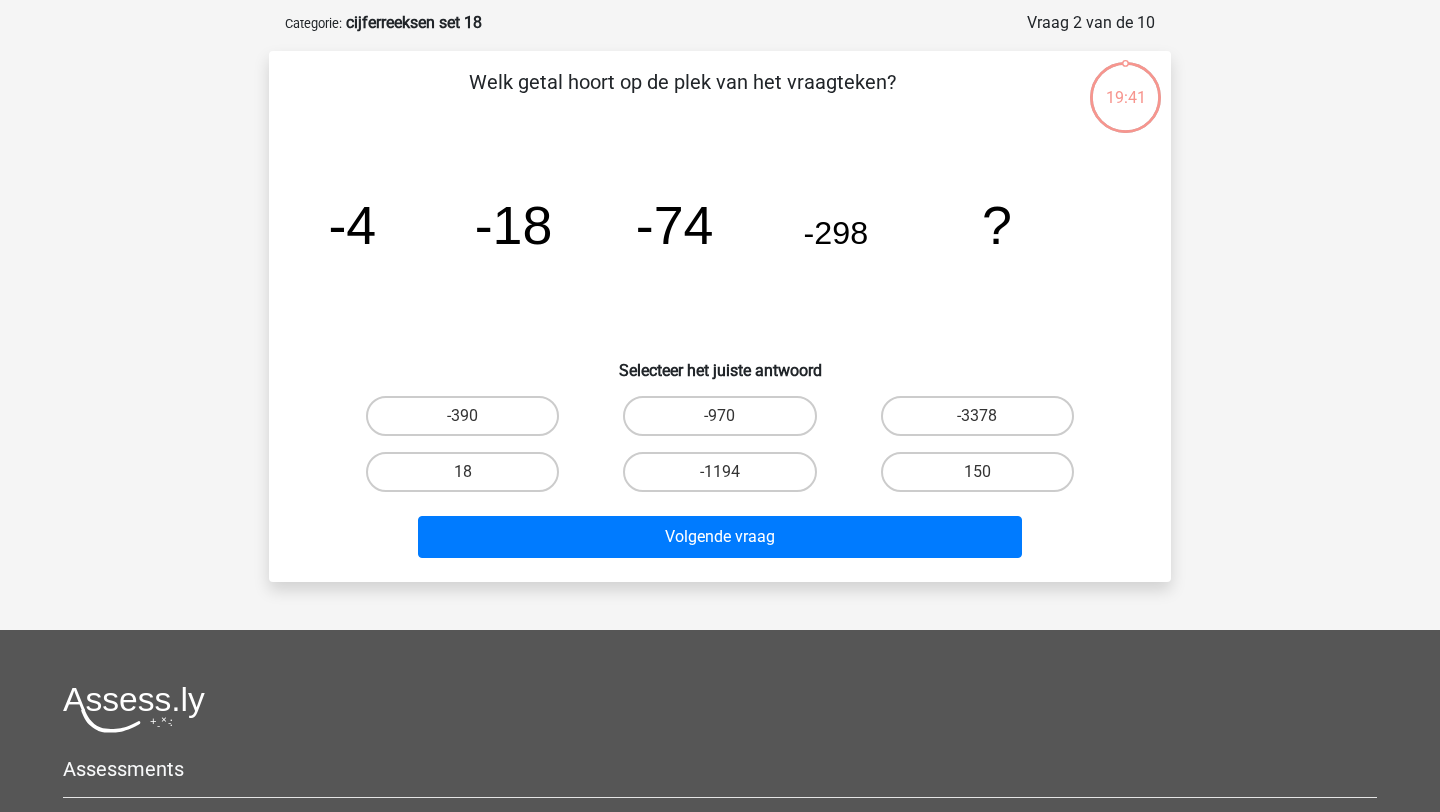 scroll, scrollTop: 100, scrollLeft: 0, axis: vertical 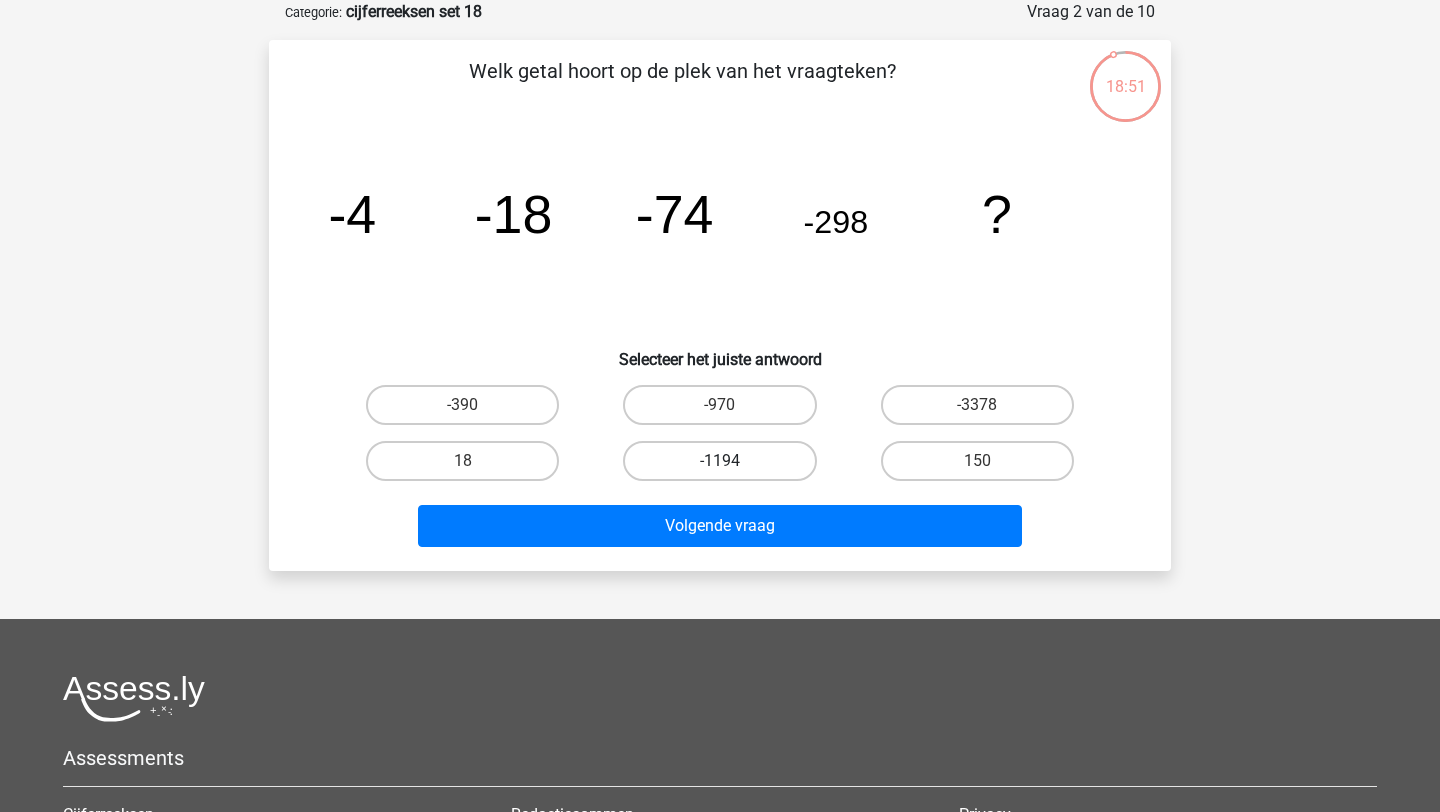 click on "-1194" at bounding box center [719, 461] 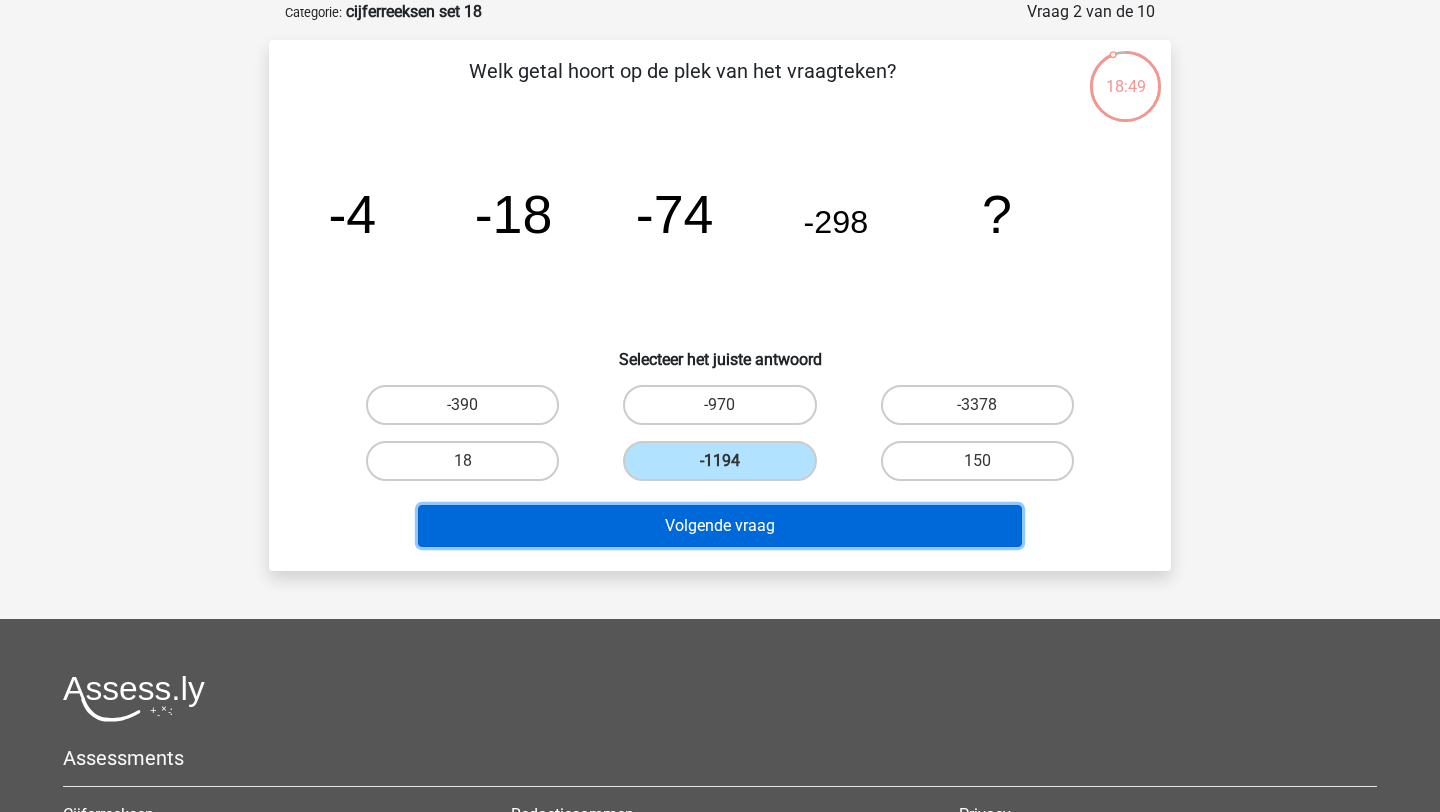click on "Volgende vraag" at bounding box center [720, 526] 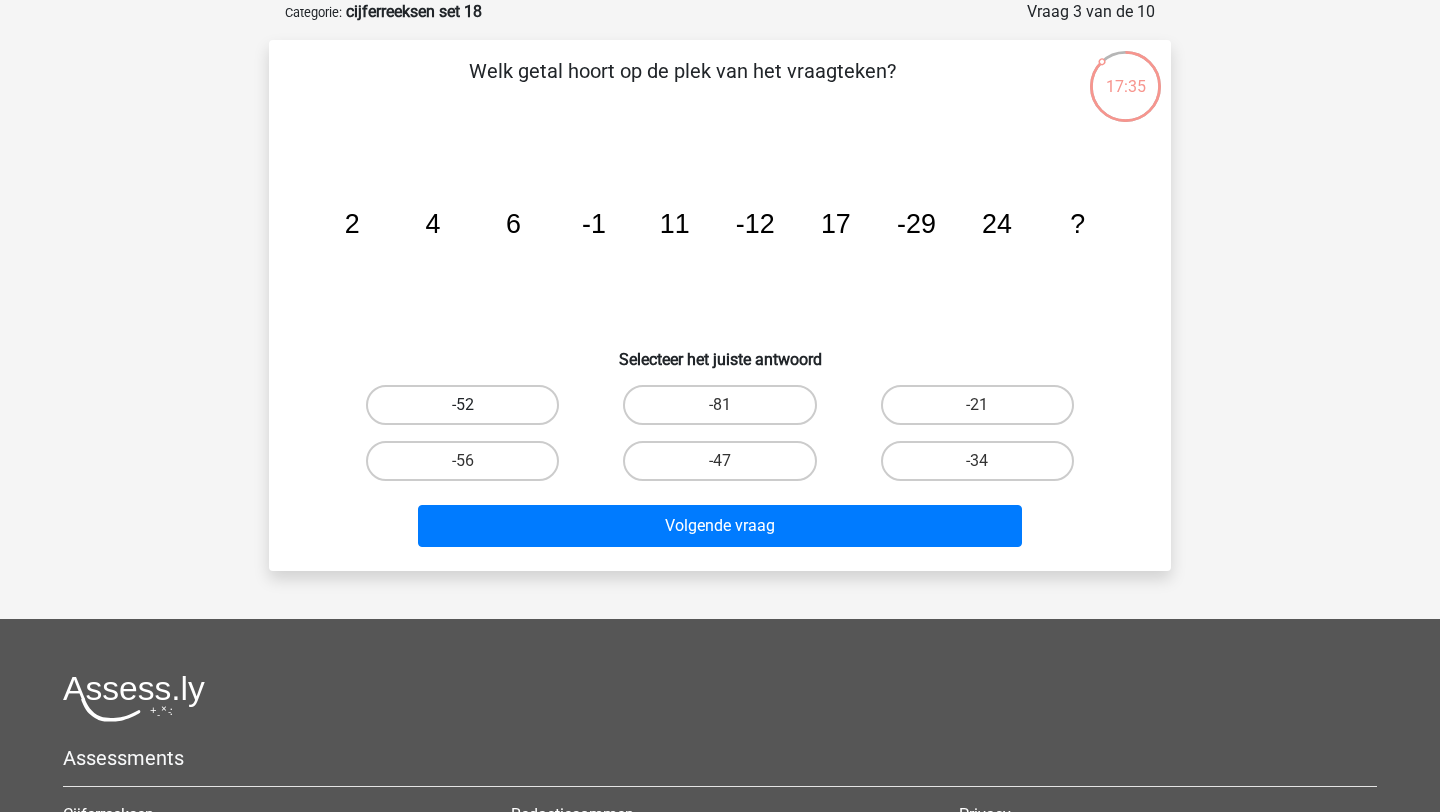 click on "-52" at bounding box center [462, 405] 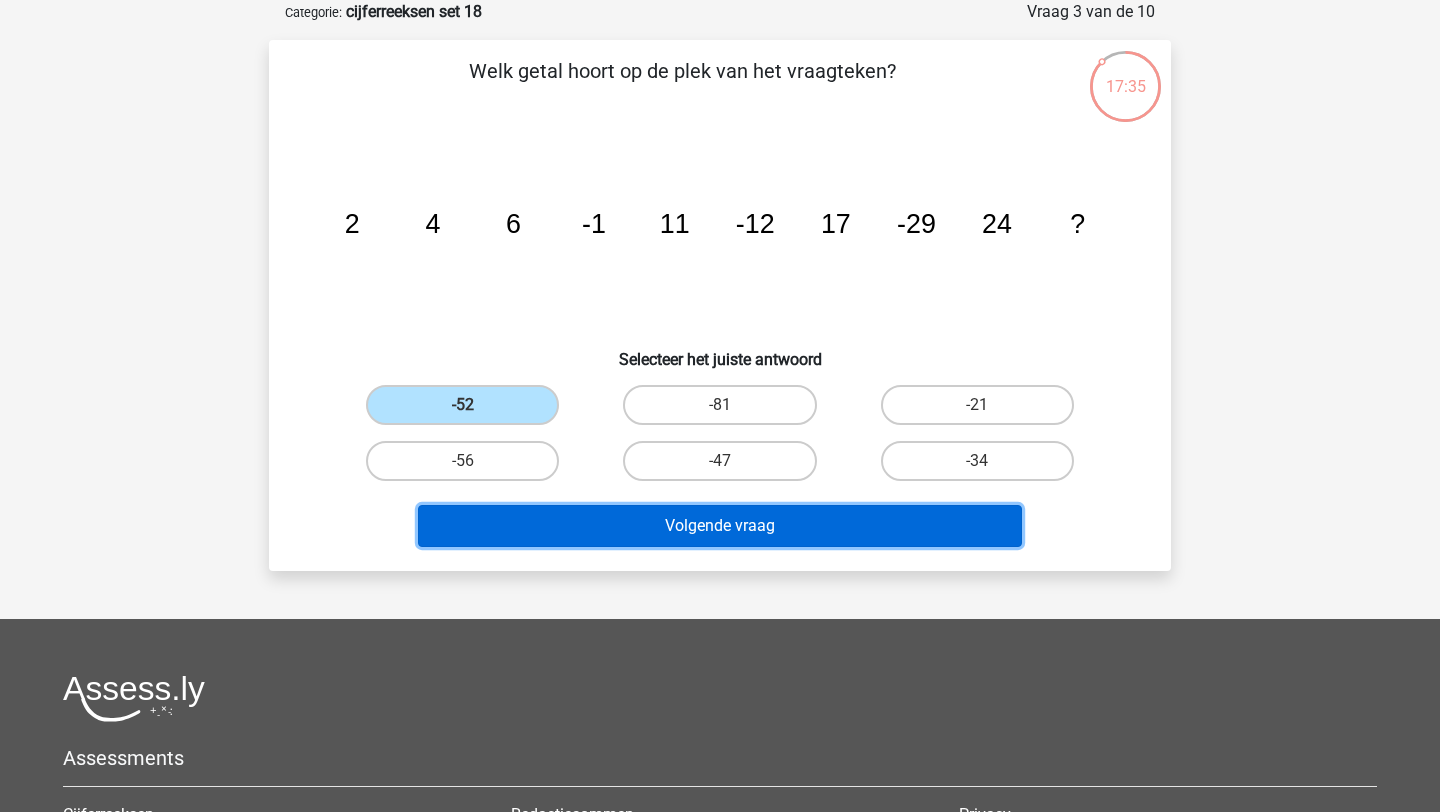 click on "Volgende vraag" at bounding box center (720, 526) 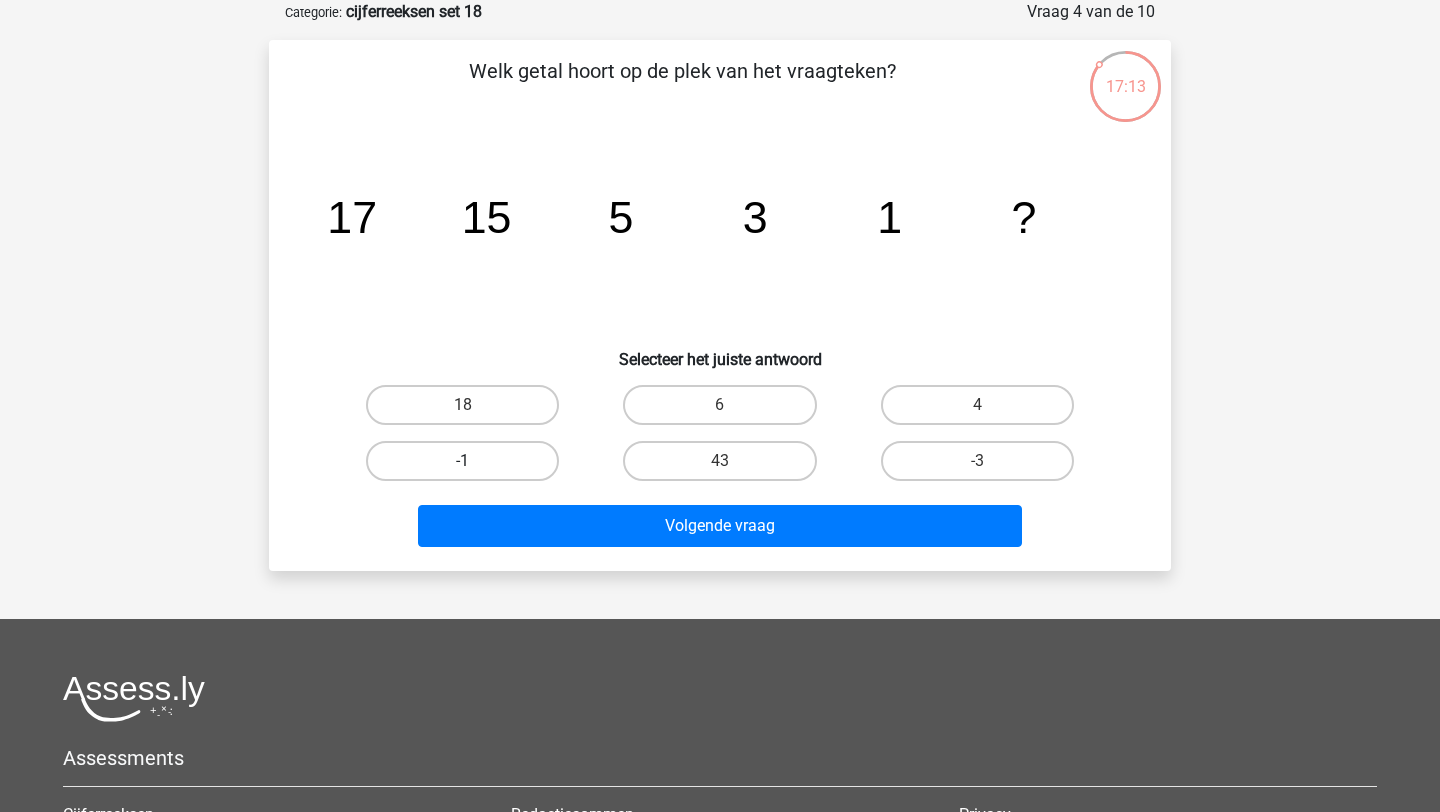 click on "-1" at bounding box center [462, 461] 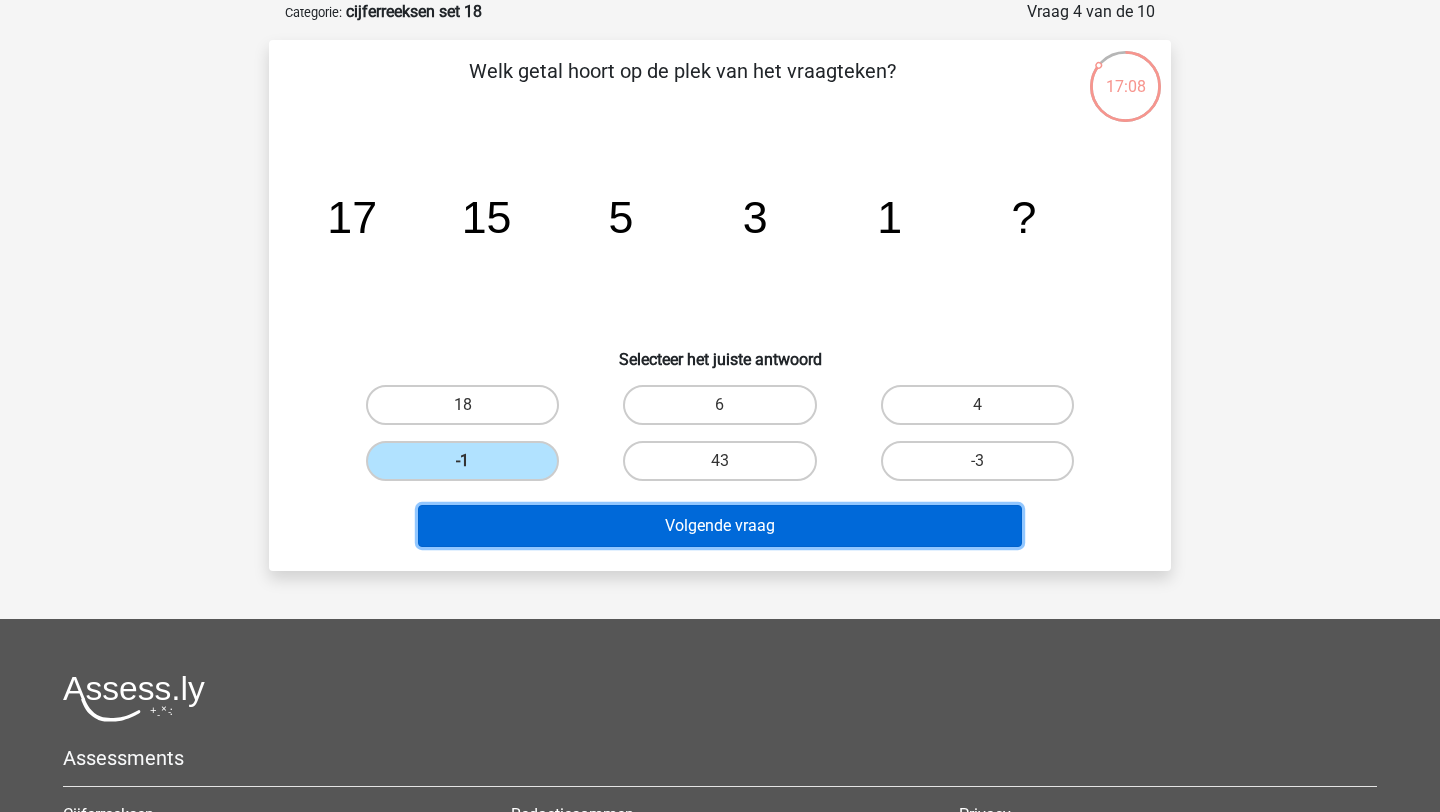click on "Volgende vraag" at bounding box center [720, 526] 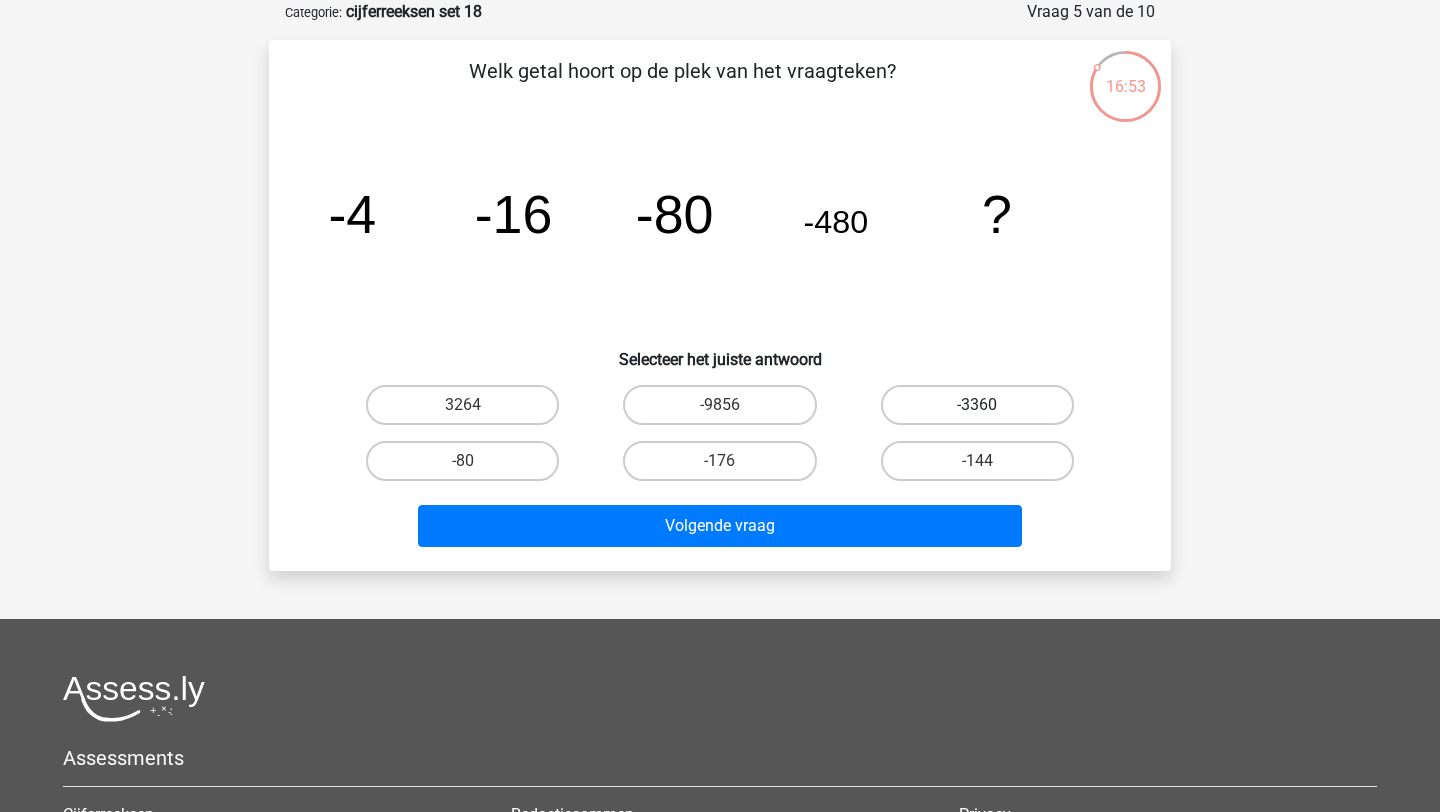 click on "-3360" at bounding box center (977, 405) 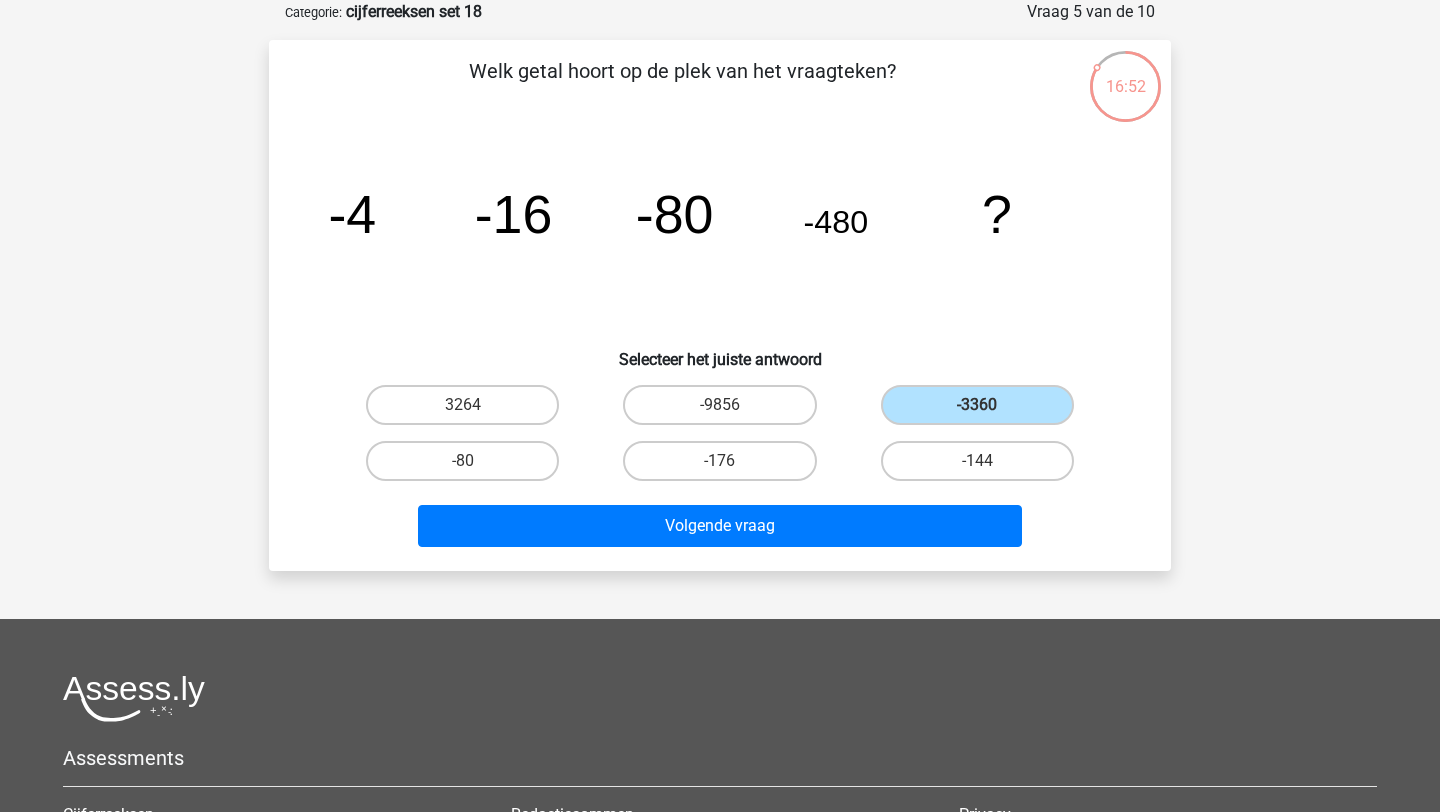 click on "Volgende vraag" at bounding box center (720, 522) 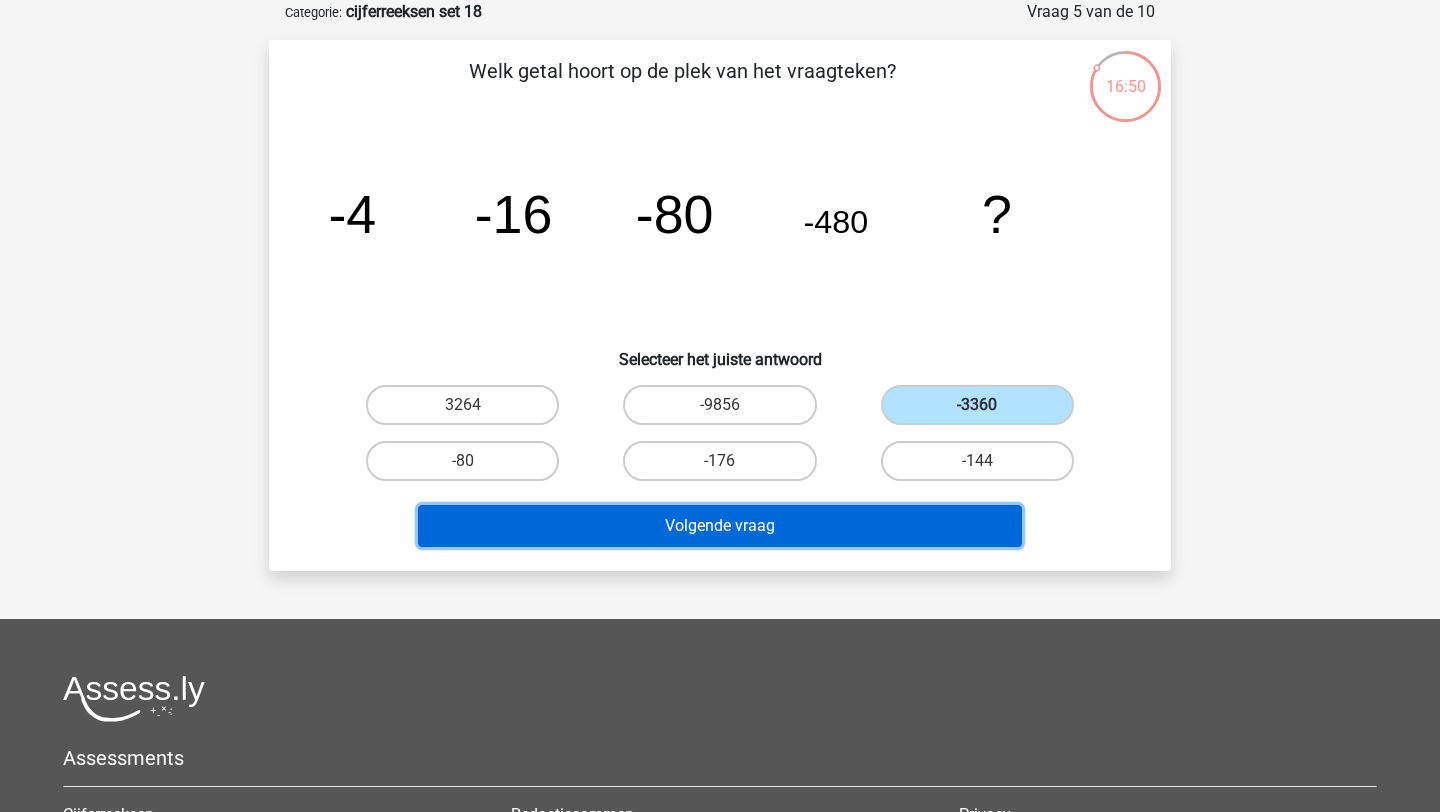 click on "Volgende vraag" at bounding box center (720, 526) 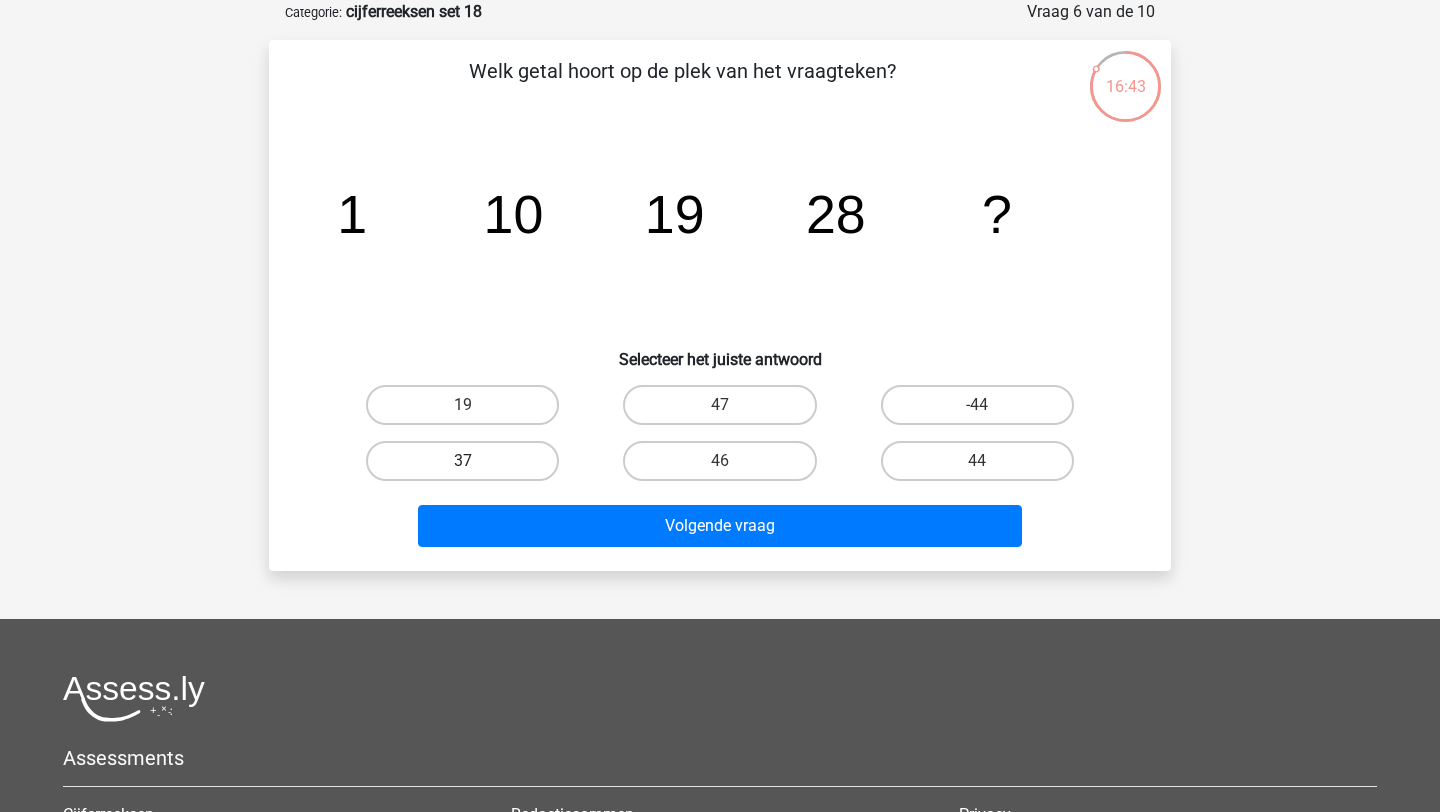 click on "37" at bounding box center [462, 461] 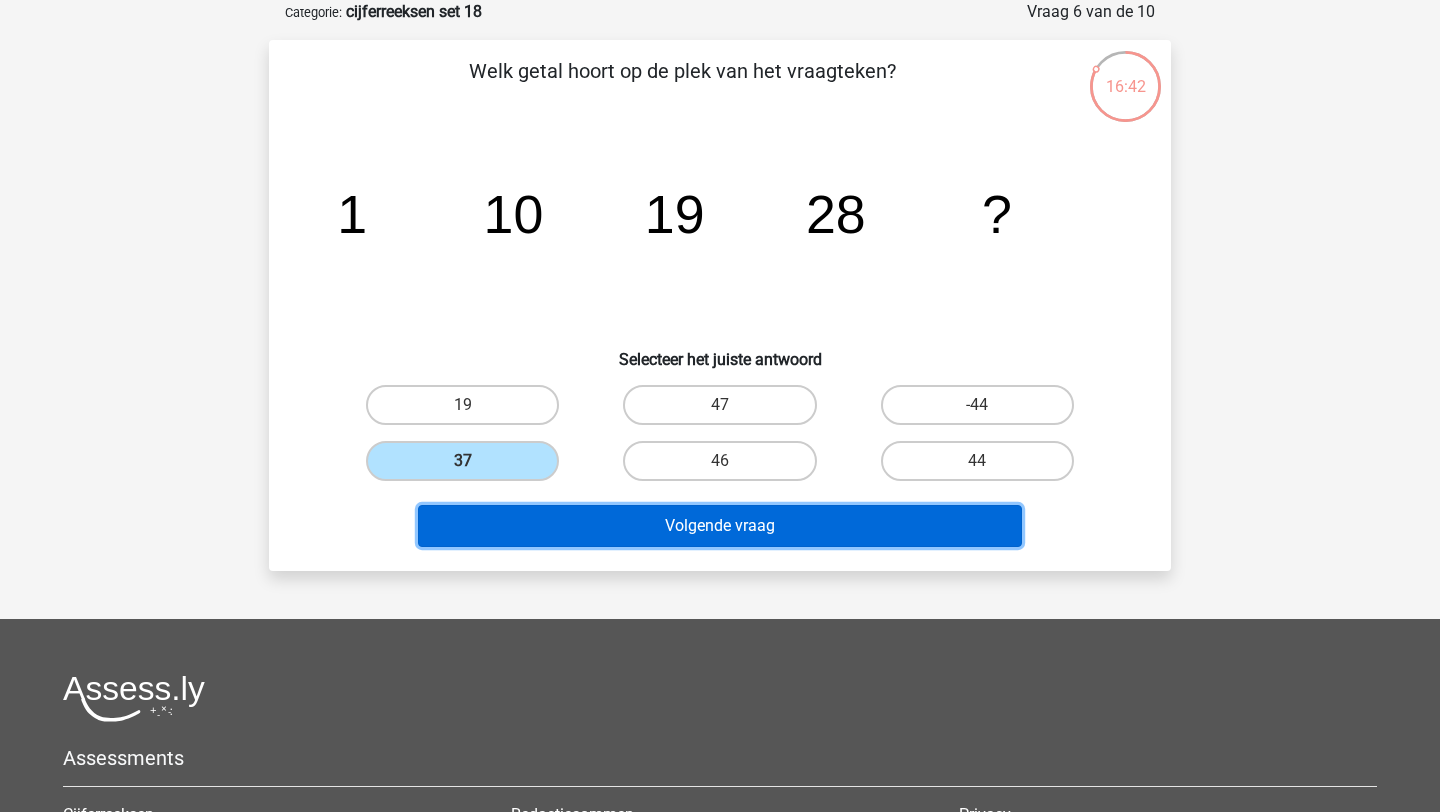click on "Volgende vraag" at bounding box center (720, 526) 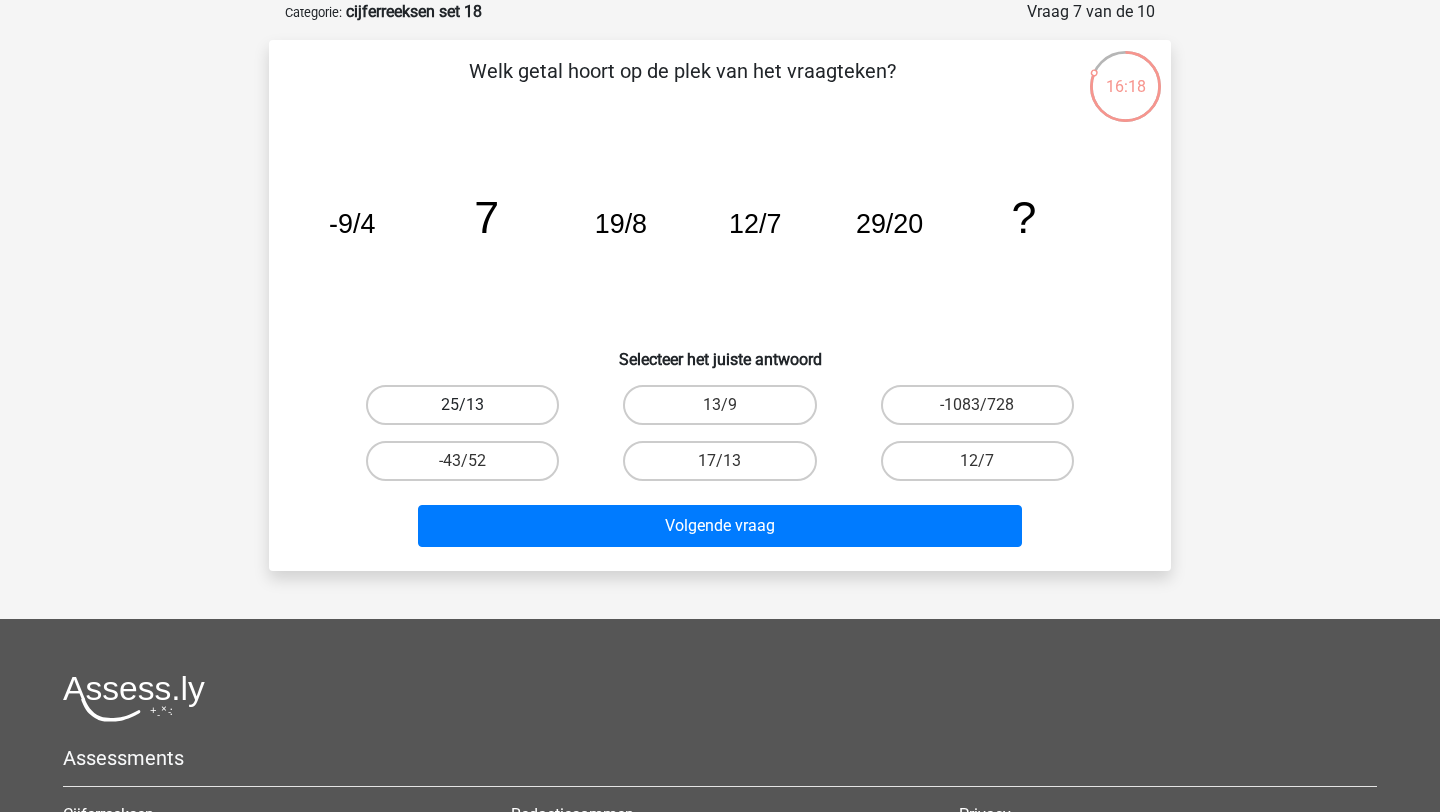 click on "25/13" at bounding box center (462, 405) 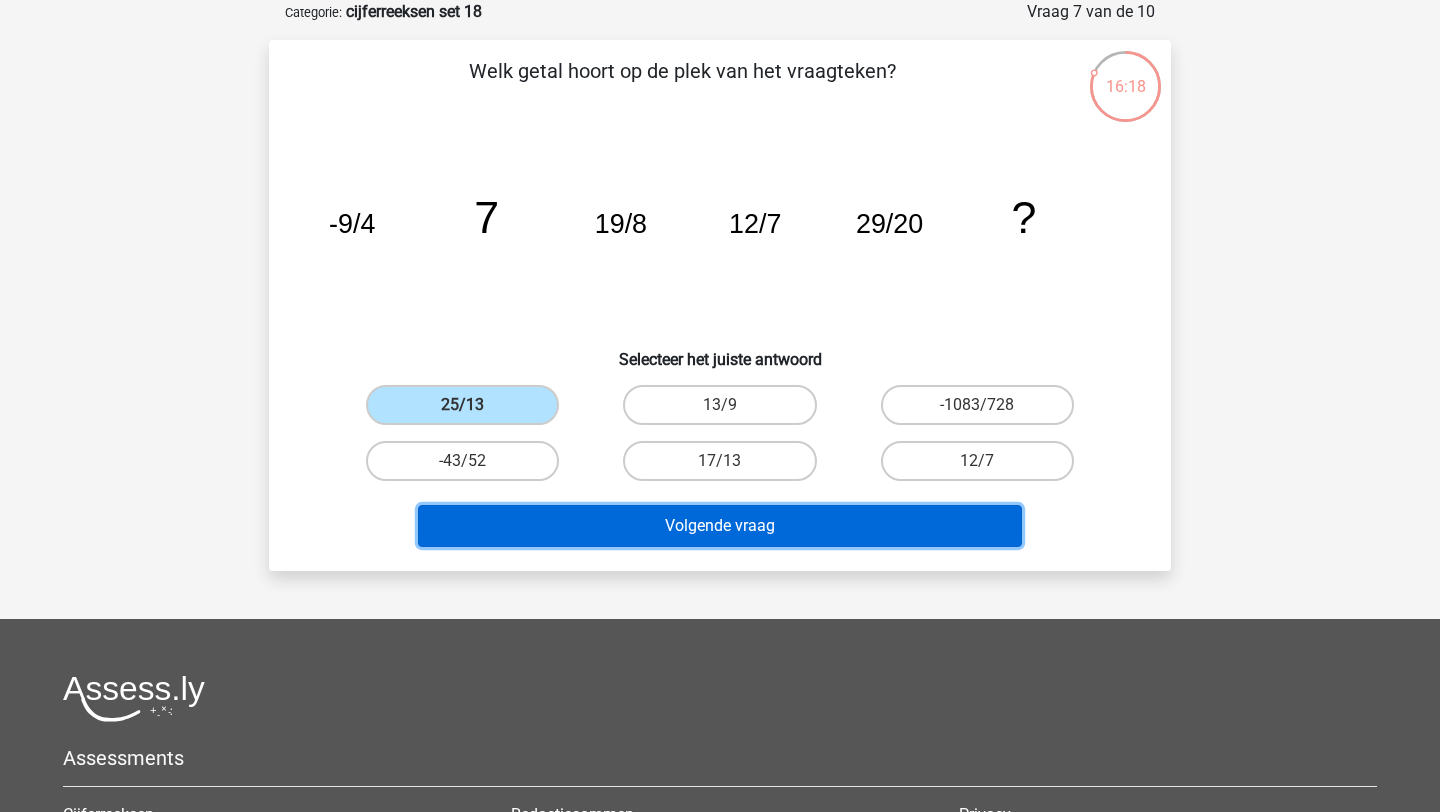 click on "Volgende vraag" at bounding box center (720, 526) 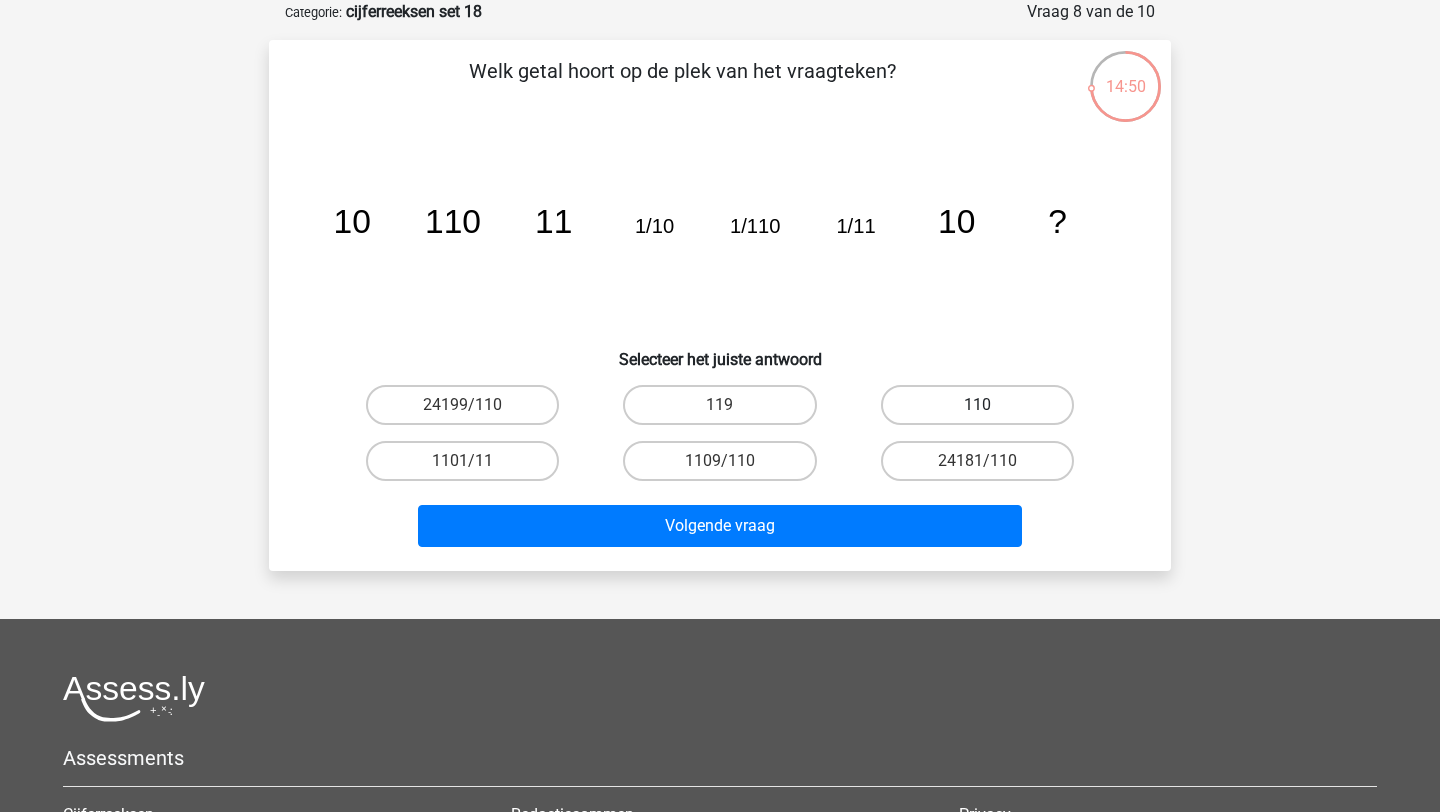 click on "110" at bounding box center [977, 405] 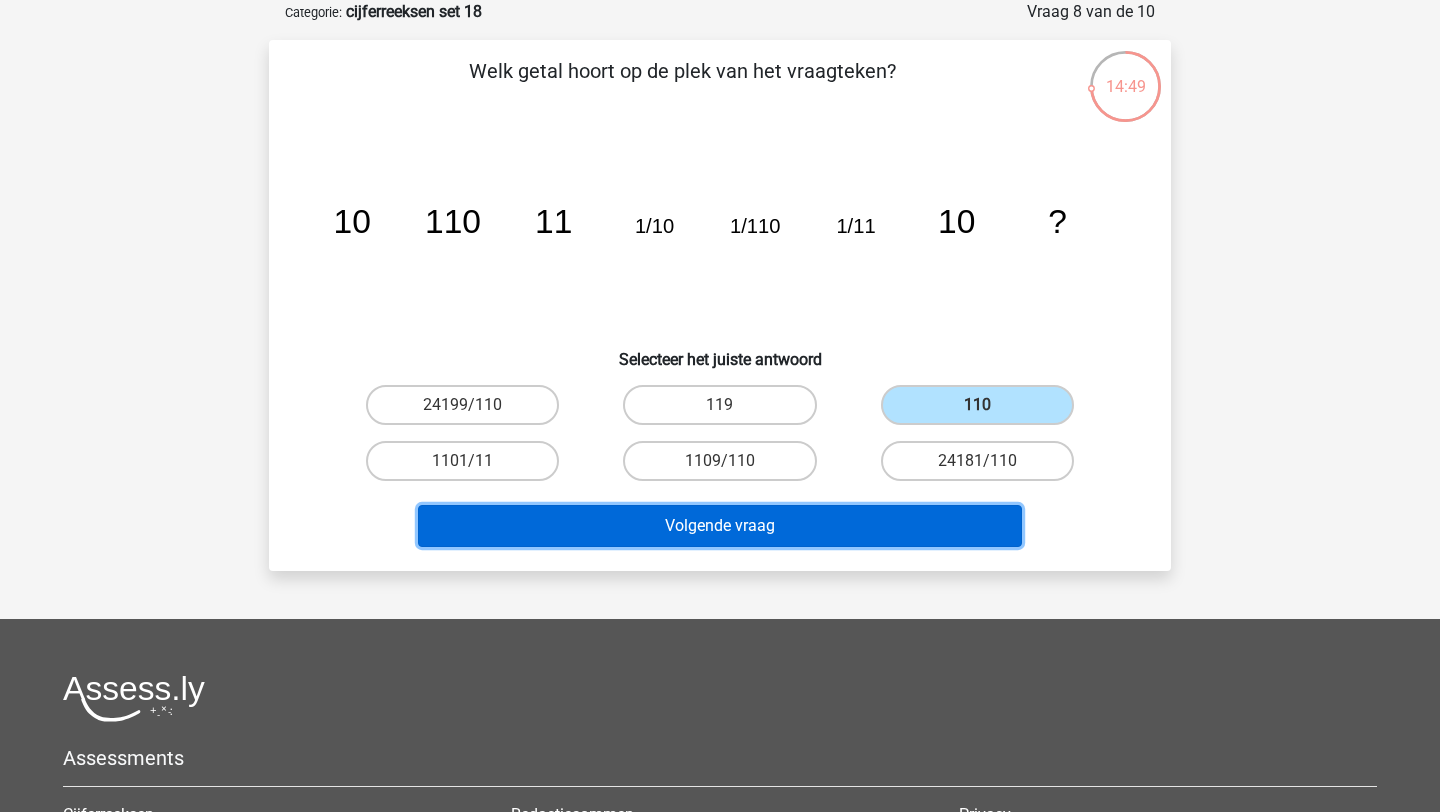 click on "Volgende vraag" at bounding box center (720, 526) 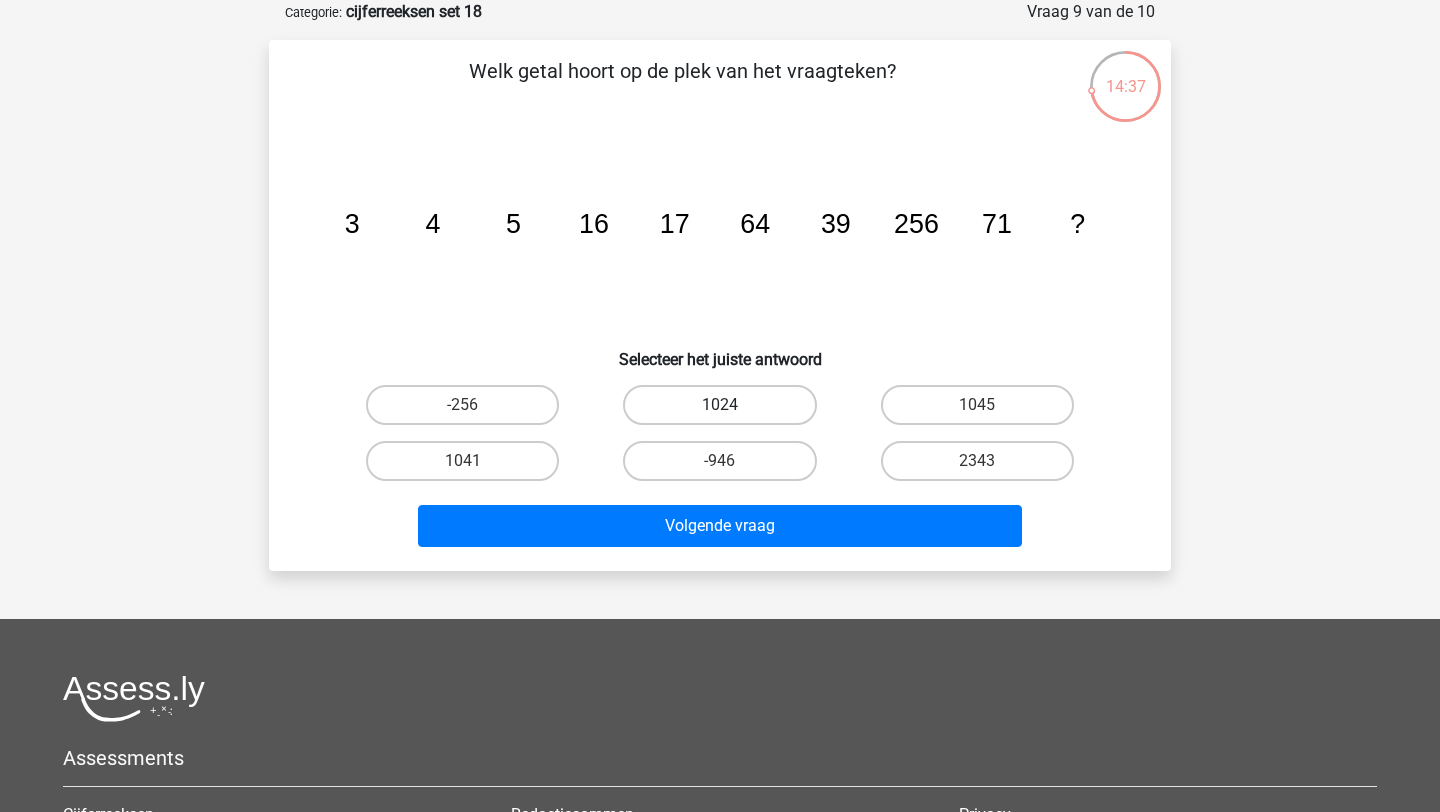 click on "1024" at bounding box center (719, 405) 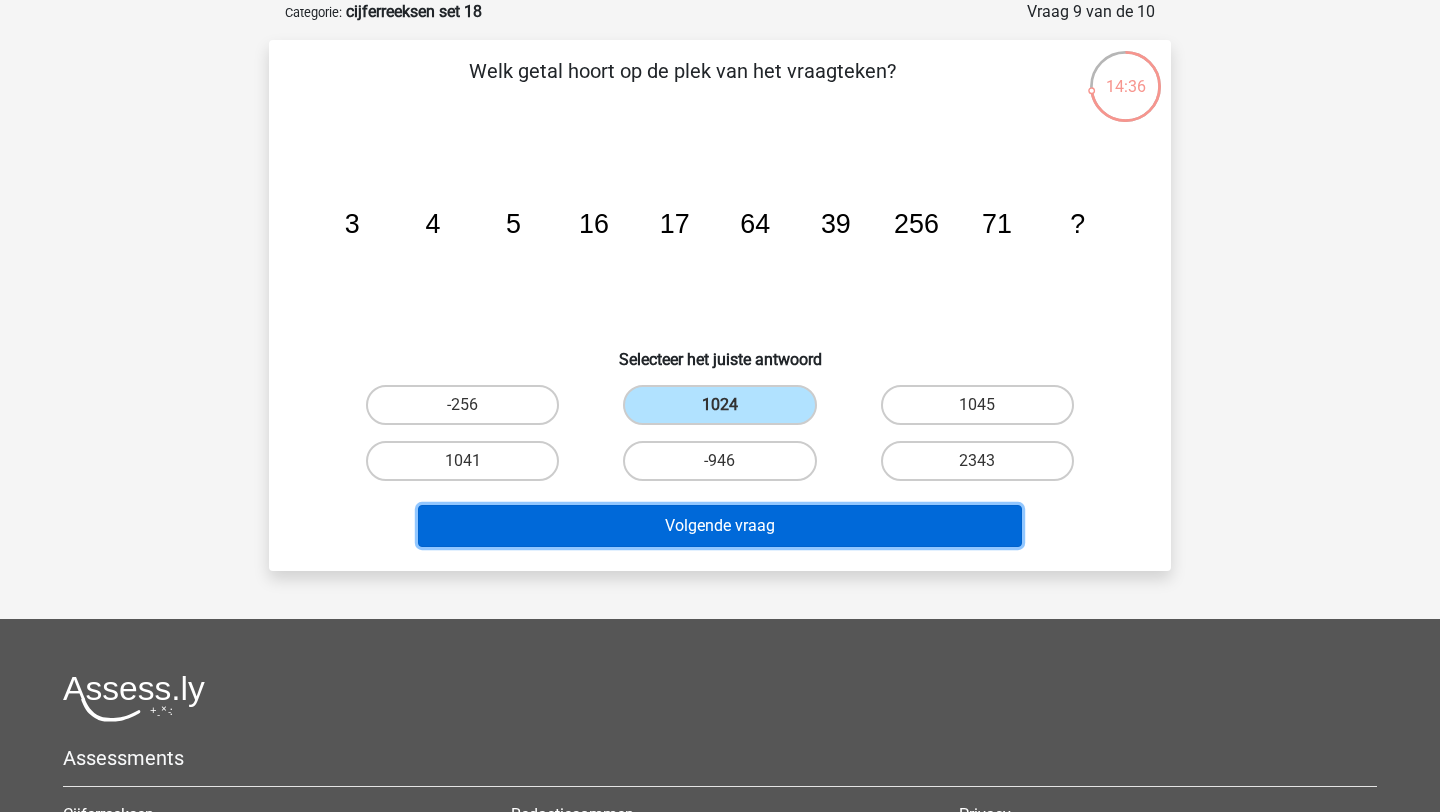 click on "Volgende vraag" at bounding box center [720, 526] 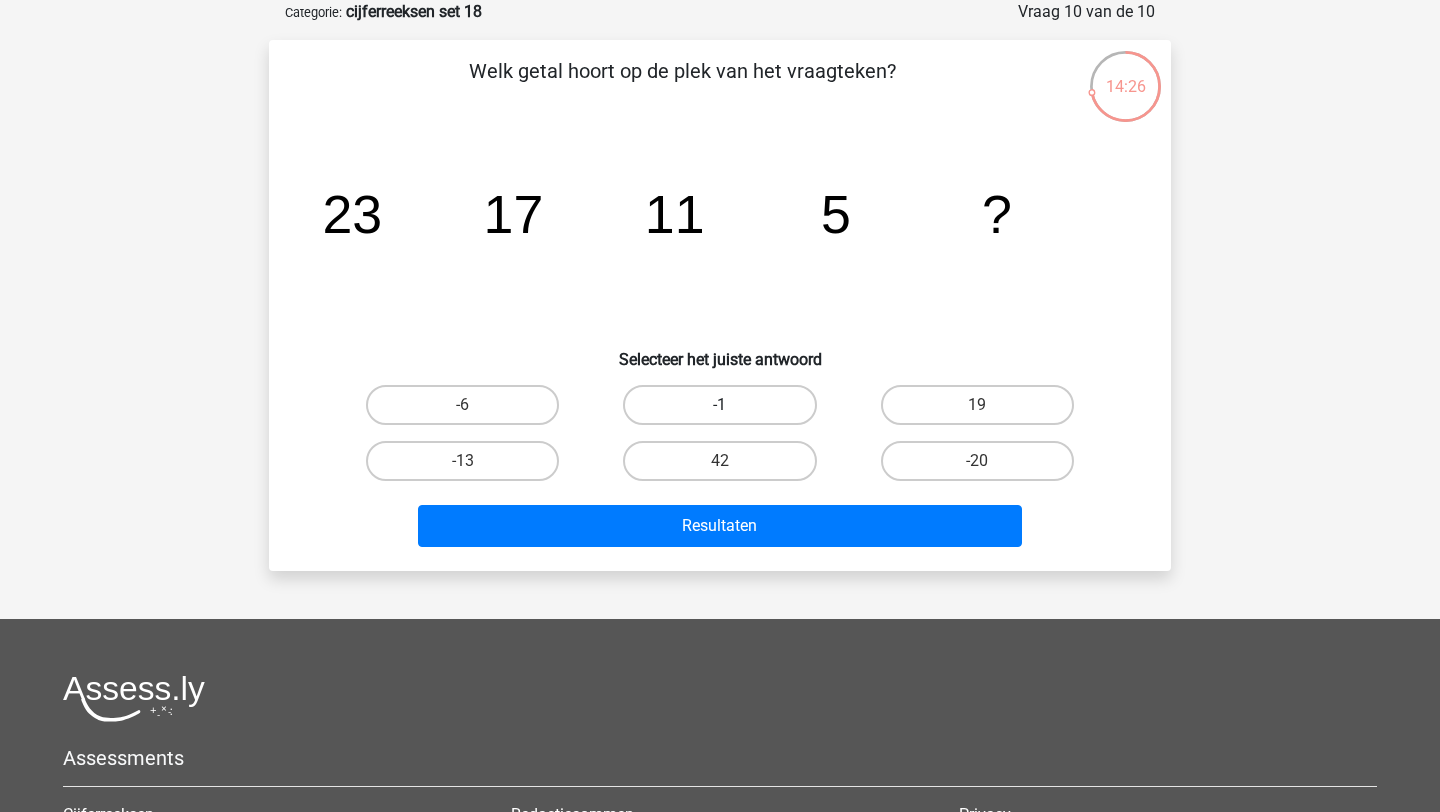 click on "-1" at bounding box center [719, 405] 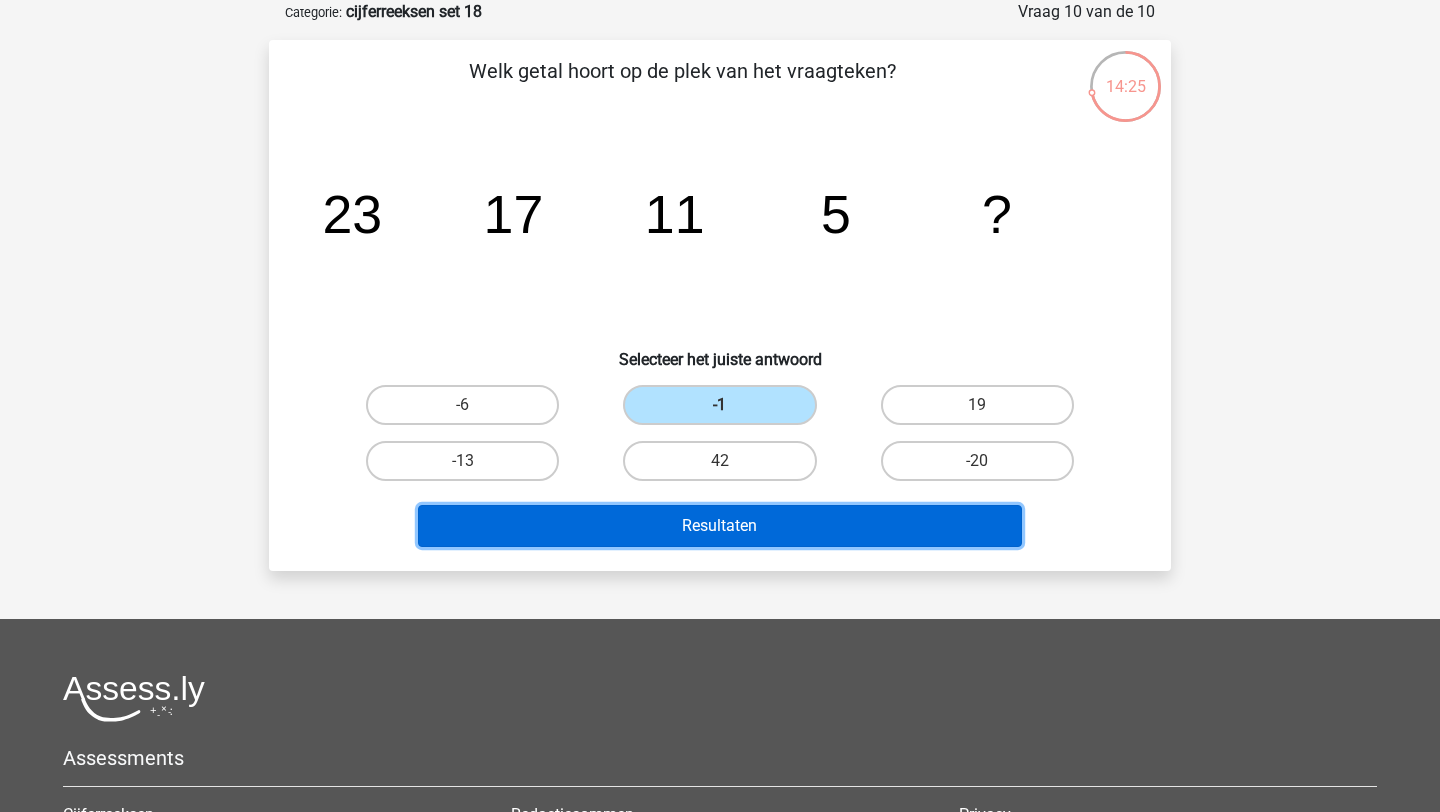 click on "Resultaten" at bounding box center (720, 526) 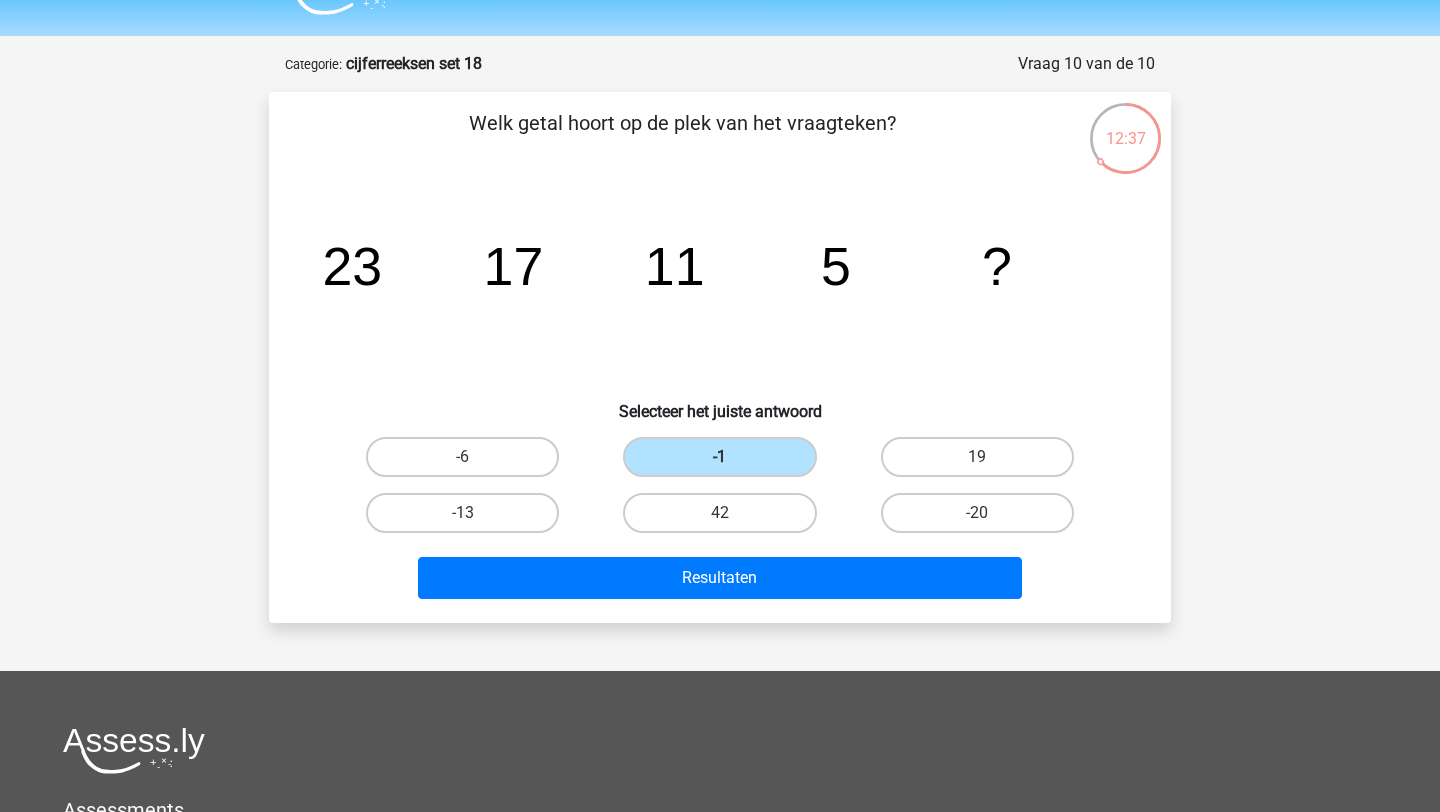 scroll, scrollTop: 0, scrollLeft: 0, axis: both 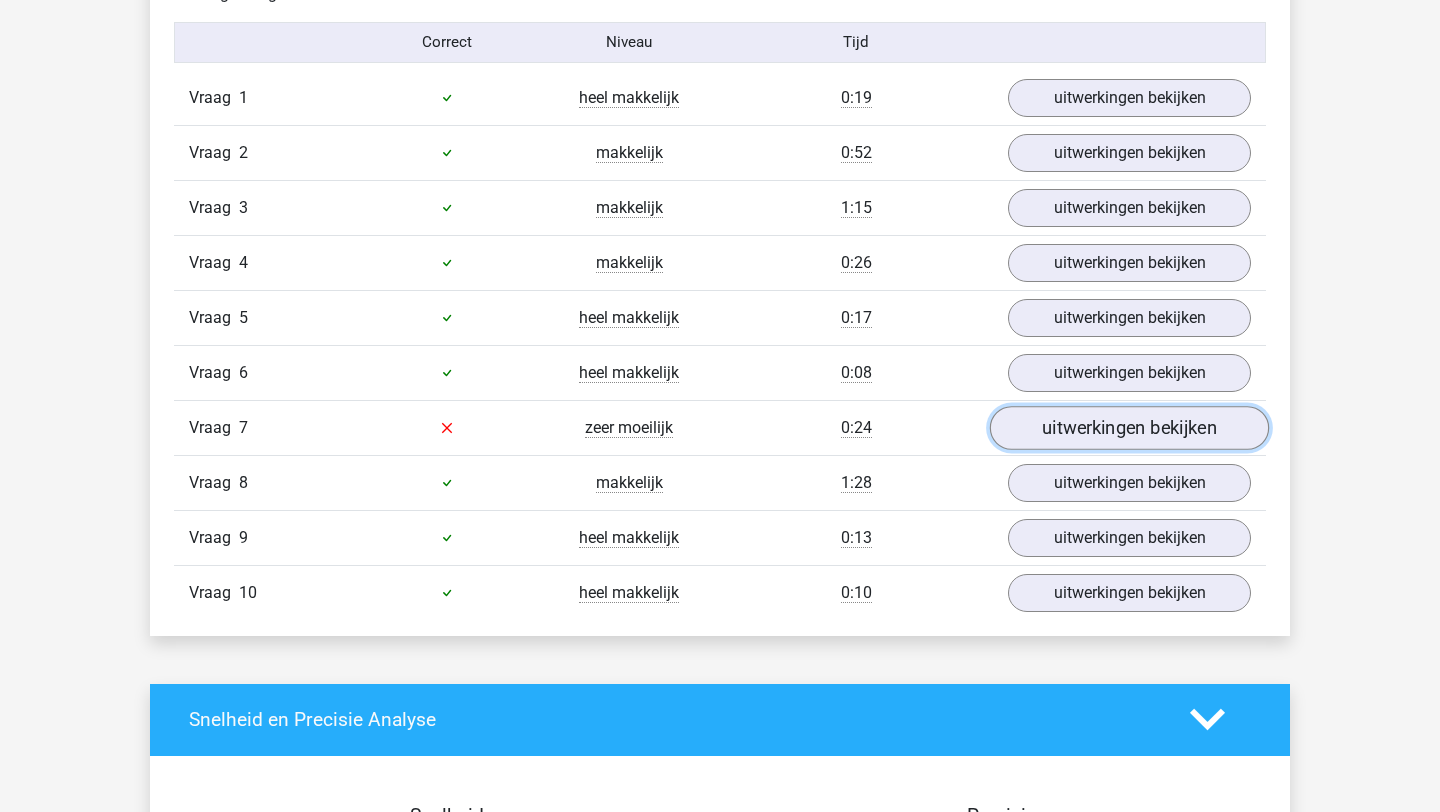click on "uitwerkingen bekijken" at bounding box center (1129, 428) 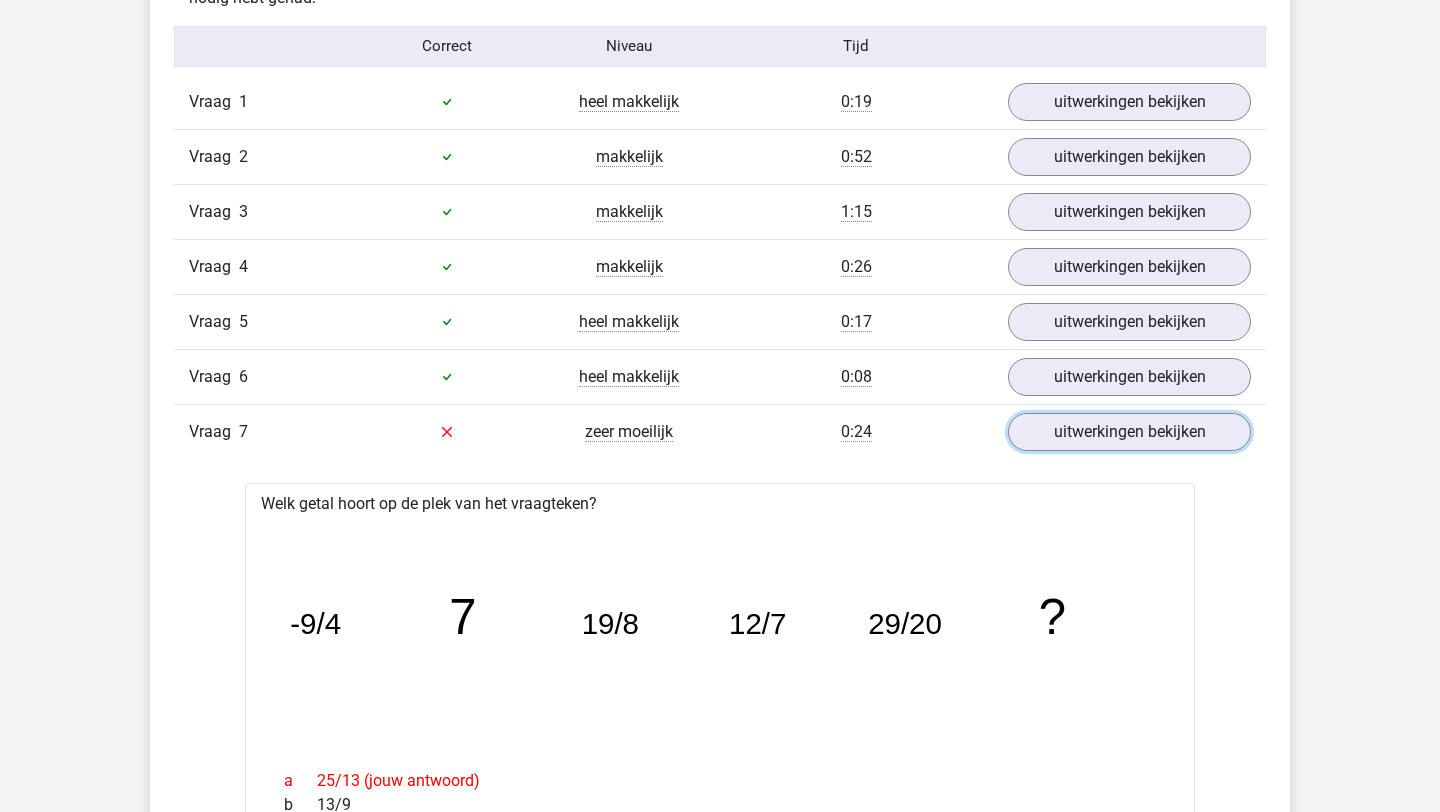 scroll, scrollTop: 1302, scrollLeft: 0, axis: vertical 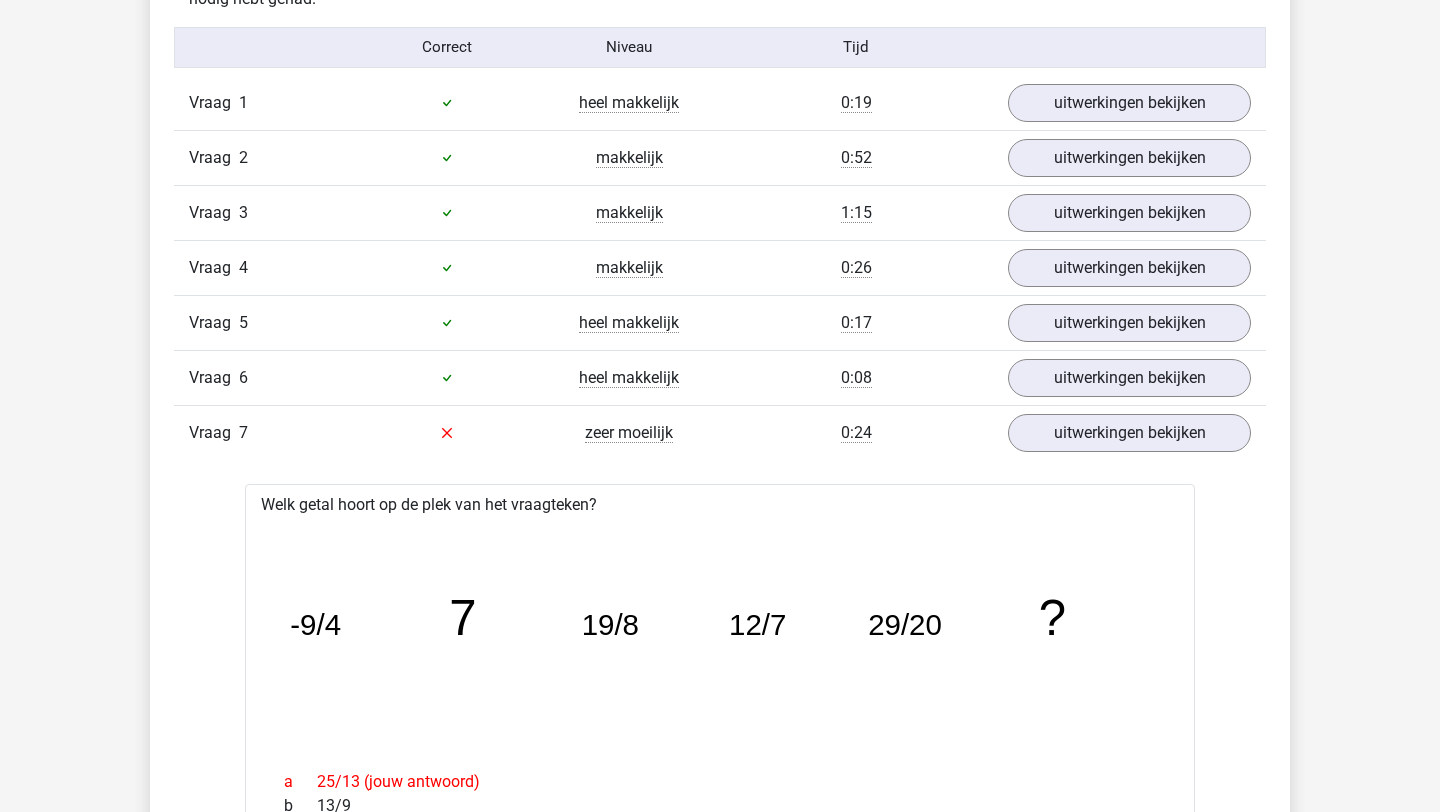 click on "zeer moeilijk" at bounding box center (629, 433) 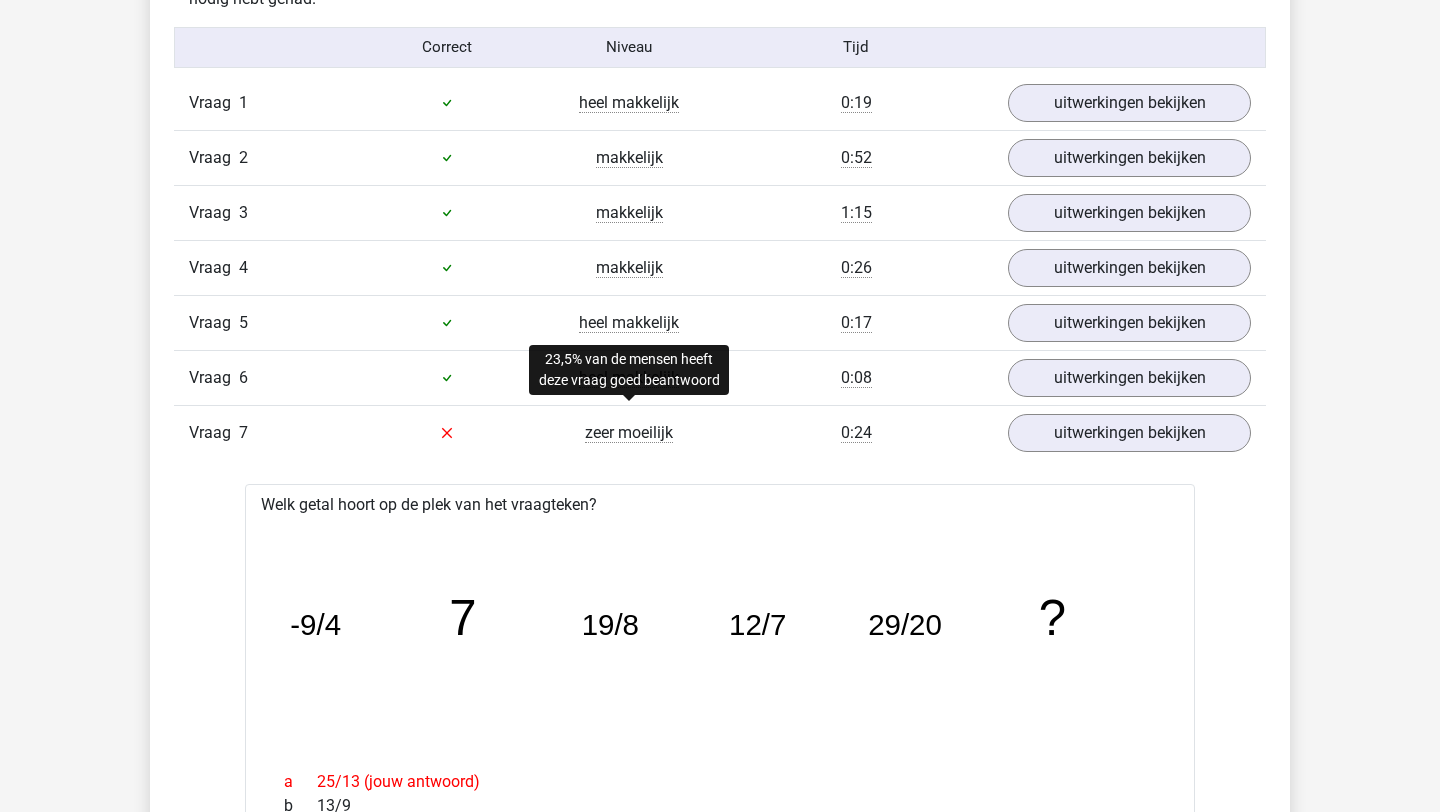 click on "zeer moeilijk" at bounding box center (629, 433) 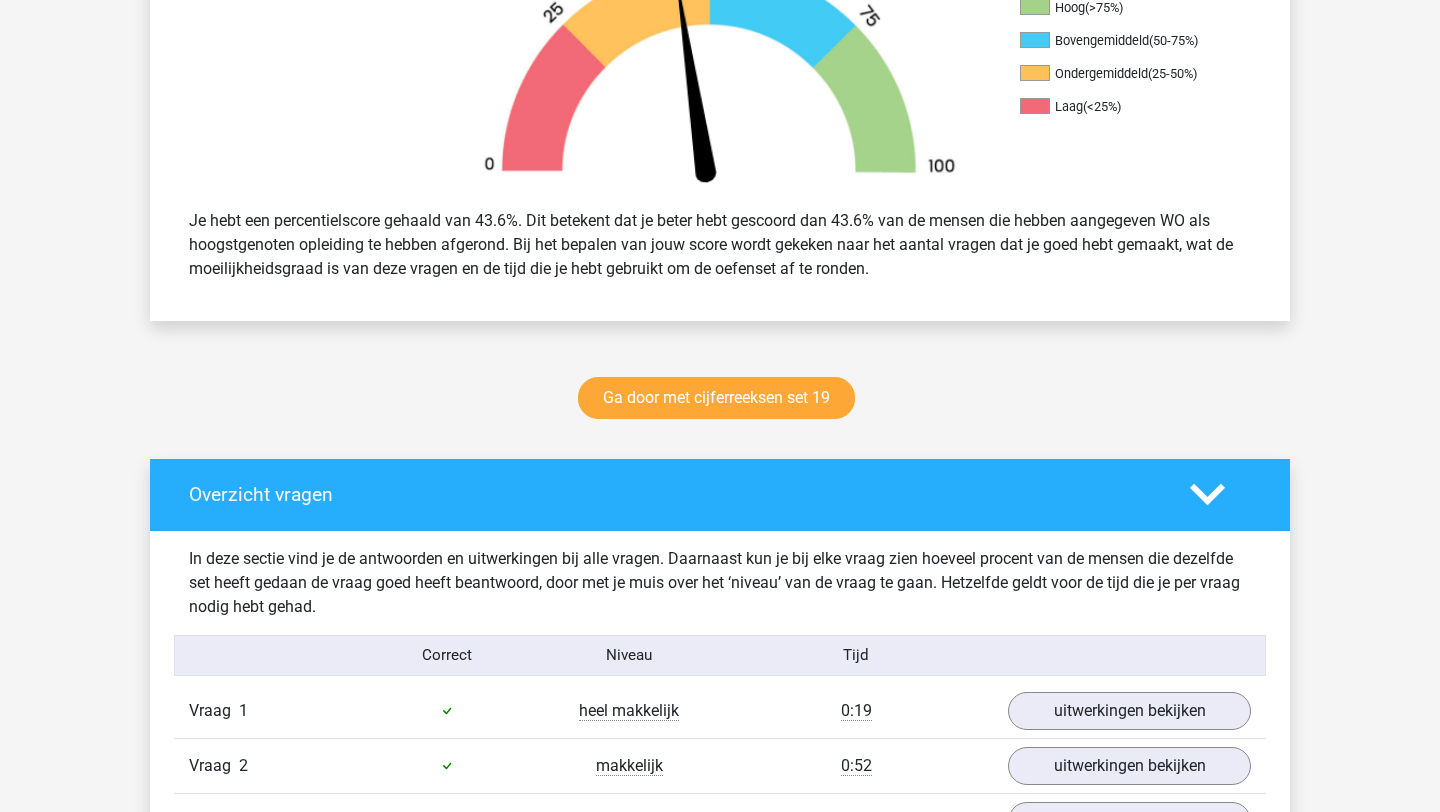 scroll, scrollTop: 524, scrollLeft: 0, axis: vertical 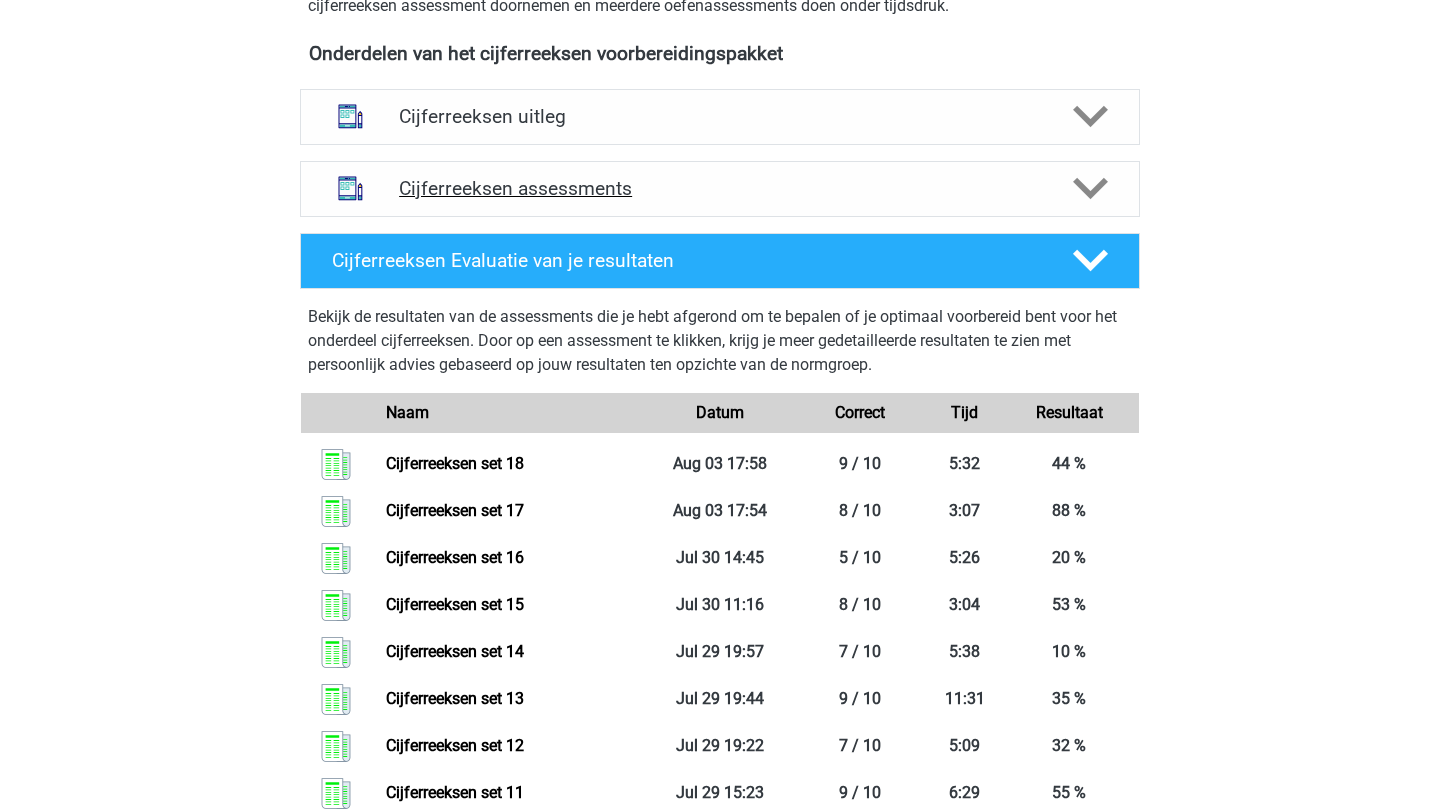 click on "Cijferreeksen assessments" at bounding box center [720, 188] 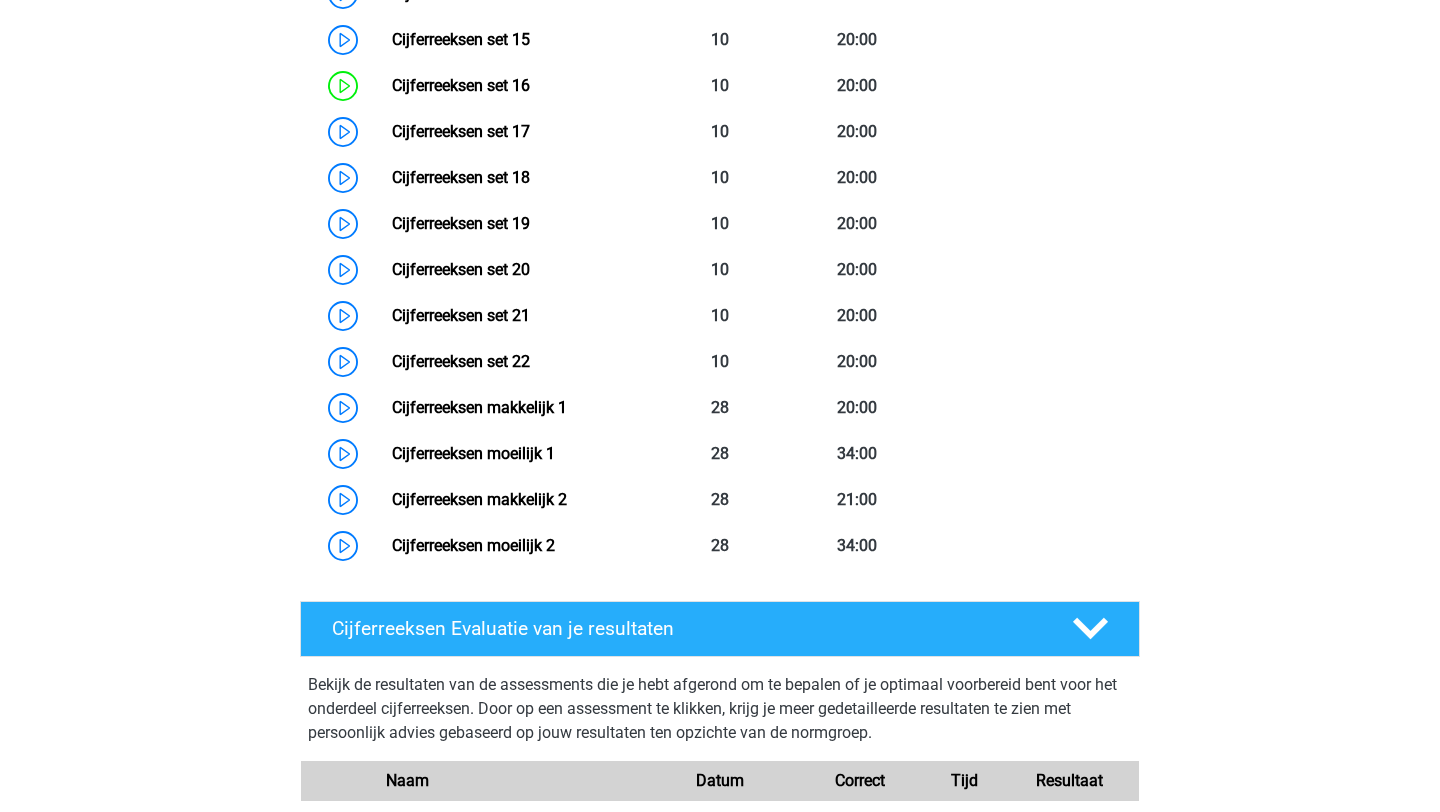 scroll, scrollTop: 1688, scrollLeft: 0, axis: vertical 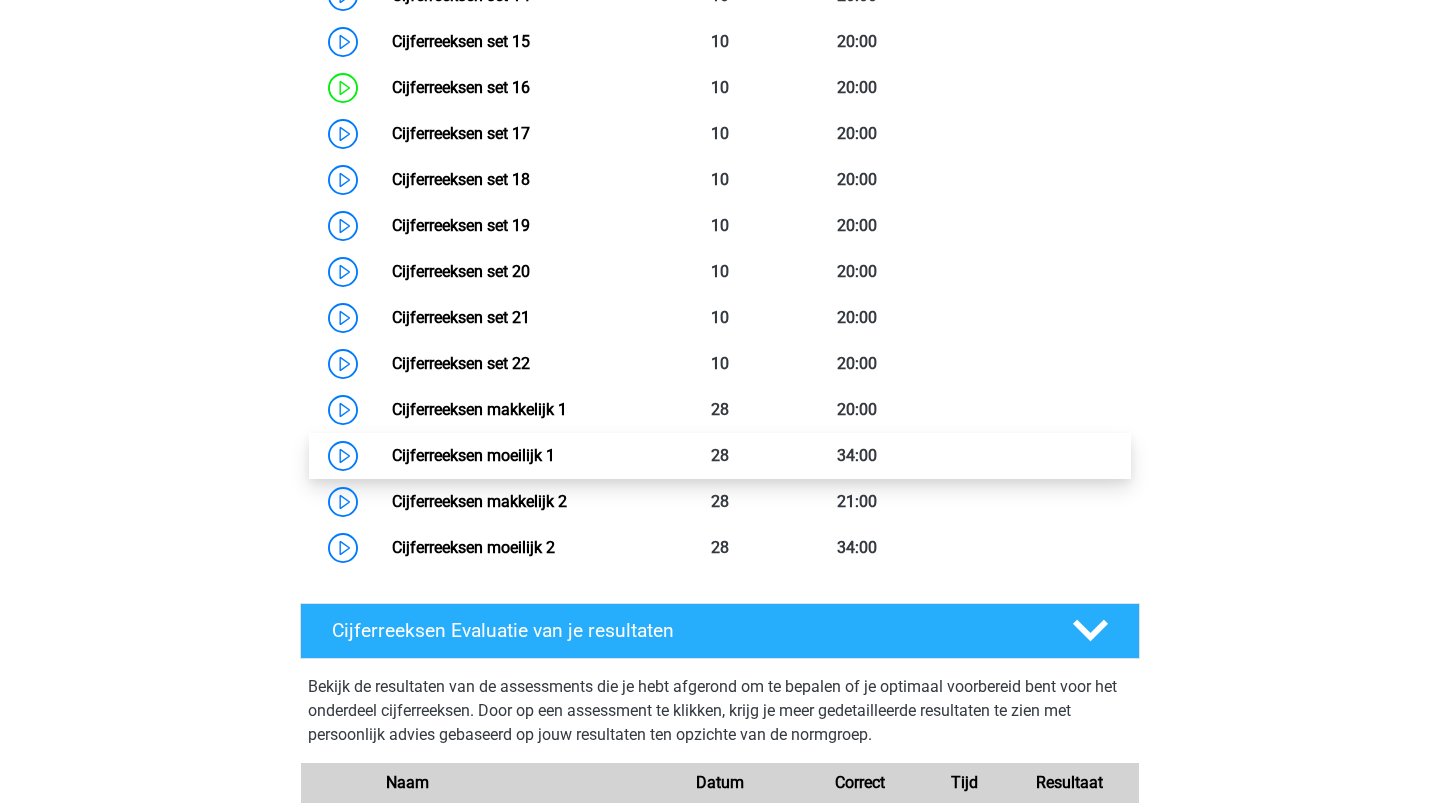 click on "Cijferreeksen
moeilijk 1" at bounding box center (473, 455) 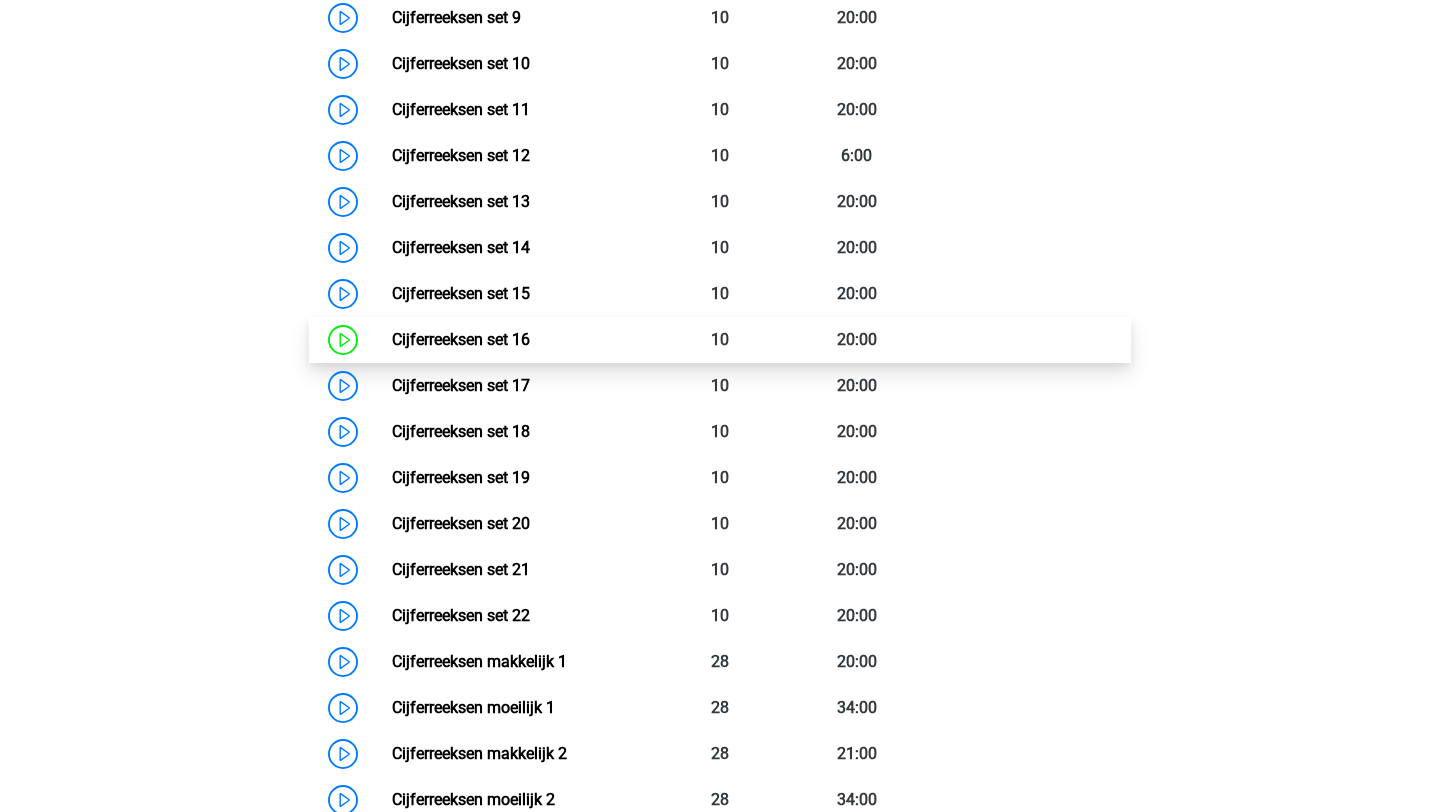scroll, scrollTop: 1499, scrollLeft: 0, axis: vertical 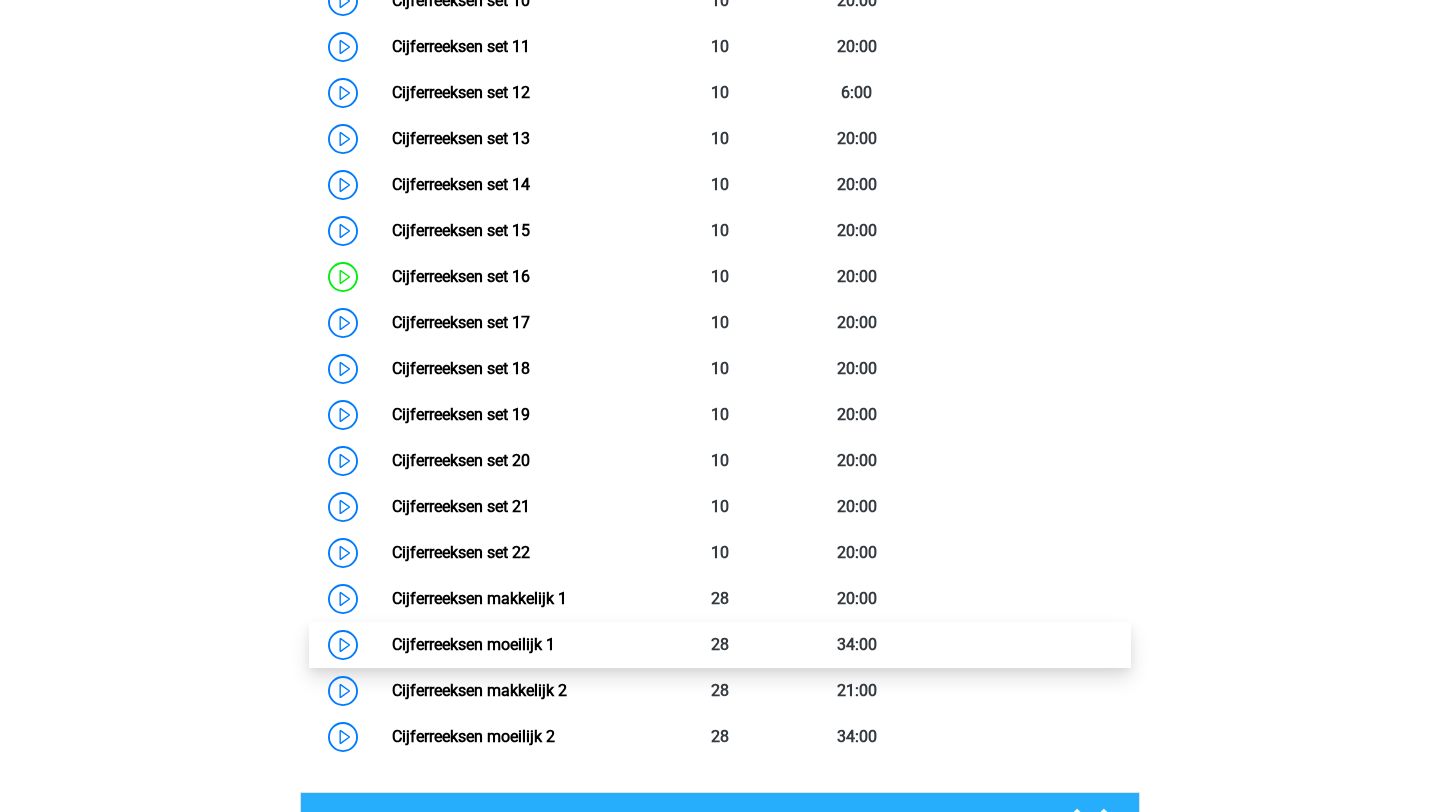 click on "Cijferreeksen
moeilijk 1" at bounding box center [473, 644] 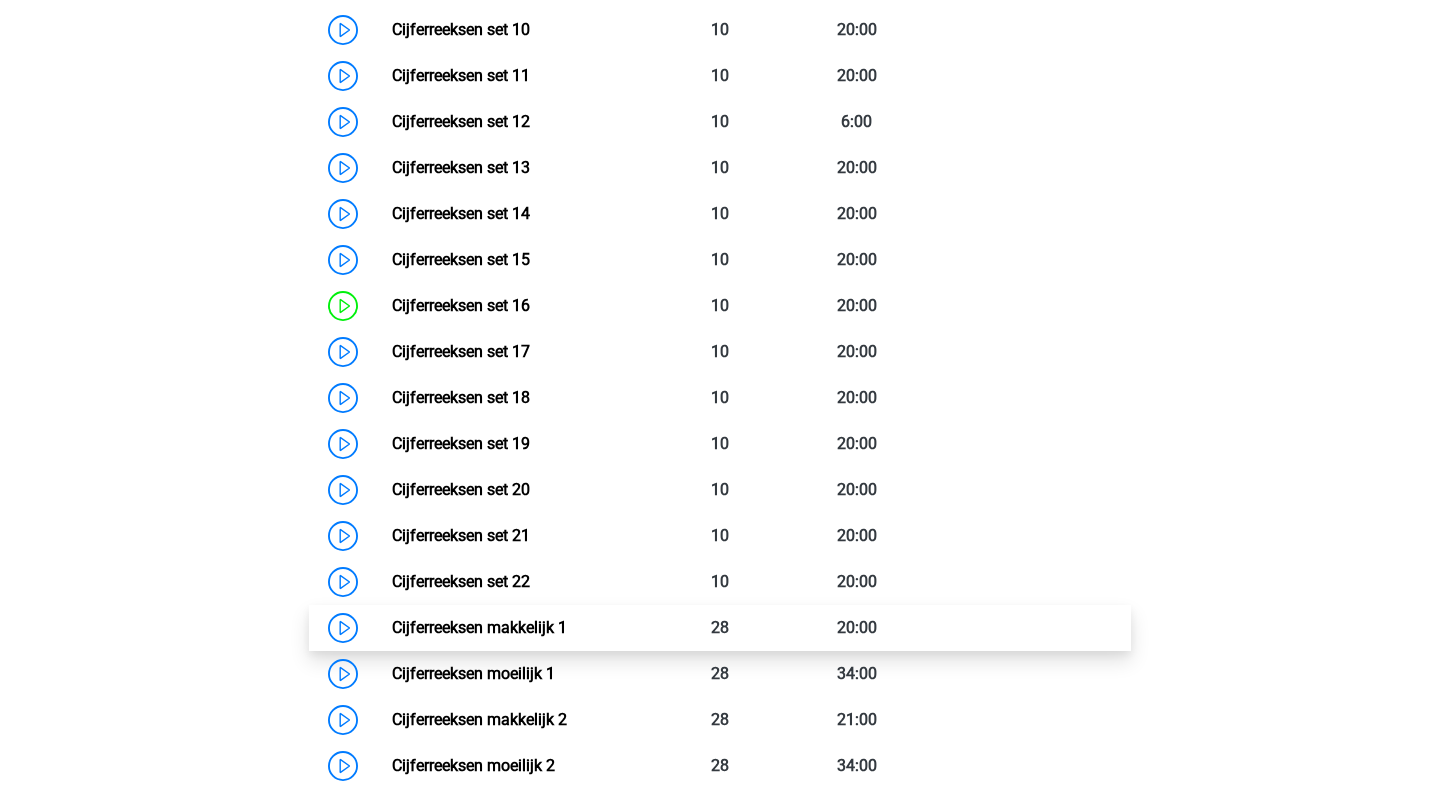 scroll, scrollTop: 1469, scrollLeft: 0, axis: vertical 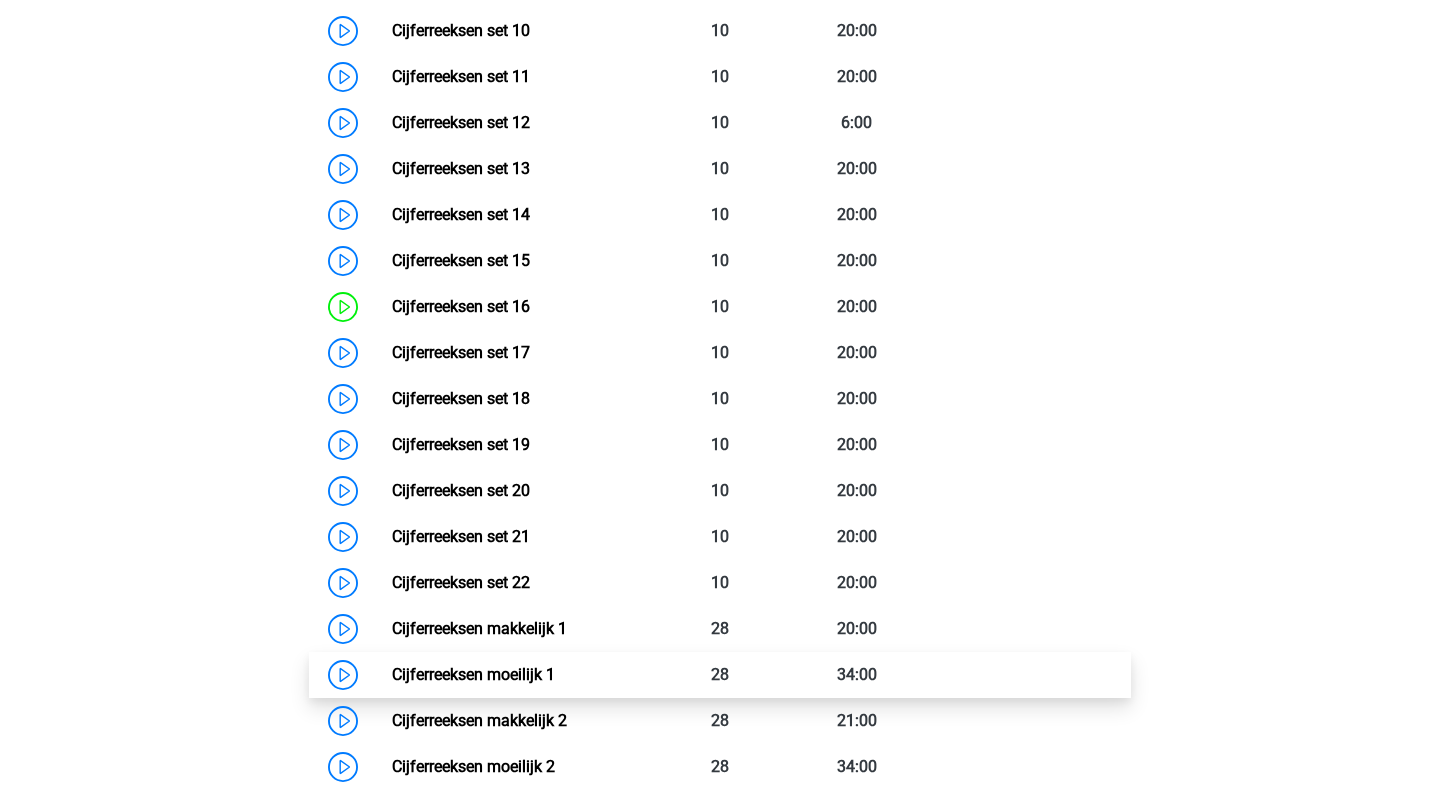 click on "Cijferreeksen
moeilijk 1" at bounding box center (473, 674) 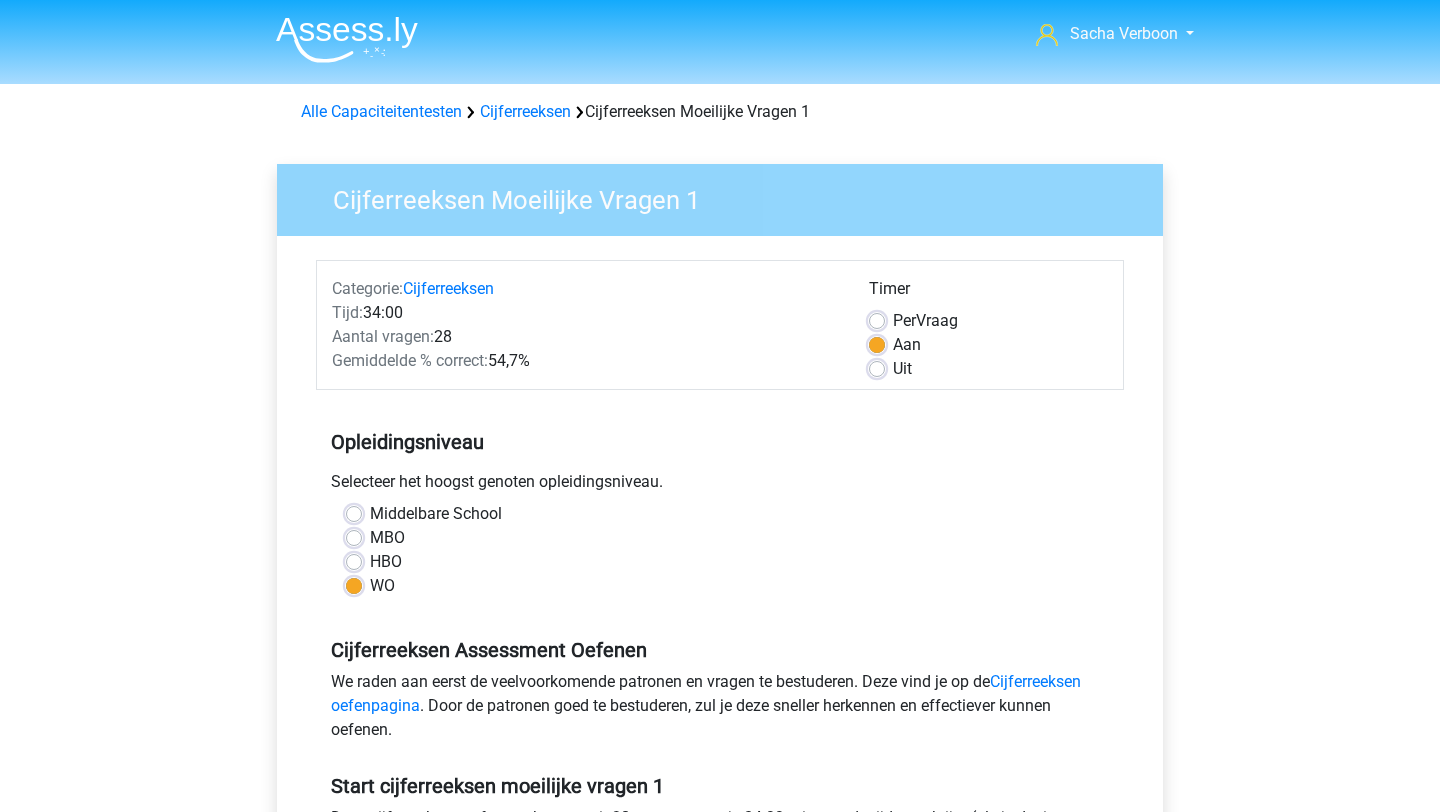 scroll, scrollTop: 32, scrollLeft: 0, axis: vertical 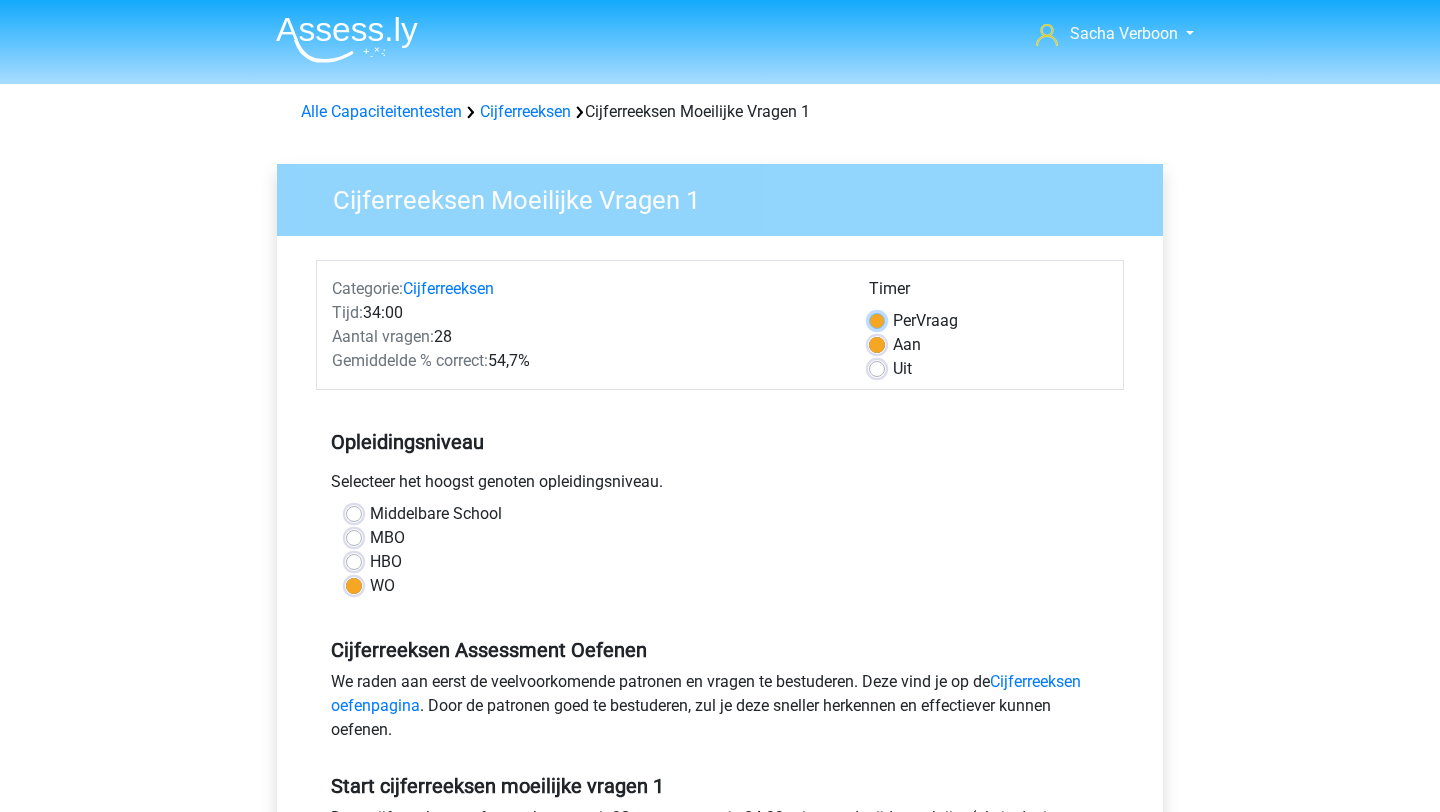 click on "Per  Vraag" at bounding box center [877, 319] 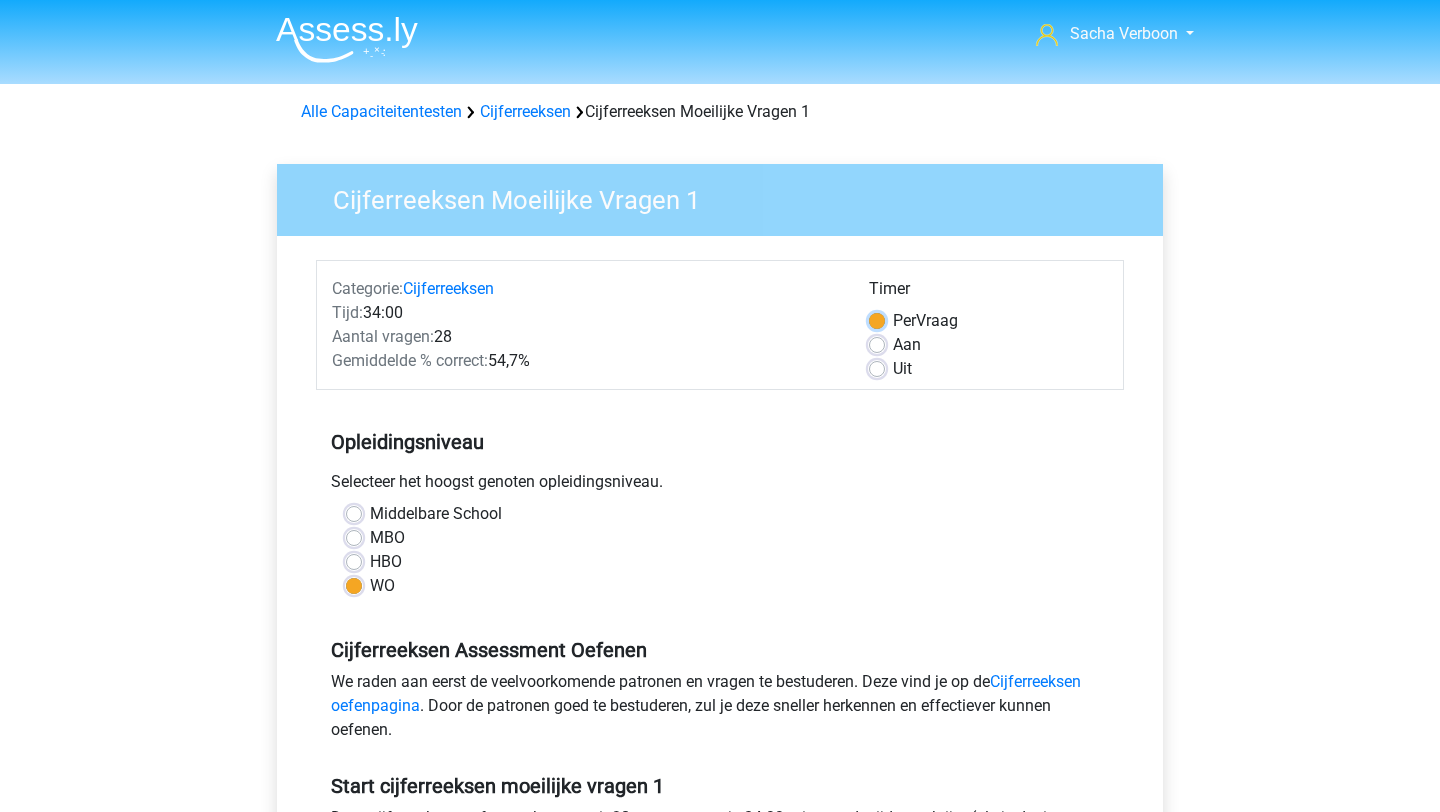 scroll, scrollTop: 27, scrollLeft: 0, axis: vertical 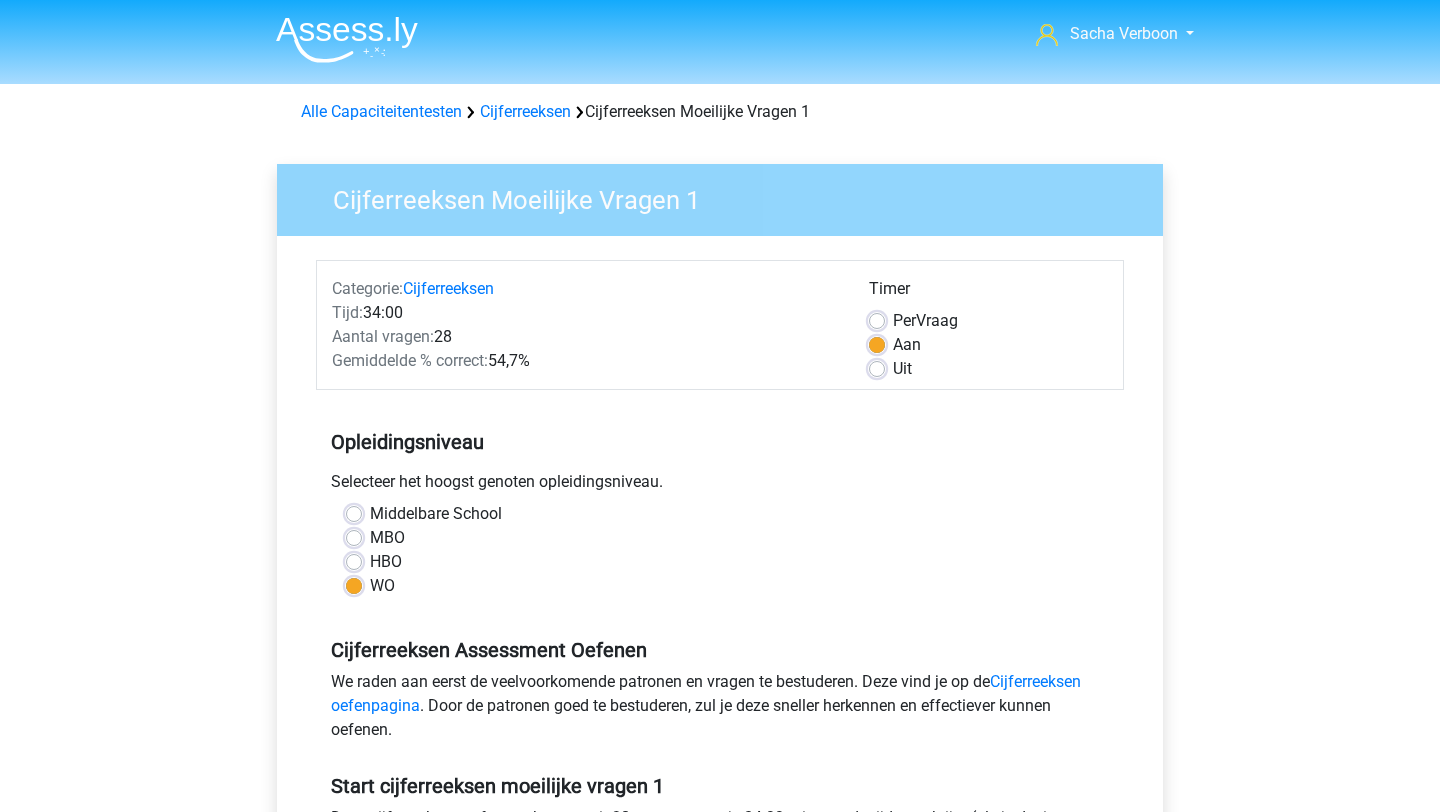 click on "Per  Vraag" at bounding box center [925, 321] 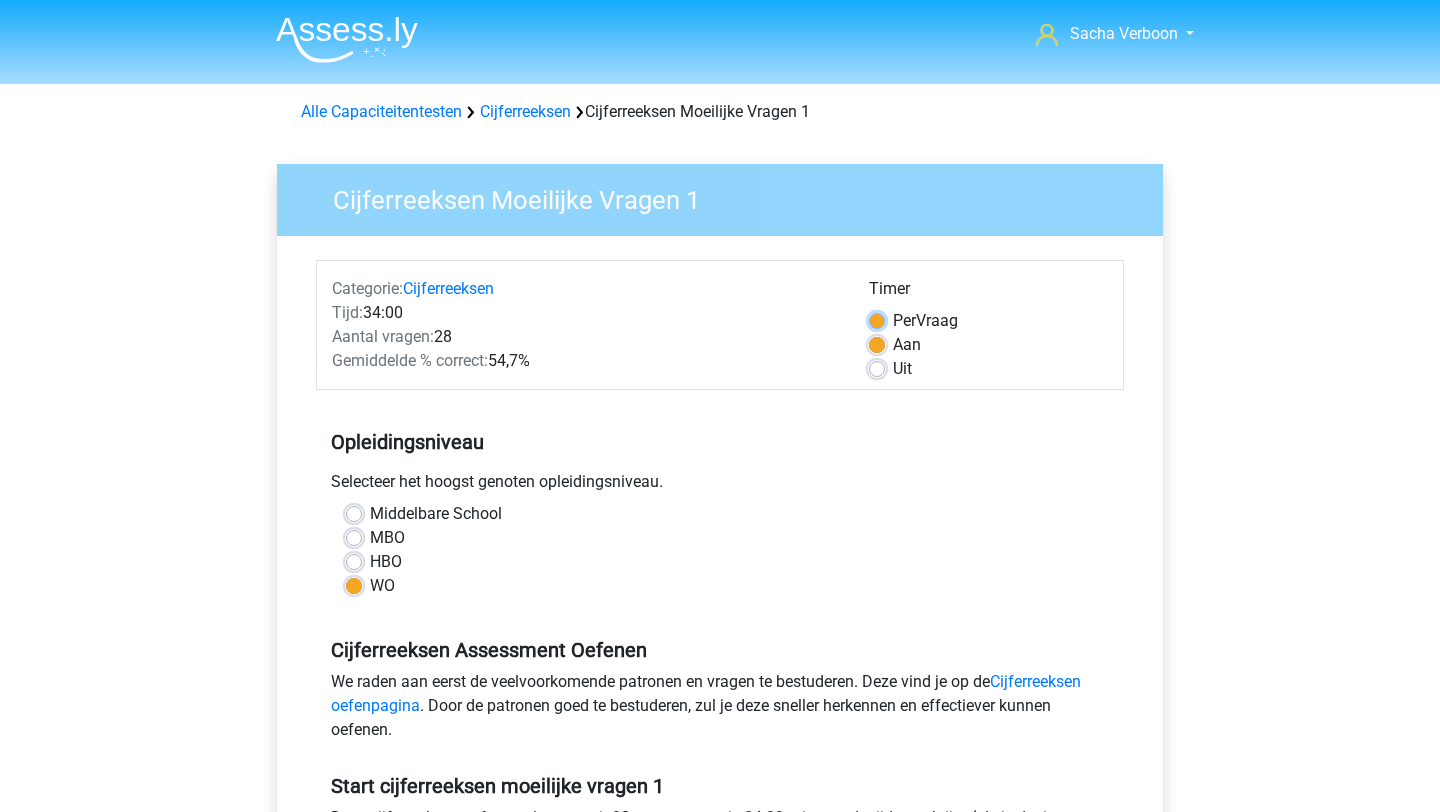 click on "Per  Vraag" at bounding box center (877, 319) 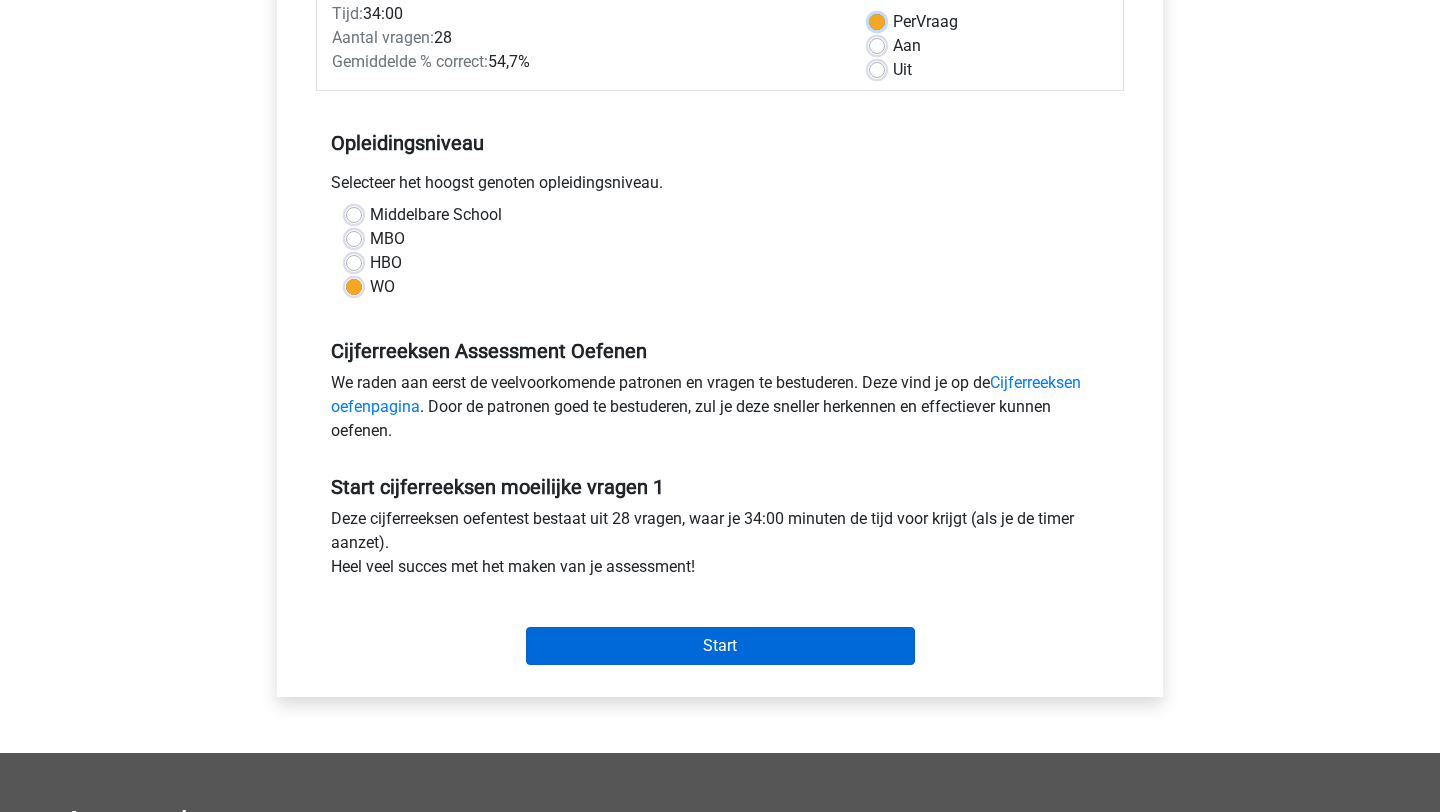 scroll, scrollTop: 297, scrollLeft: 0, axis: vertical 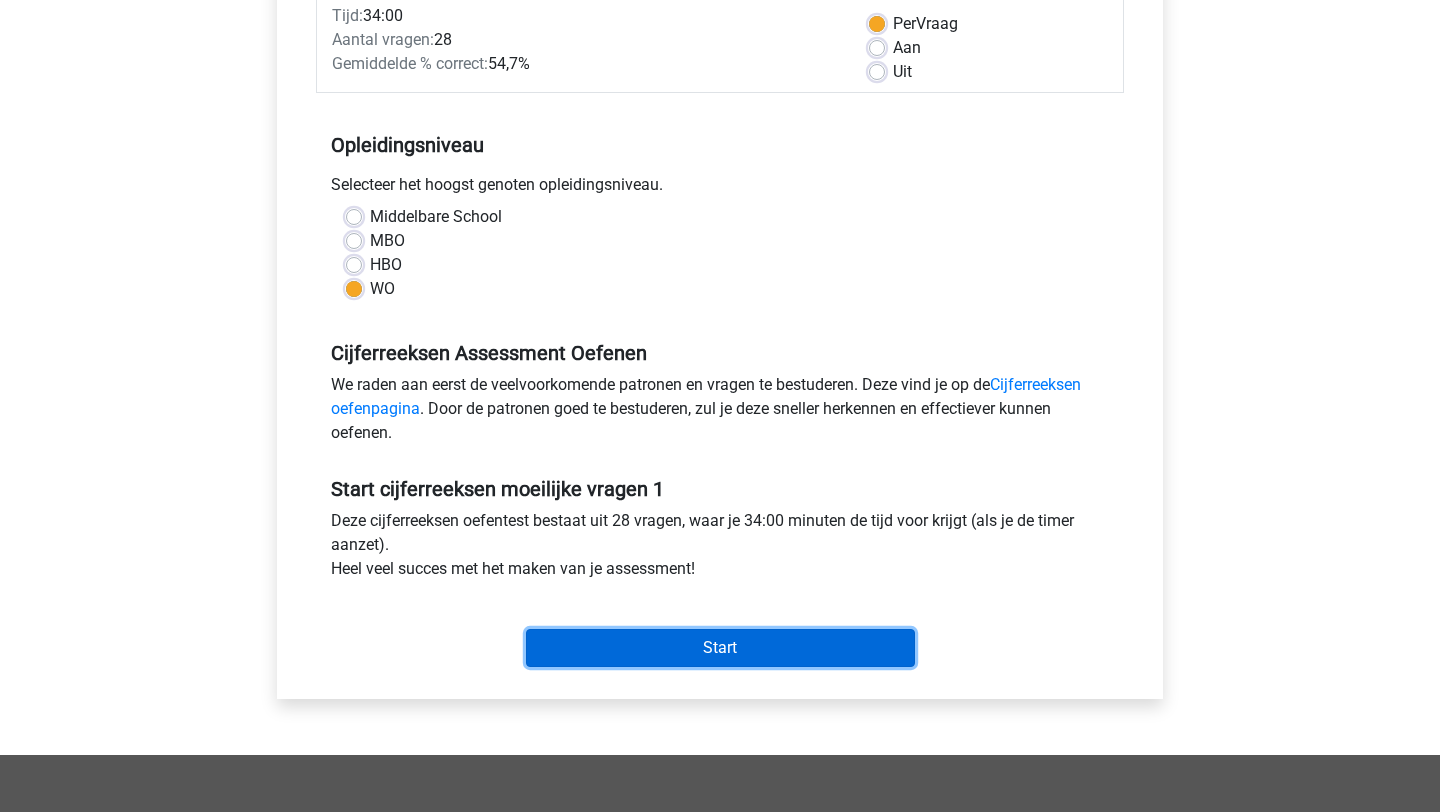 click on "Start" at bounding box center (720, 648) 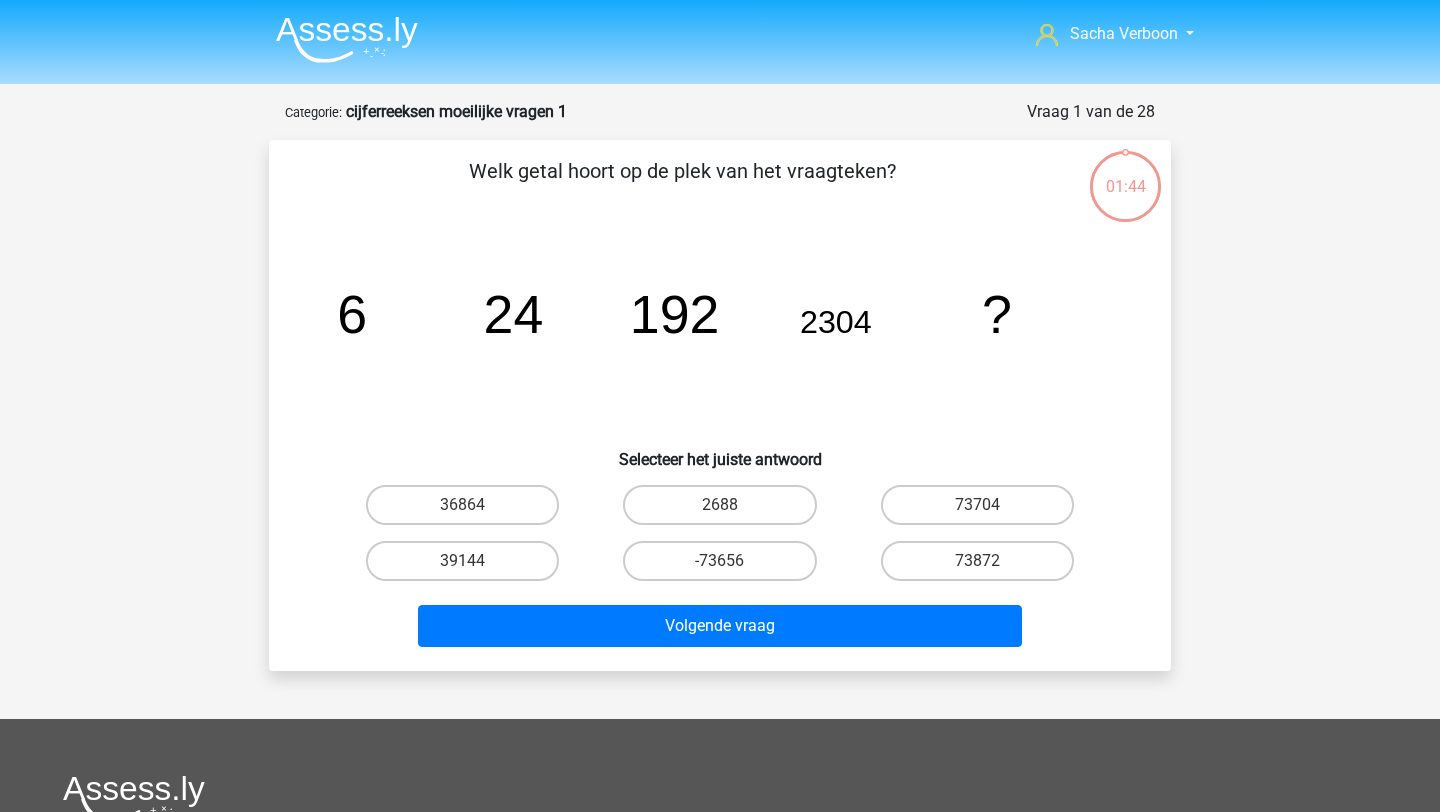 scroll, scrollTop: 0, scrollLeft: 0, axis: both 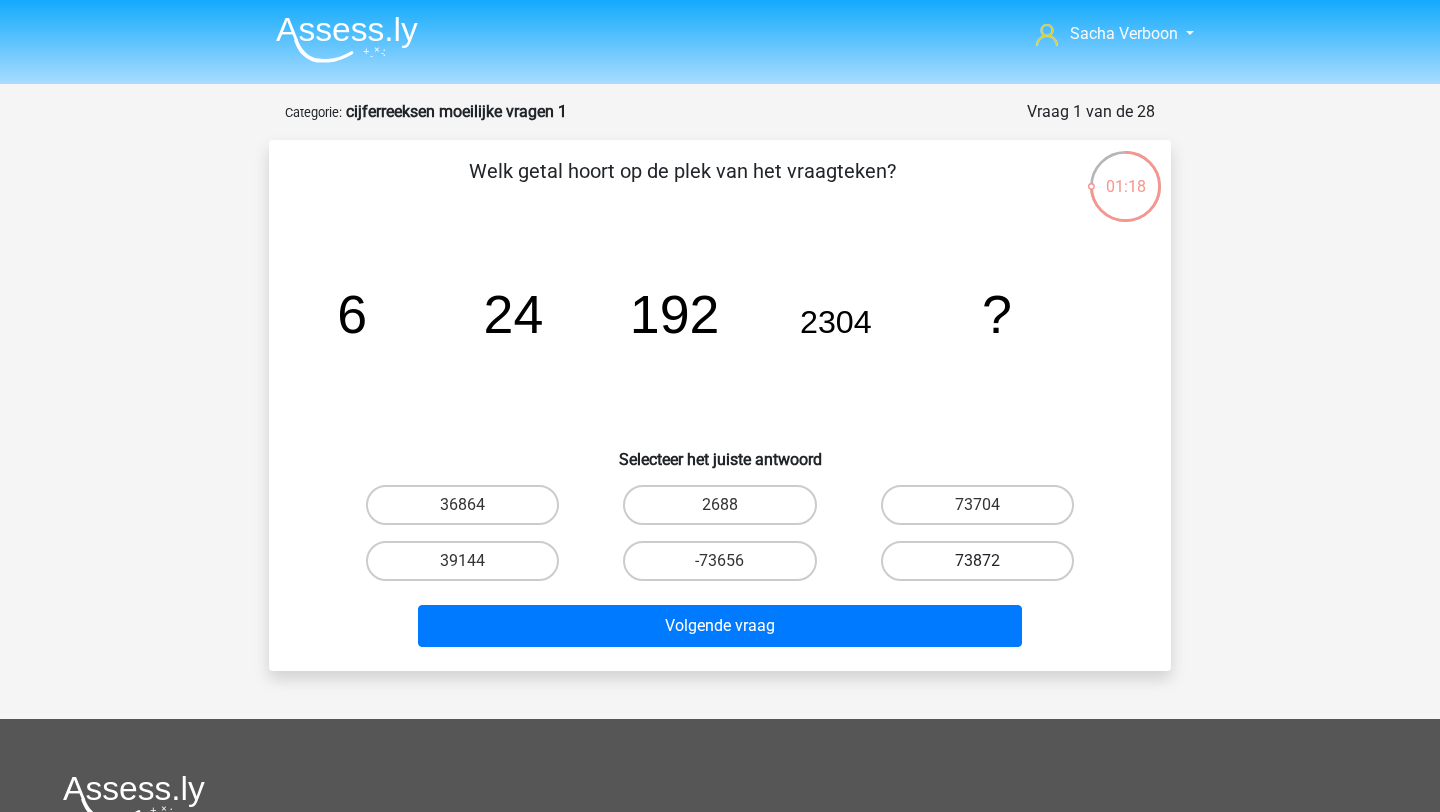 click on "73872" at bounding box center (977, 561) 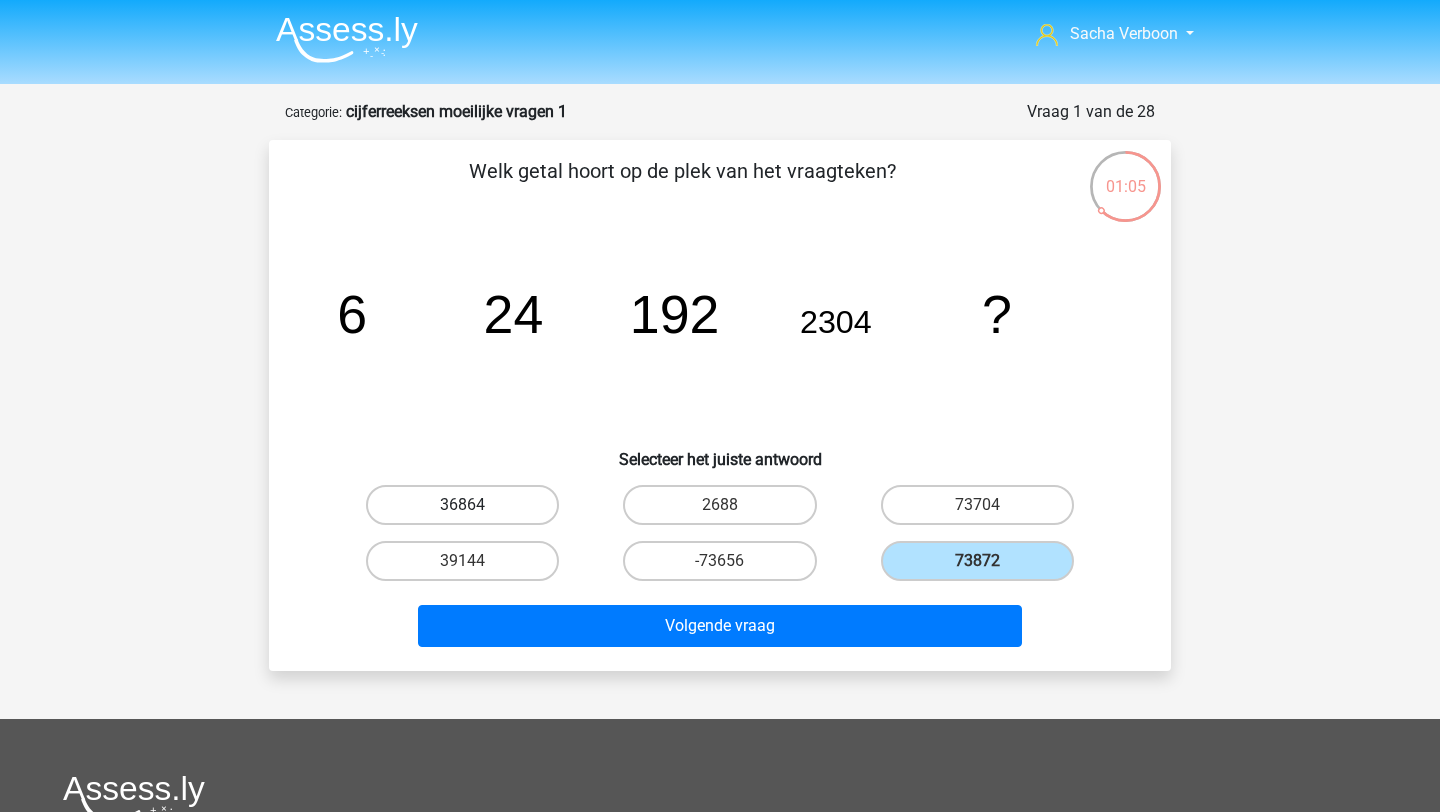 click on "36864" at bounding box center (462, 505) 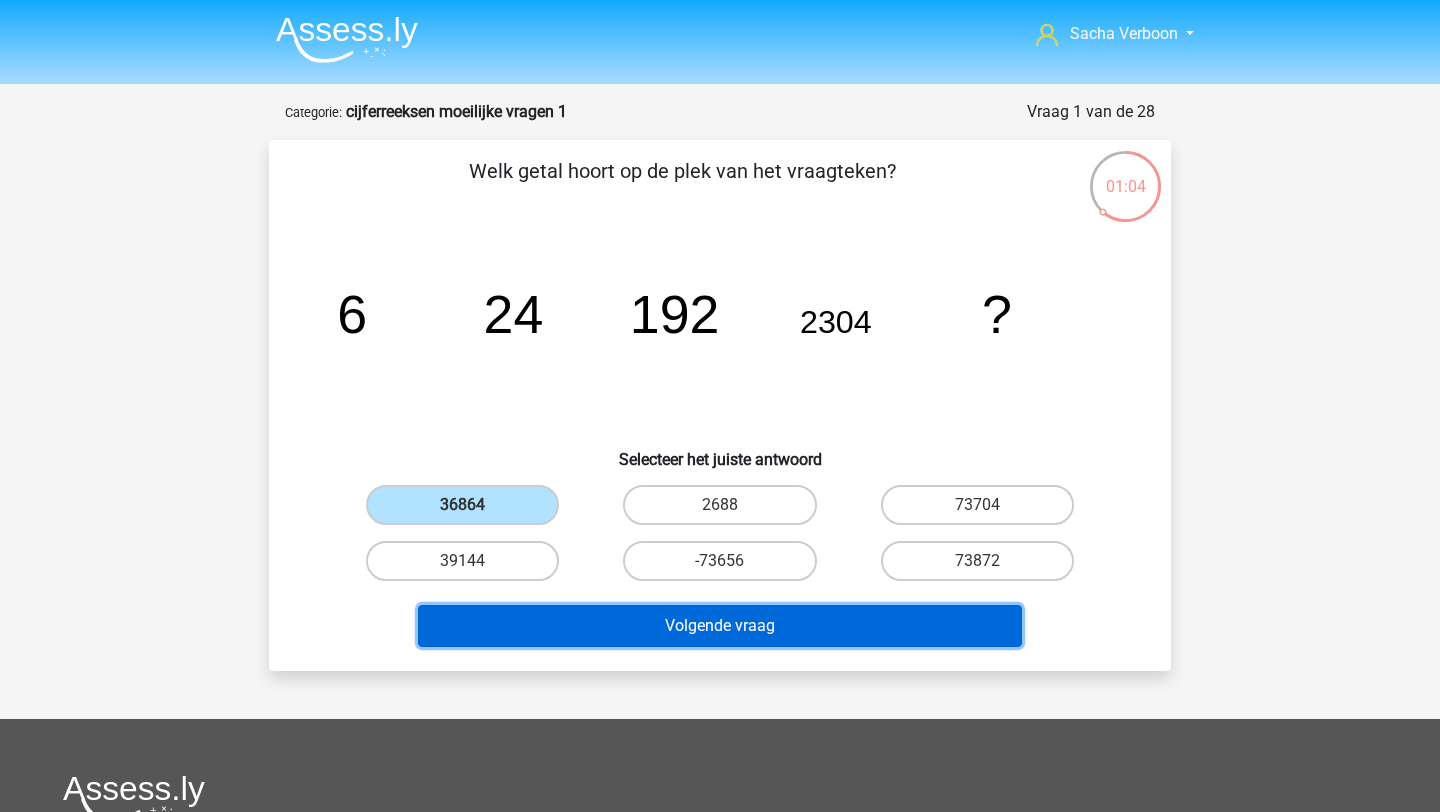 click on "Volgende vraag" at bounding box center [720, 626] 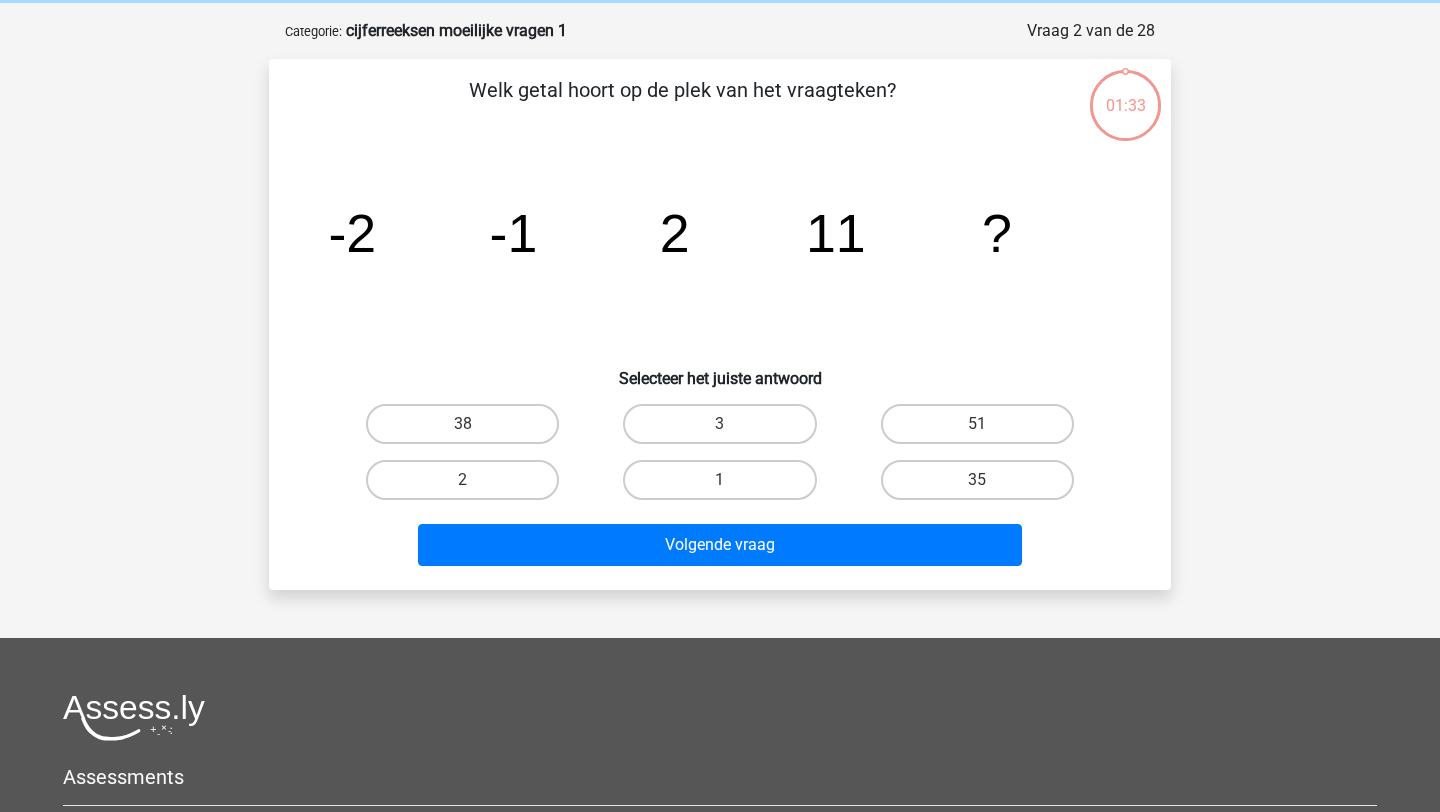 scroll, scrollTop: 100, scrollLeft: 0, axis: vertical 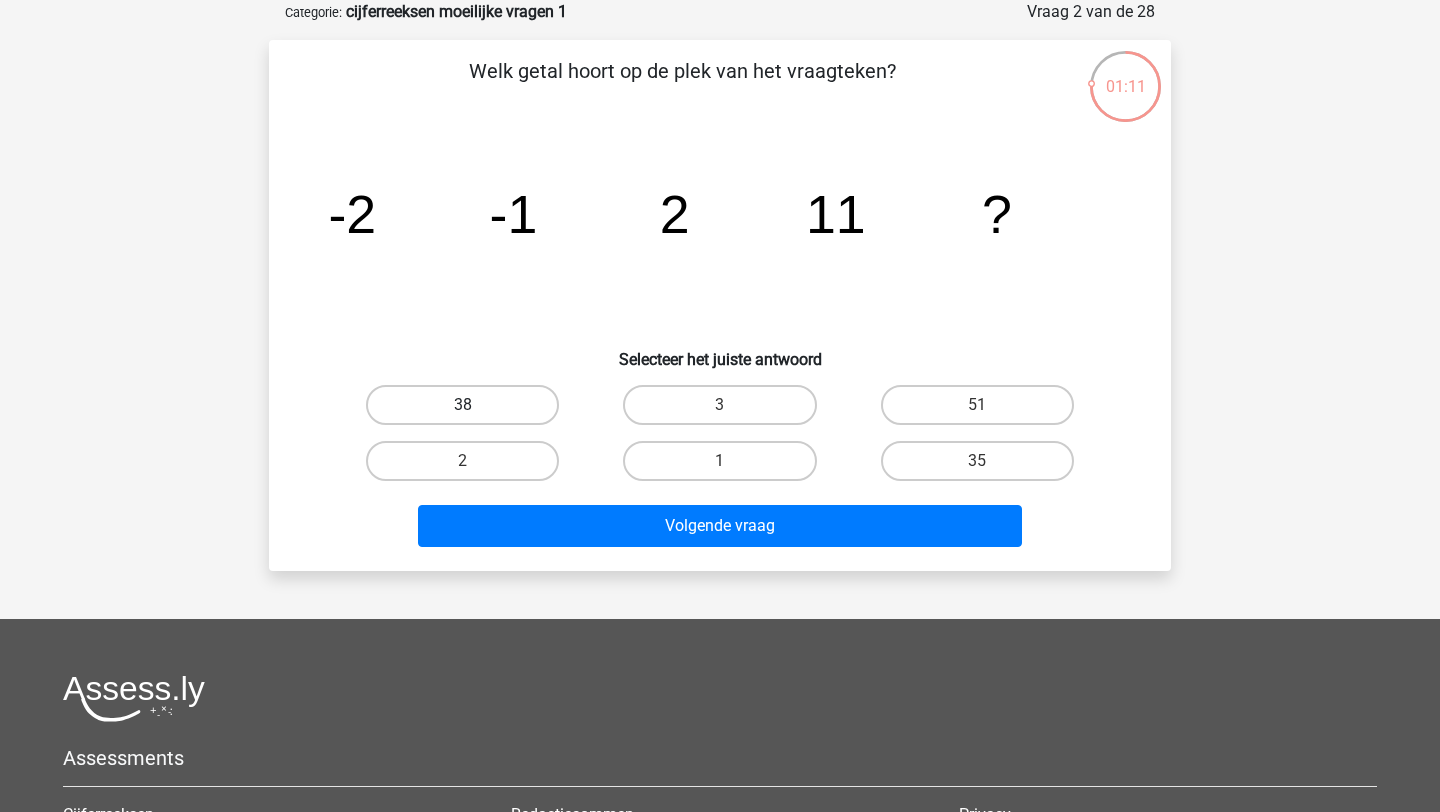 click on "38" at bounding box center [462, 405] 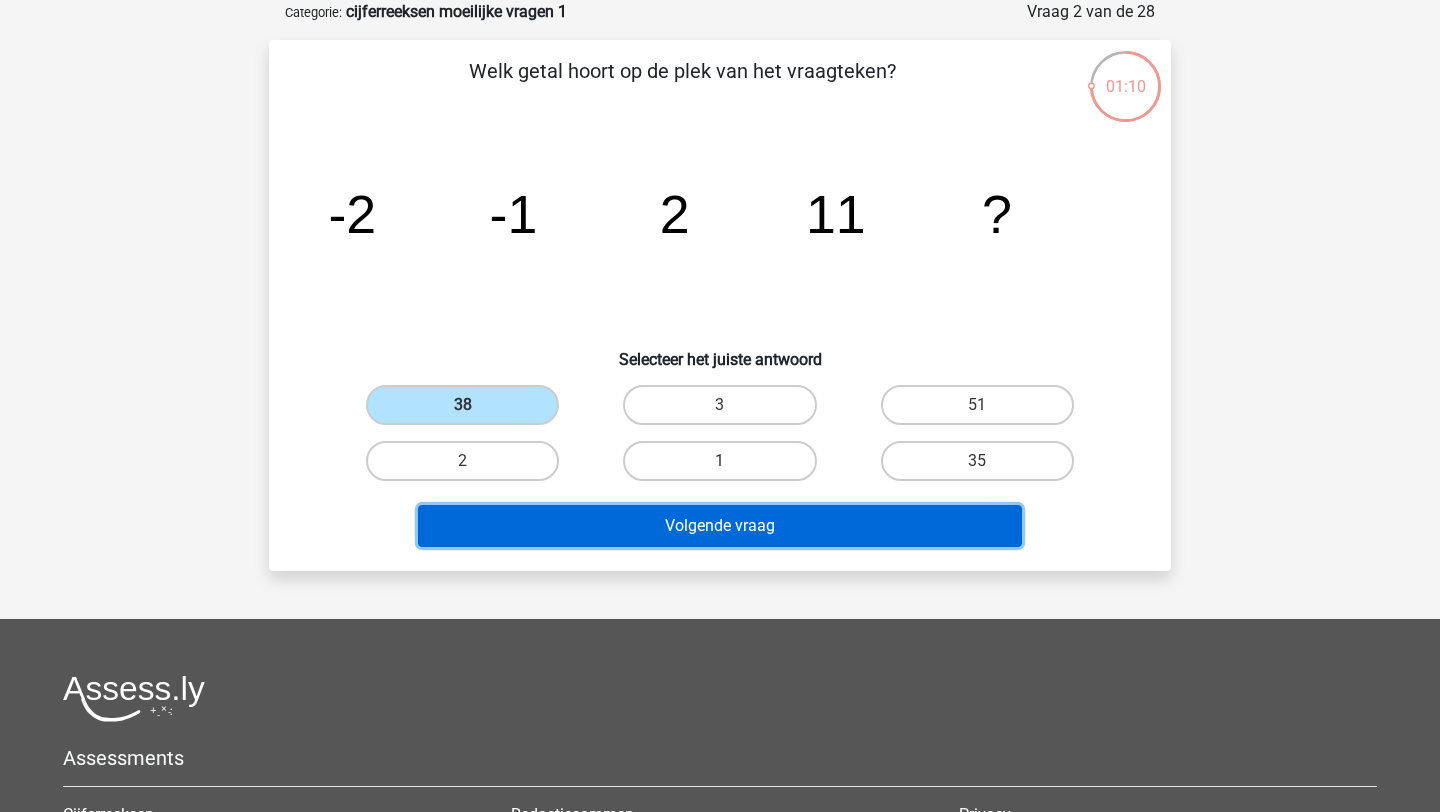 click on "Volgende vraag" at bounding box center (720, 526) 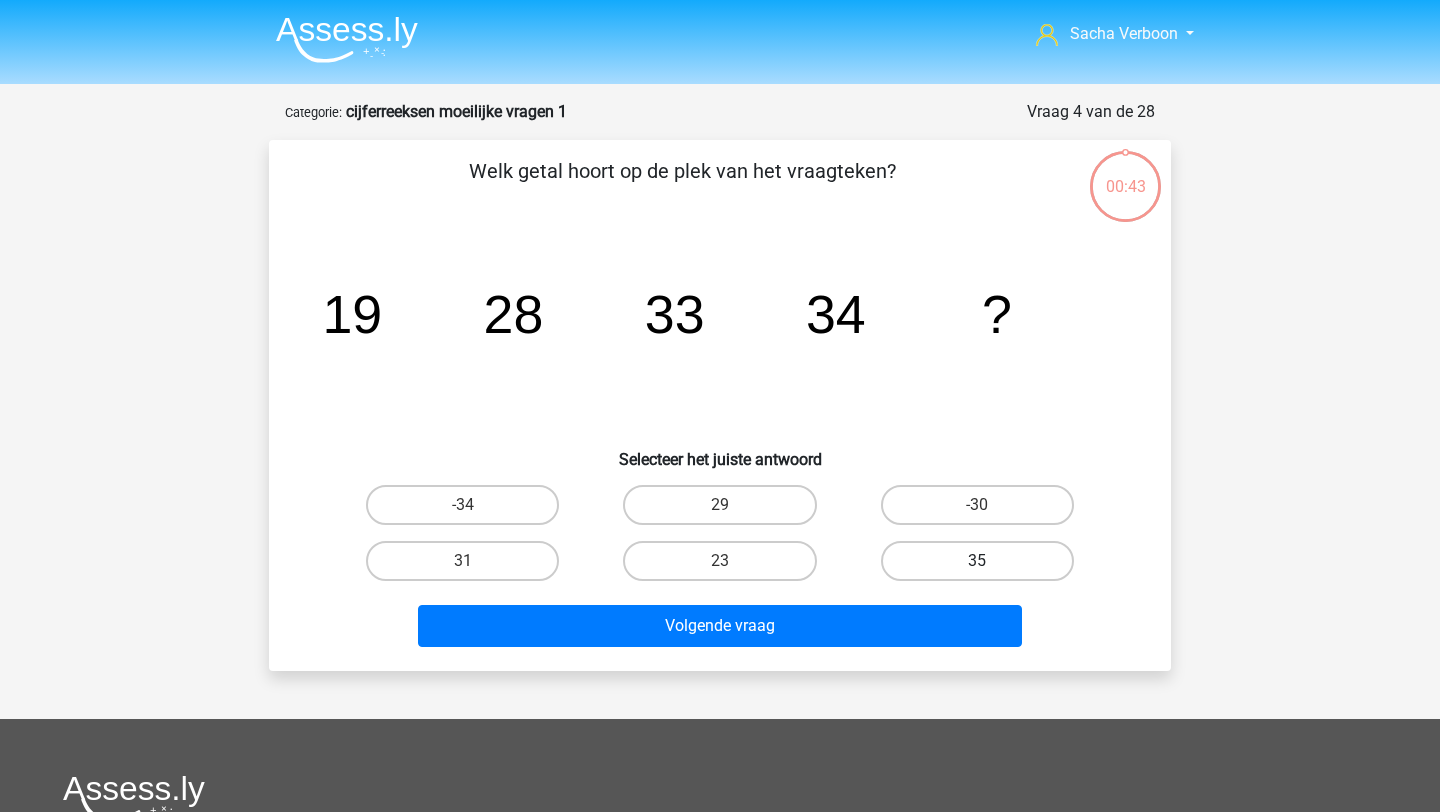 scroll, scrollTop: 0, scrollLeft: 0, axis: both 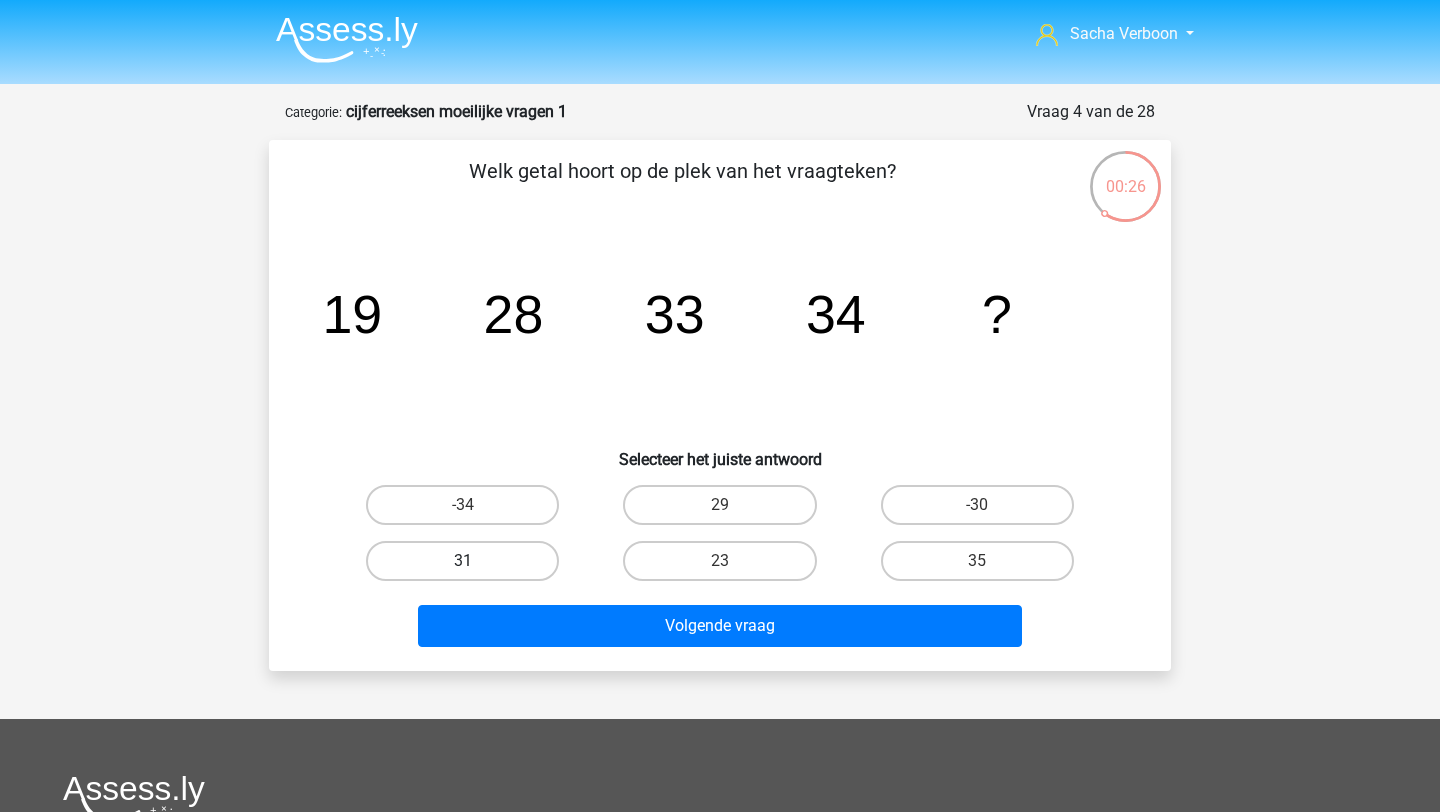 click on "31" at bounding box center [462, 561] 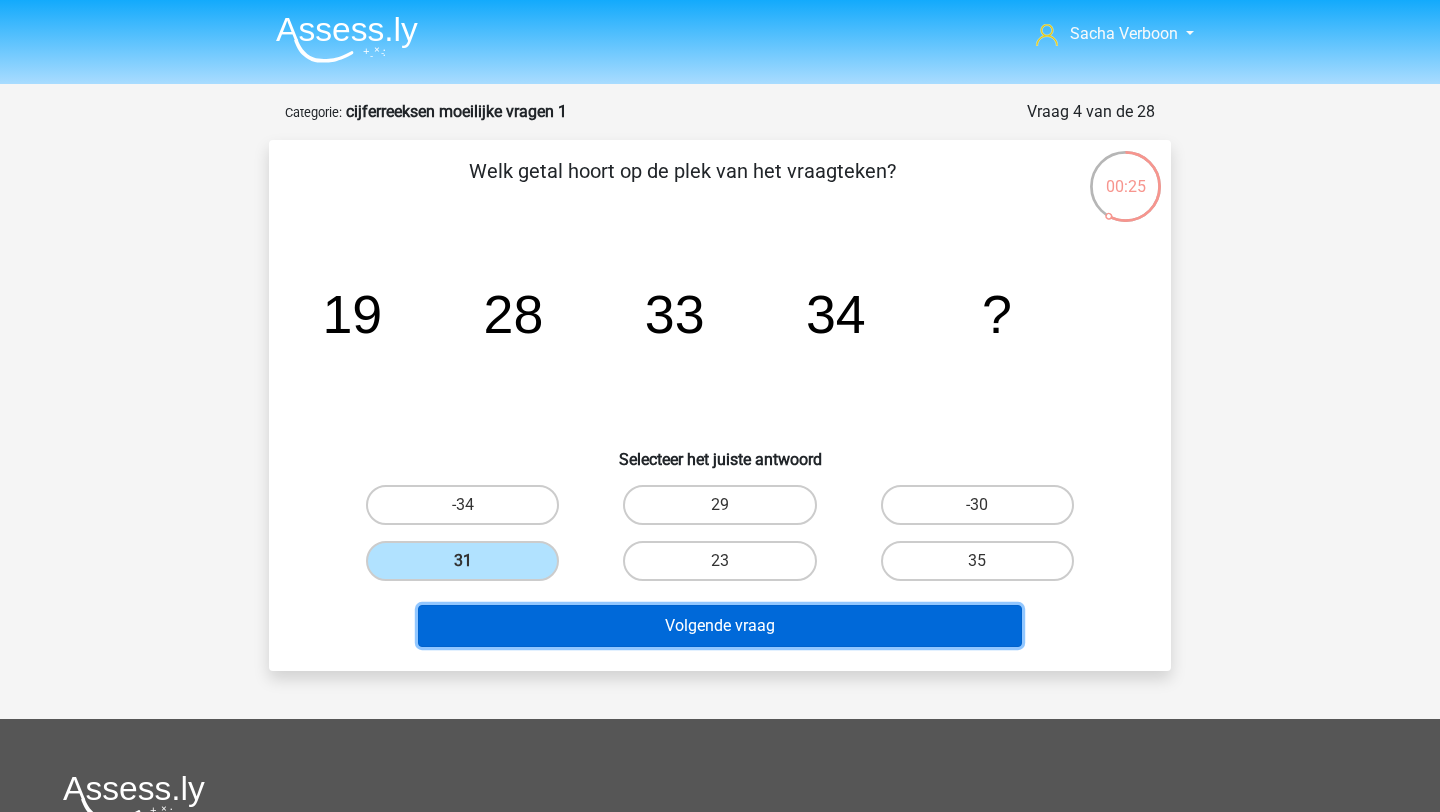 click on "Volgende vraag" at bounding box center (720, 626) 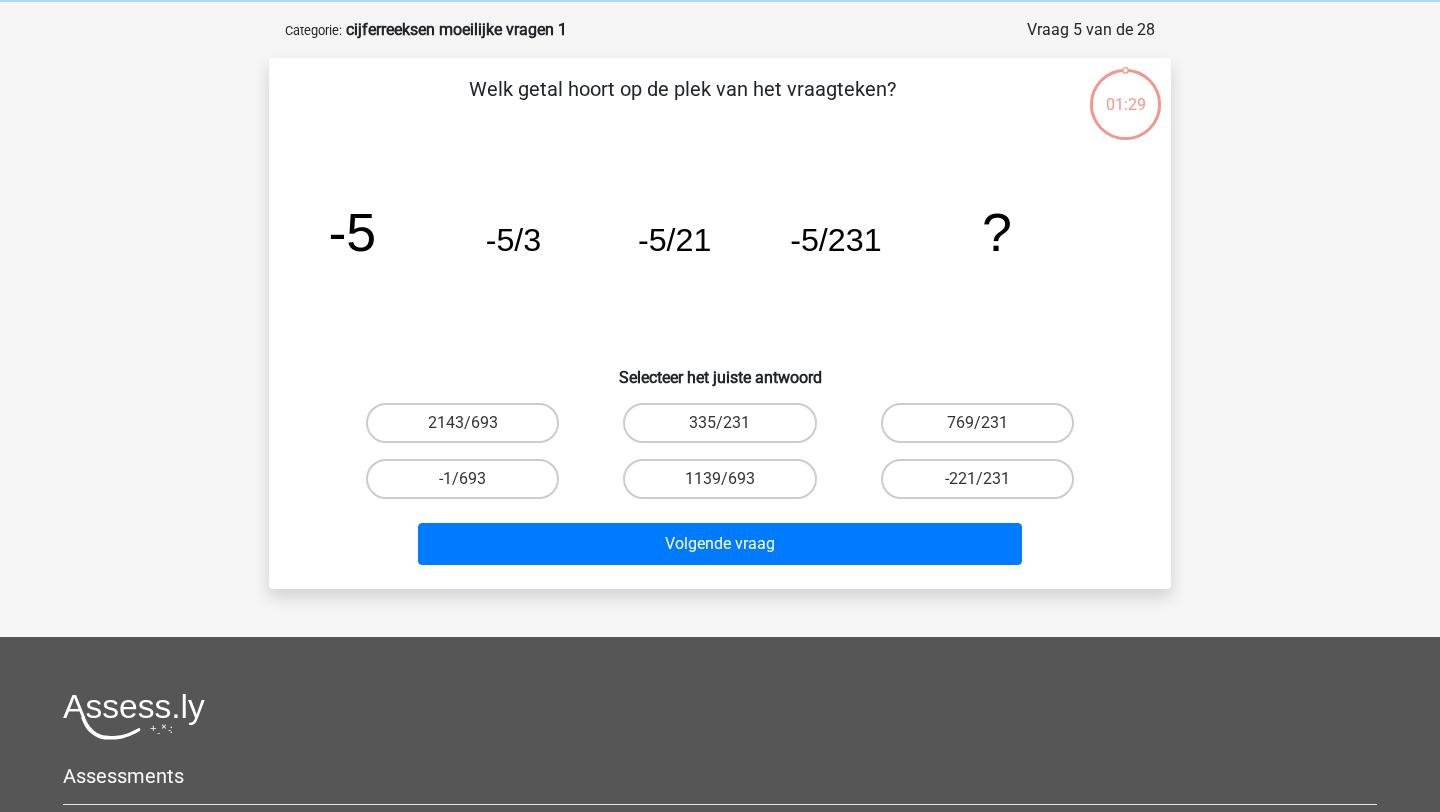 scroll, scrollTop: 100, scrollLeft: 0, axis: vertical 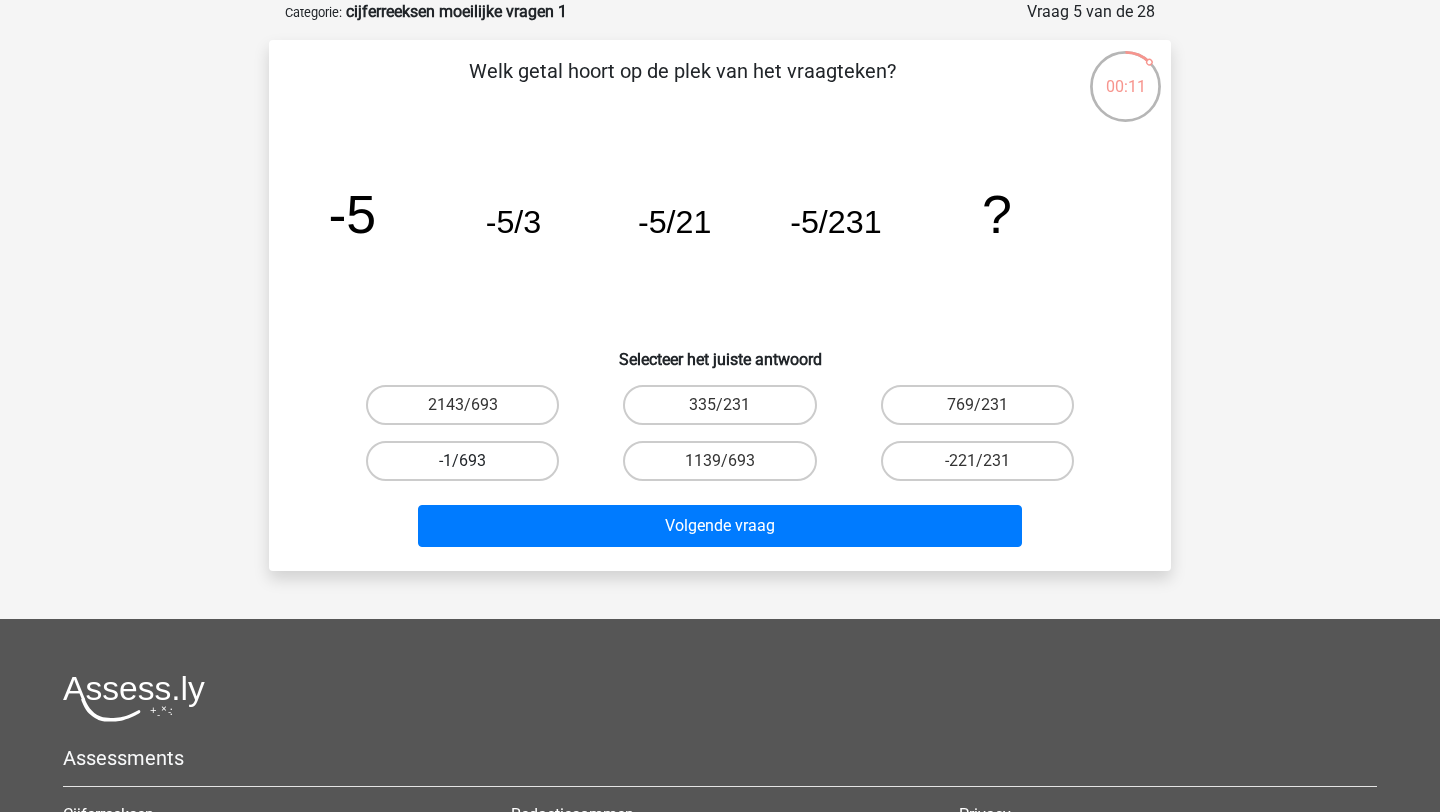 click on "-1/693" at bounding box center [462, 461] 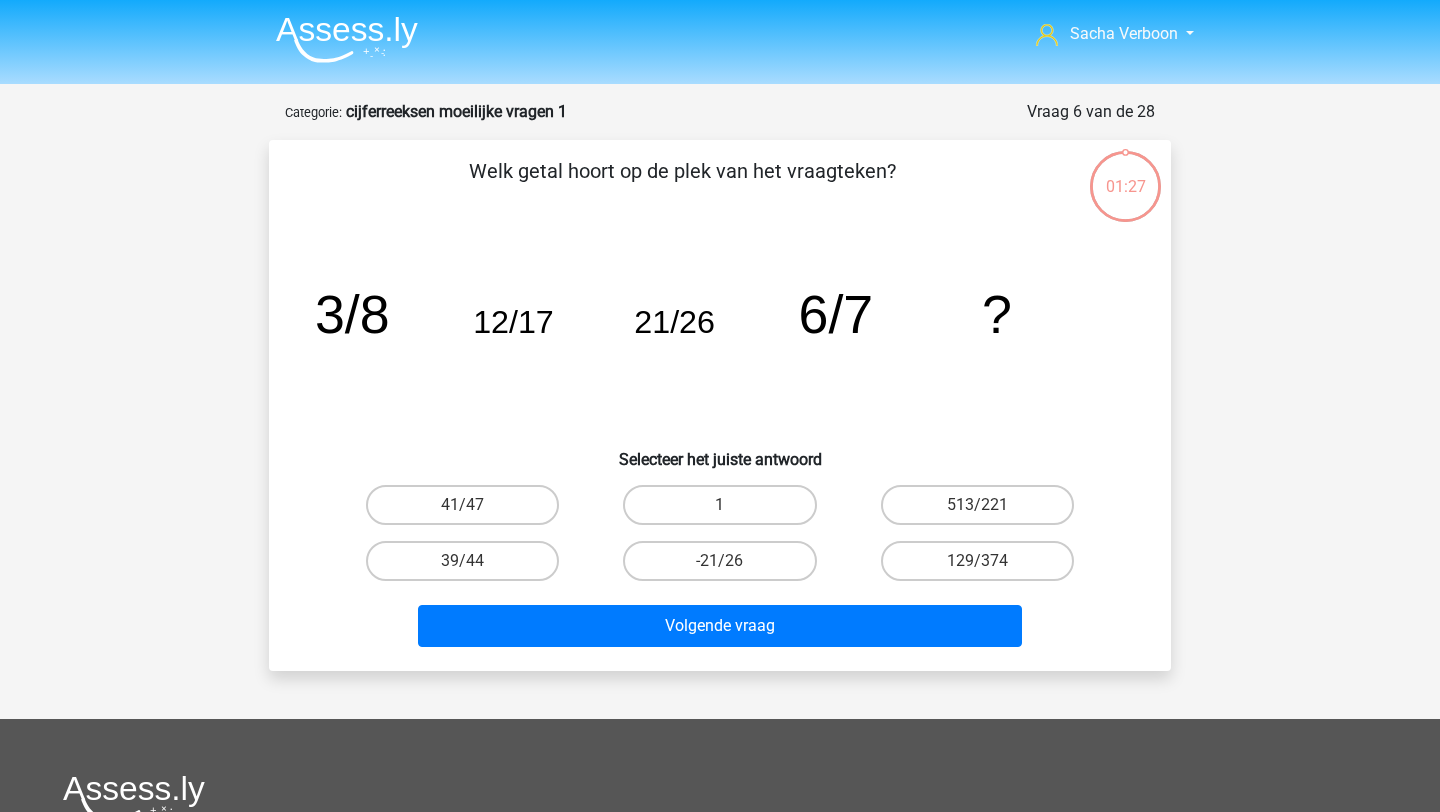 scroll, scrollTop: 100, scrollLeft: 0, axis: vertical 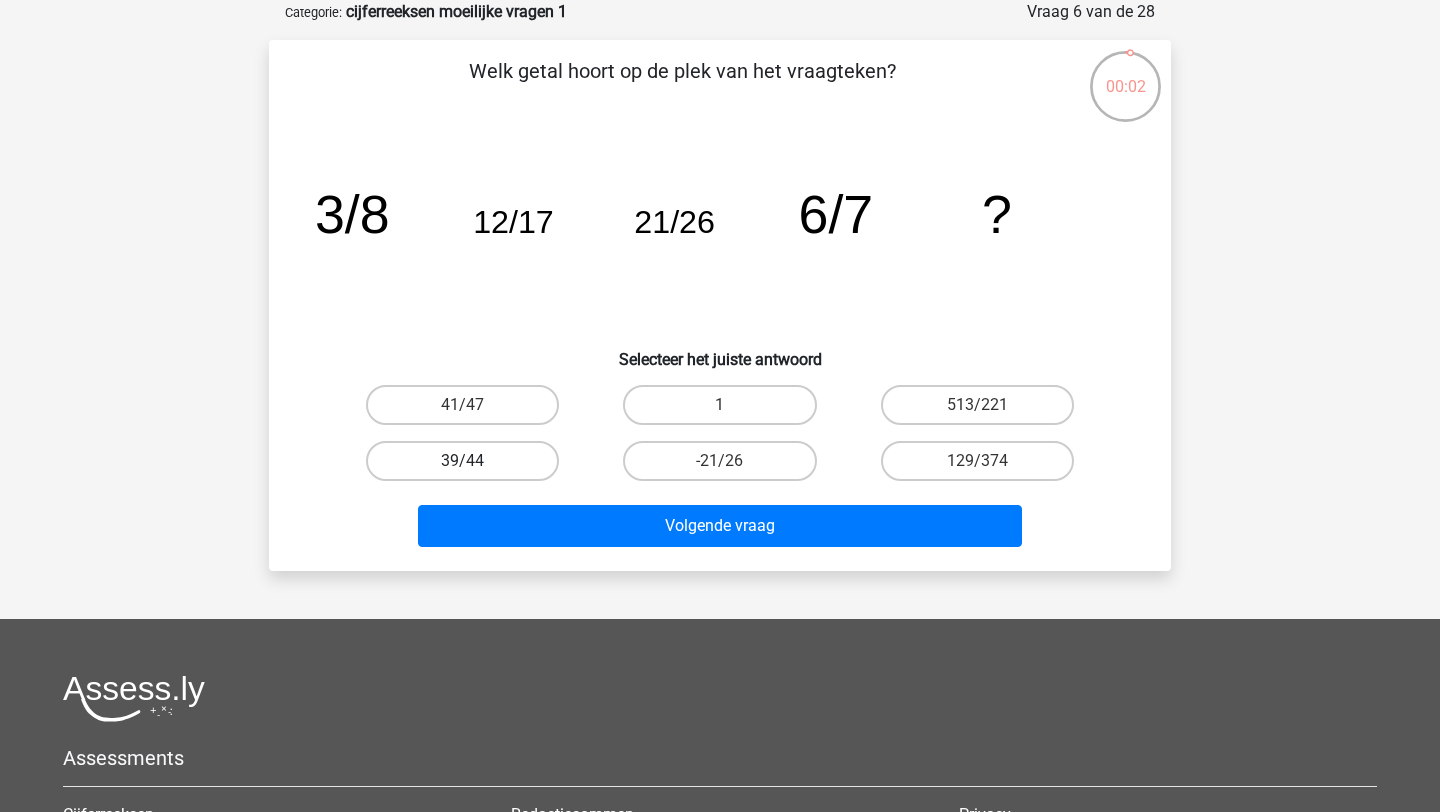 click on "39/44" at bounding box center (462, 461) 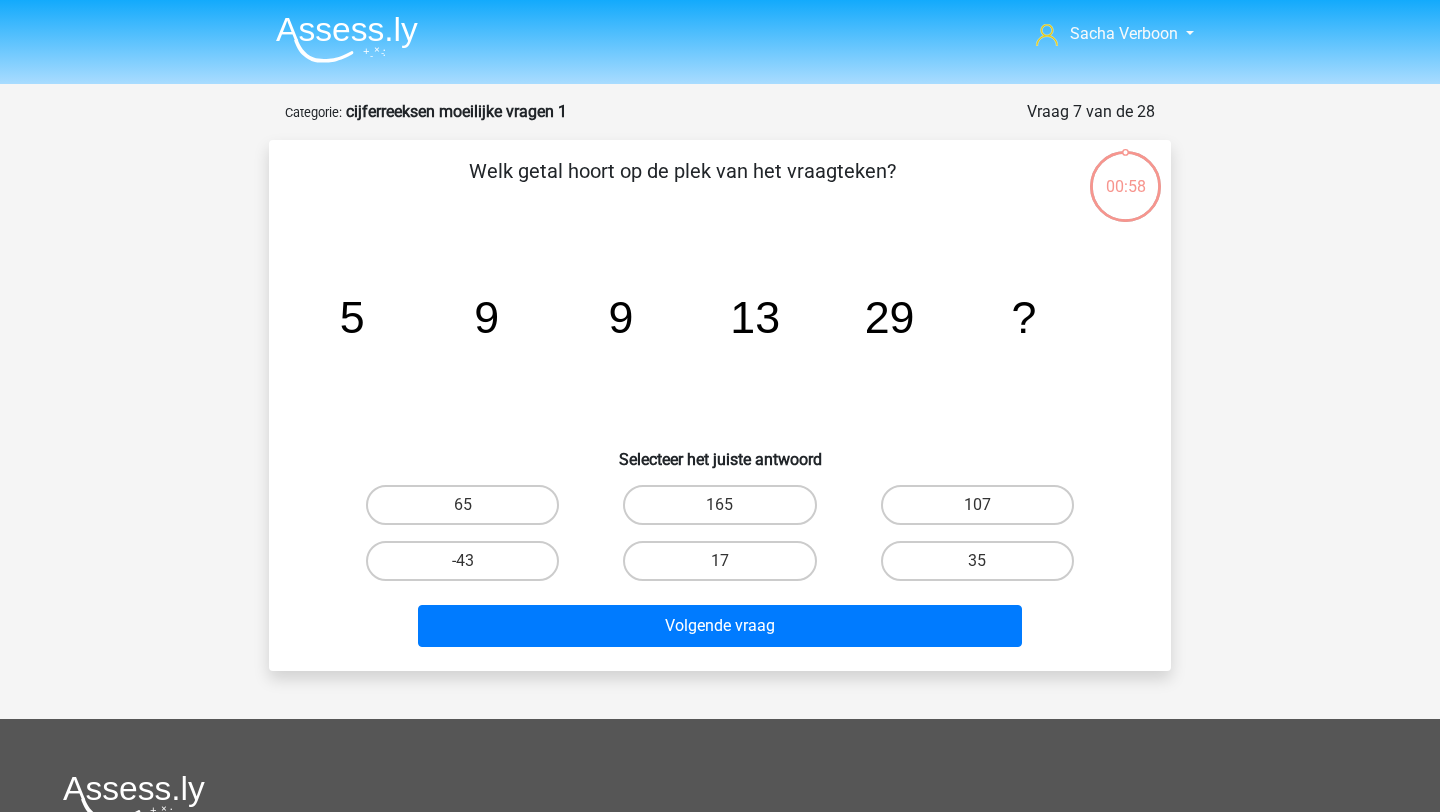 scroll, scrollTop: 100, scrollLeft: 0, axis: vertical 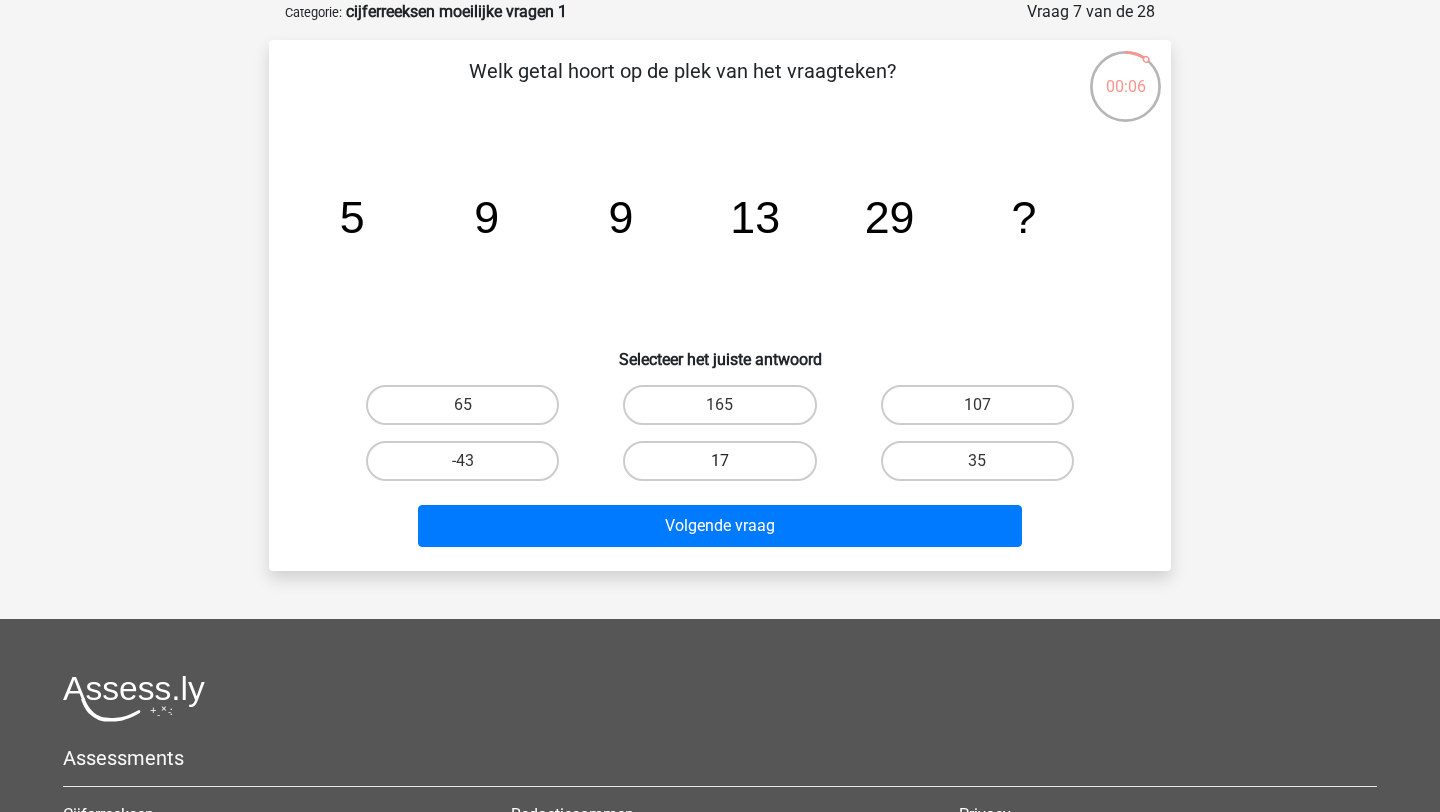 click on "17" at bounding box center (719, 461) 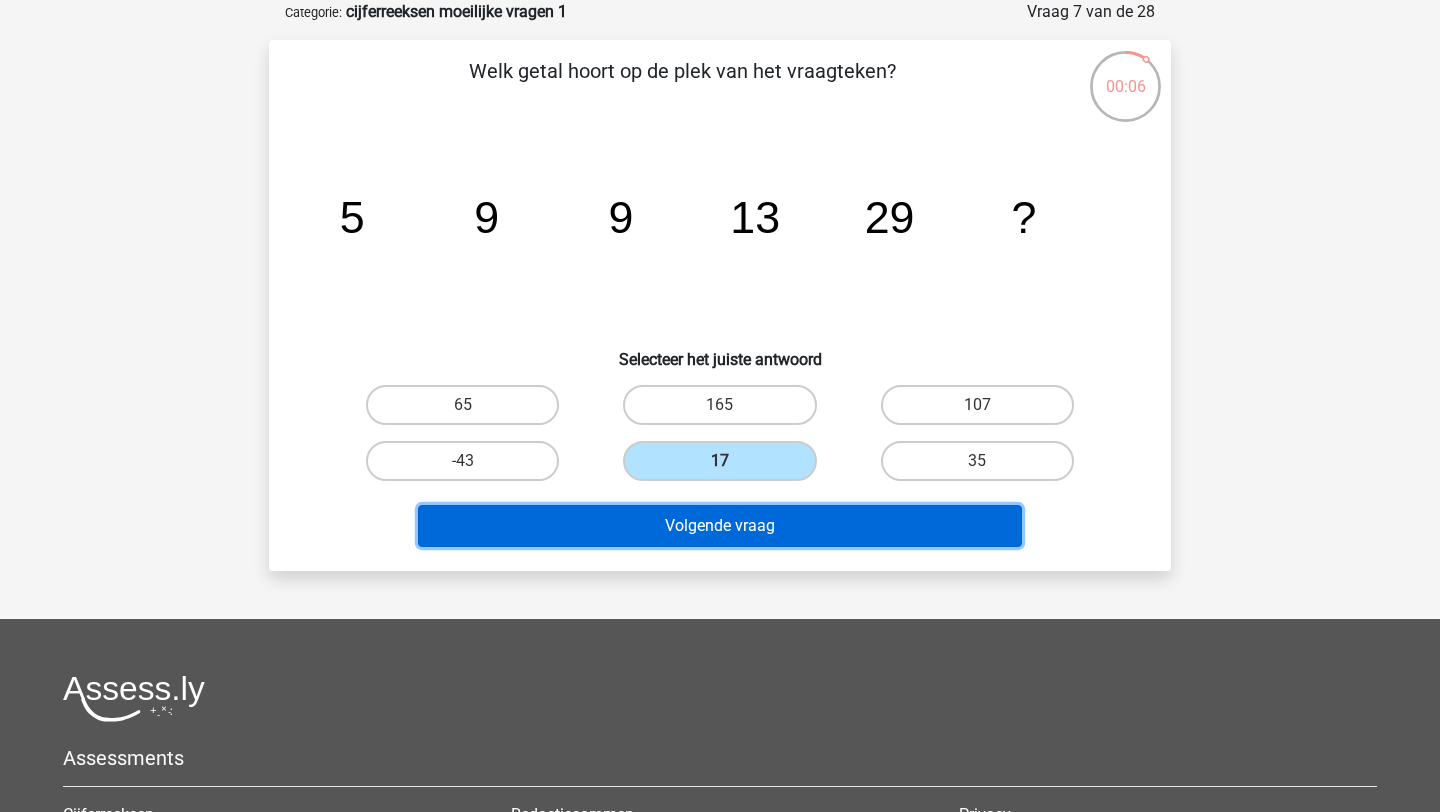 click on "Volgende vraag" at bounding box center (720, 526) 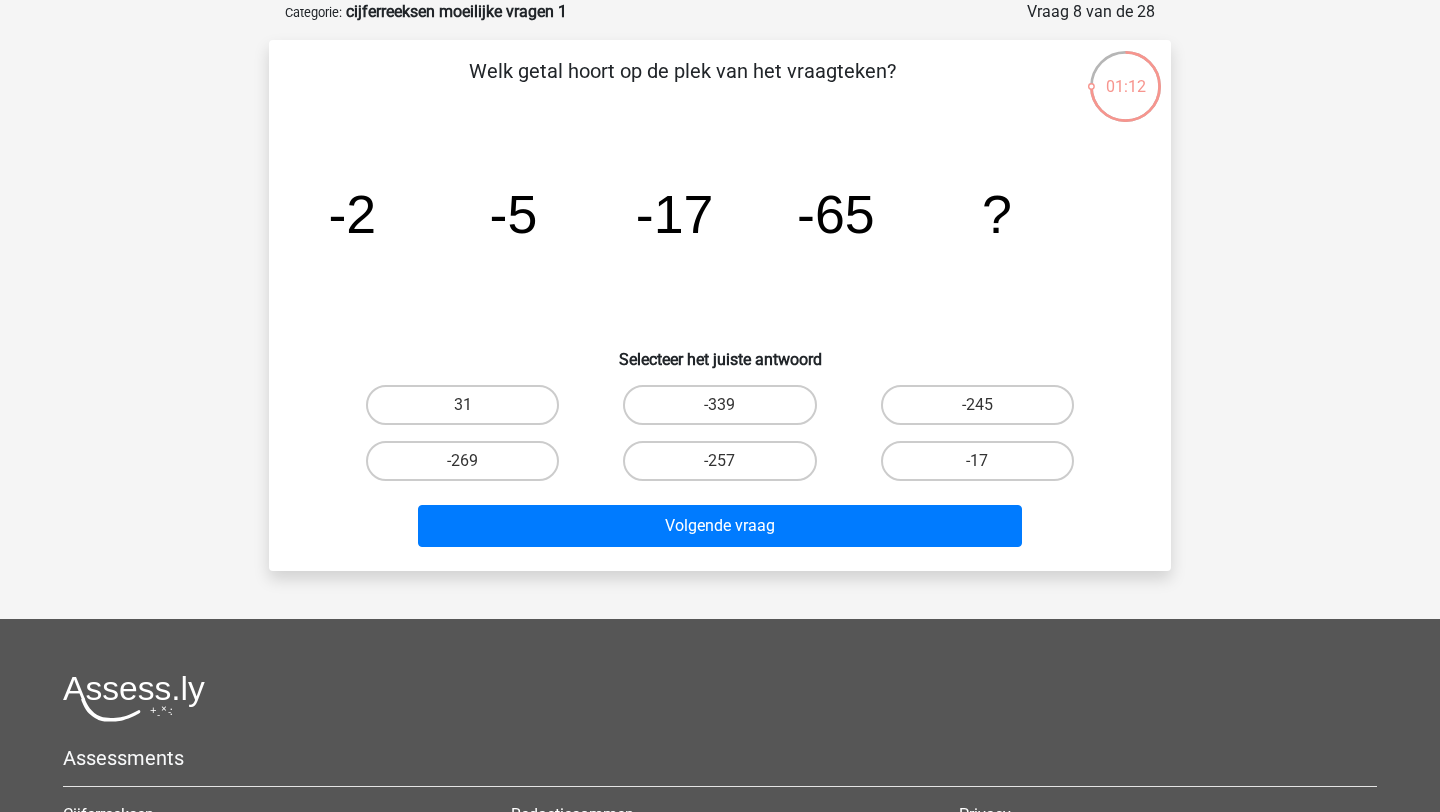 click on "-257" at bounding box center [726, 467] 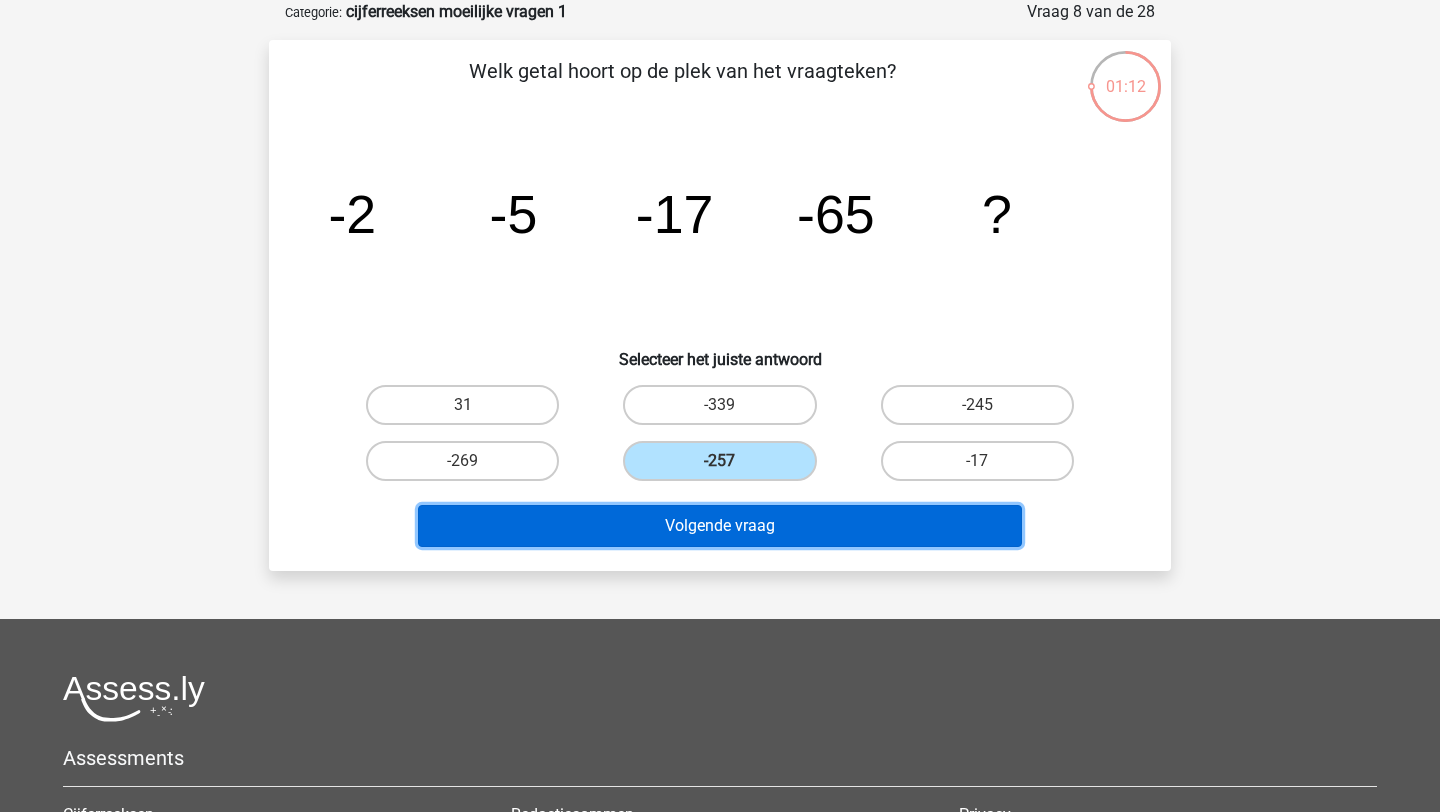 click on "Volgende vraag" at bounding box center (720, 526) 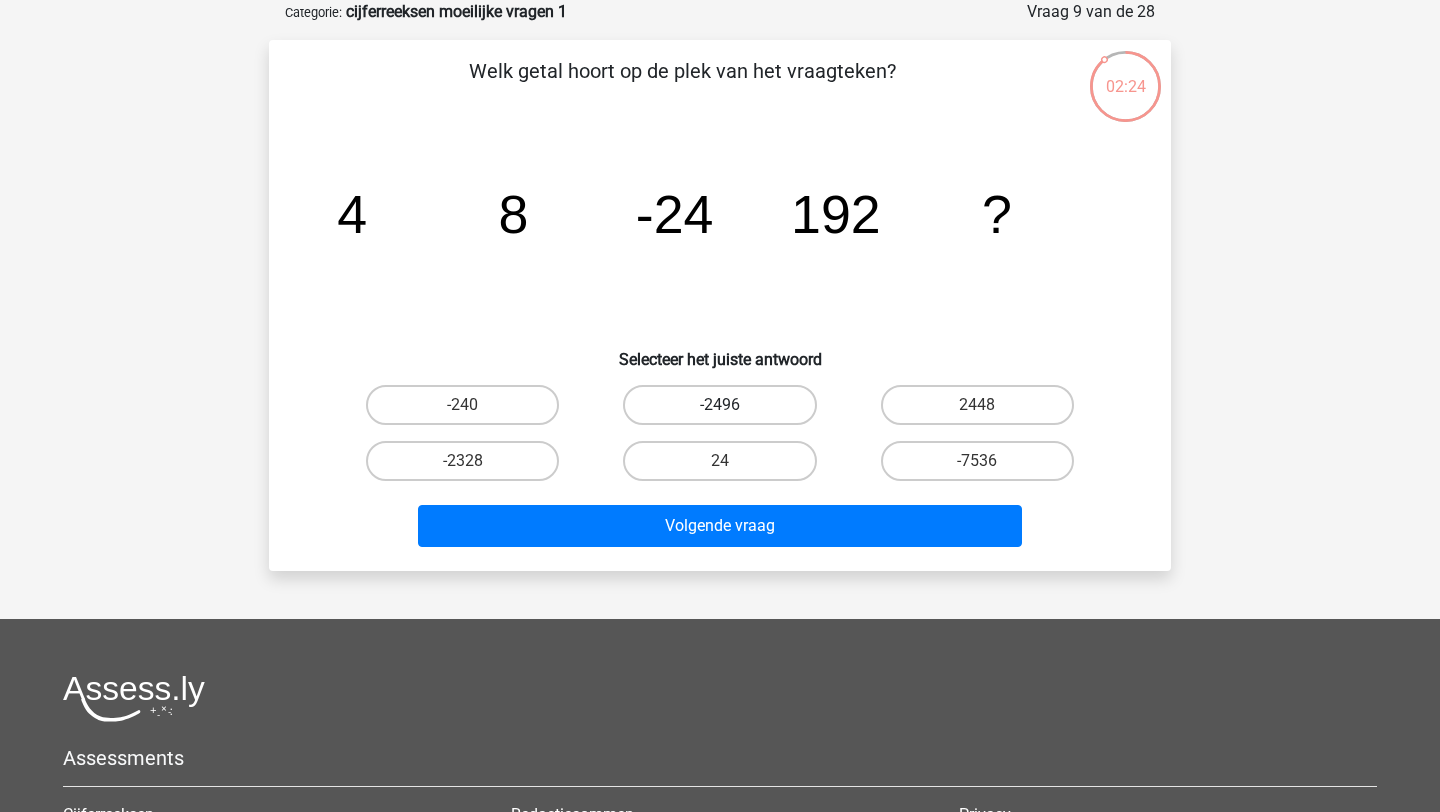 click on "-2496" at bounding box center [719, 405] 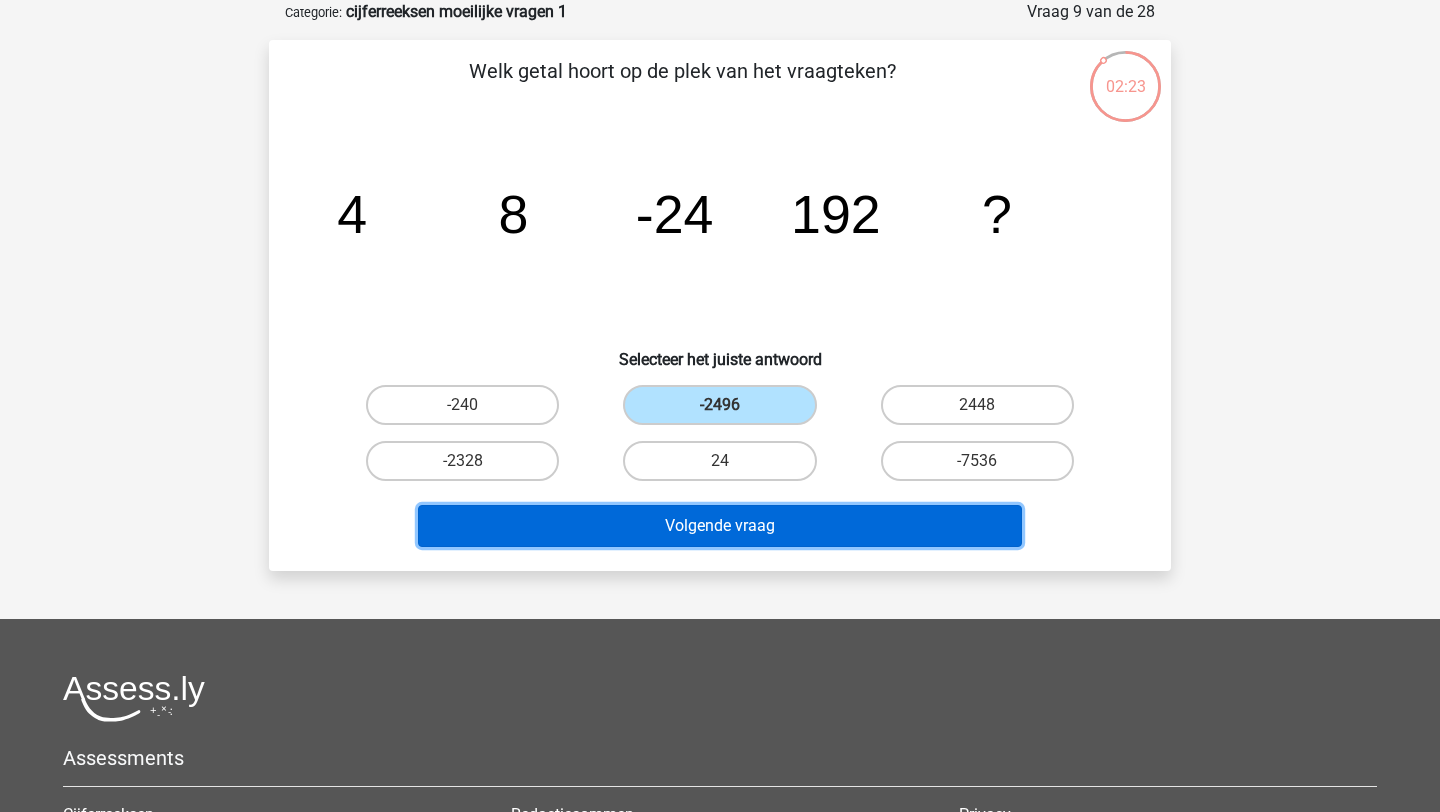 click on "Volgende vraag" at bounding box center [720, 526] 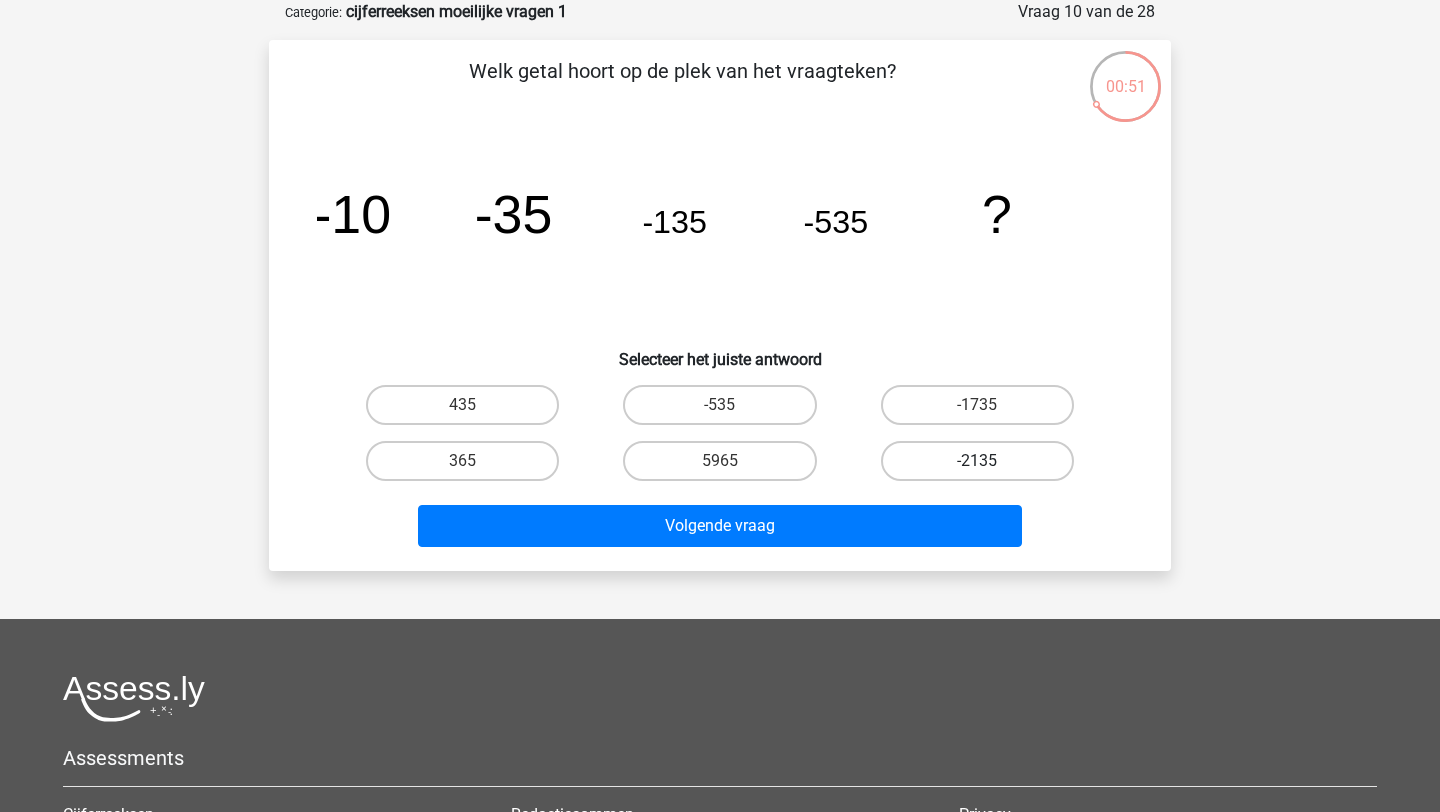 click on "-2135" at bounding box center (977, 461) 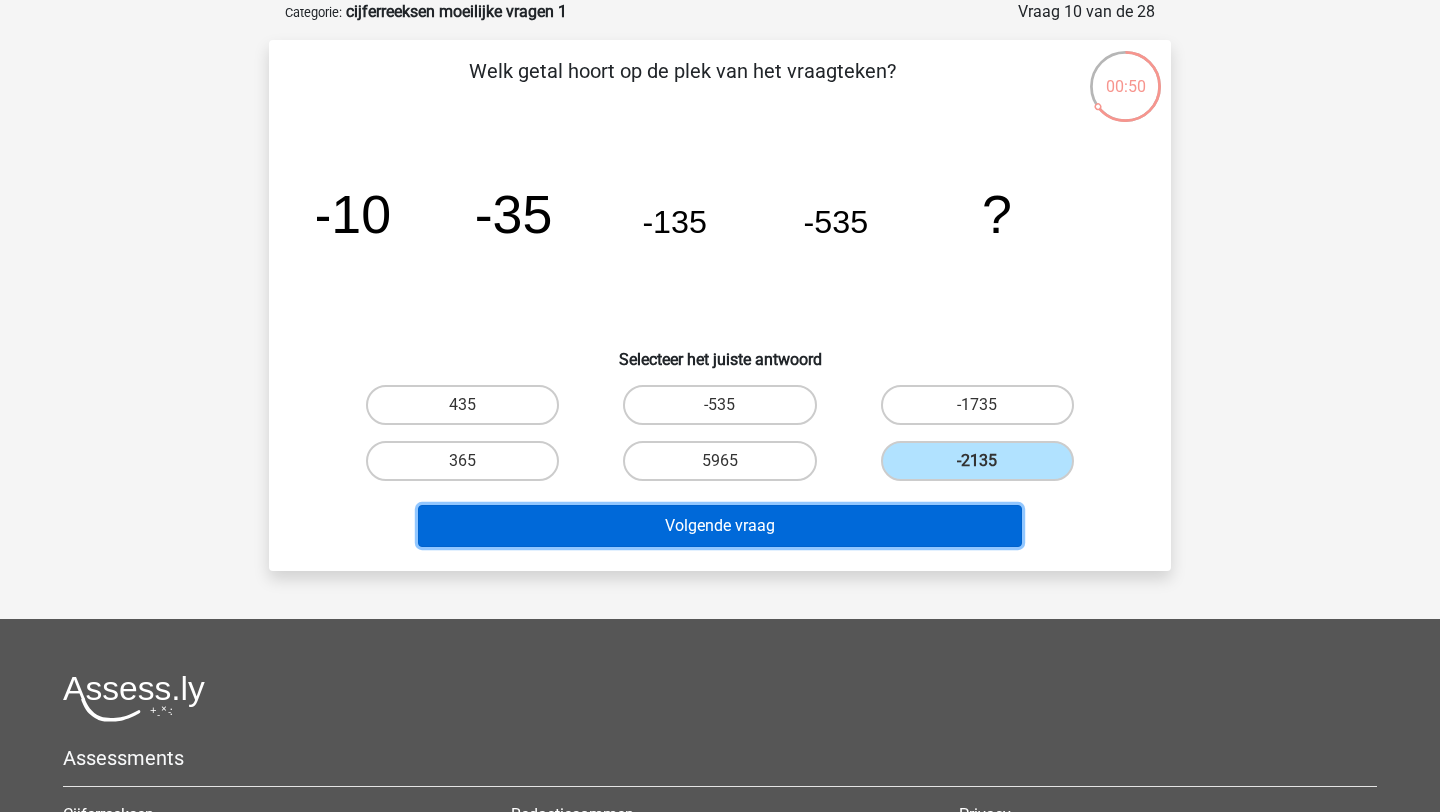 click on "Volgende vraag" at bounding box center (720, 526) 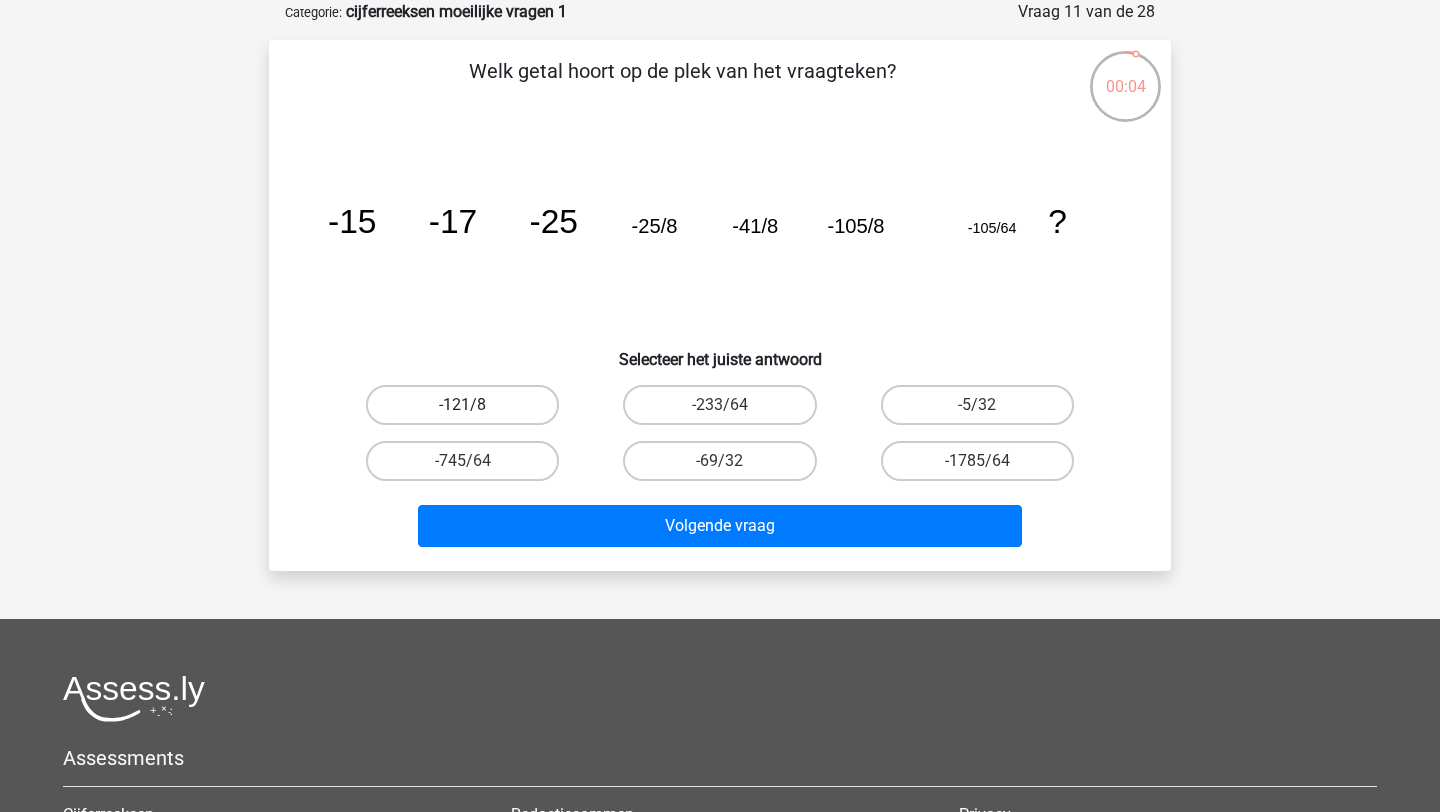 click on "-121/8" at bounding box center (462, 405) 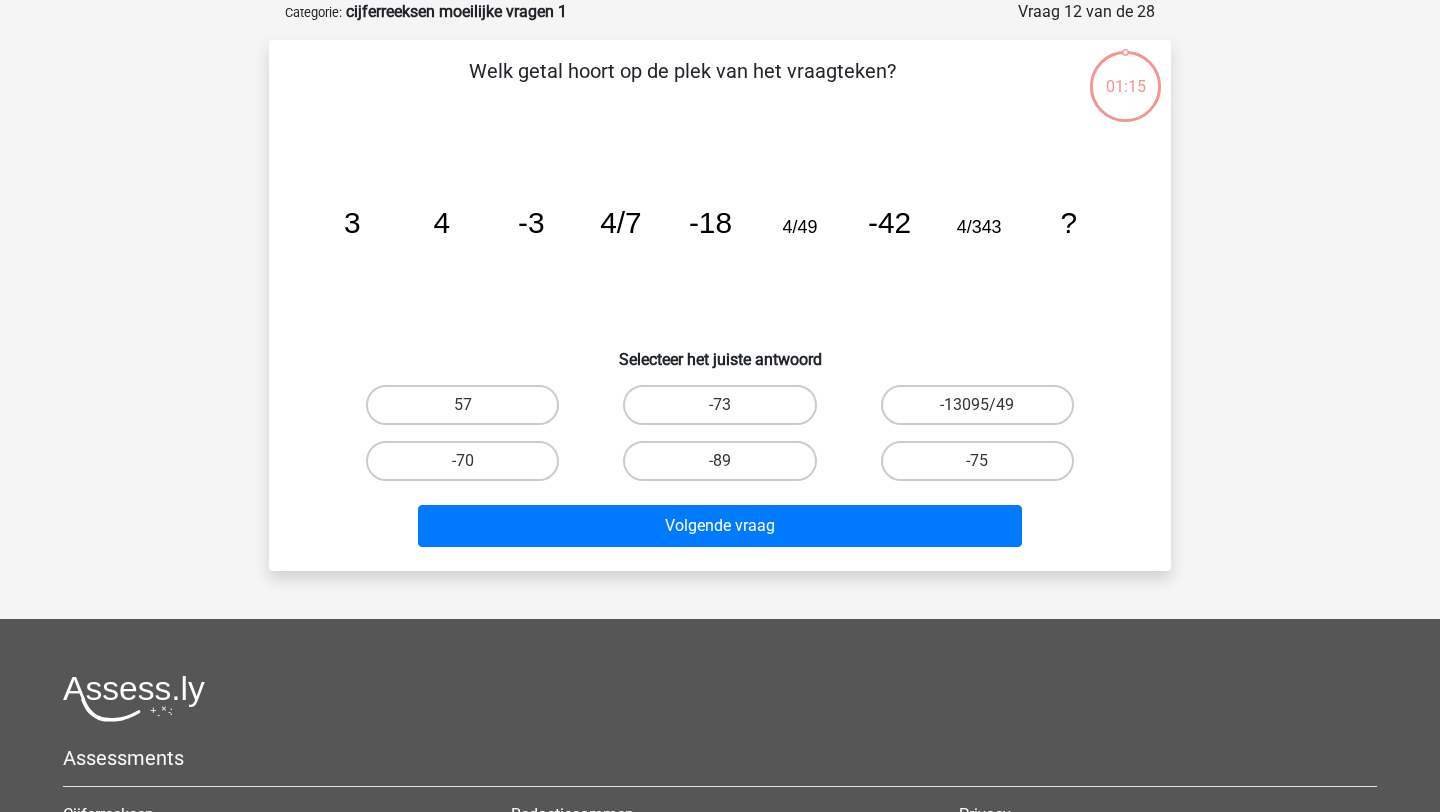 scroll, scrollTop: 100, scrollLeft: 0, axis: vertical 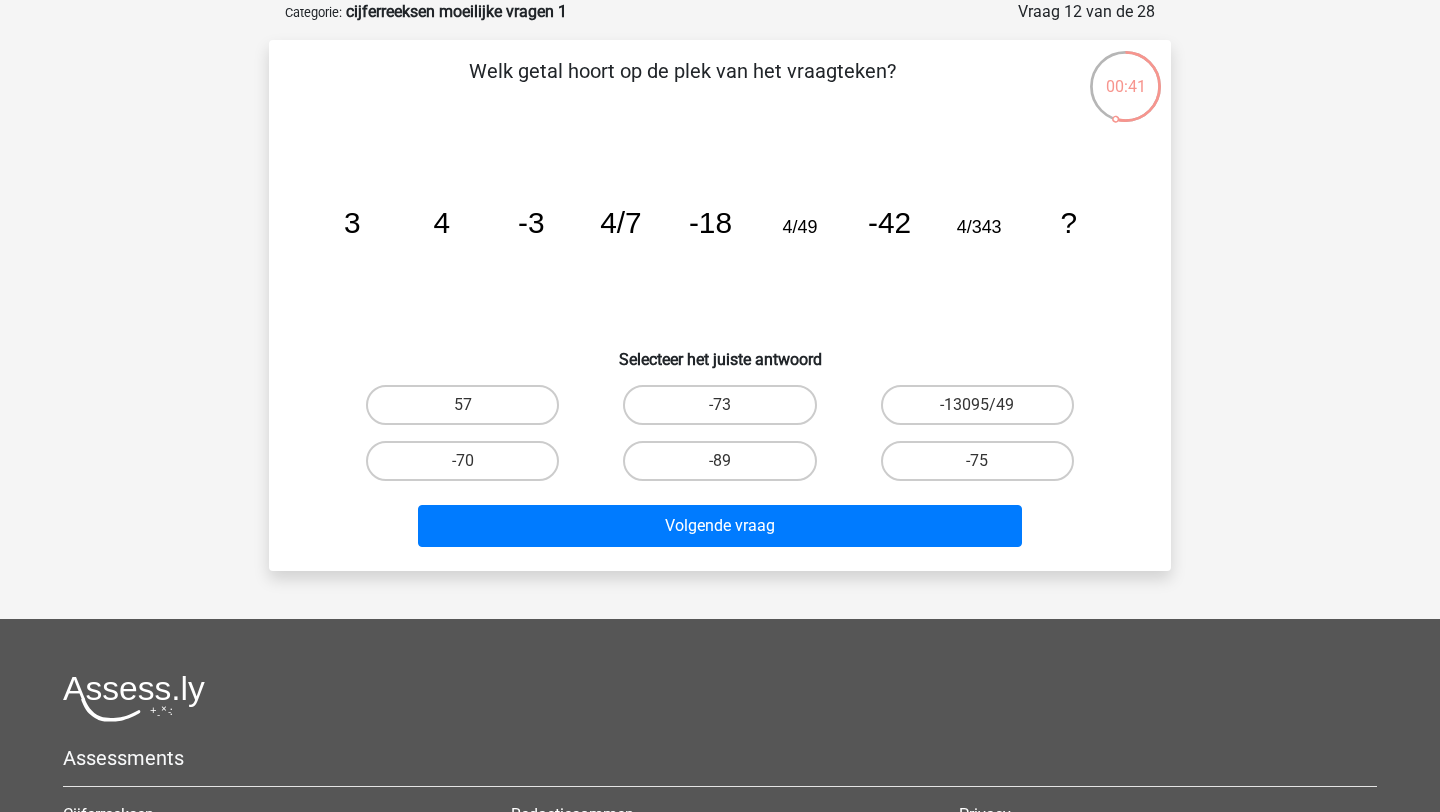 click on "-75" at bounding box center (977, 461) 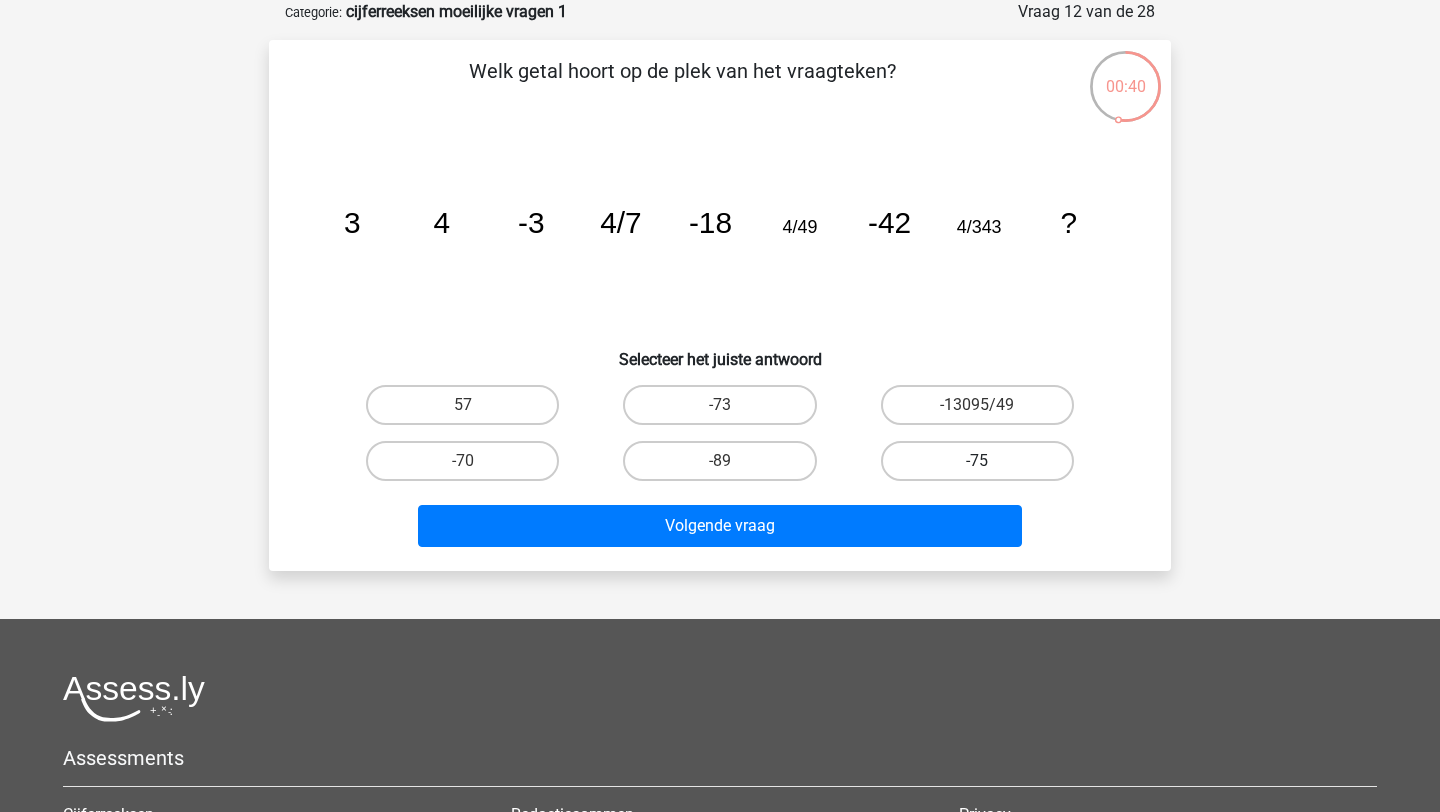 click on "-75" at bounding box center [977, 461] 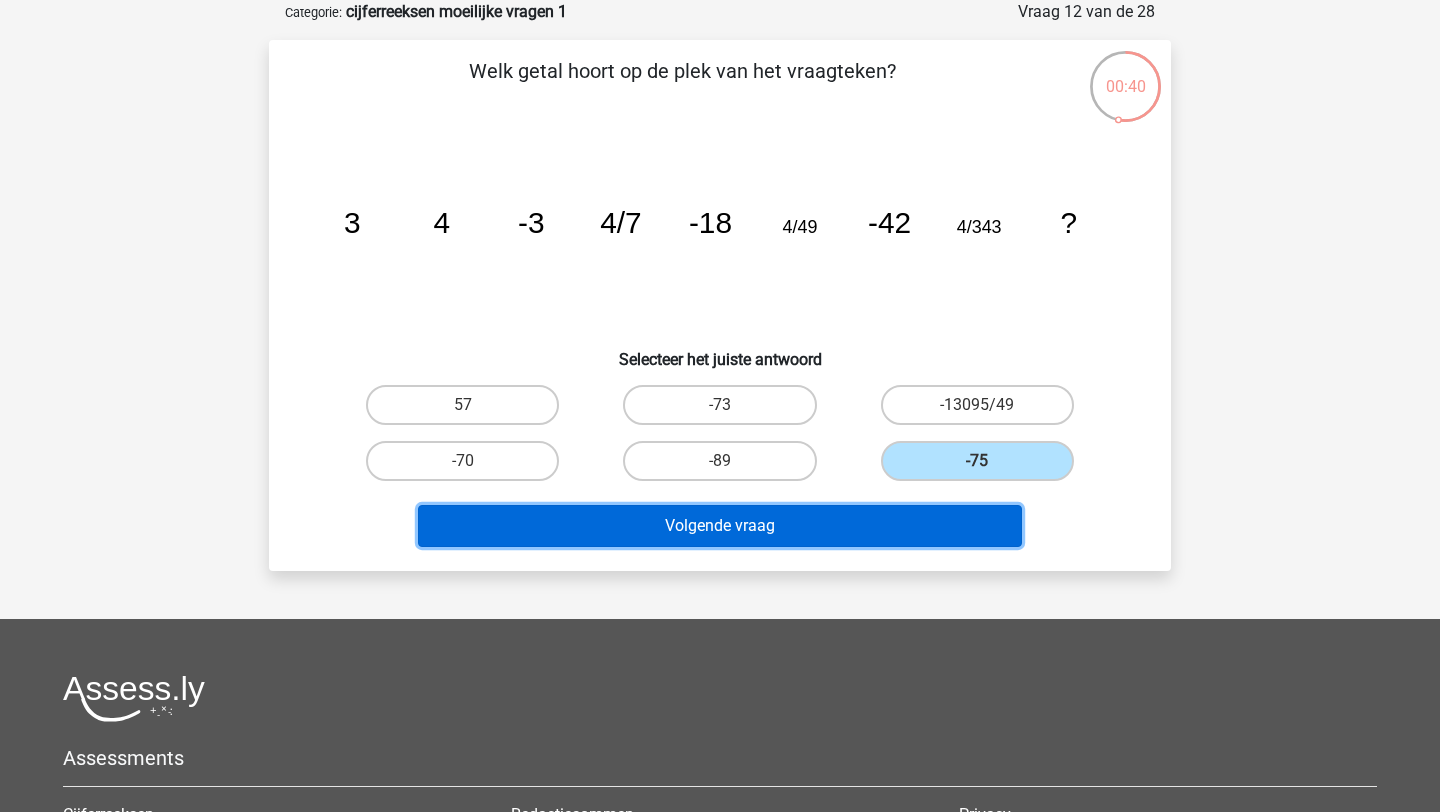 click on "Volgende vraag" at bounding box center [720, 526] 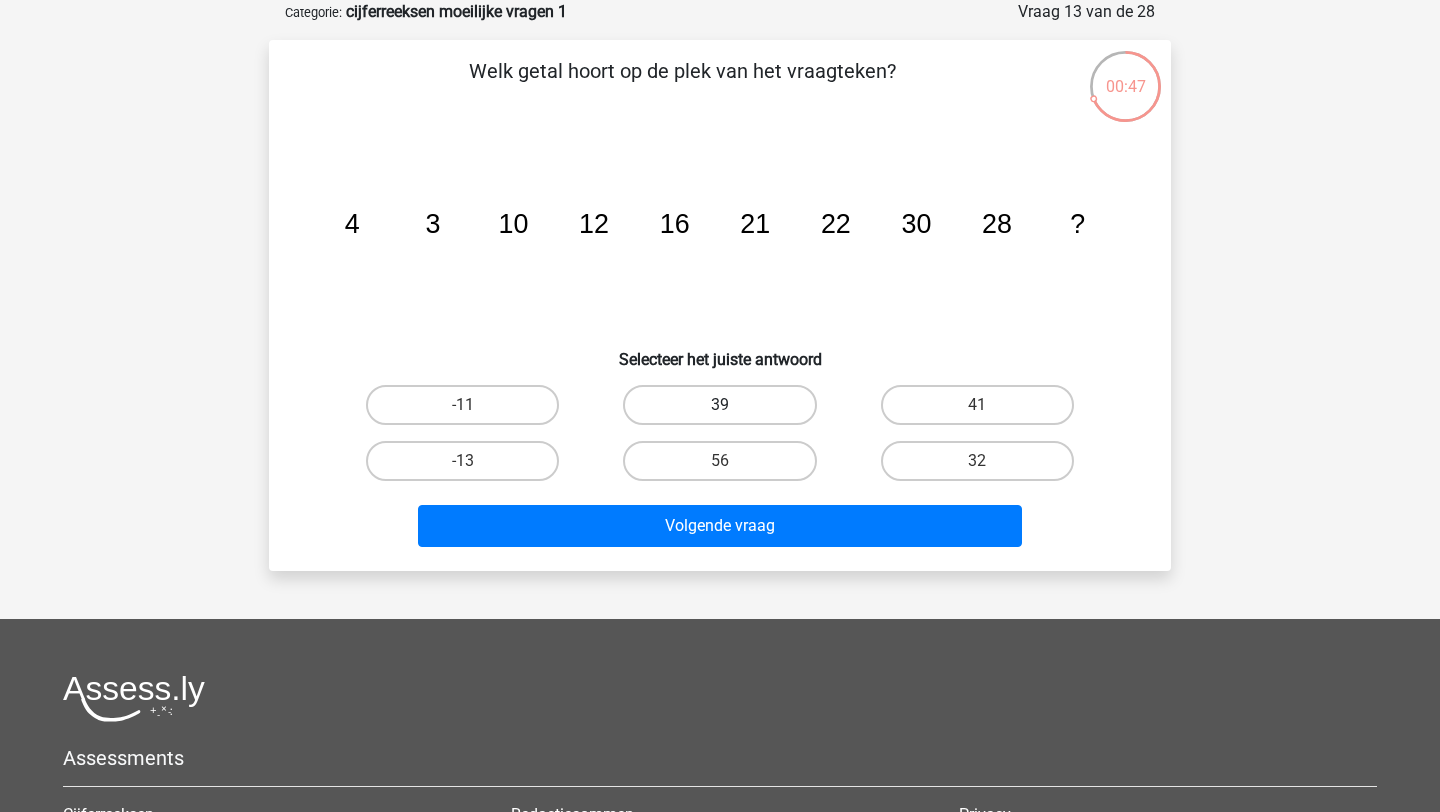 click on "39" at bounding box center (719, 405) 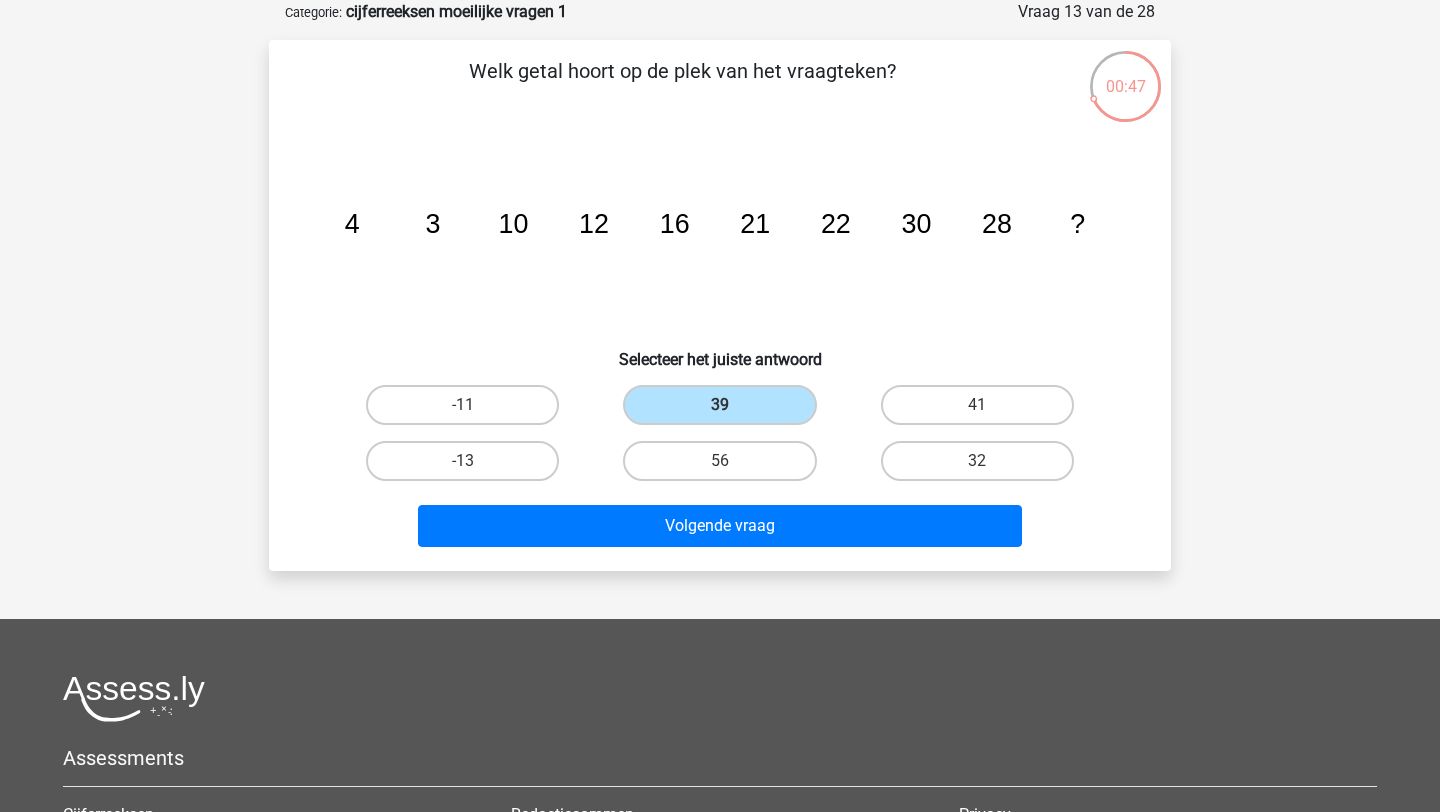 click on "Volgende vraag" at bounding box center (720, 530) 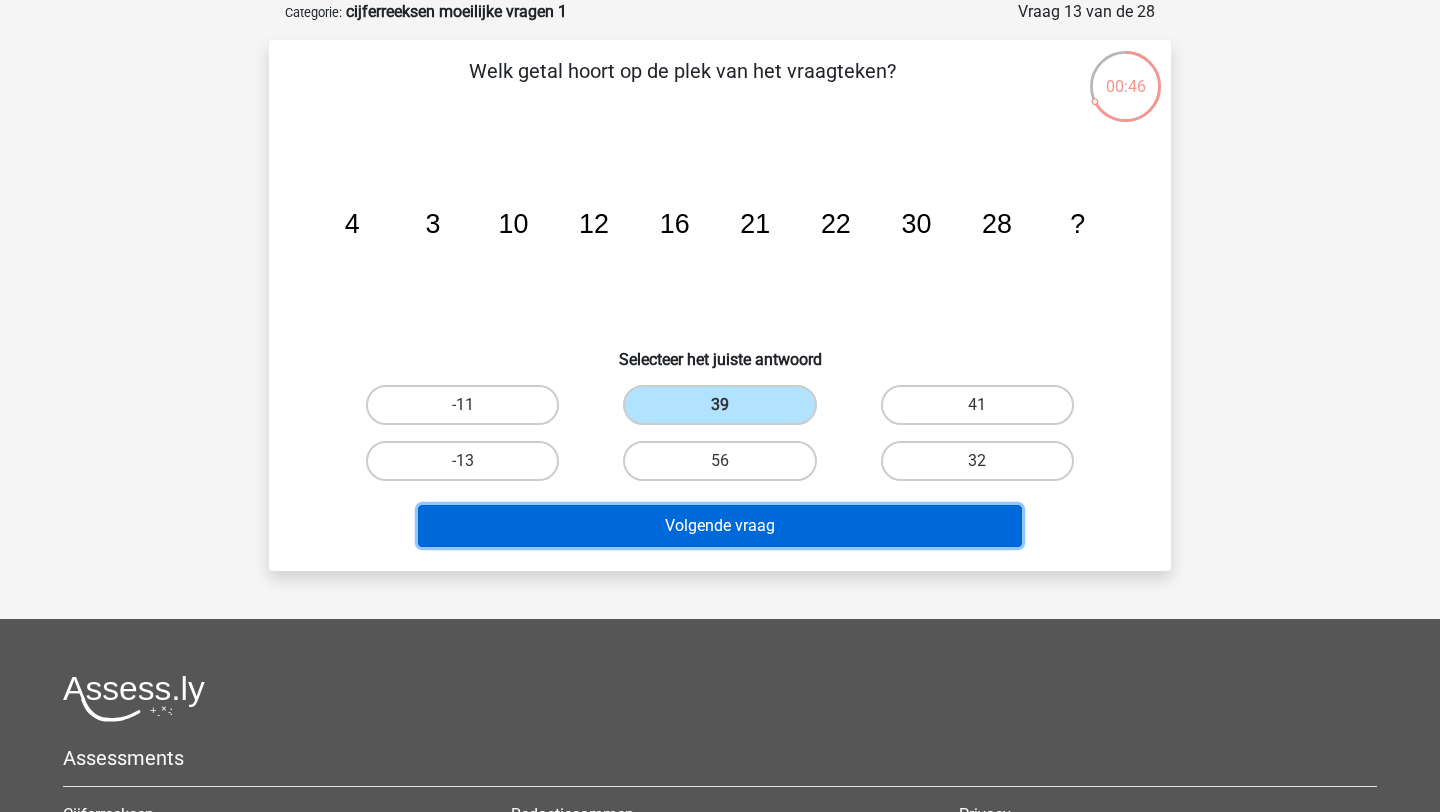 click on "Volgende vraag" at bounding box center [720, 526] 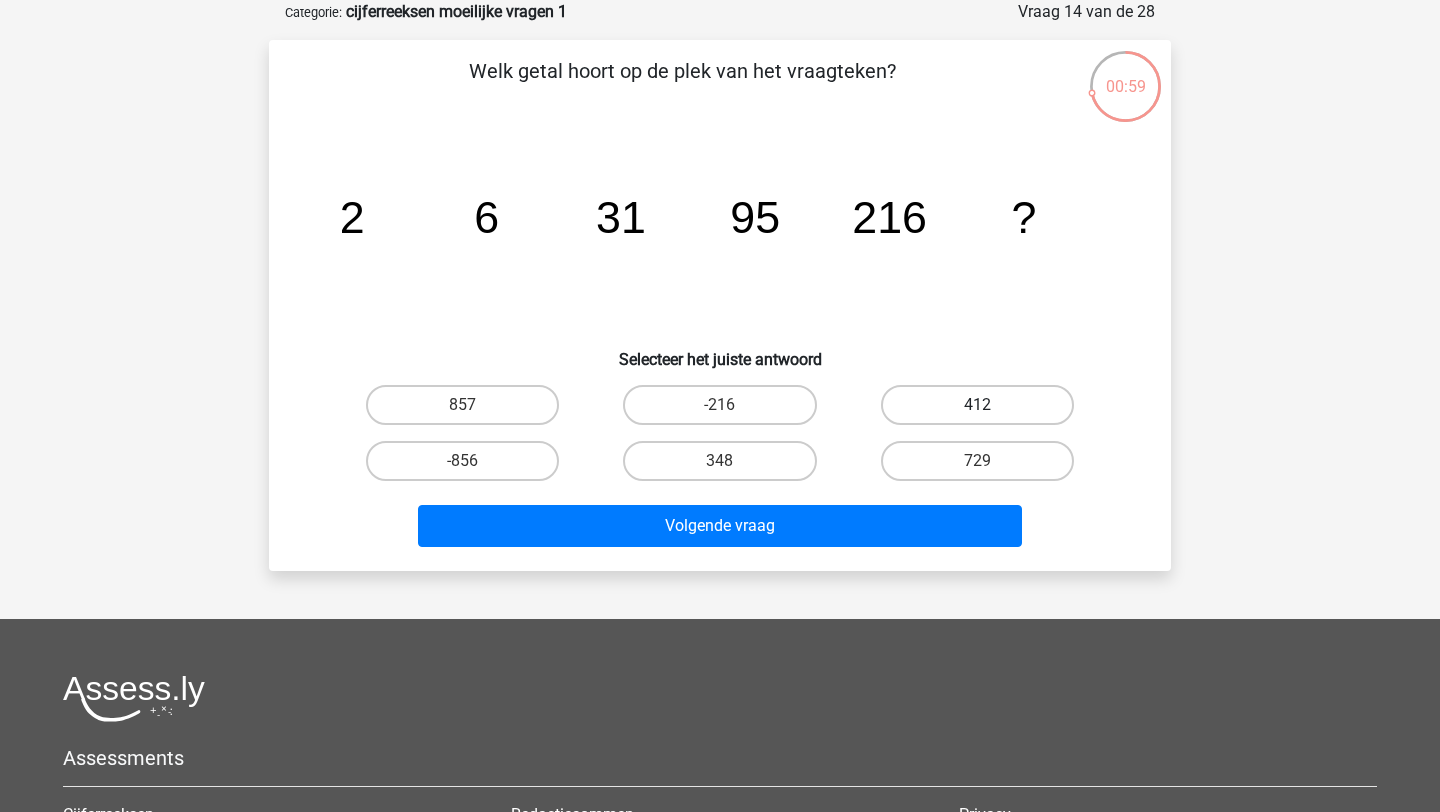 click on "412" at bounding box center [977, 405] 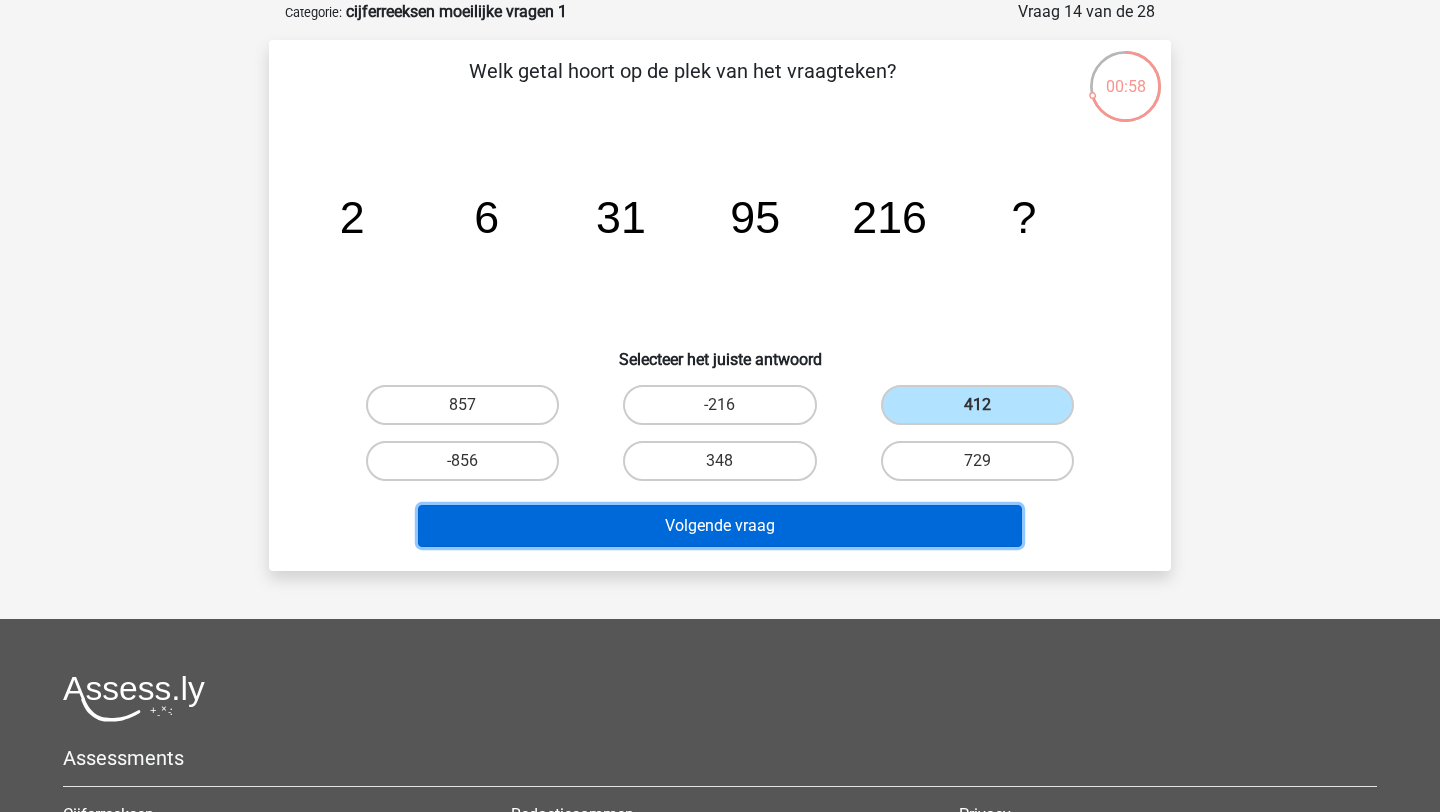 click on "Volgende vraag" at bounding box center [720, 526] 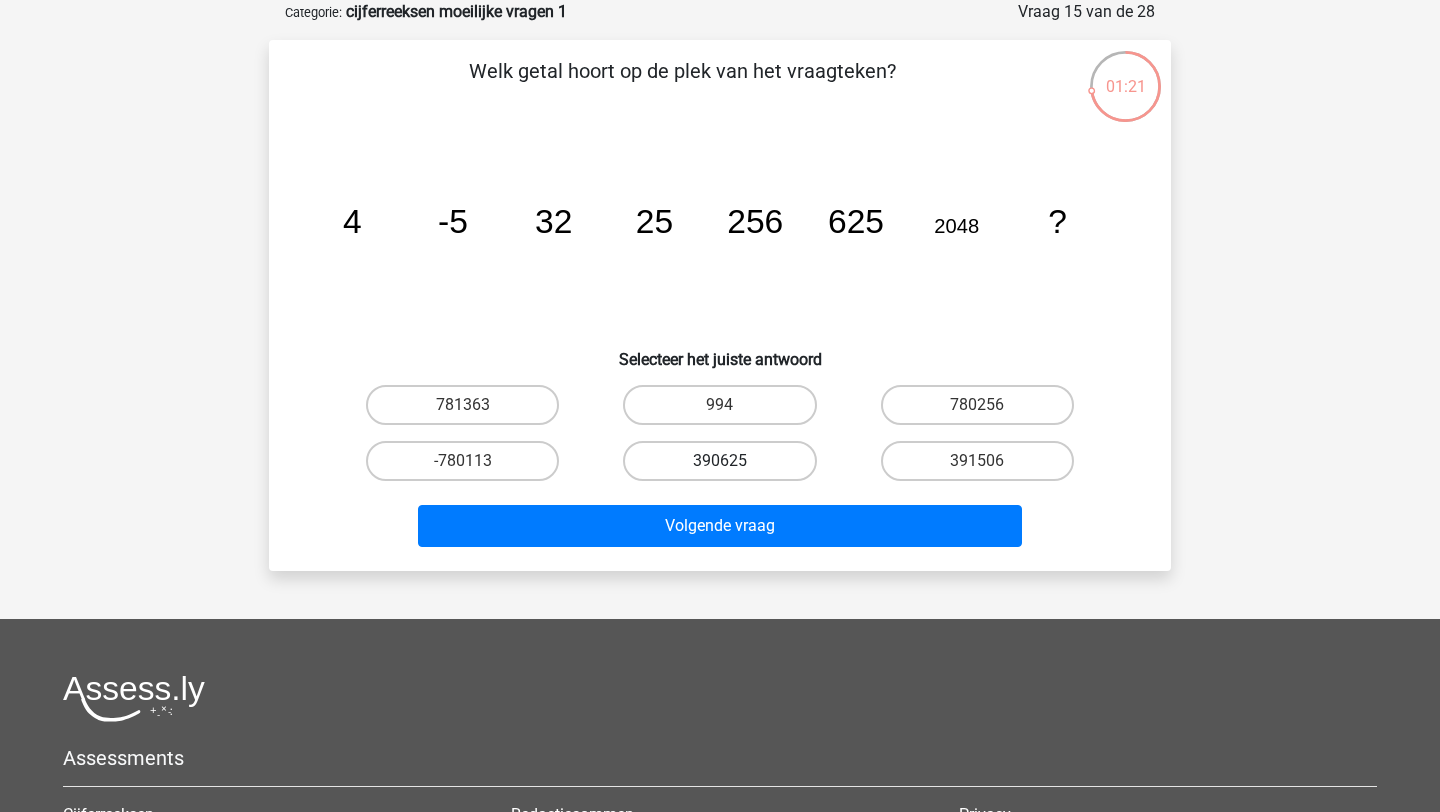 click on "390625" at bounding box center [719, 461] 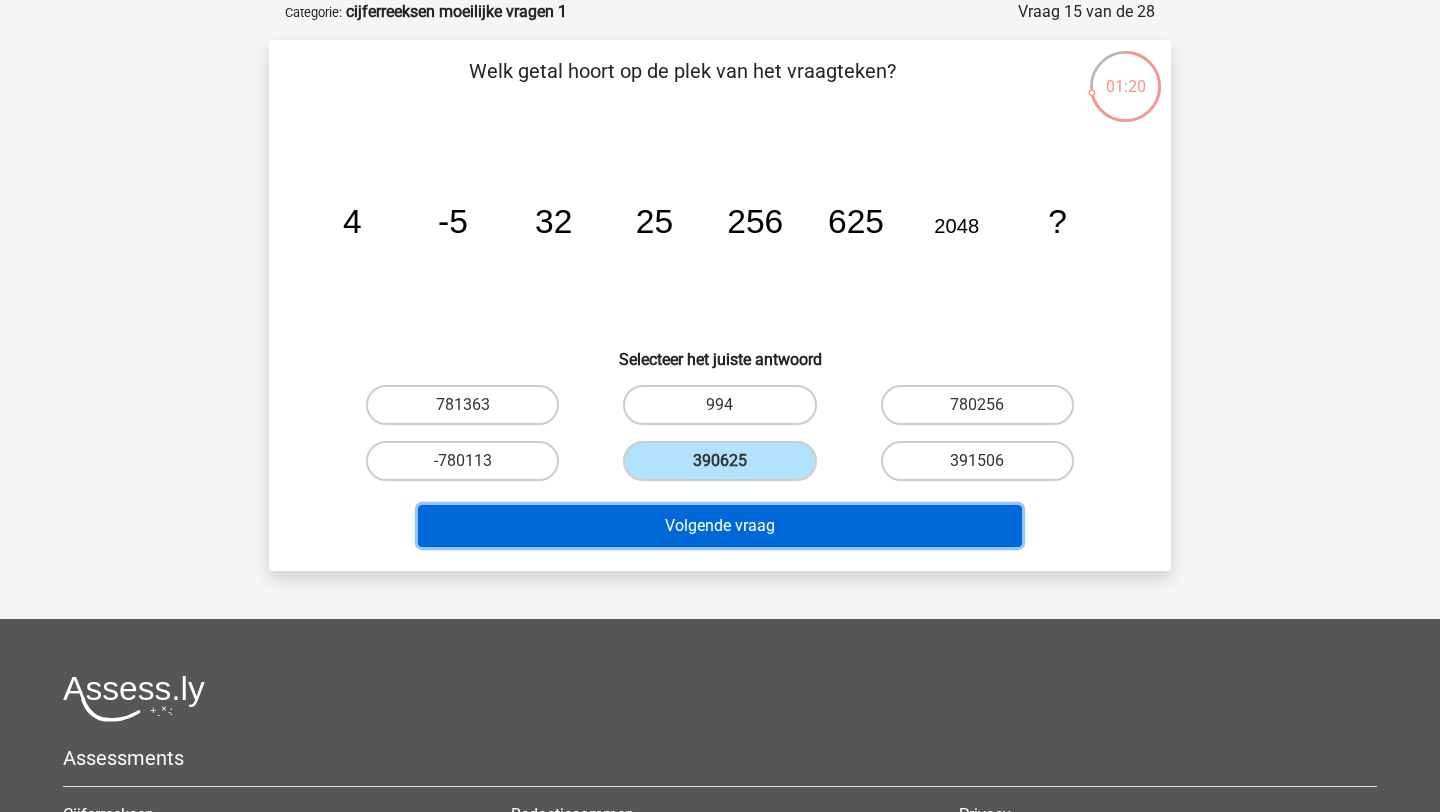 click on "Volgende vraag" at bounding box center [720, 526] 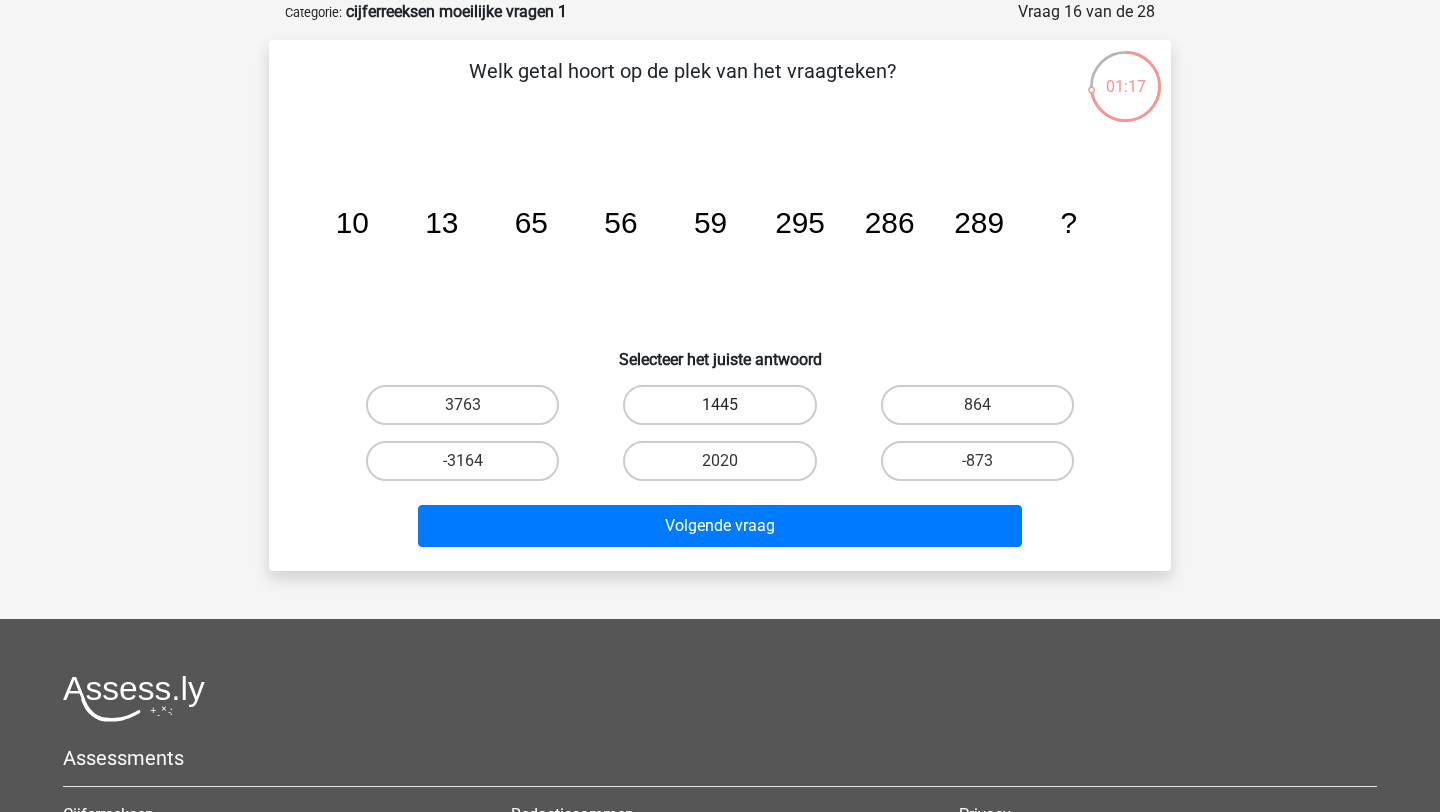 click on "1445" at bounding box center (719, 405) 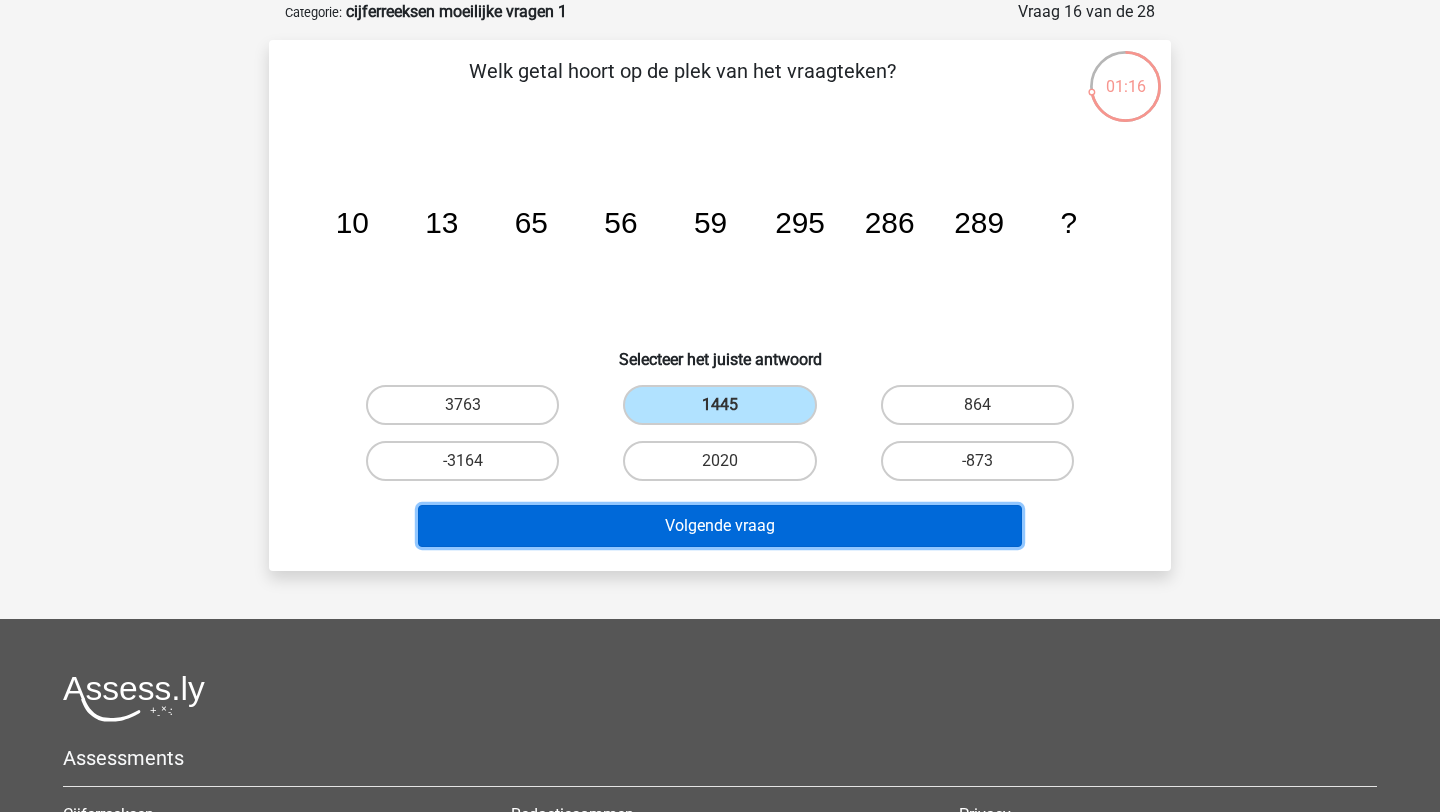 click on "Volgende vraag" at bounding box center (720, 526) 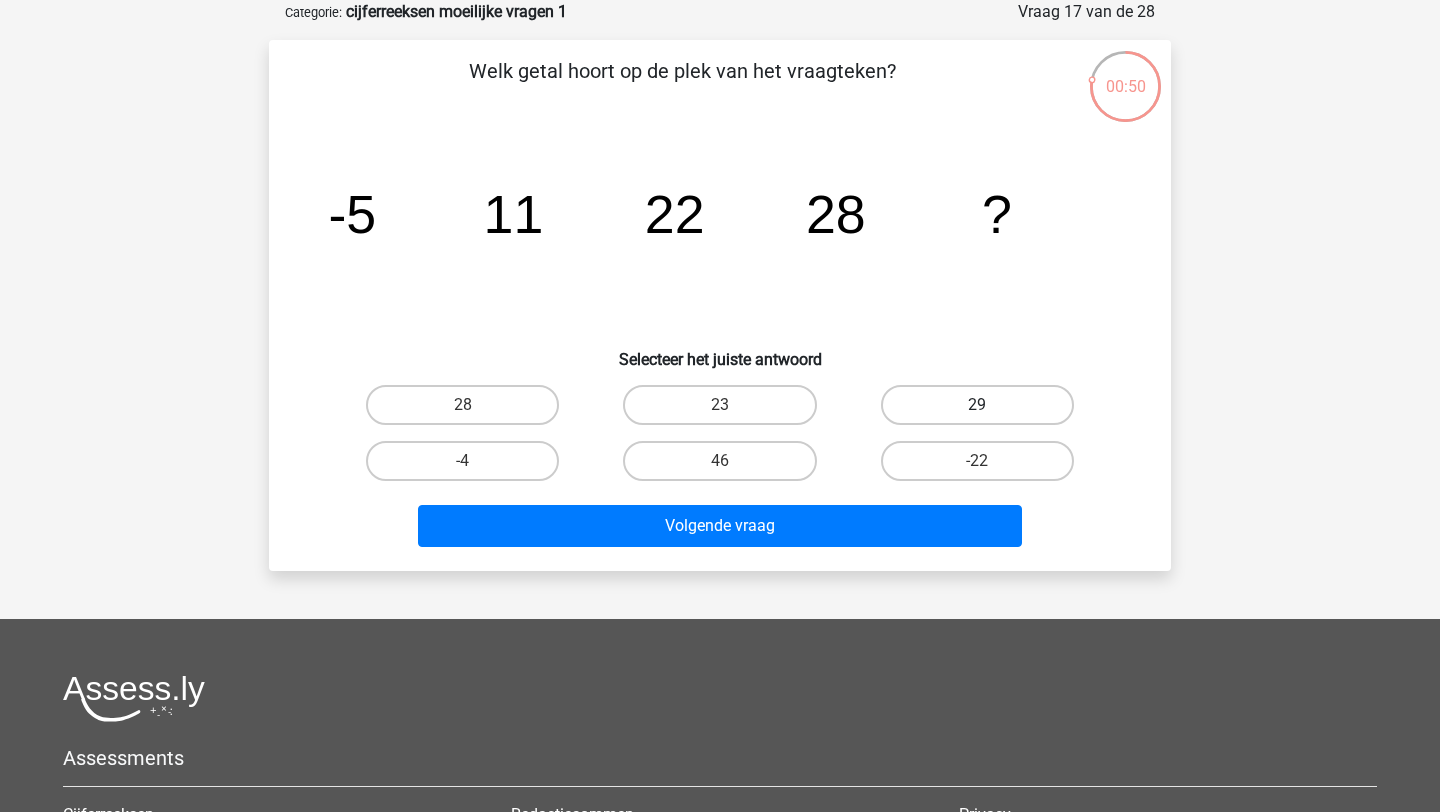 click on "29" at bounding box center [977, 405] 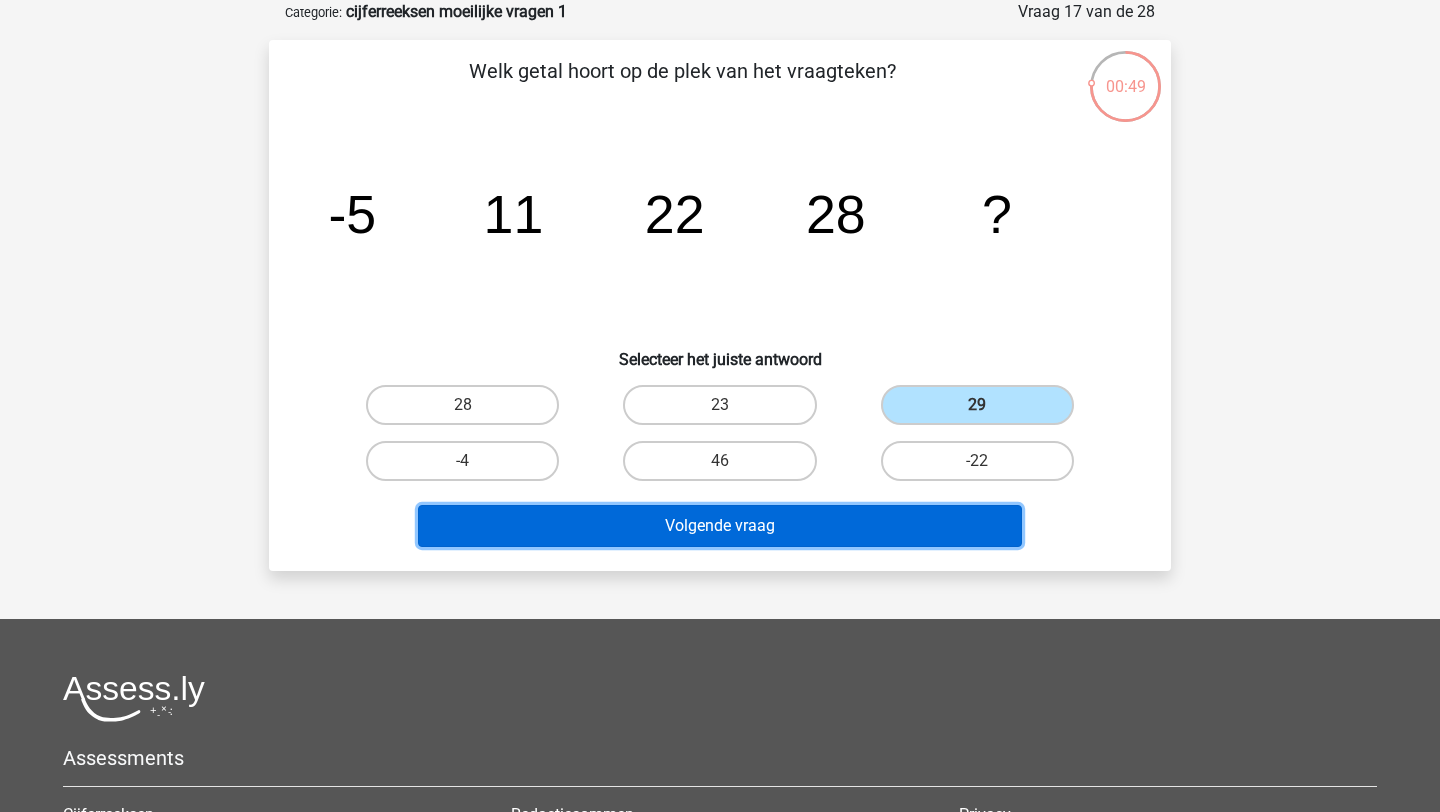 click on "Volgende vraag" at bounding box center [720, 526] 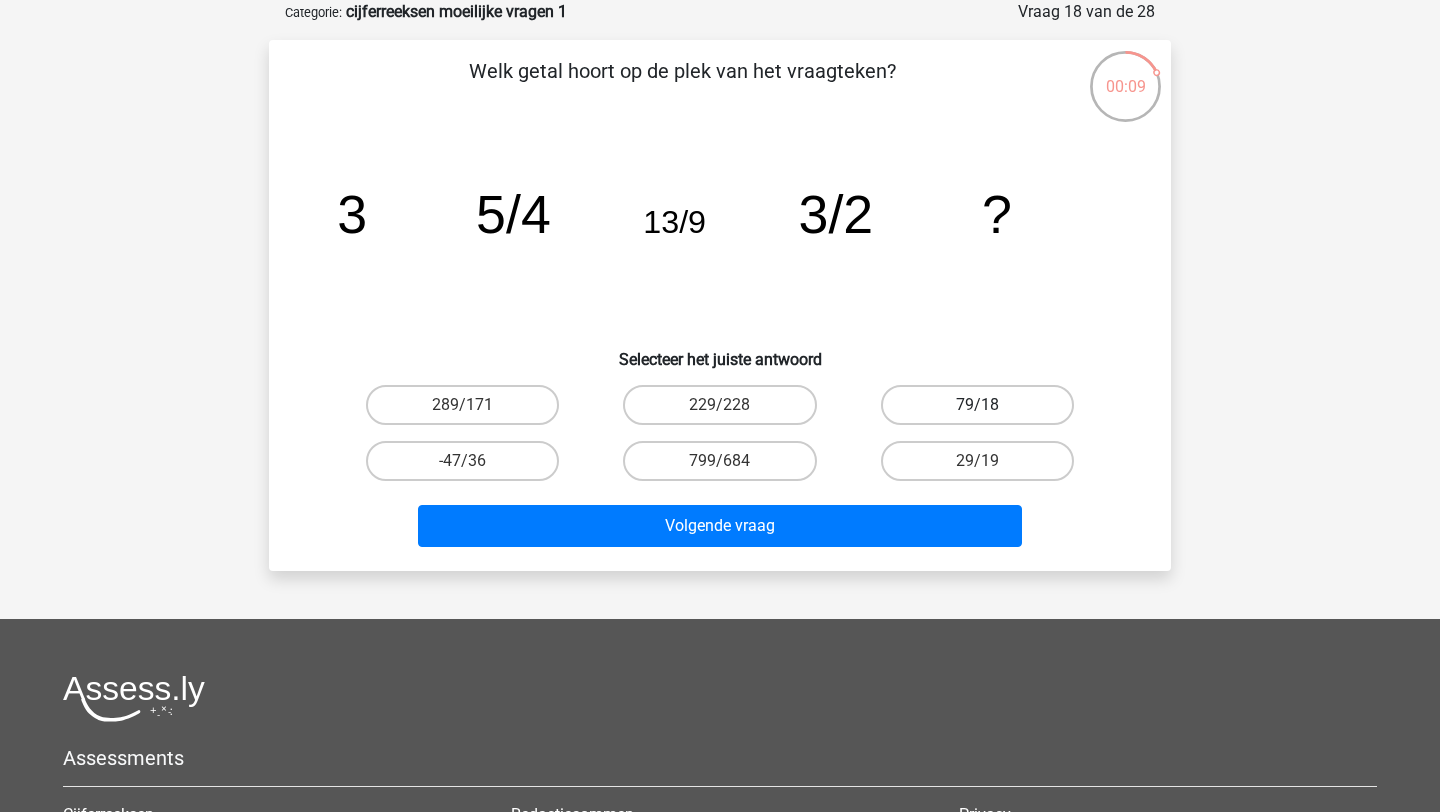 click on "79/18" at bounding box center (977, 405) 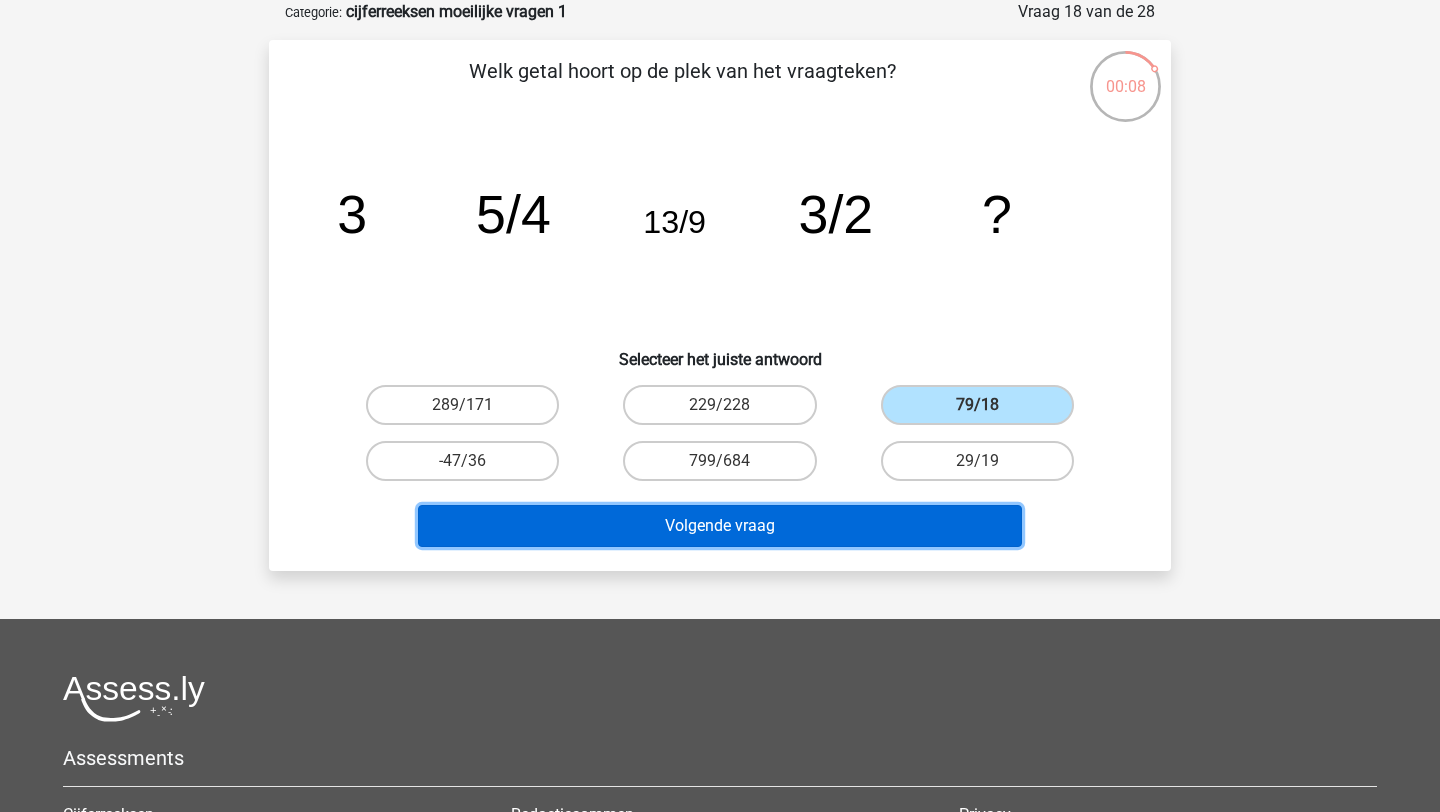 click on "Volgende vraag" at bounding box center (720, 526) 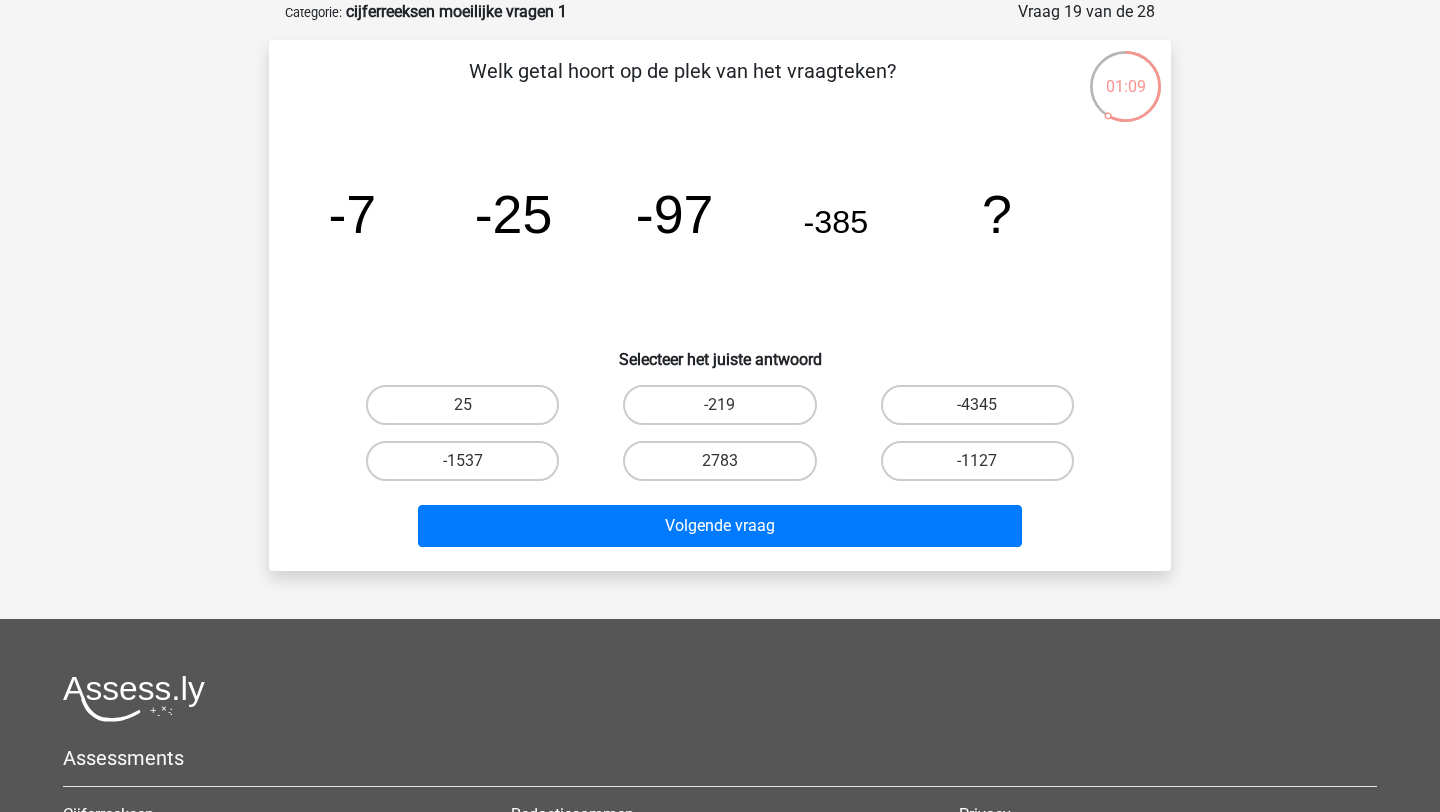 click on "-1537" at bounding box center [462, 461] 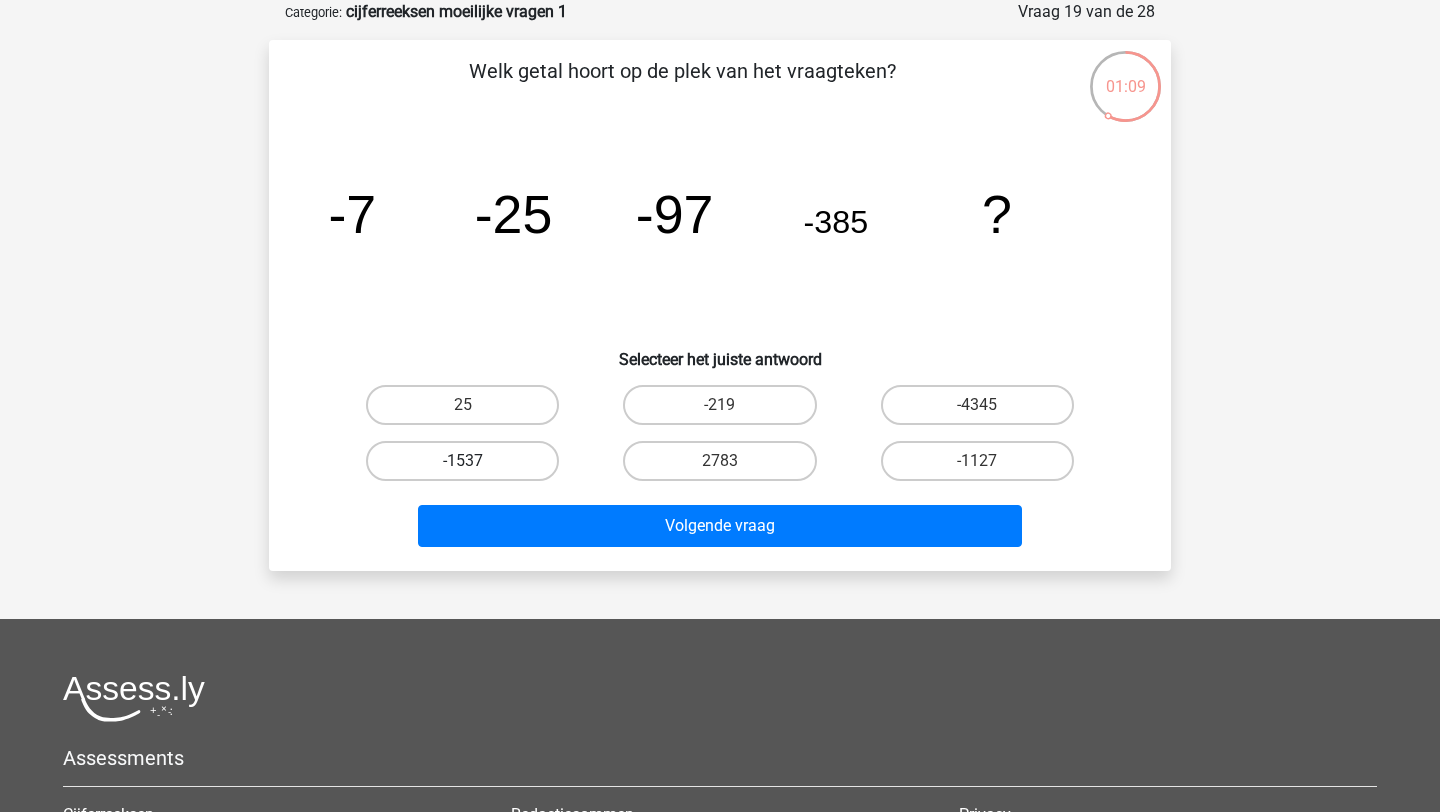 click on "-1537" at bounding box center (462, 461) 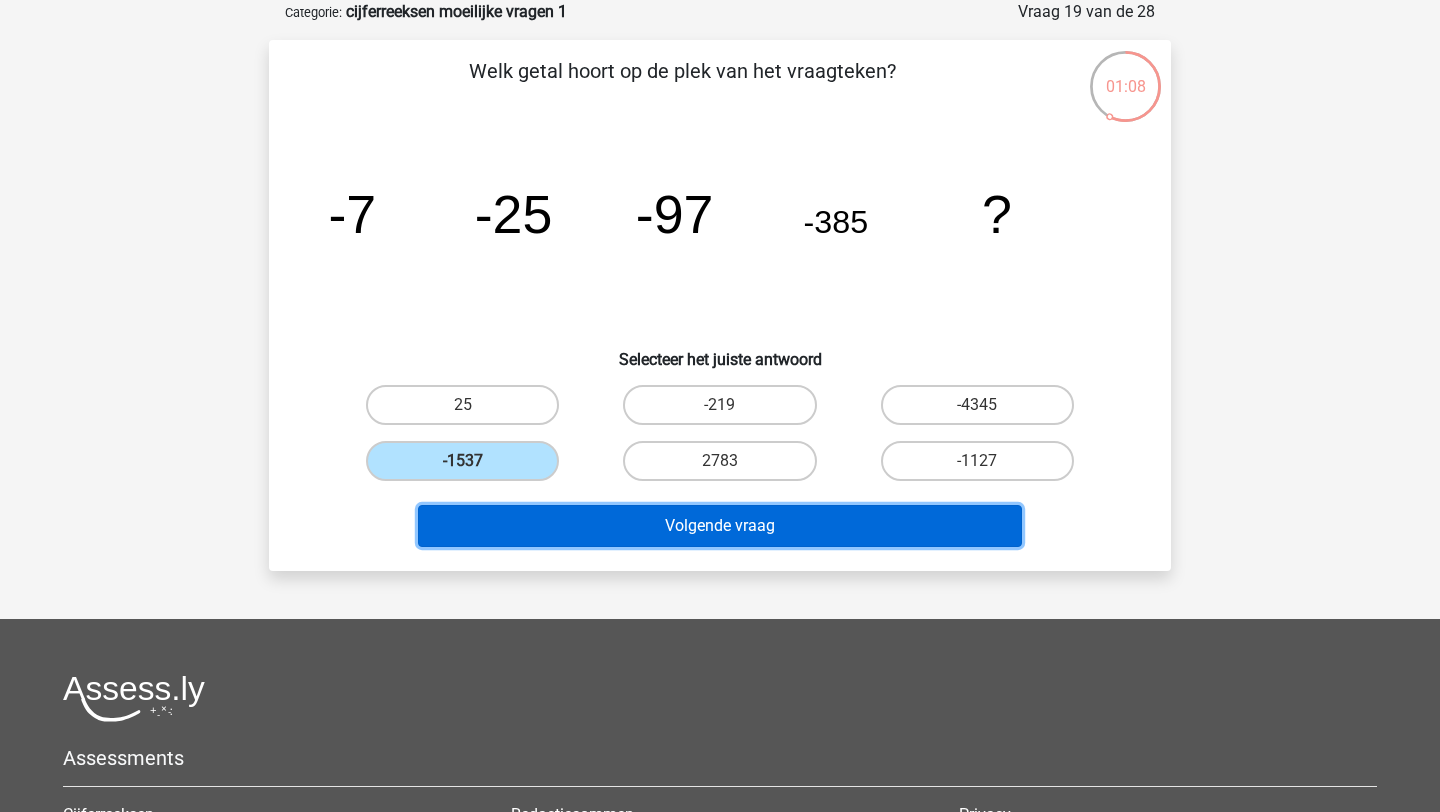 click on "Volgende vraag" at bounding box center [720, 526] 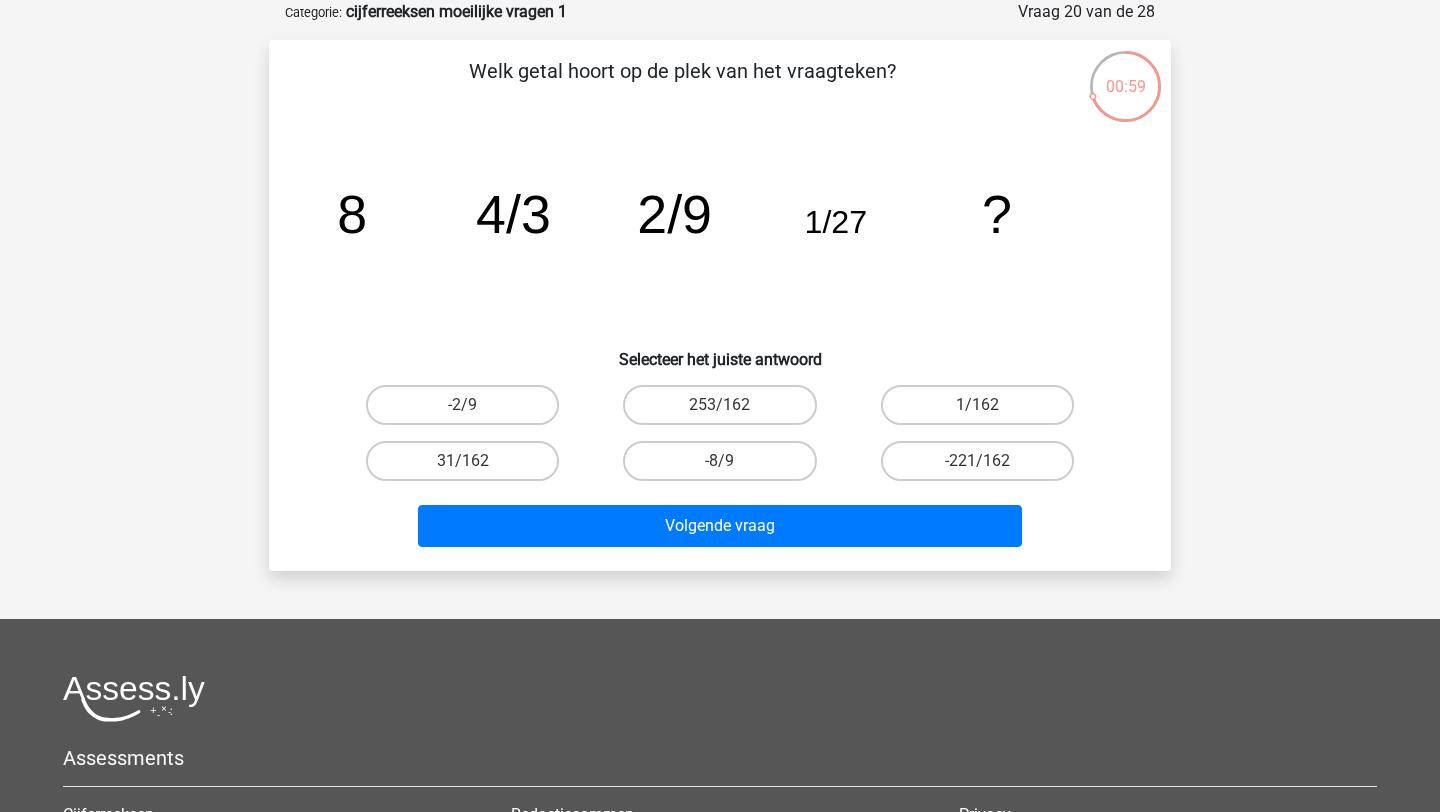 click on "1/162" at bounding box center (462, 405) 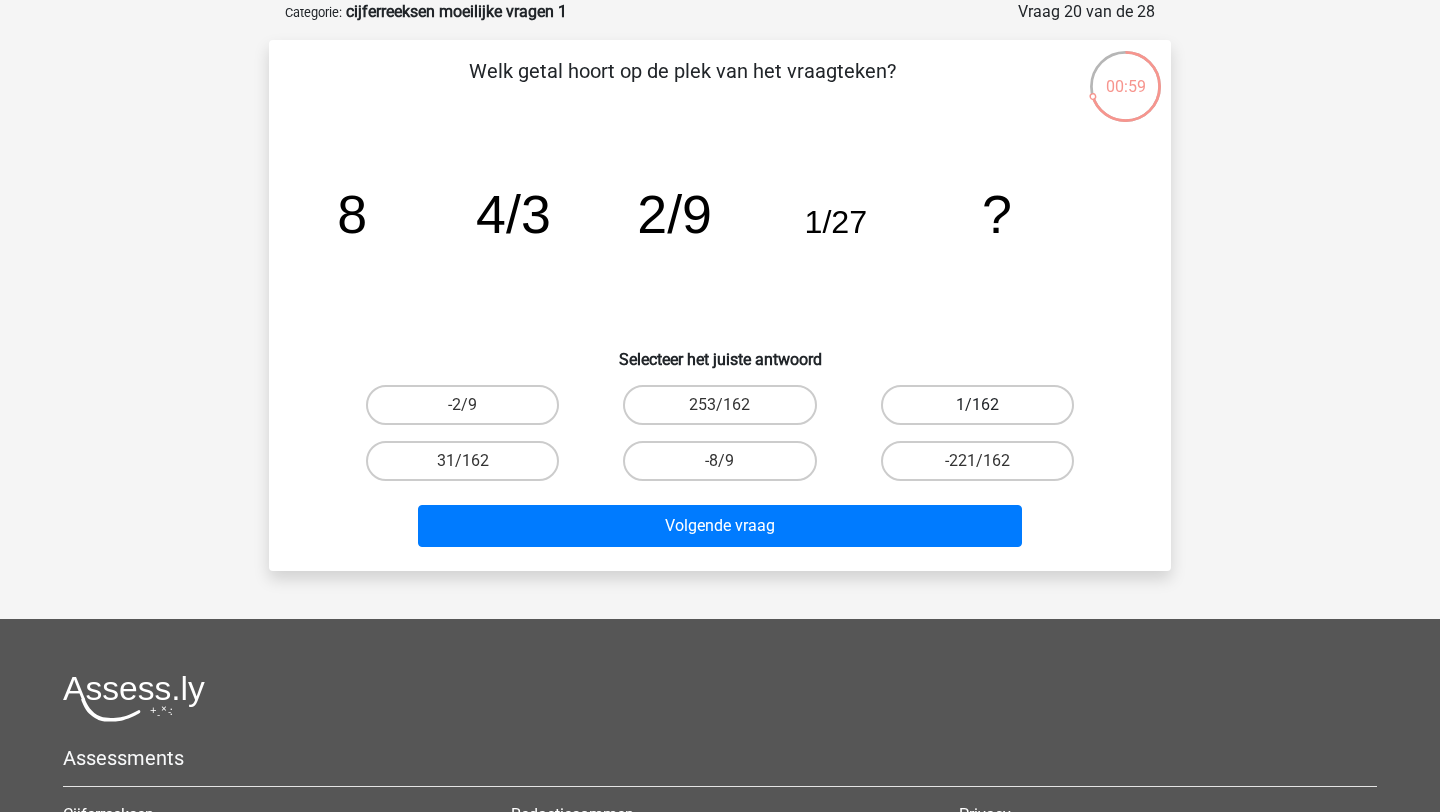 click on "1/162" at bounding box center [977, 405] 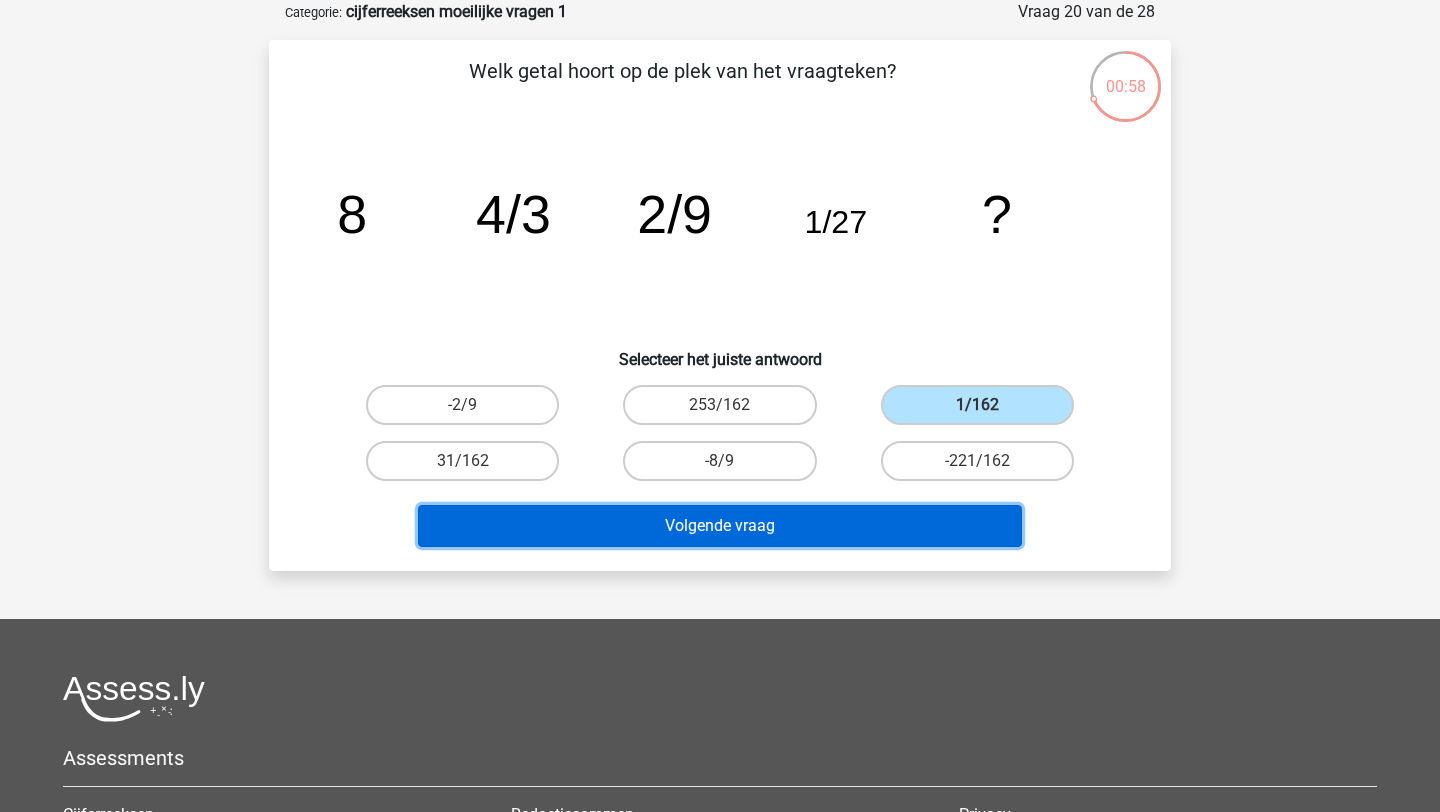 click on "Volgende vraag" at bounding box center [720, 526] 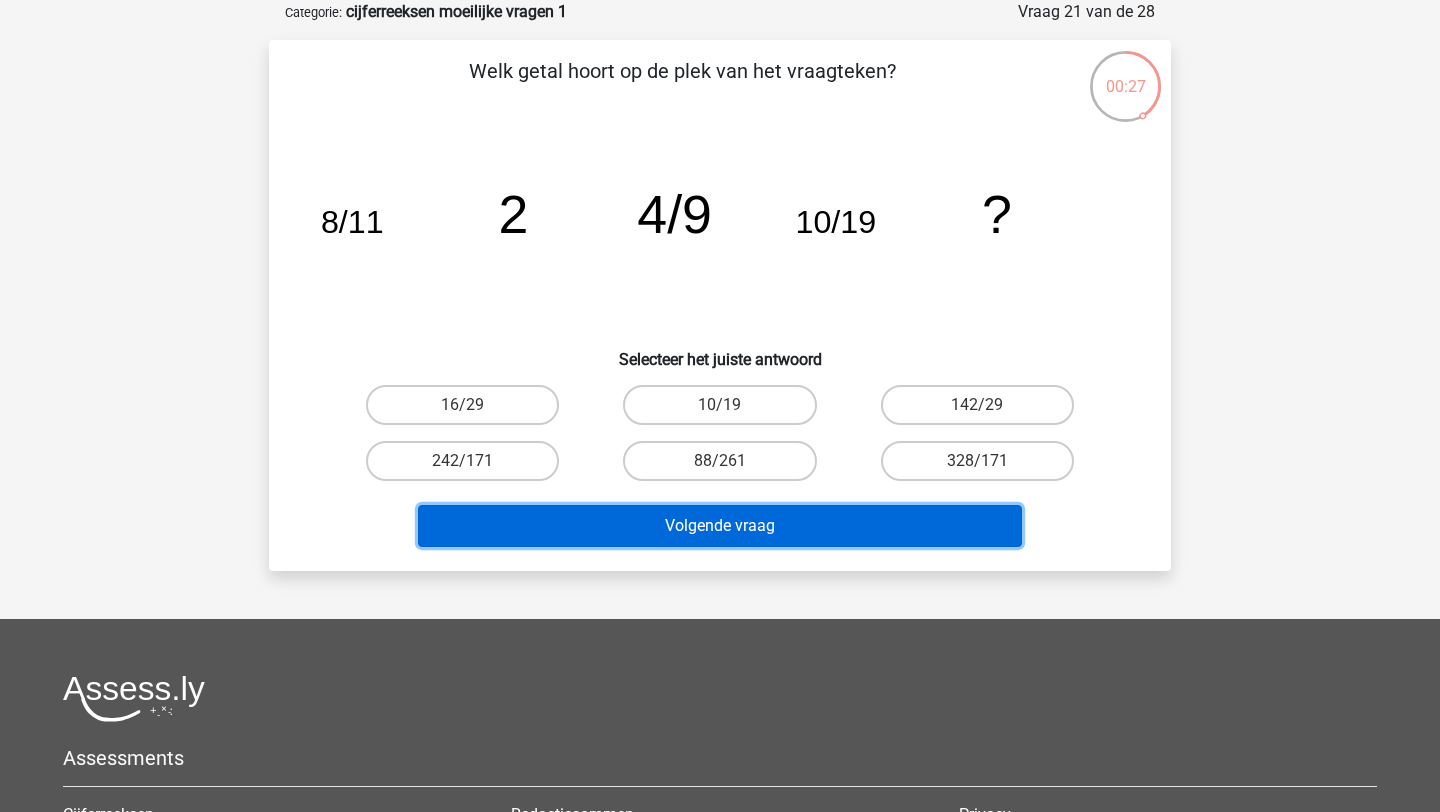 click on "Volgende vraag" at bounding box center [720, 526] 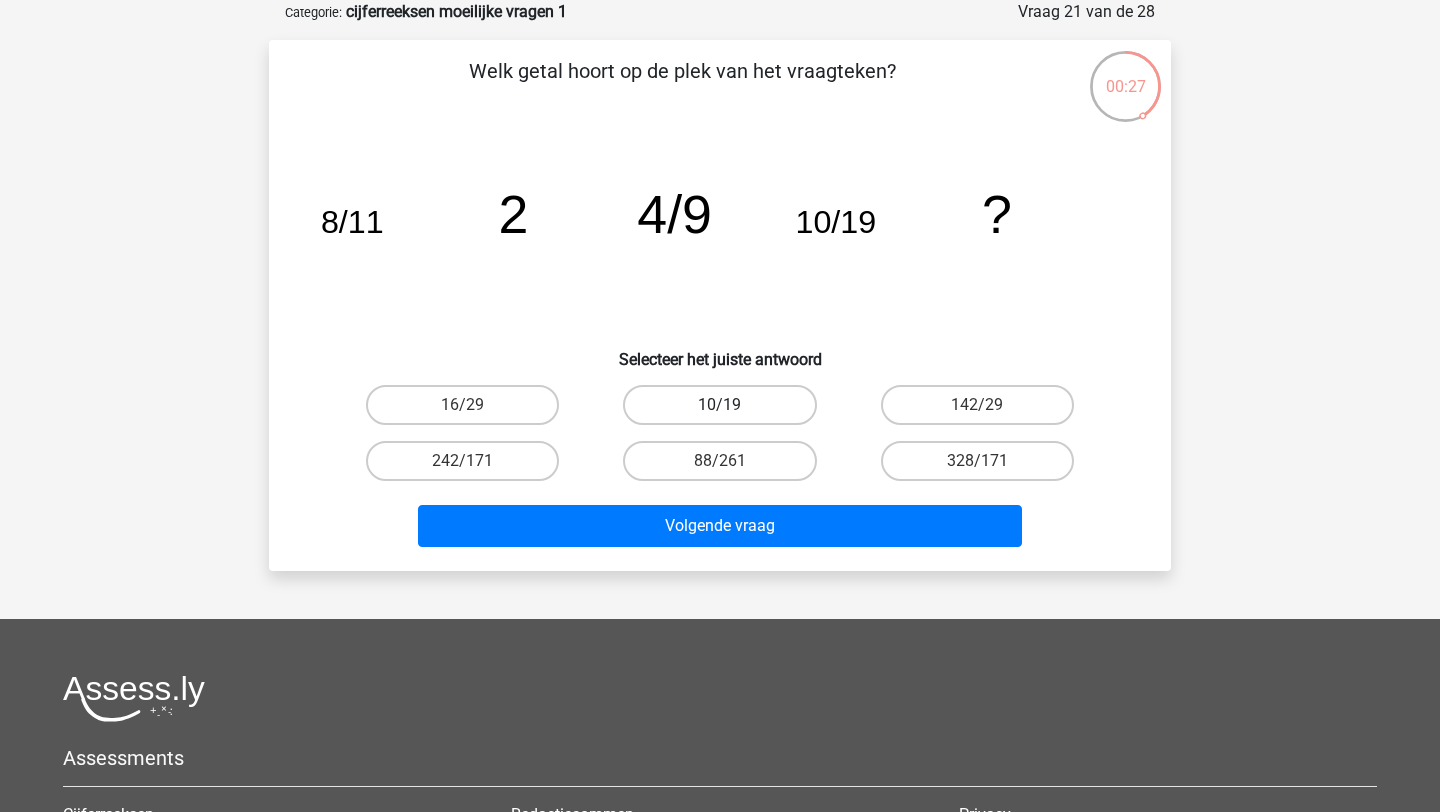 click on "10/19" at bounding box center [719, 405] 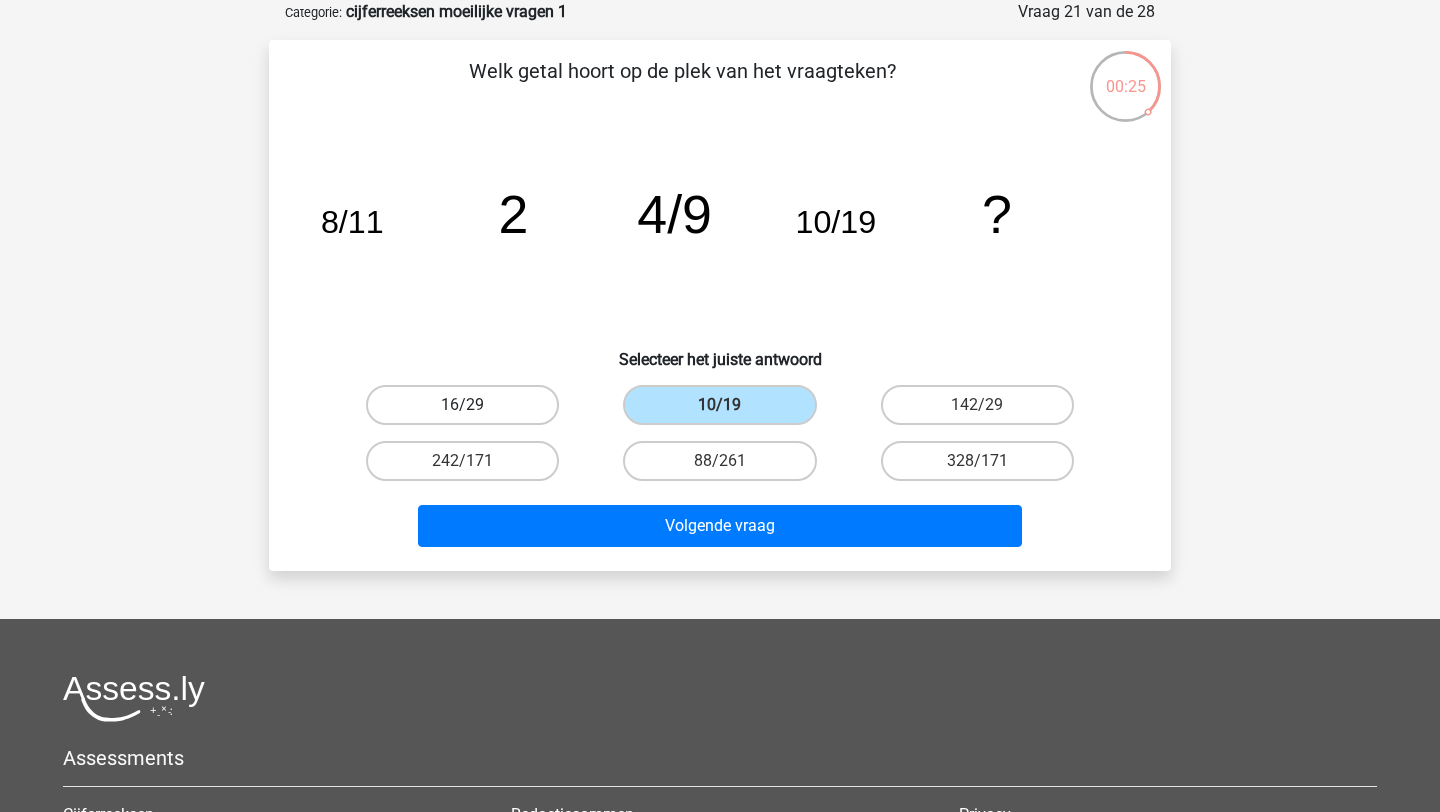 click on "16/29" at bounding box center (462, 405) 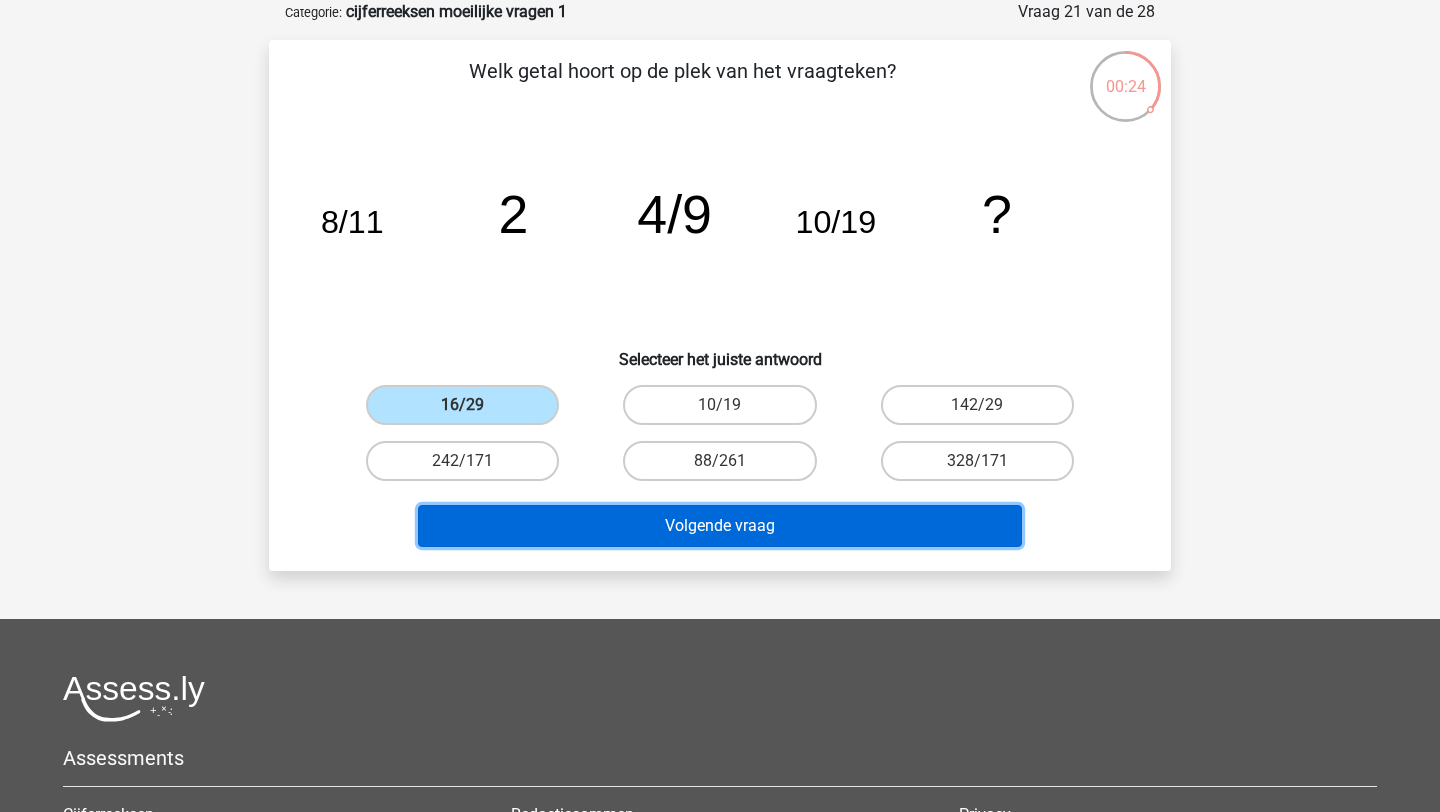 click on "Volgende vraag" at bounding box center [720, 526] 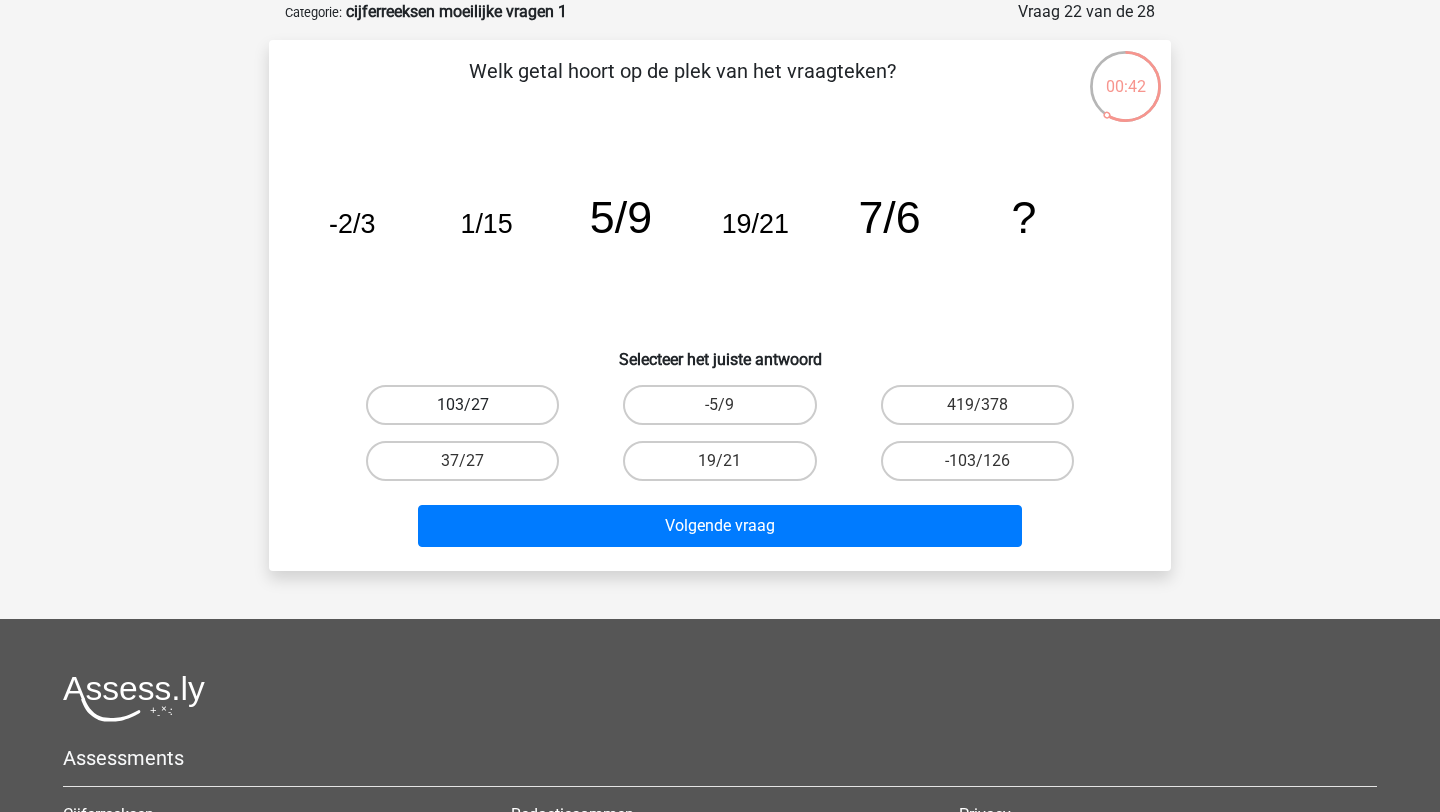 click on "103/27" at bounding box center (462, 405) 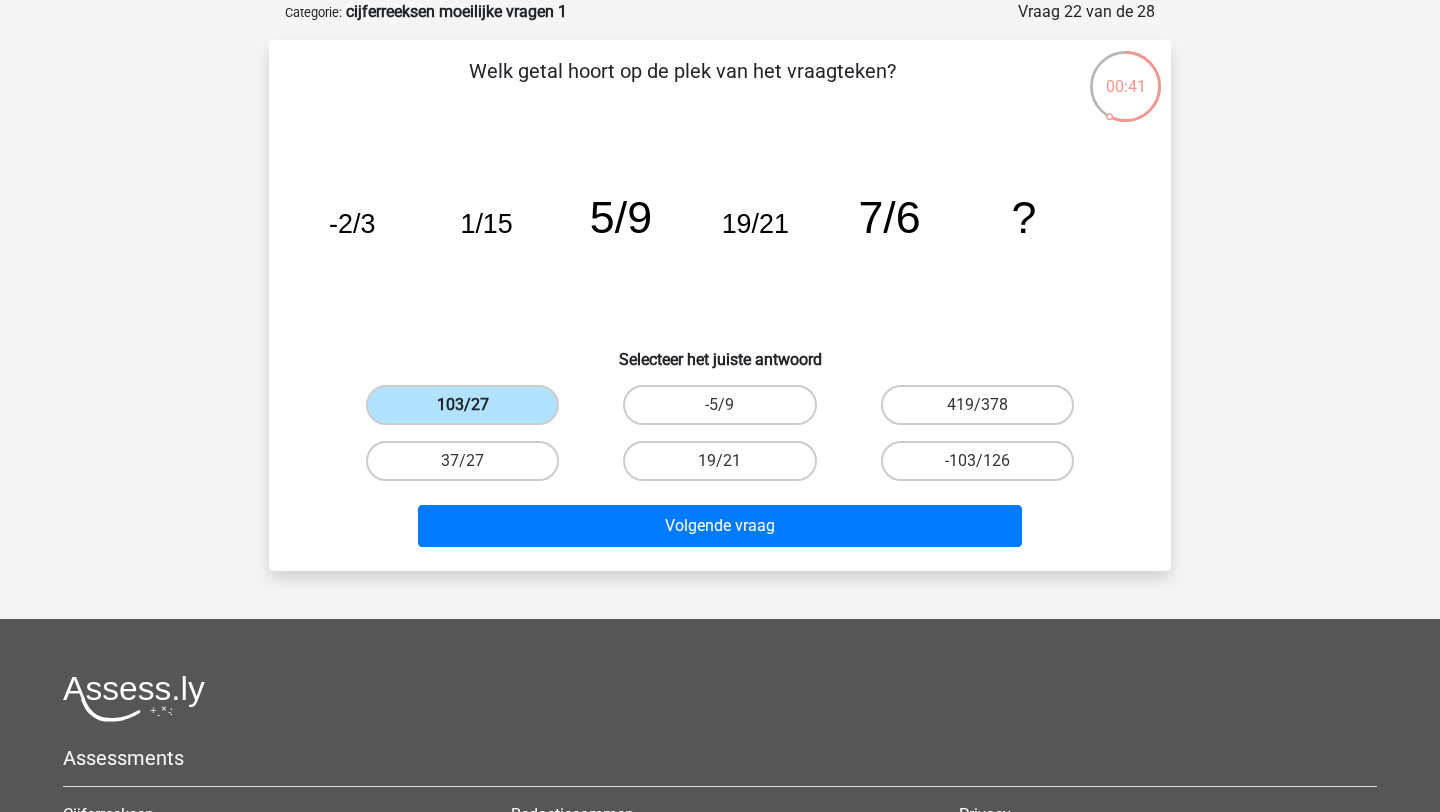 click on "103/27" at bounding box center [462, 405] 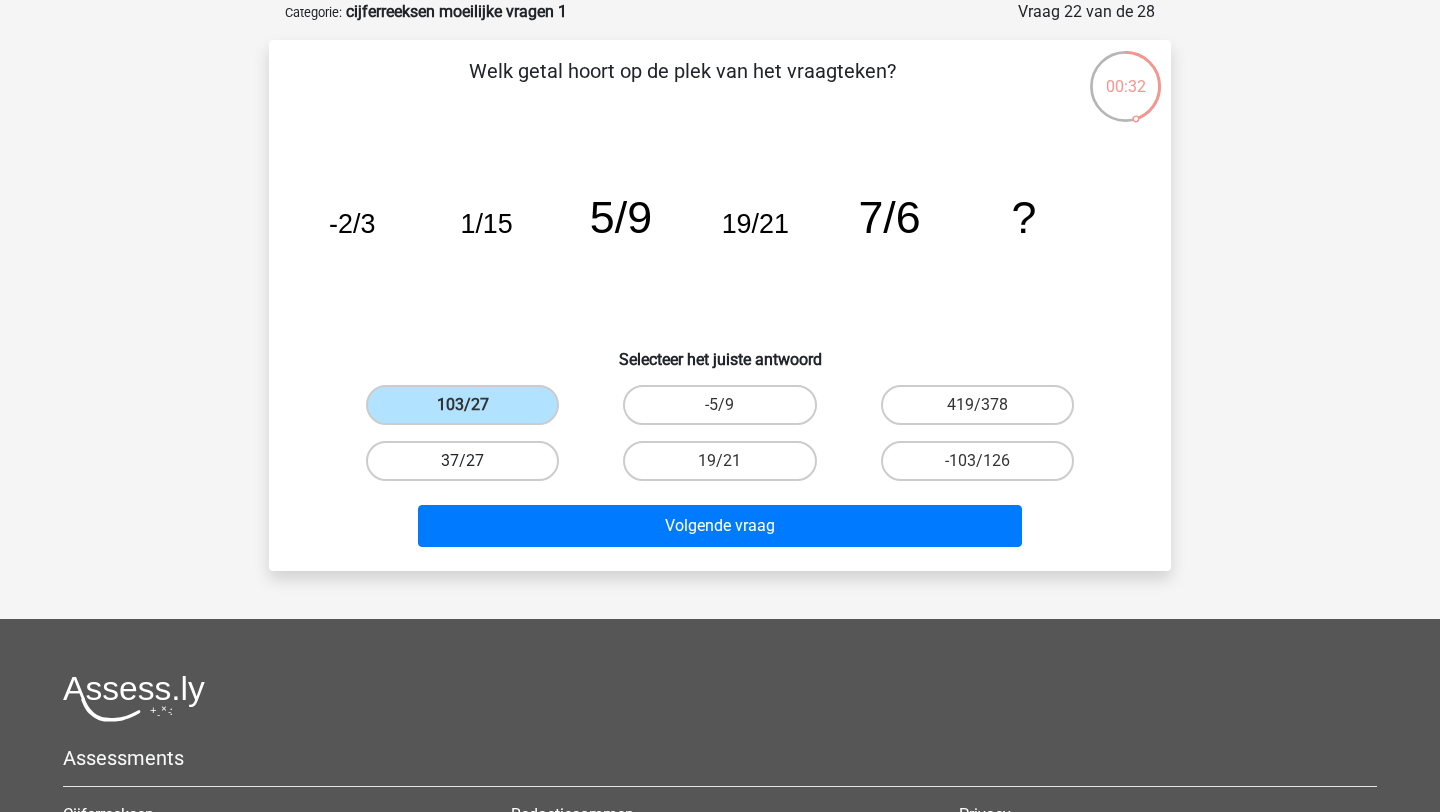 click on "37/27" at bounding box center (462, 461) 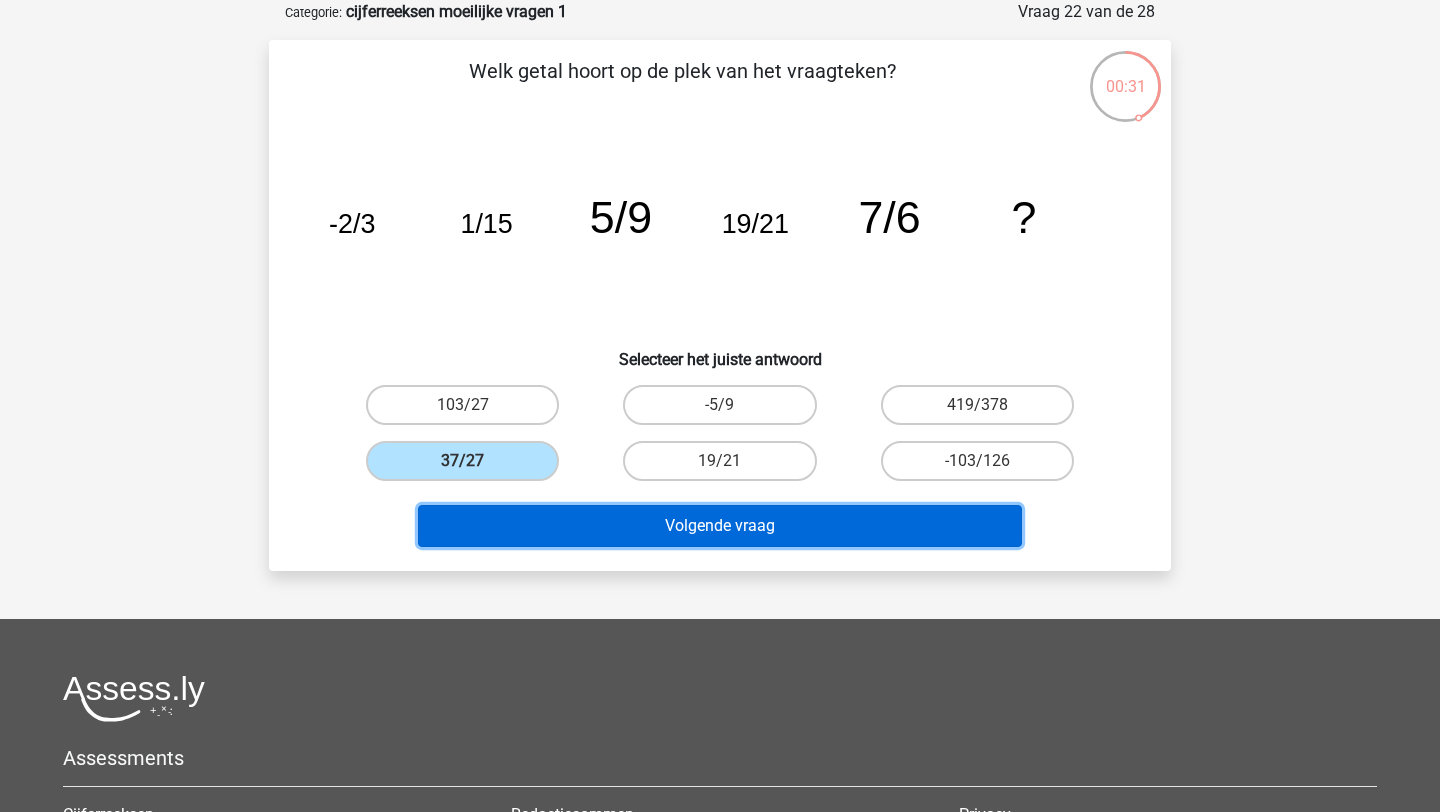 click on "Volgende vraag" at bounding box center [720, 526] 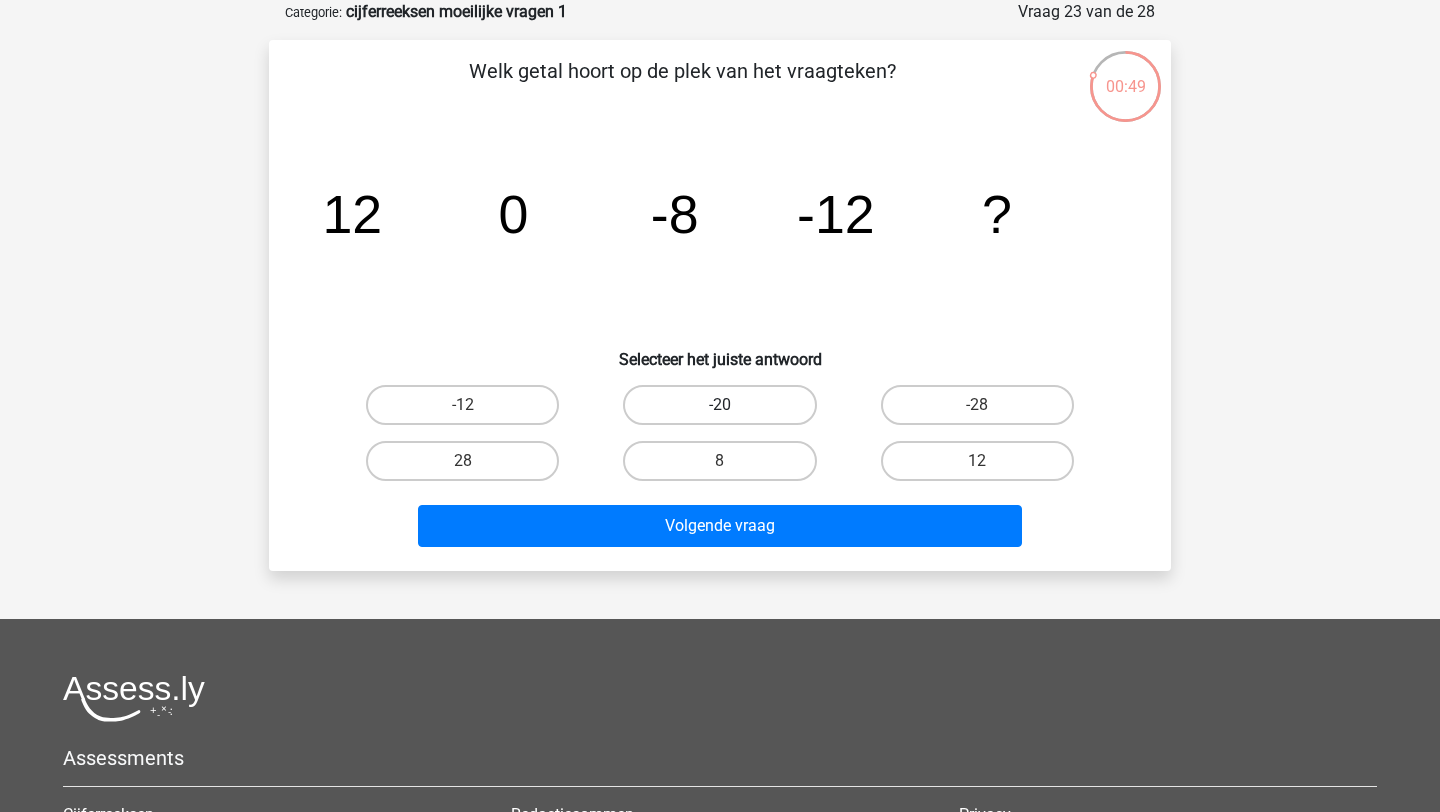click on "-20" at bounding box center (719, 405) 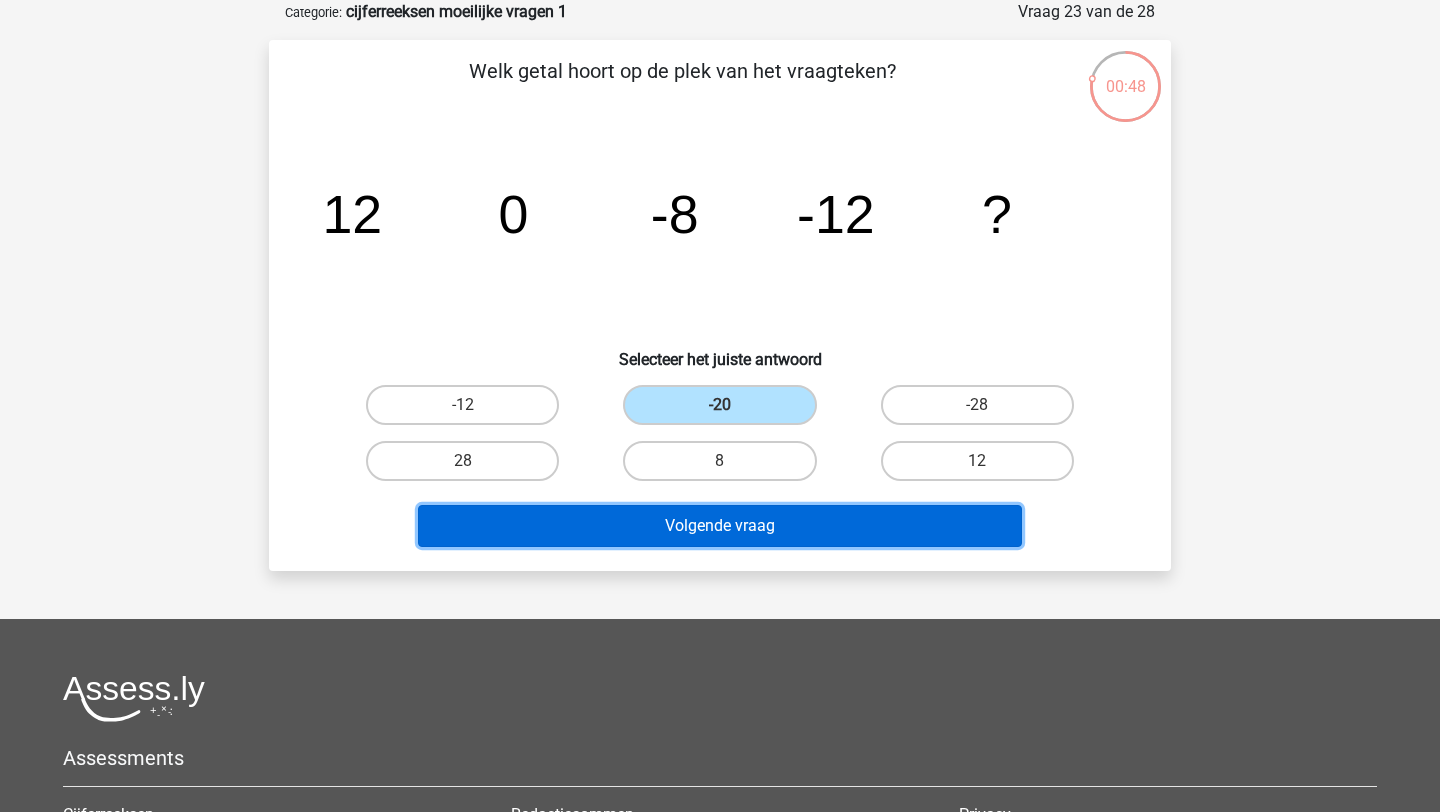 click on "Volgende vraag" at bounding box center (720, 526) 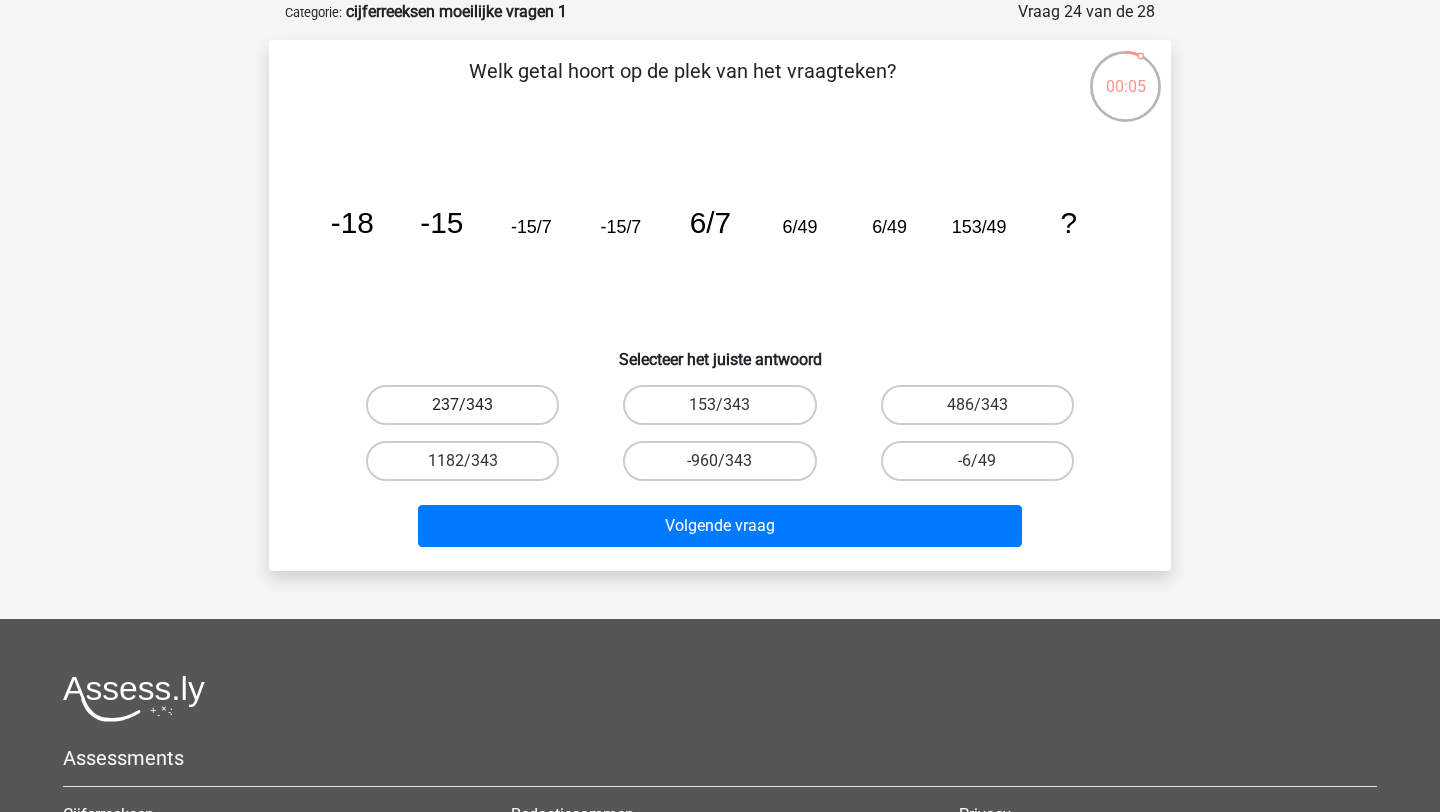 click on "237/343" at bounding box center (462, 405) 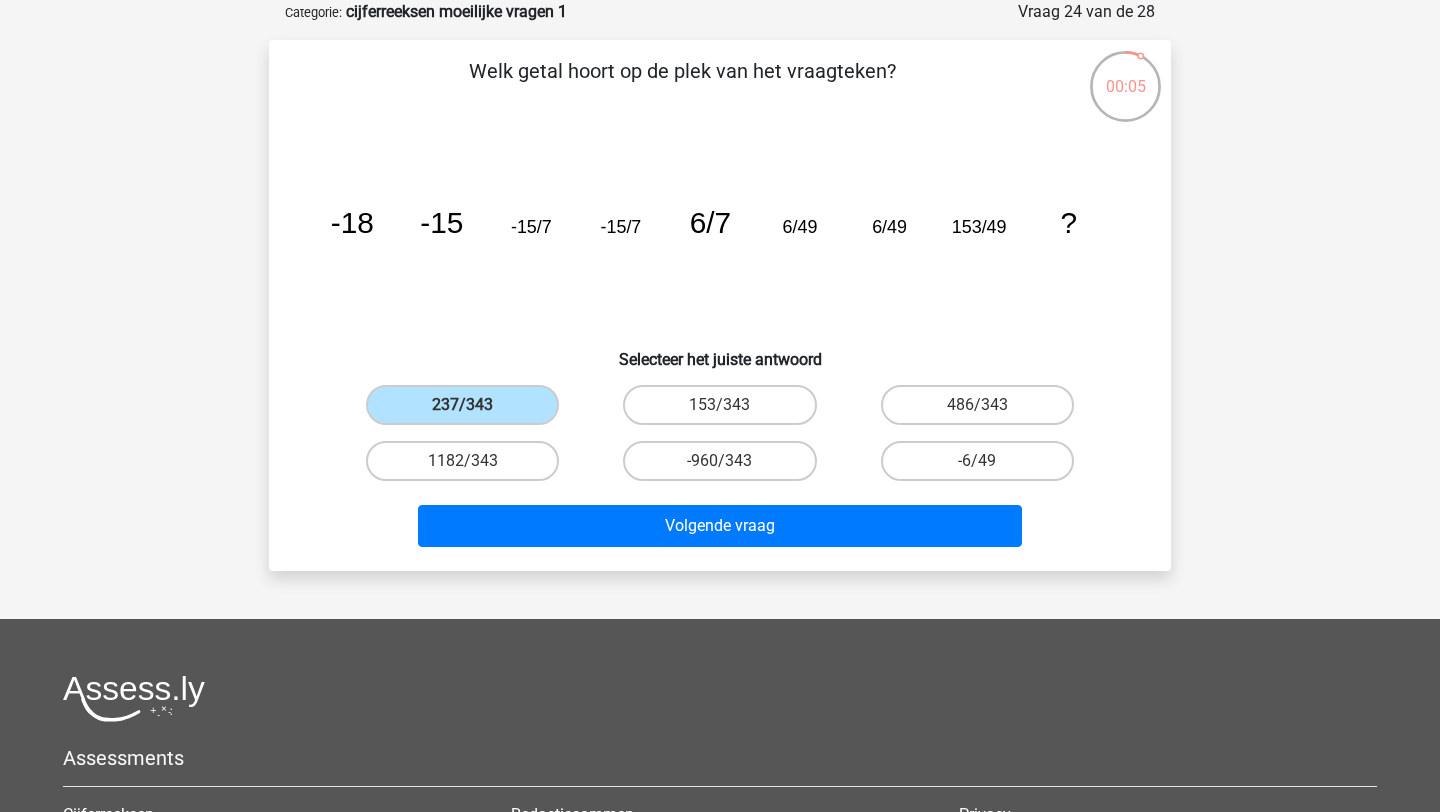 click on "Volgende vraag" at bounding box center (720, 522) 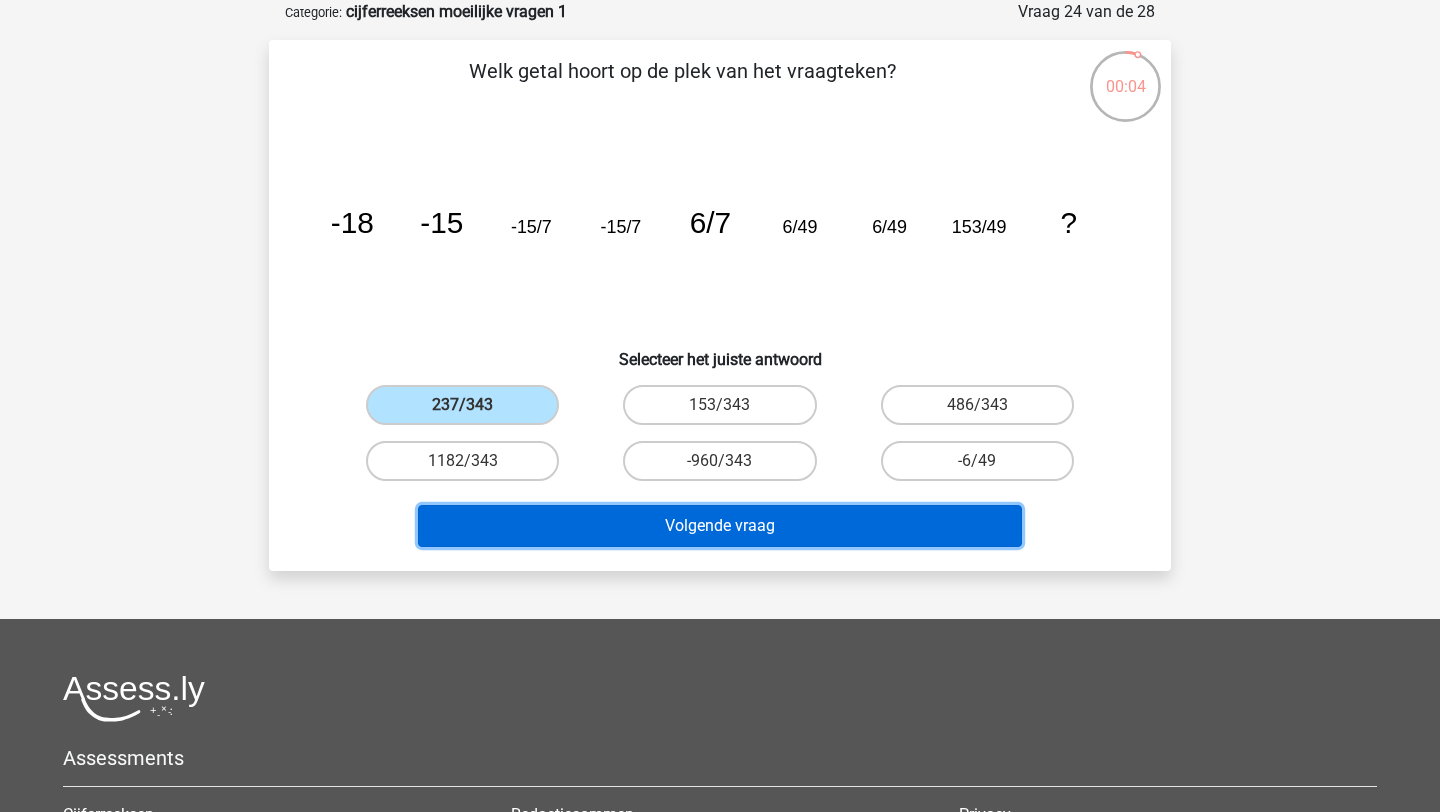 click on "Volgende vraag" at bounding box center [720, 526] 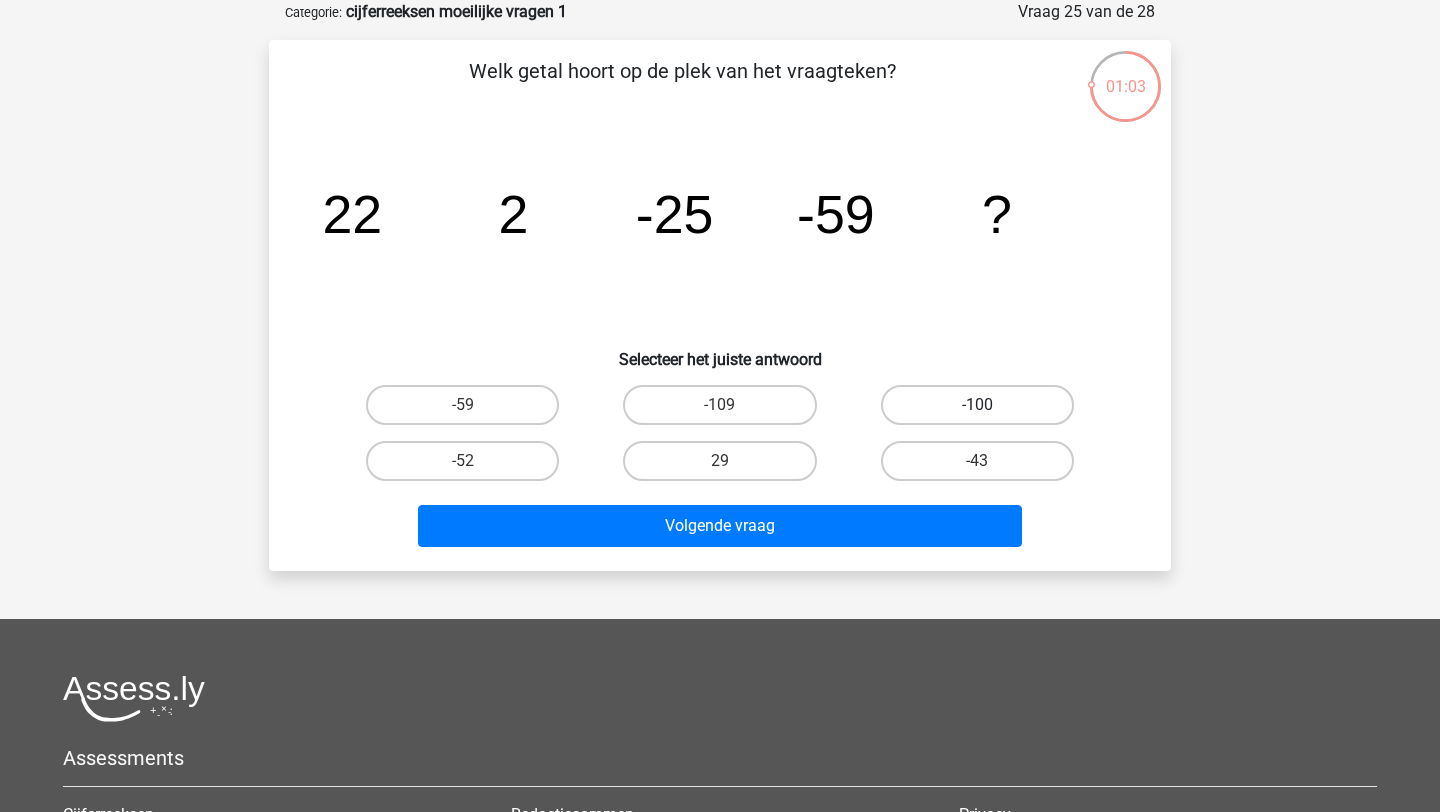 click on "-100" at bounding box center [977, 405] 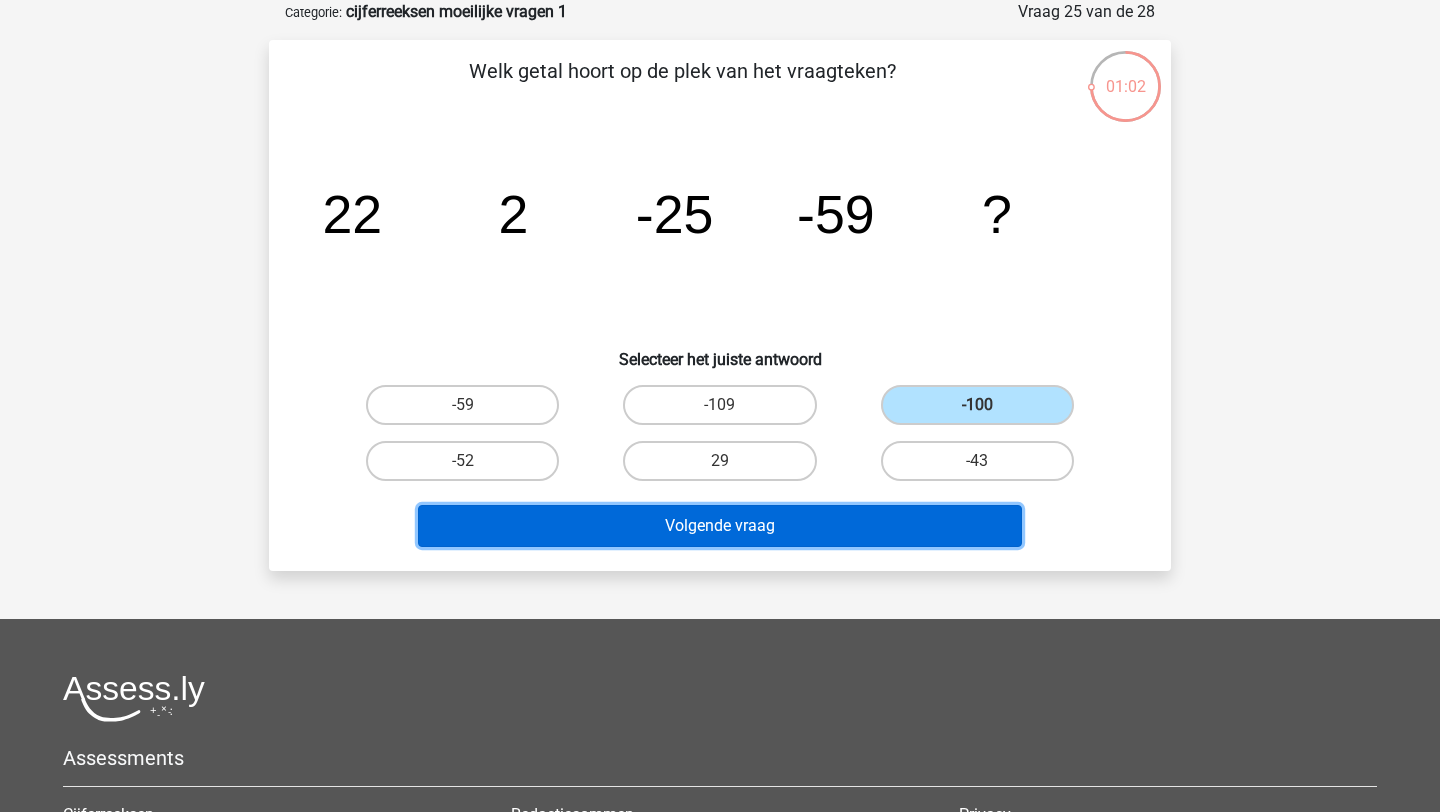 click on "Volgende vraag" at bounding box center (720, 526) 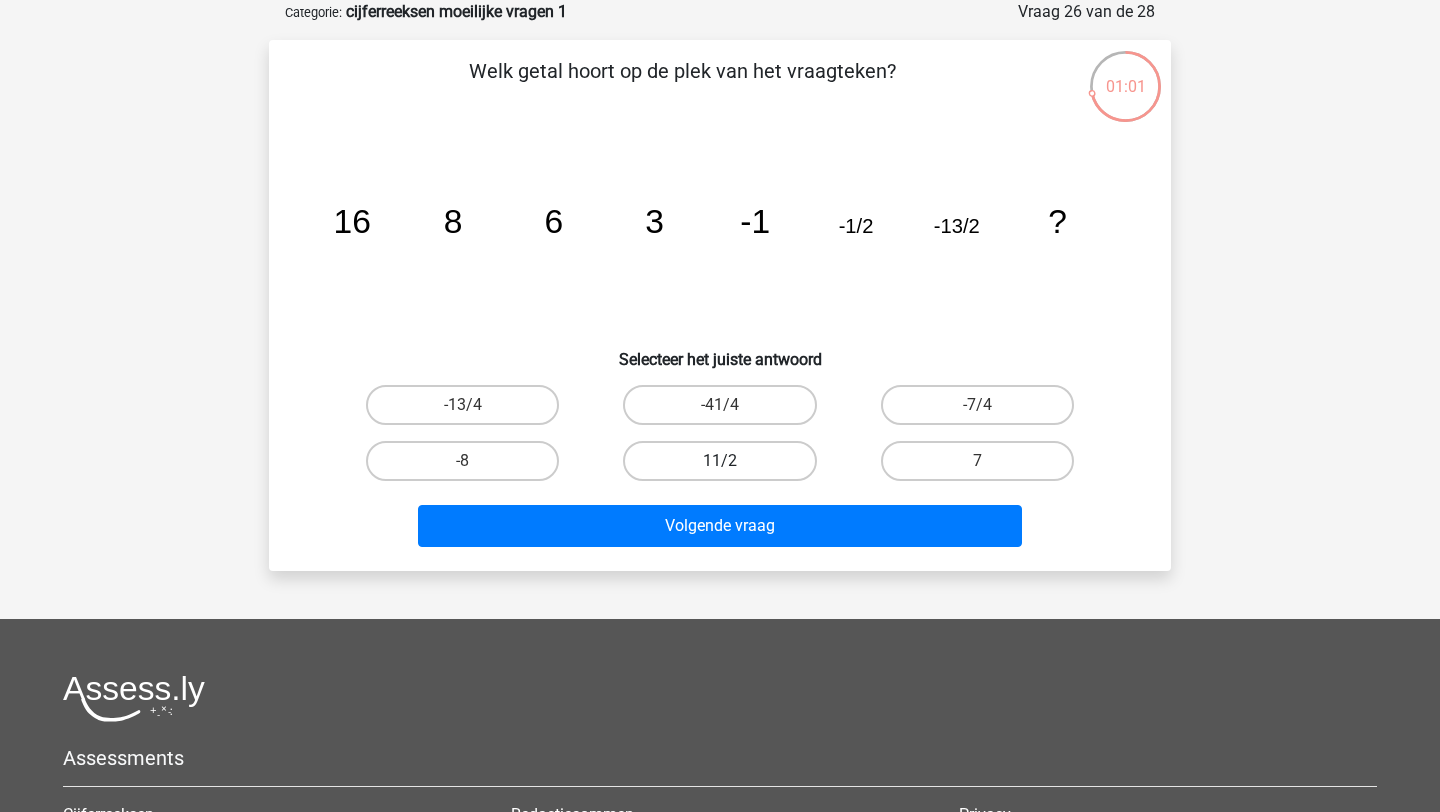click on "11/2" at bounding box center [719, 461] 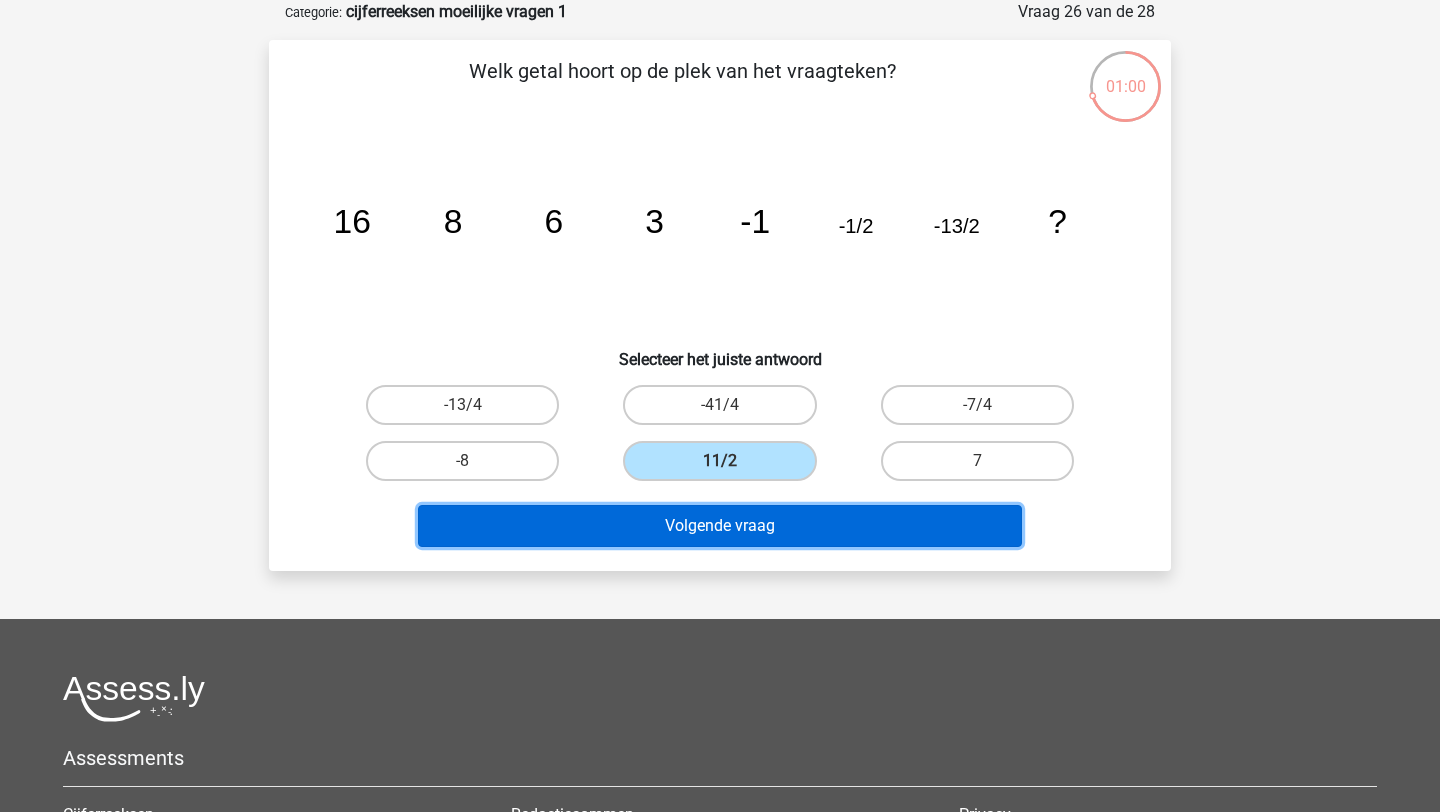 click on "Volgende vraag" at bounding box center [720, 526] 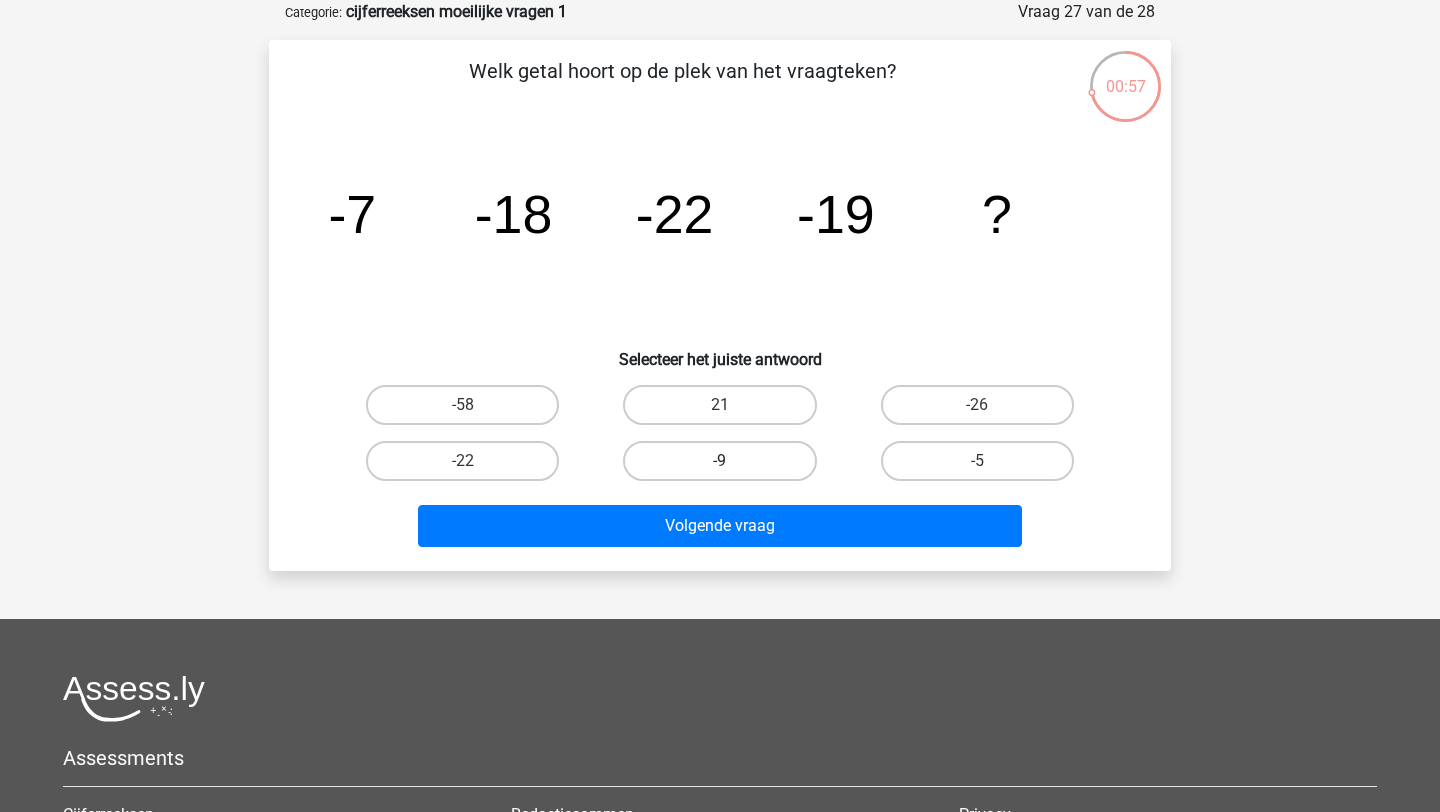 click on "-9" at bounding box center (719, 461) 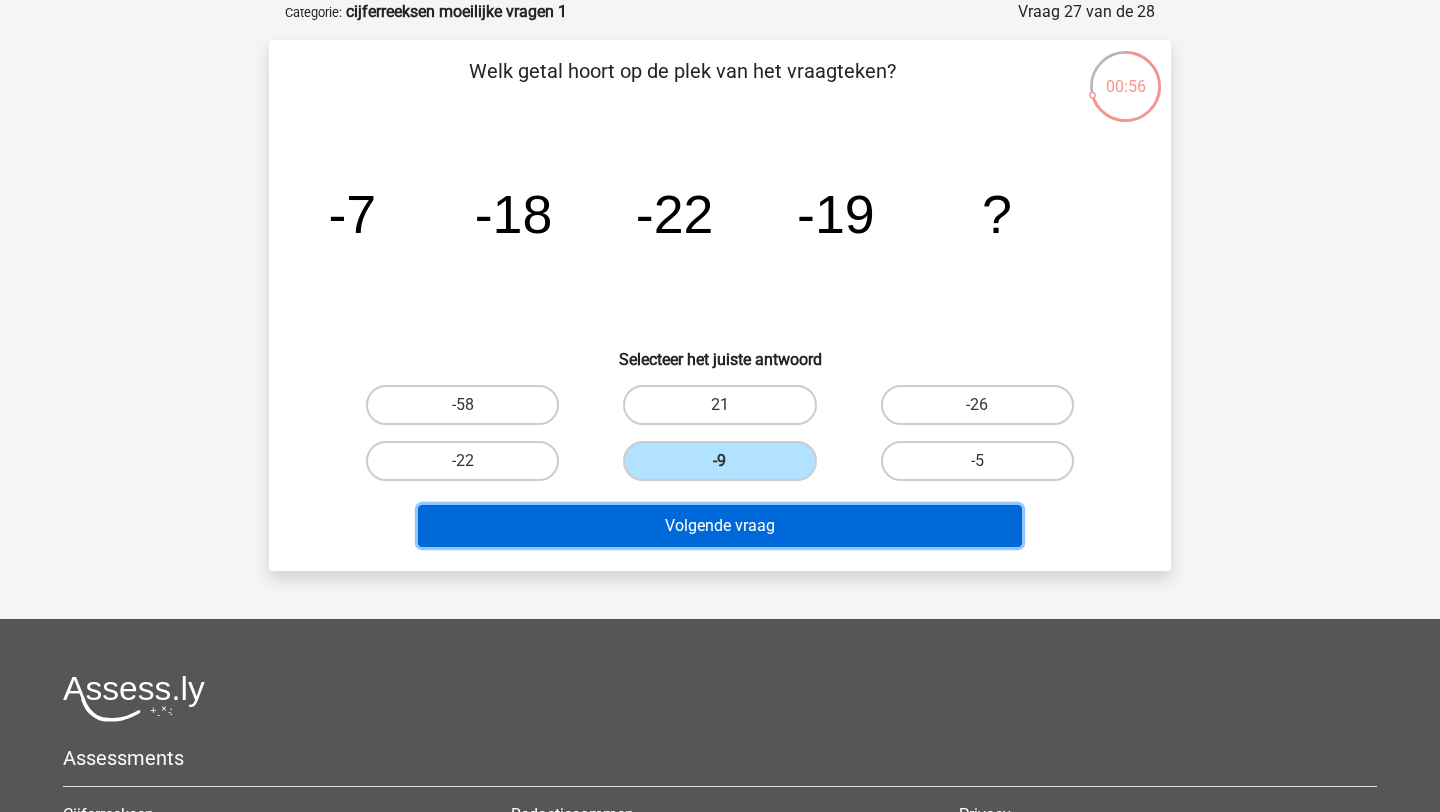 click on "Volgende vraag" at bounding box center [720, 526] 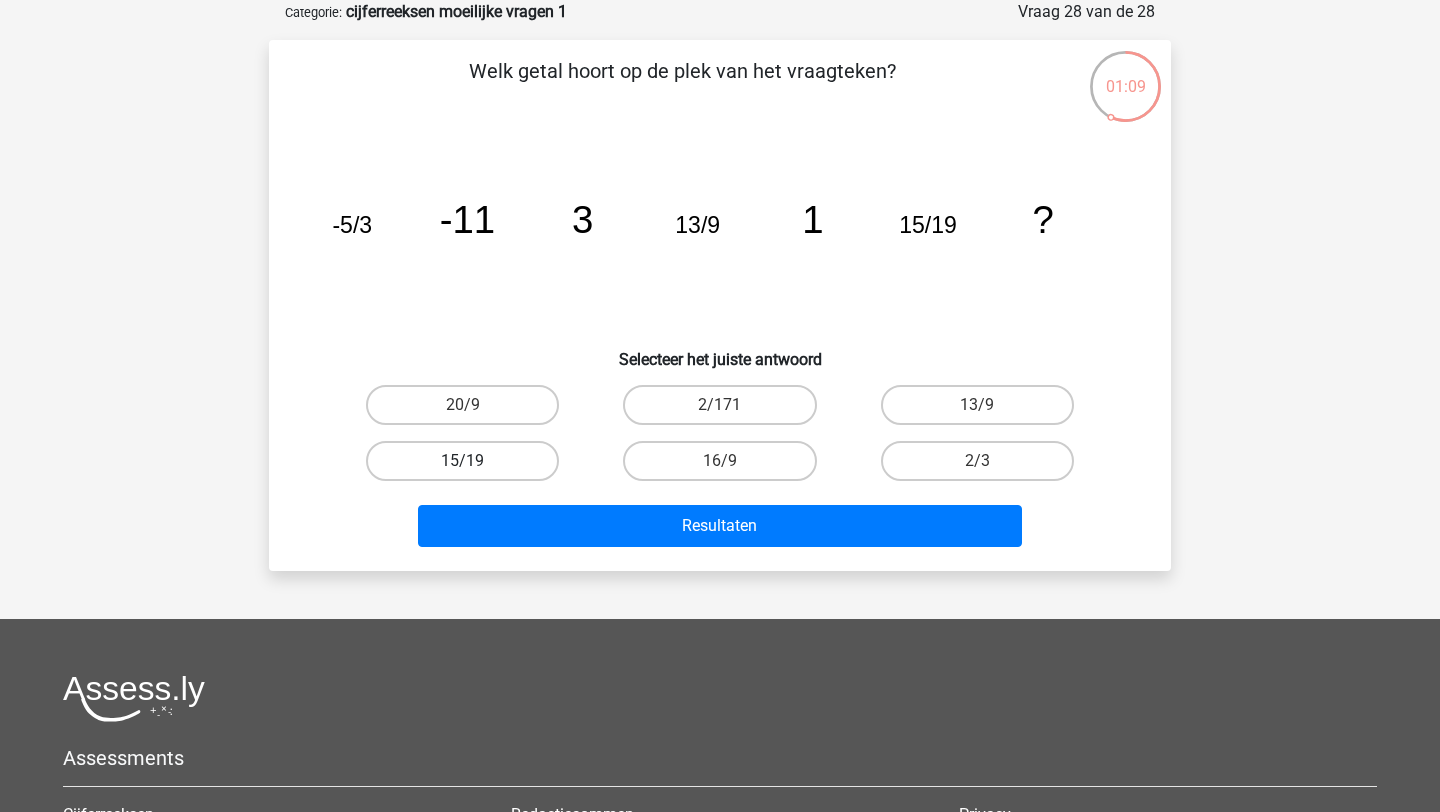 click on "15/19" at bounding box center [462, 461] 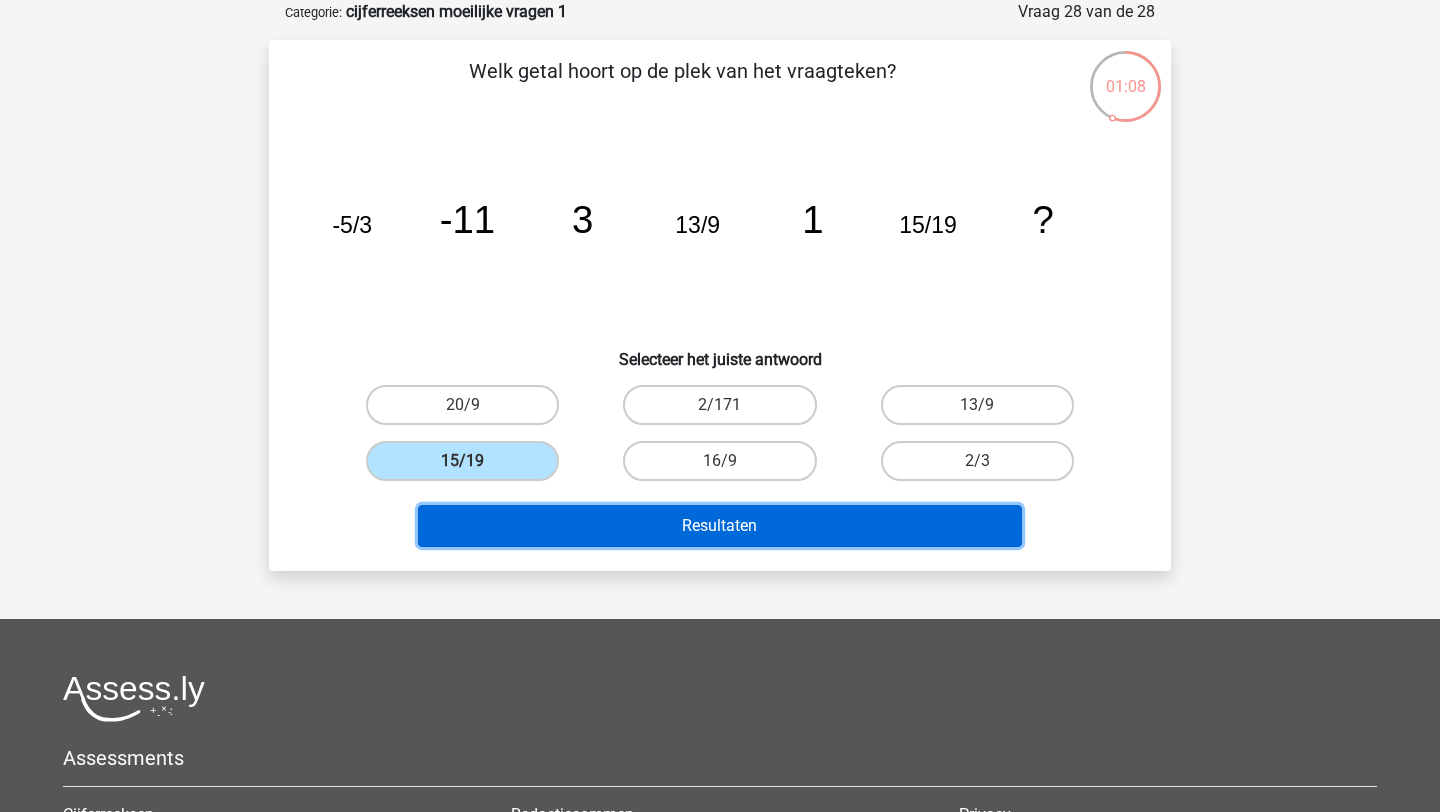 click on "Resultaten" at bounding box center [720, 526] 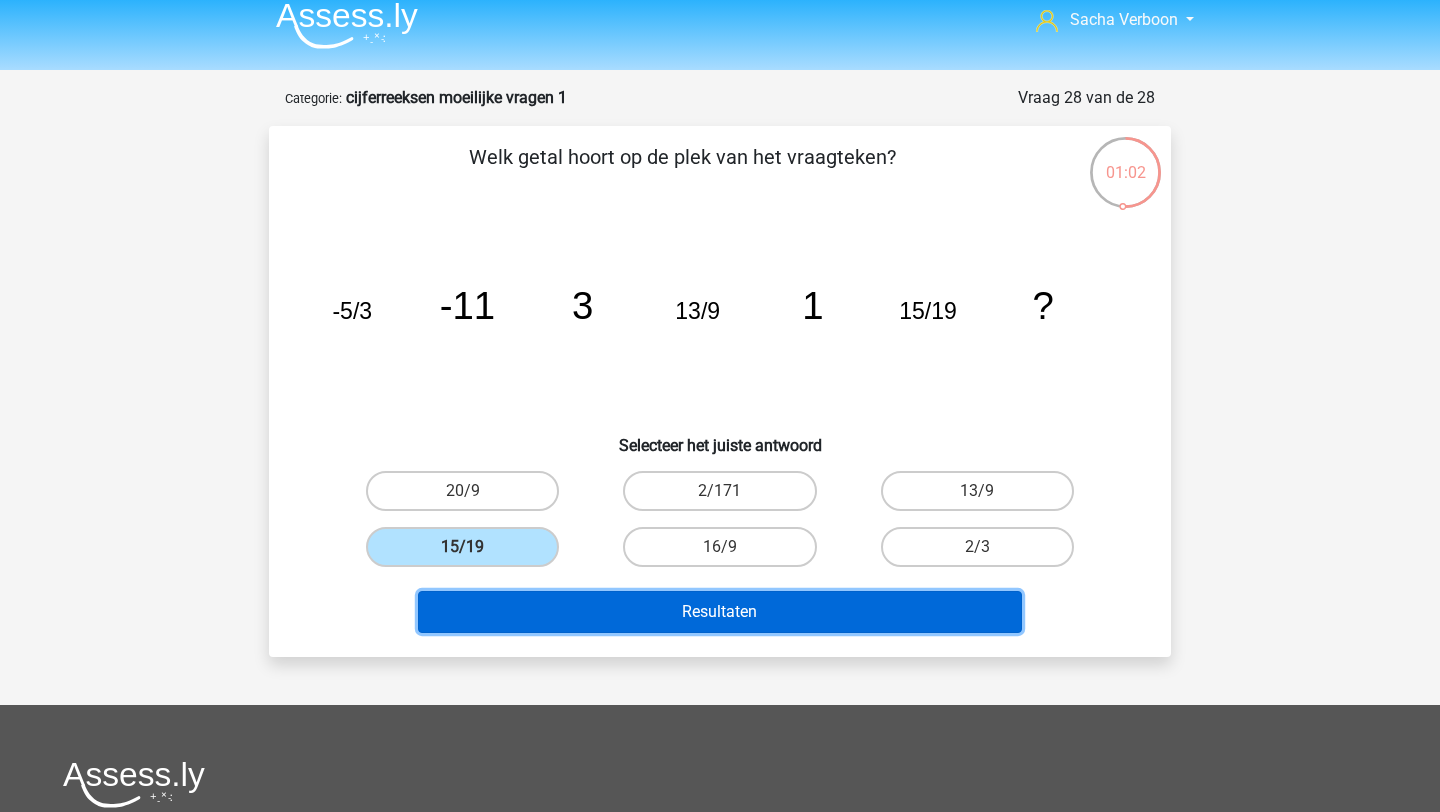 click on "Resultaten" at bounding box center [720, 612] 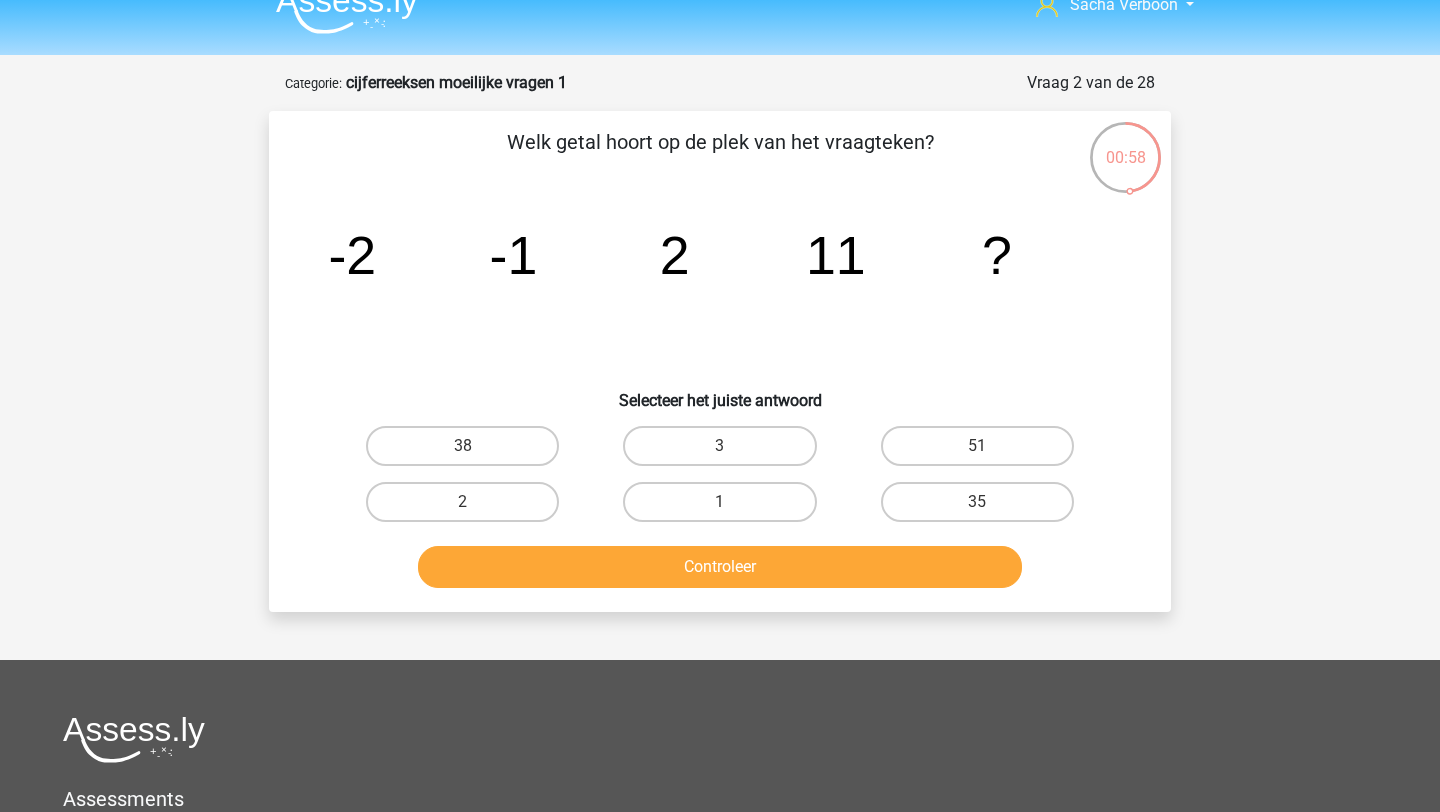 scroll, scrollTop: 0, scrollLeft: 0, axis: both 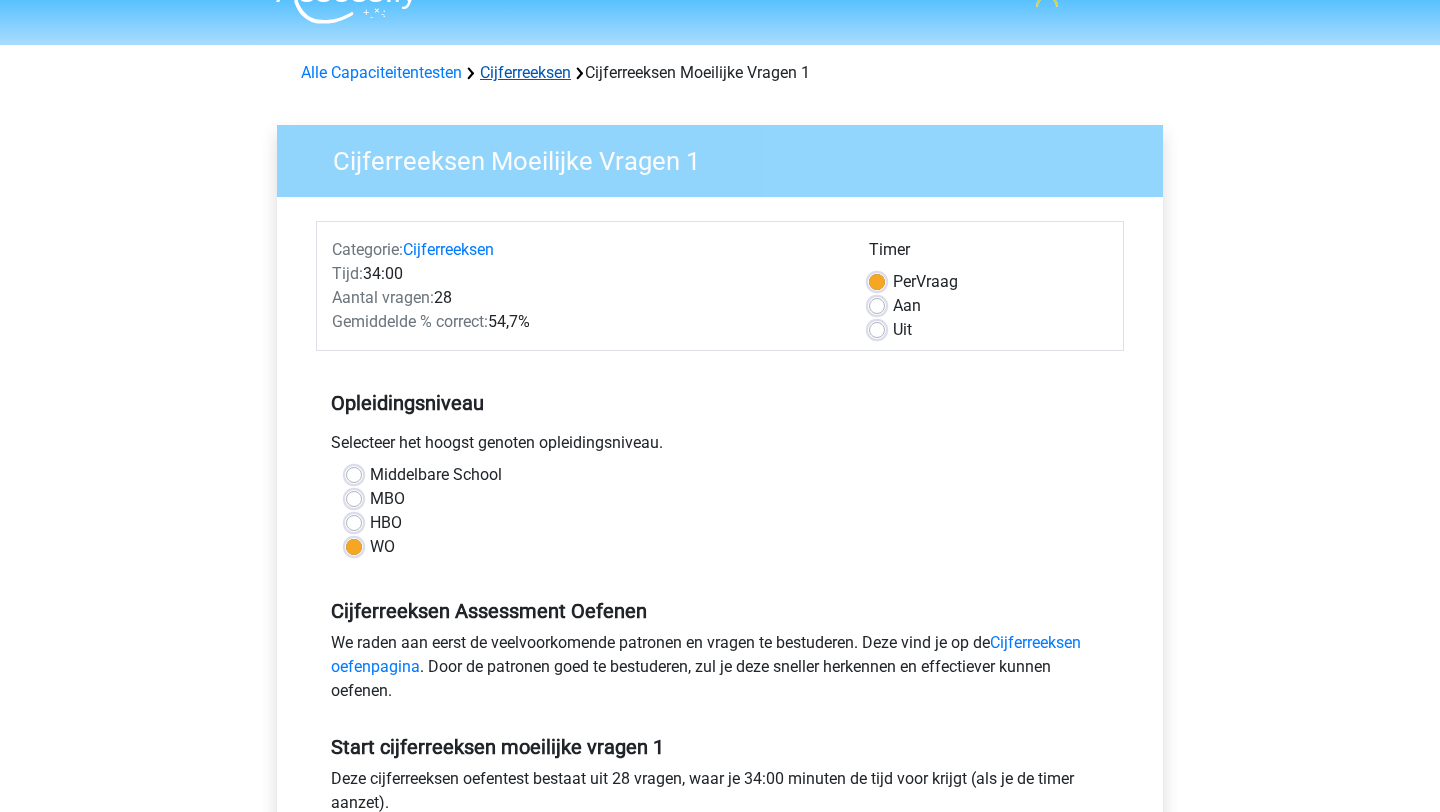 click on "Cijferreeksen" at bounding box center [525, 72] 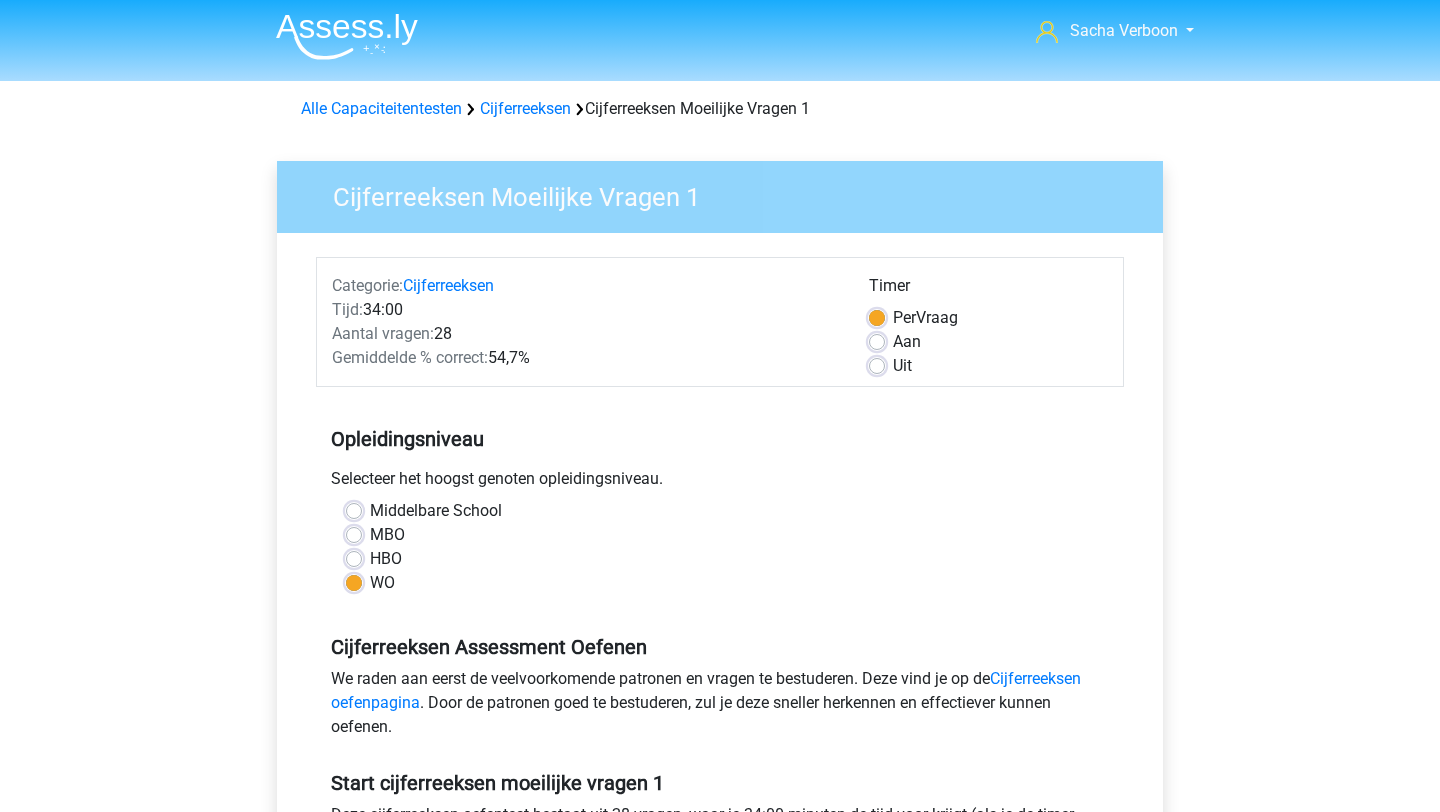 scroll, scrollTop: 0, scrollLeft: 0, axis: both 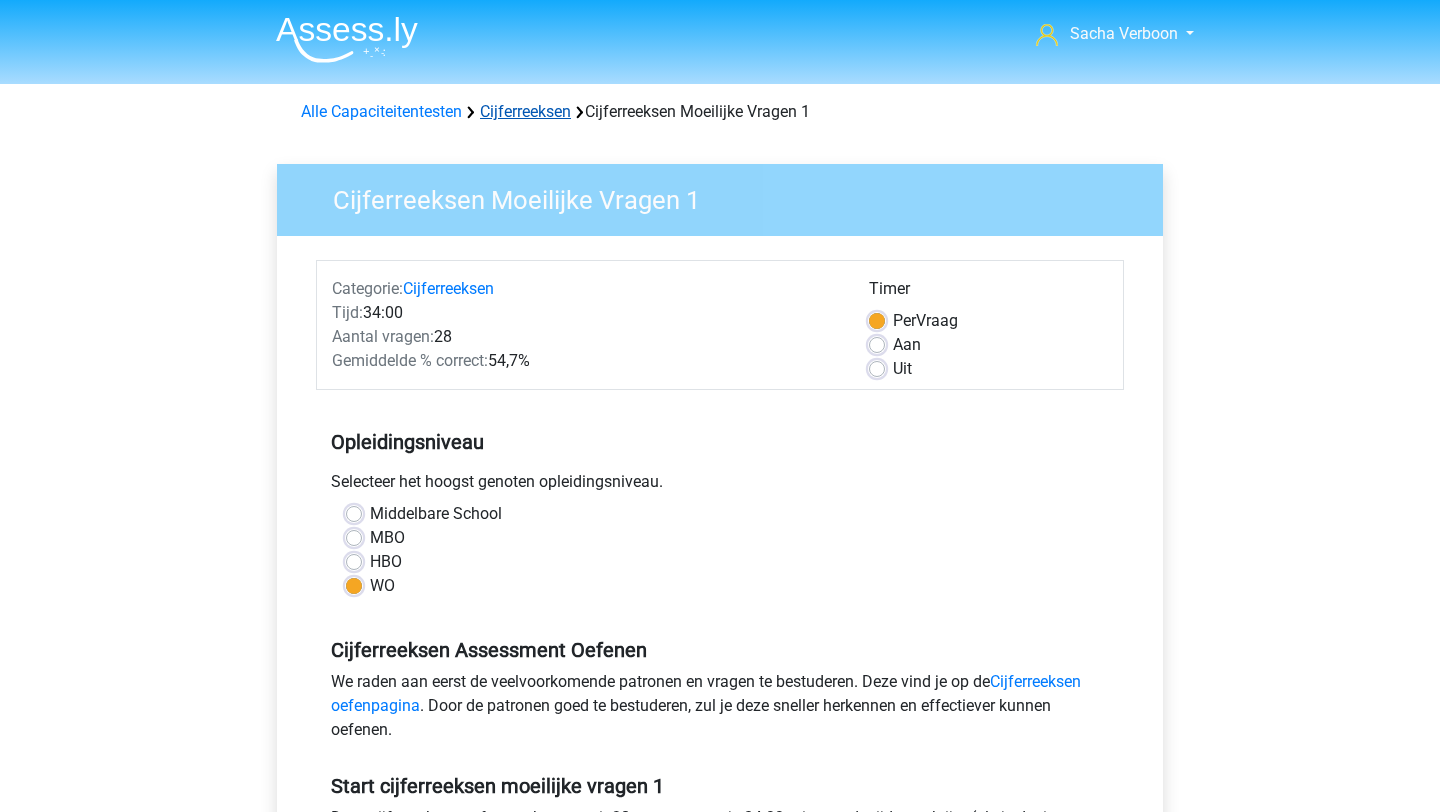 click on "Cijferreeksen" at bounding box center [525, 111] 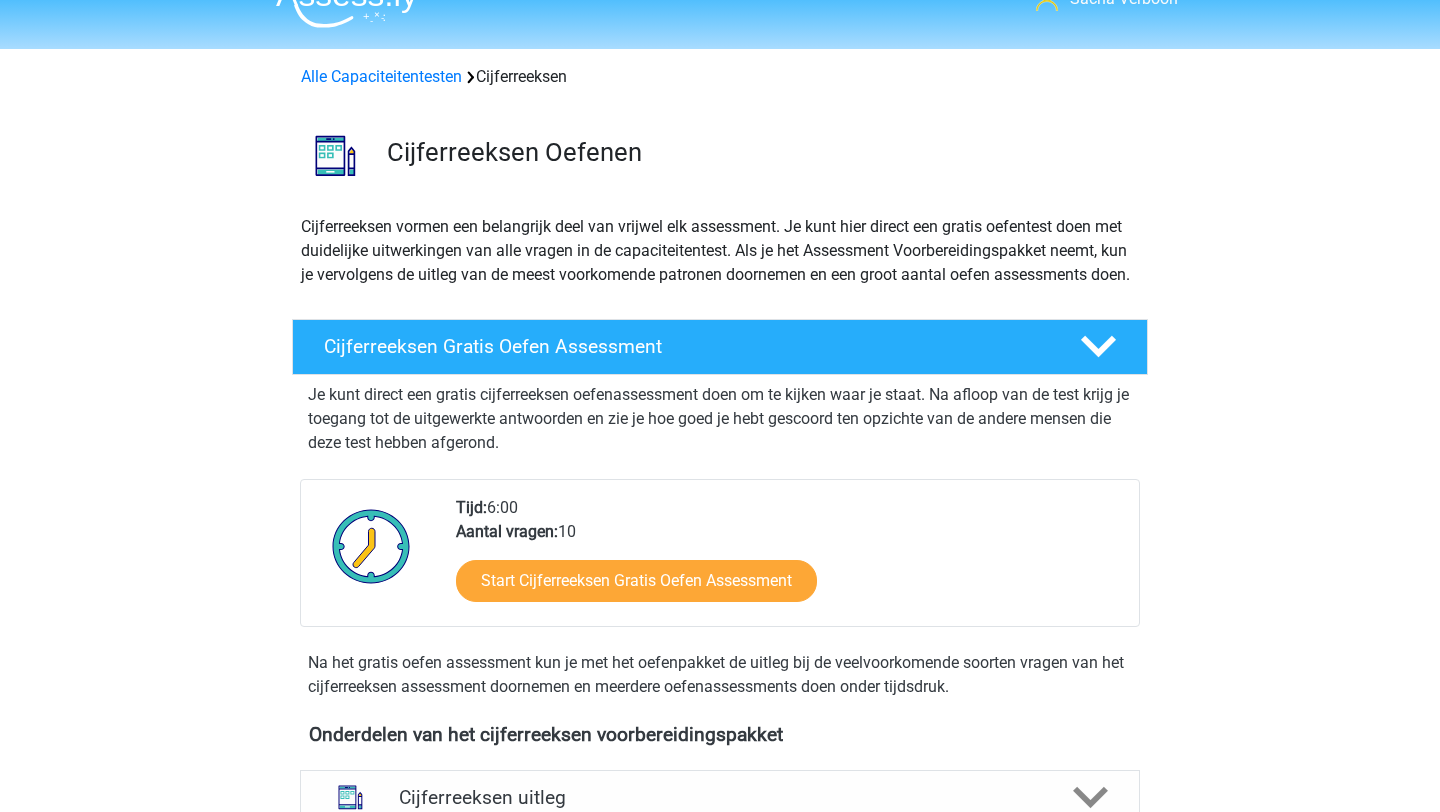 scroll, scrollTop: 48, scrollLeft: 0, axis: vertical 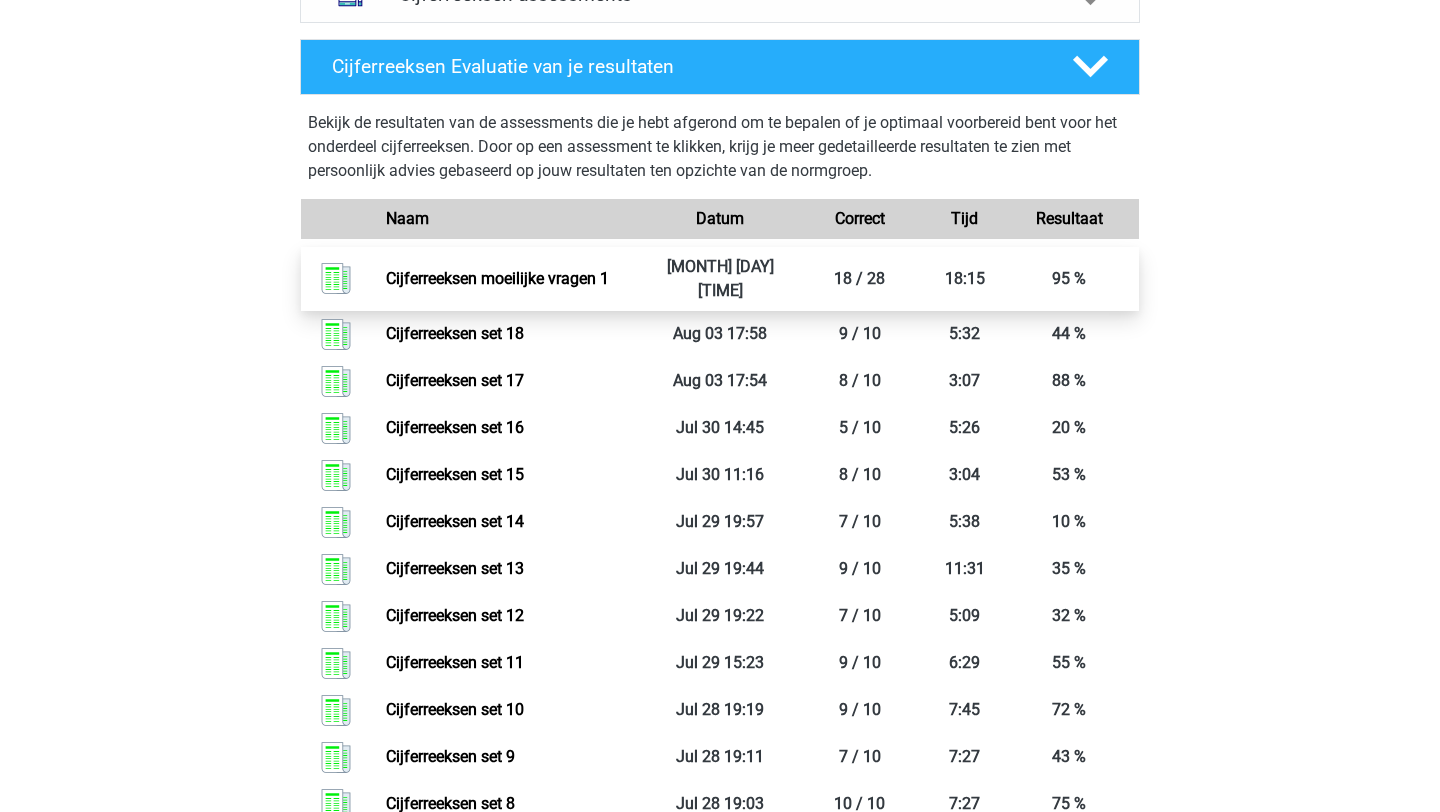 click on "Cijferreeksen moeilijke vragen 1" at bounding box center (497, 278) 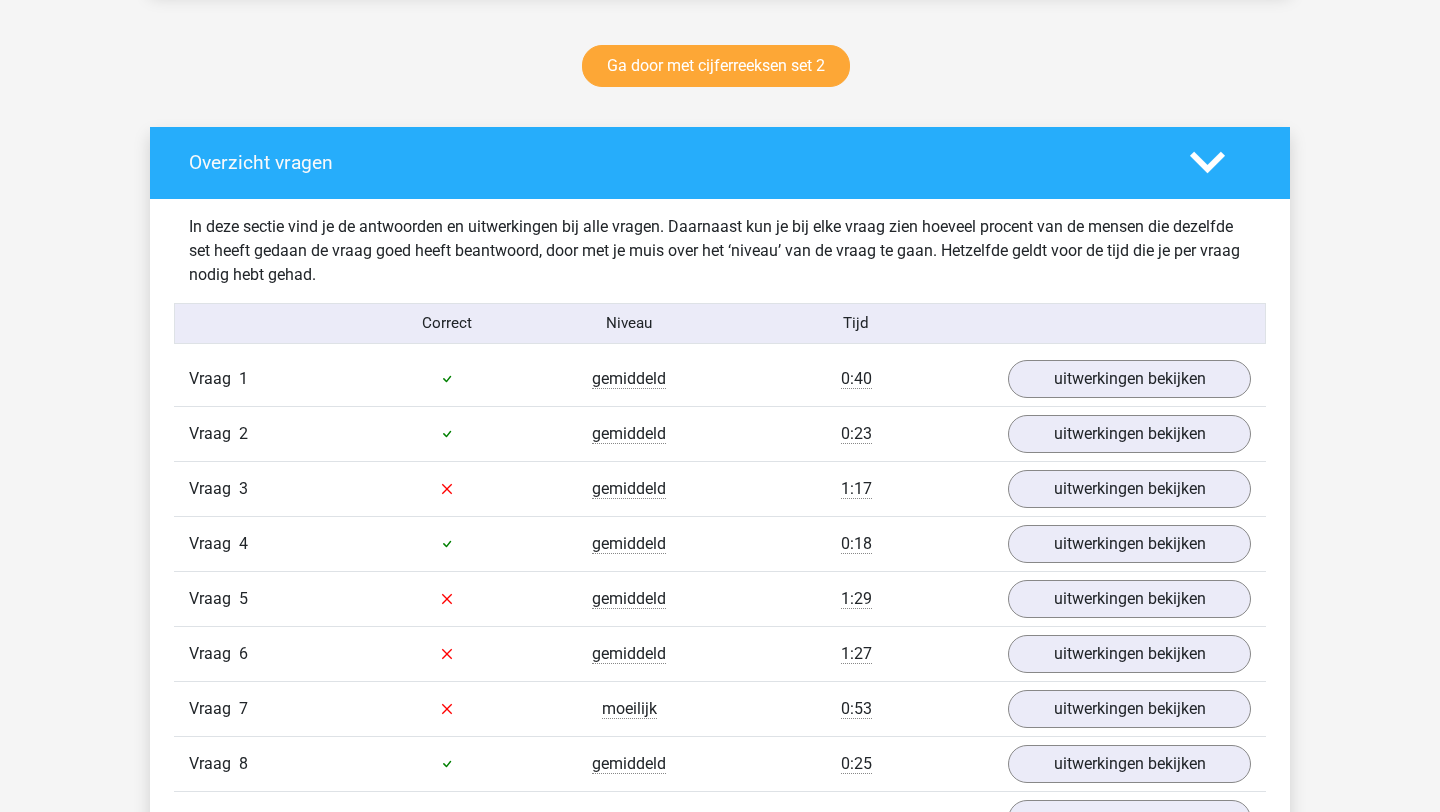 scroll, scrollTop: 1037, scrollLeft: 0, axis: vertical 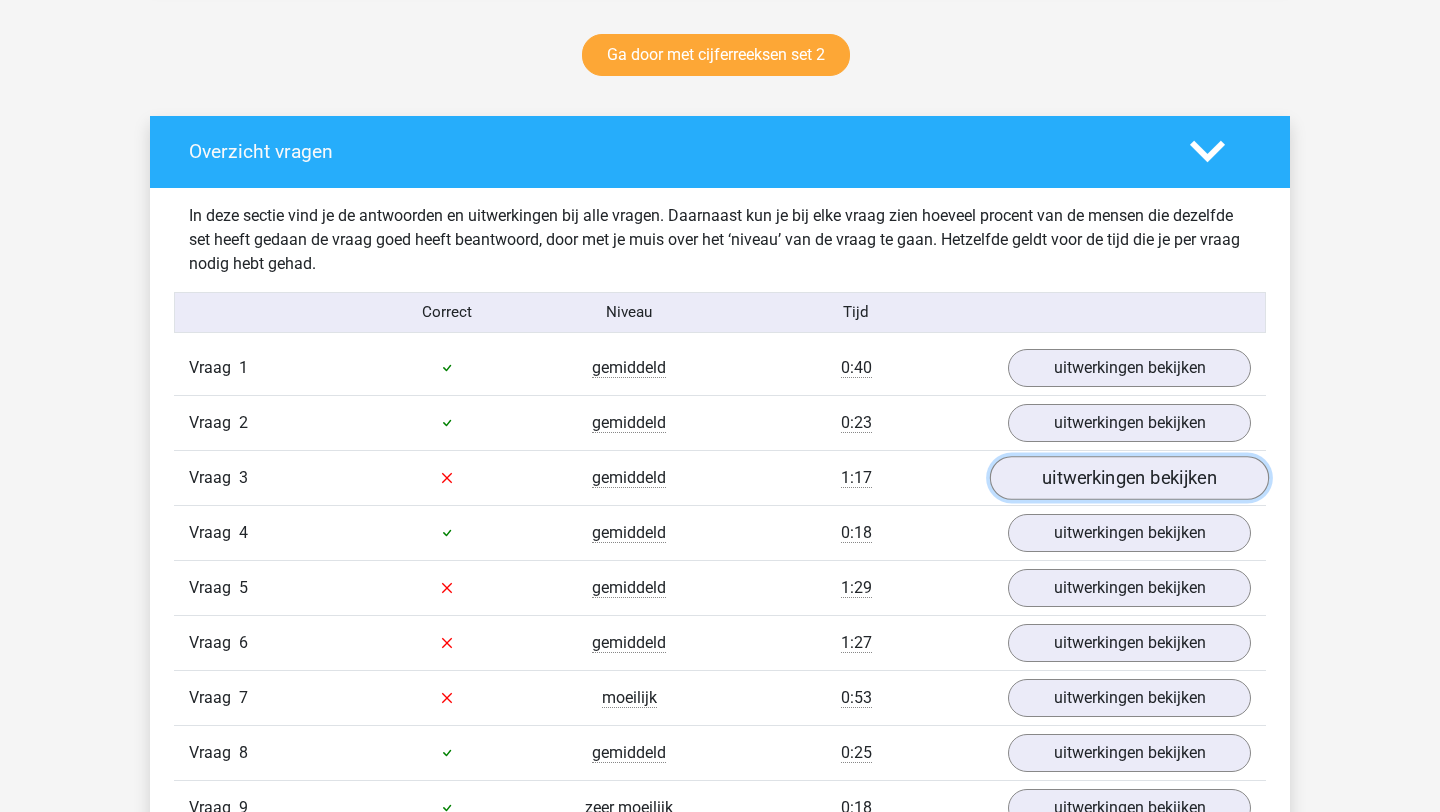 click on "uitwerkingen bekijken" at bounding box center [1129, 478] 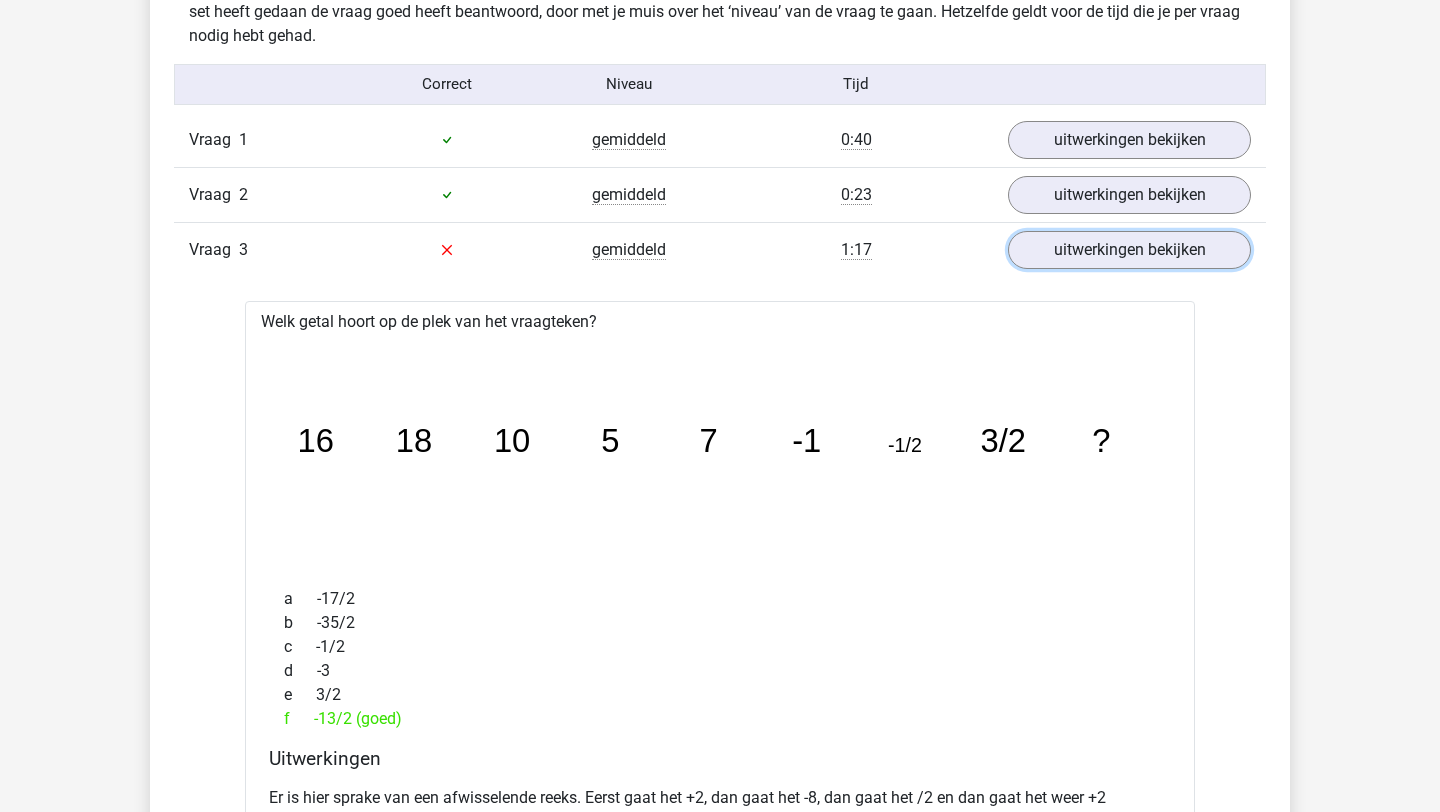 scroll, scrollTop: 1121, scrollLeft: 0, axis: vertical 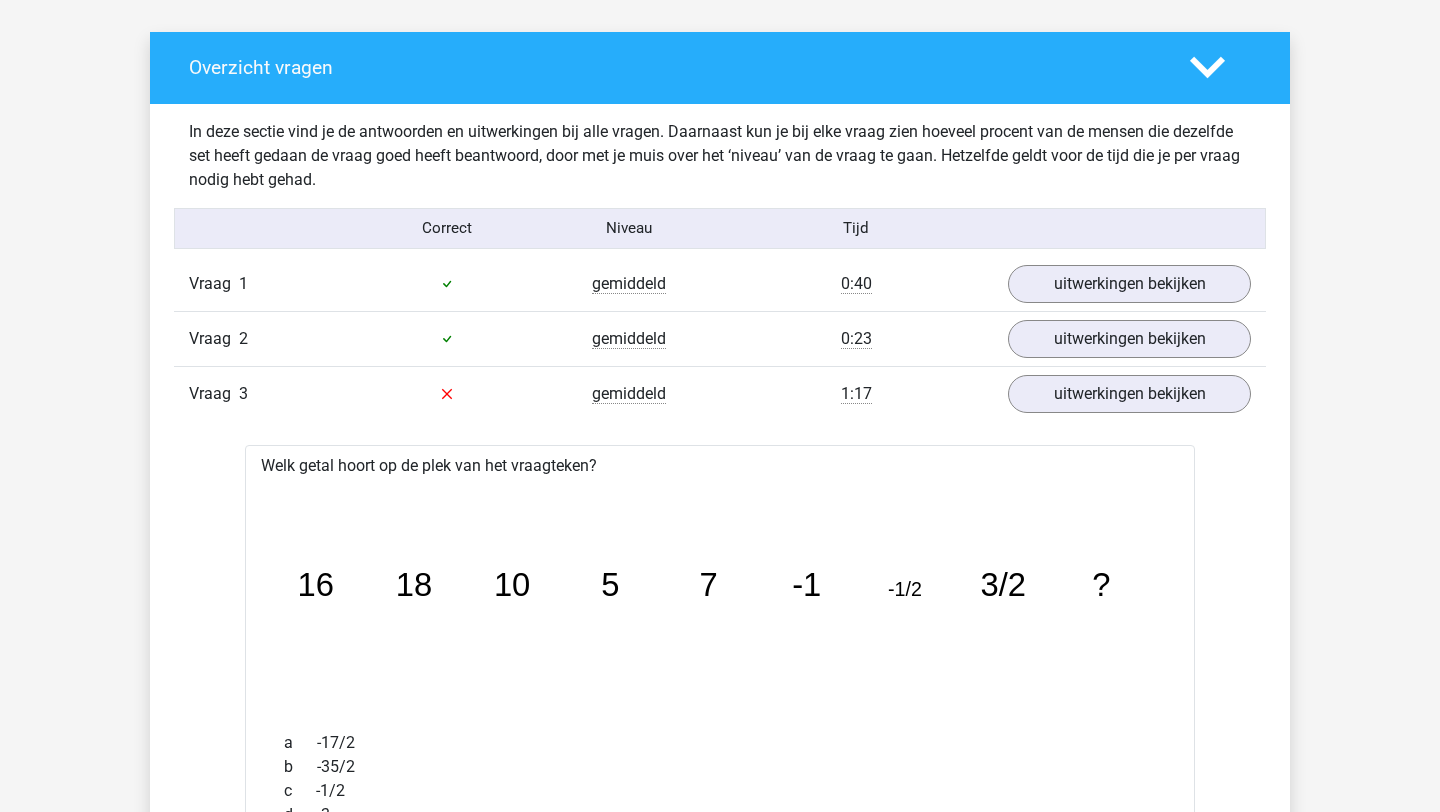 click on "Vraag
3
gemiddeld
1:17
uitwerkingen bekijken" at bounding box center [720, 393] 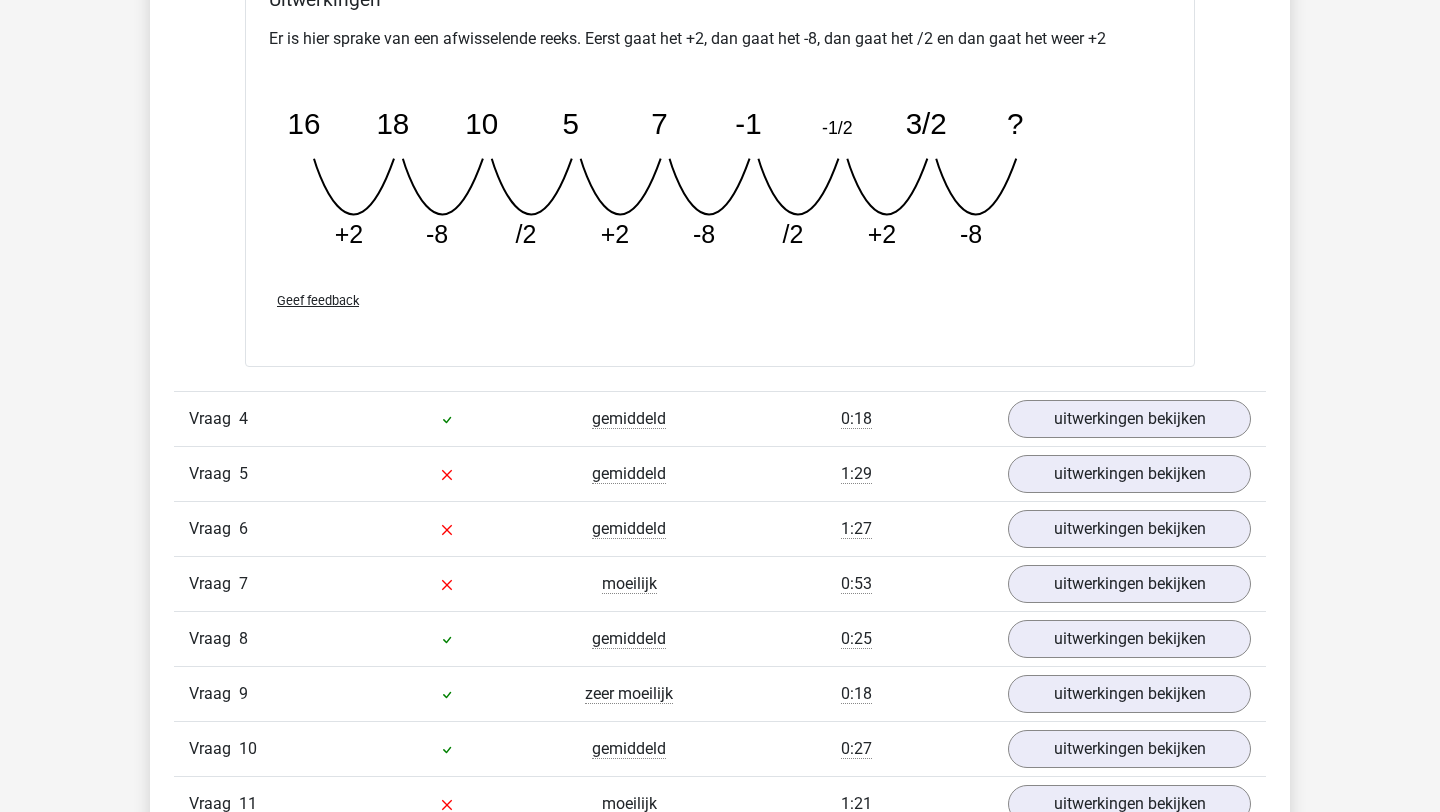 scroll, scrollTop: 2081, scrollLeft: 0, axis: vertical 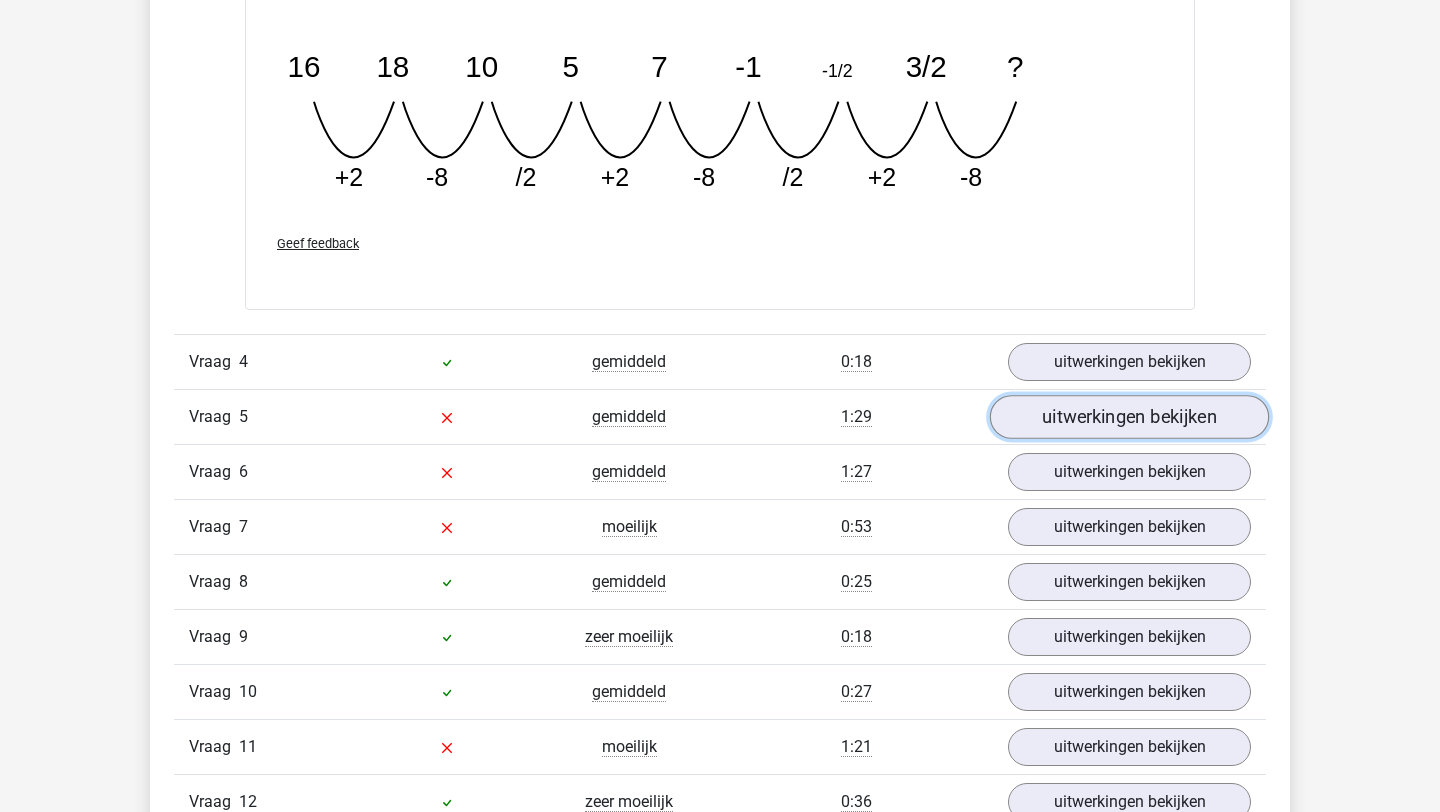 click on "uitwerkingen bekijken" at bounding box center (1129, 417) 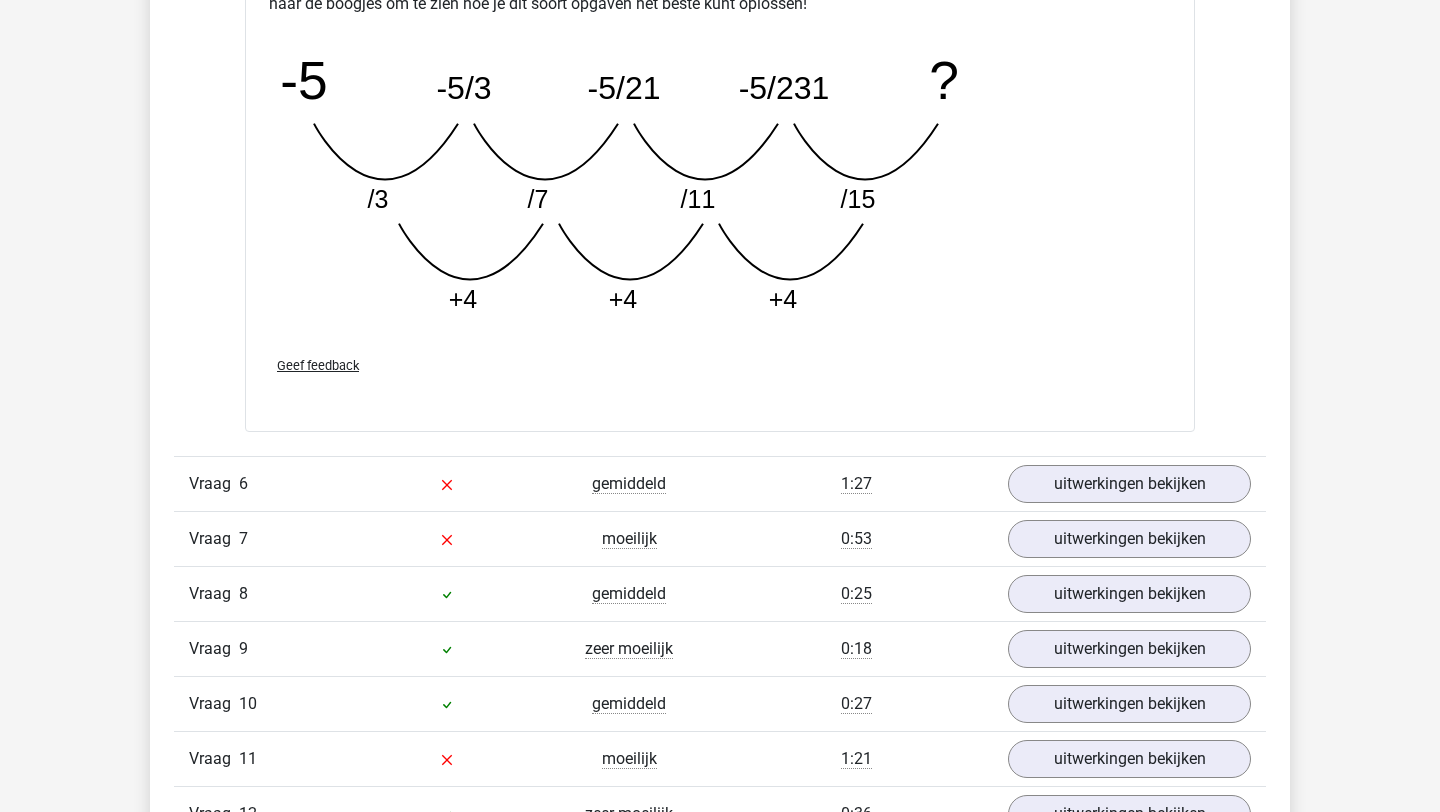 scroll, scrollTop: 3159, scrollLeft: 0, axis: vertical 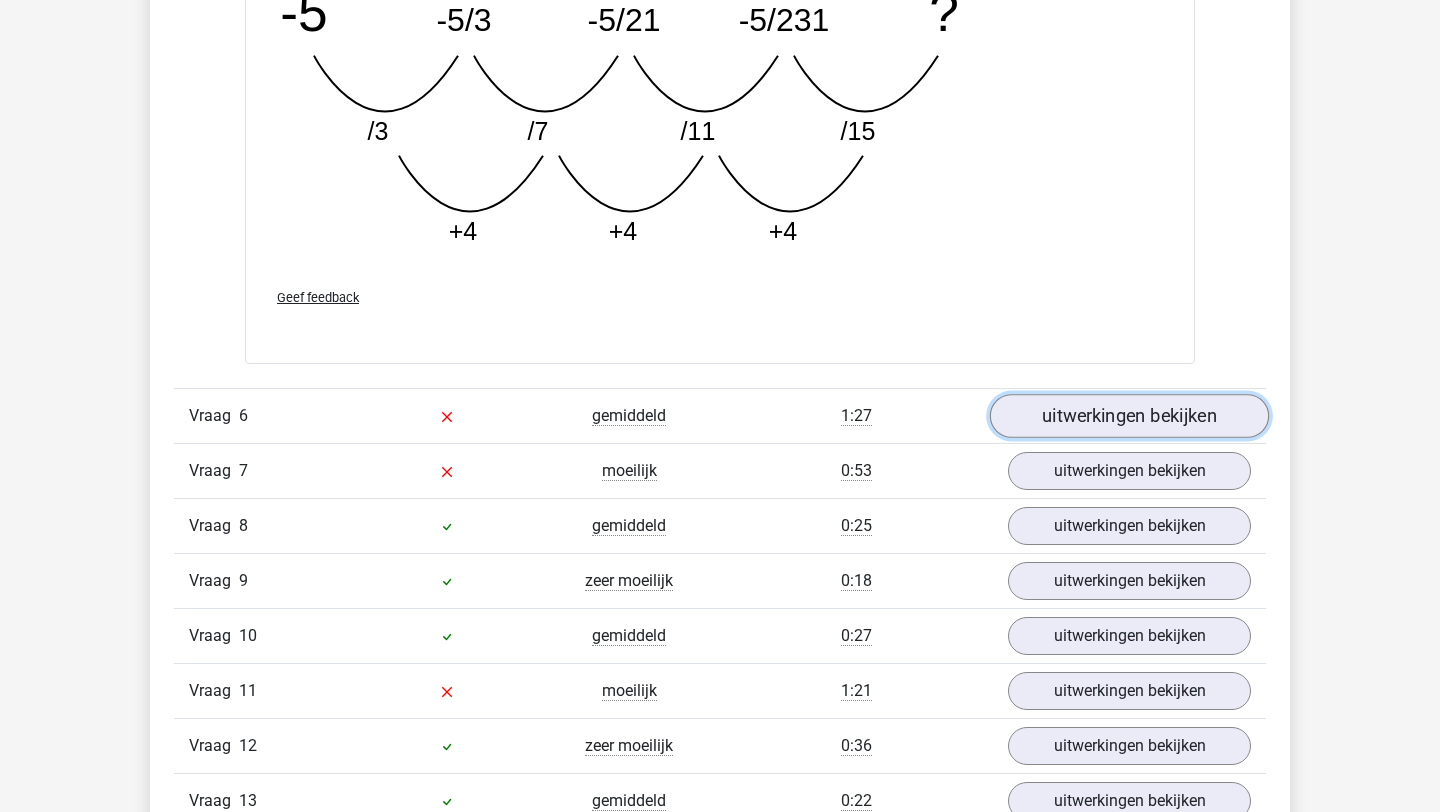 click on "uitwerkingen bekijken" at bounding box center (1129, 416) 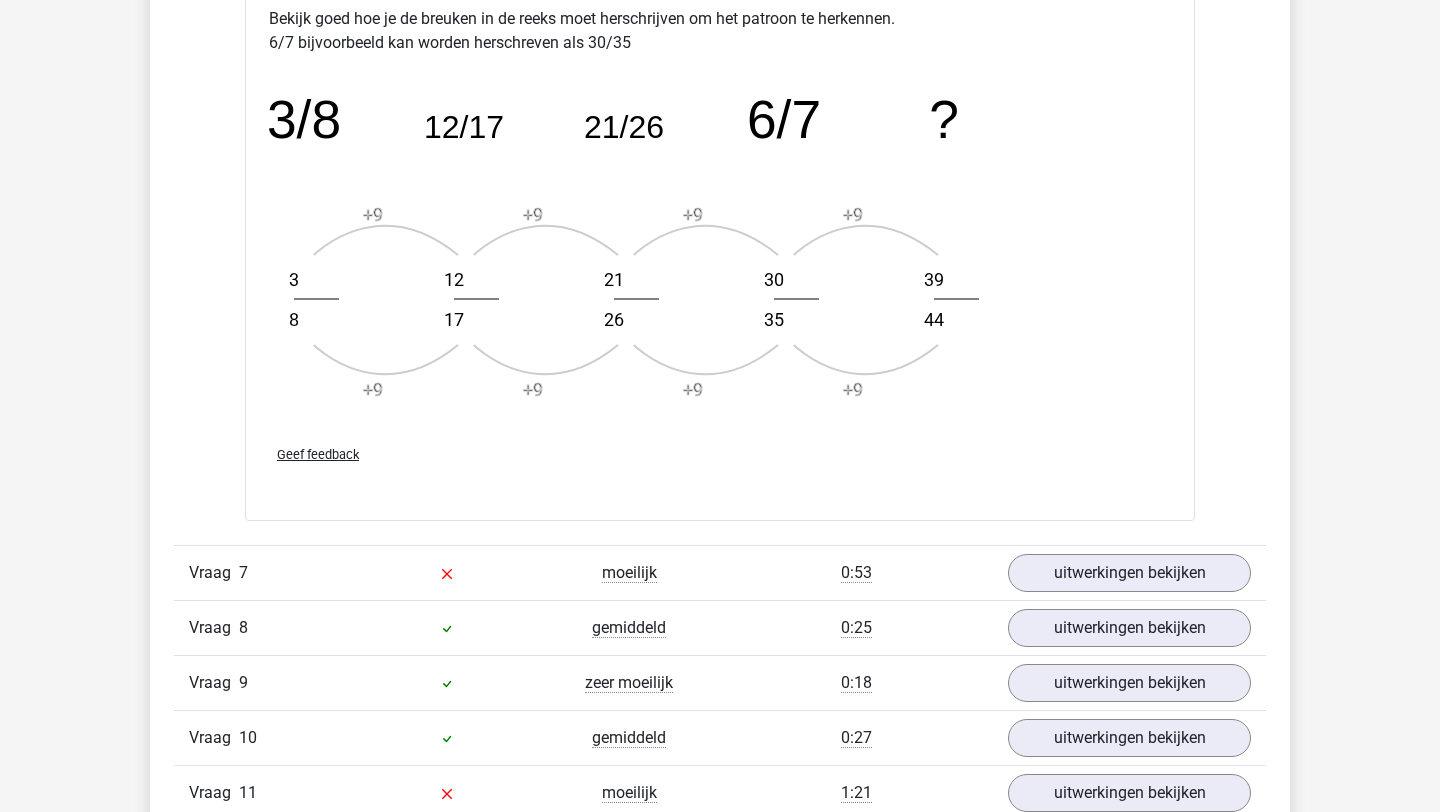 scroll, scrollTop: 4267, scrollLeft: 0, axis: vertical 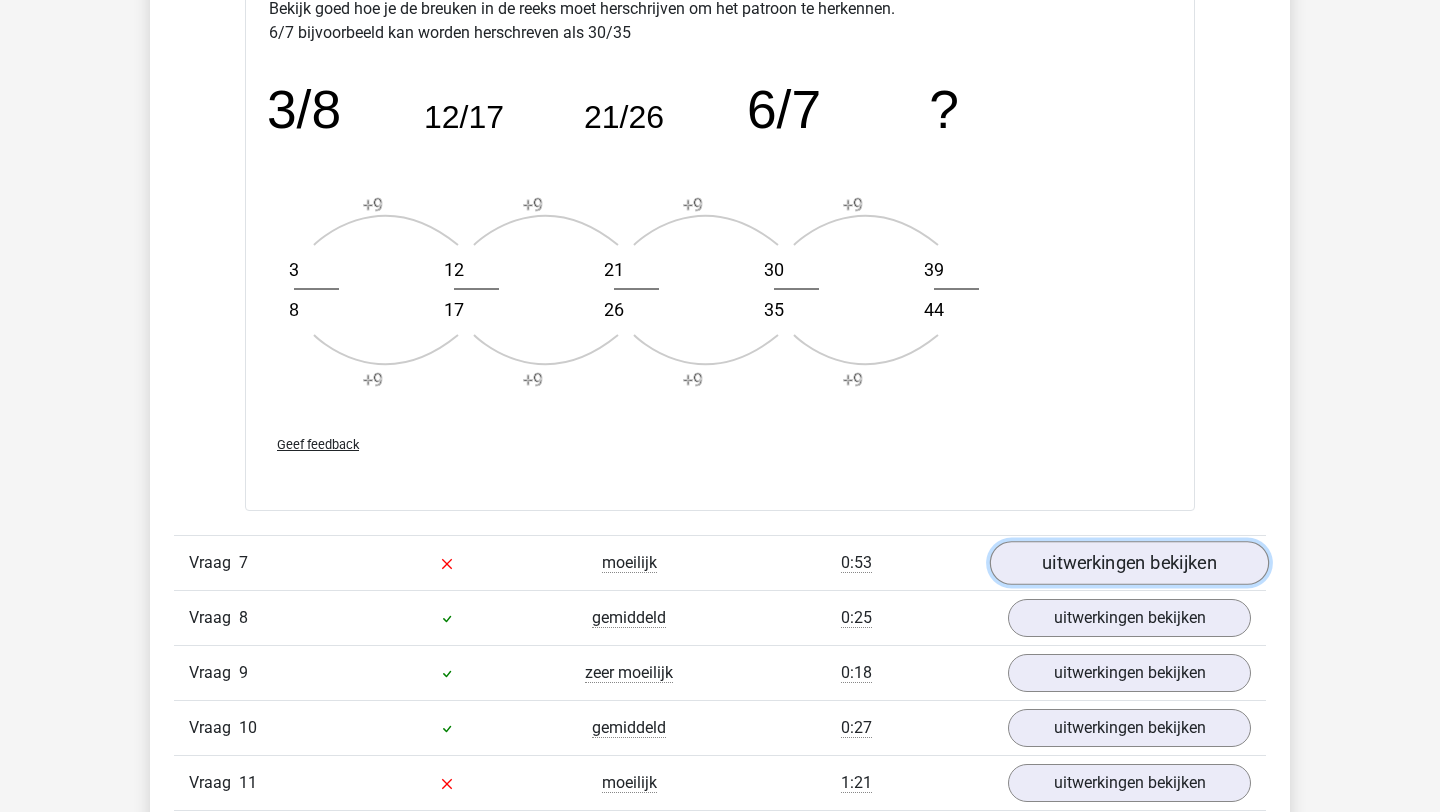 click on "uitwerkingen bekijken" at bounding box center [1129, 563] 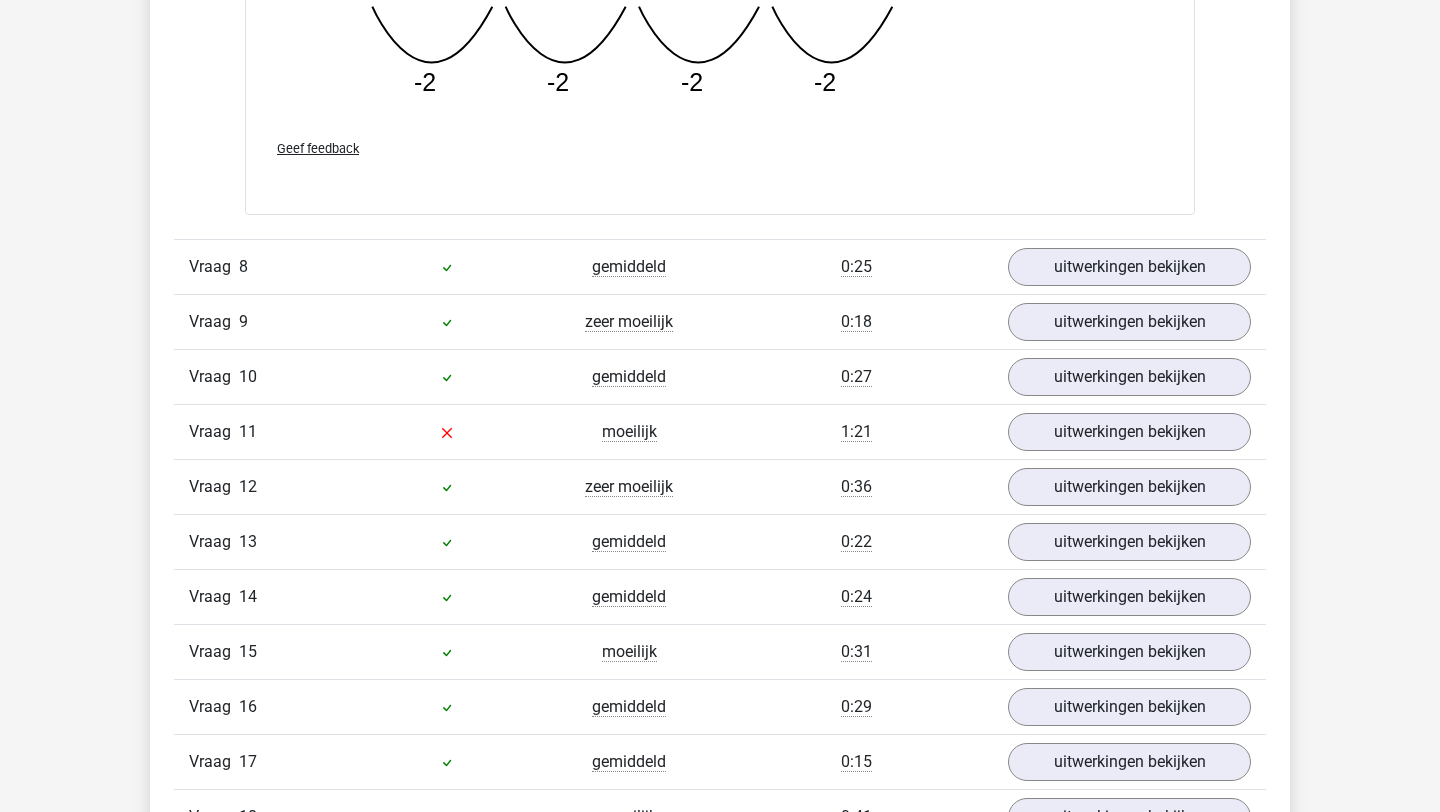 scroll, scrollTop: 5627, scrollLeft: 0, axis: vertical 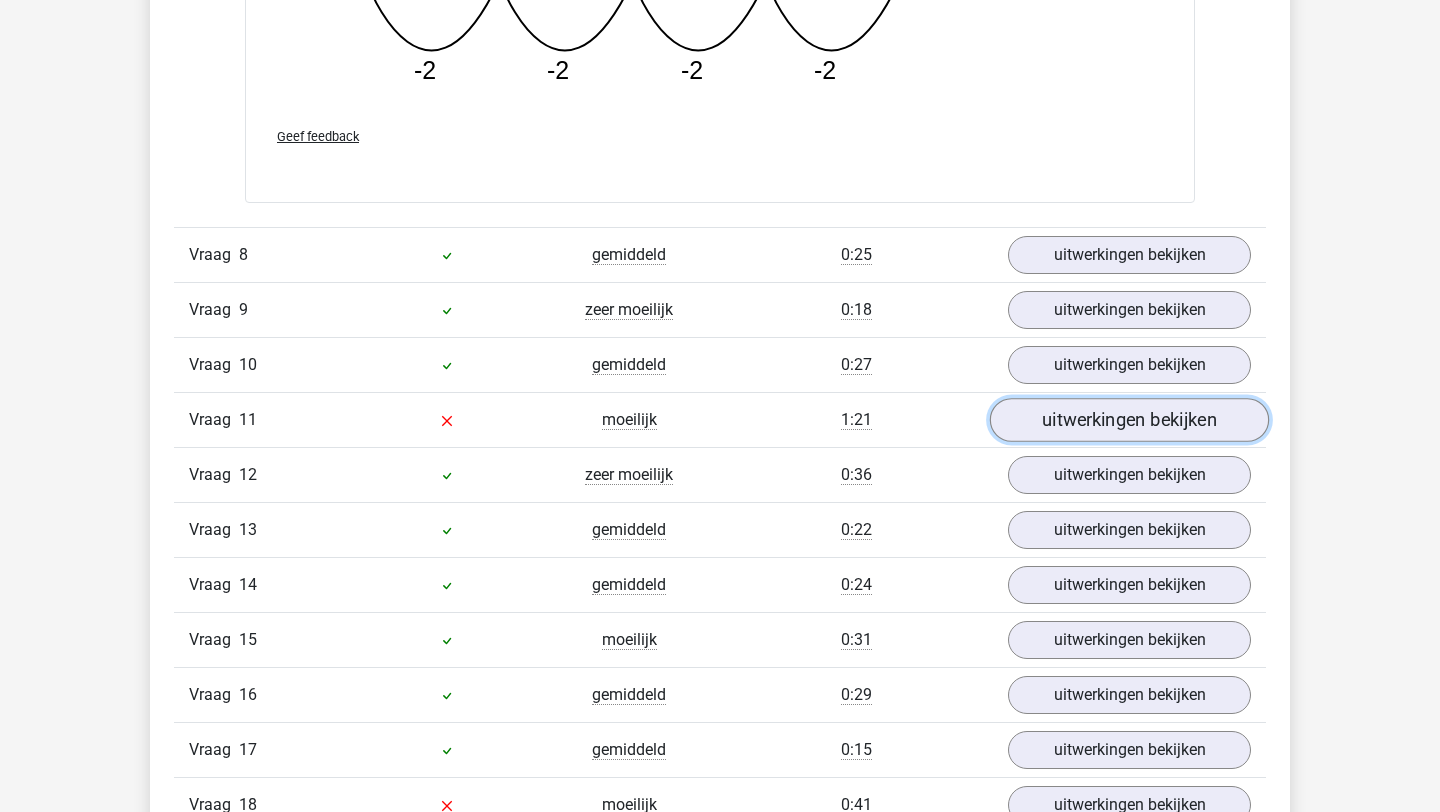click on "uitwerkingen bekijken" at bounding box center [1129, 421] 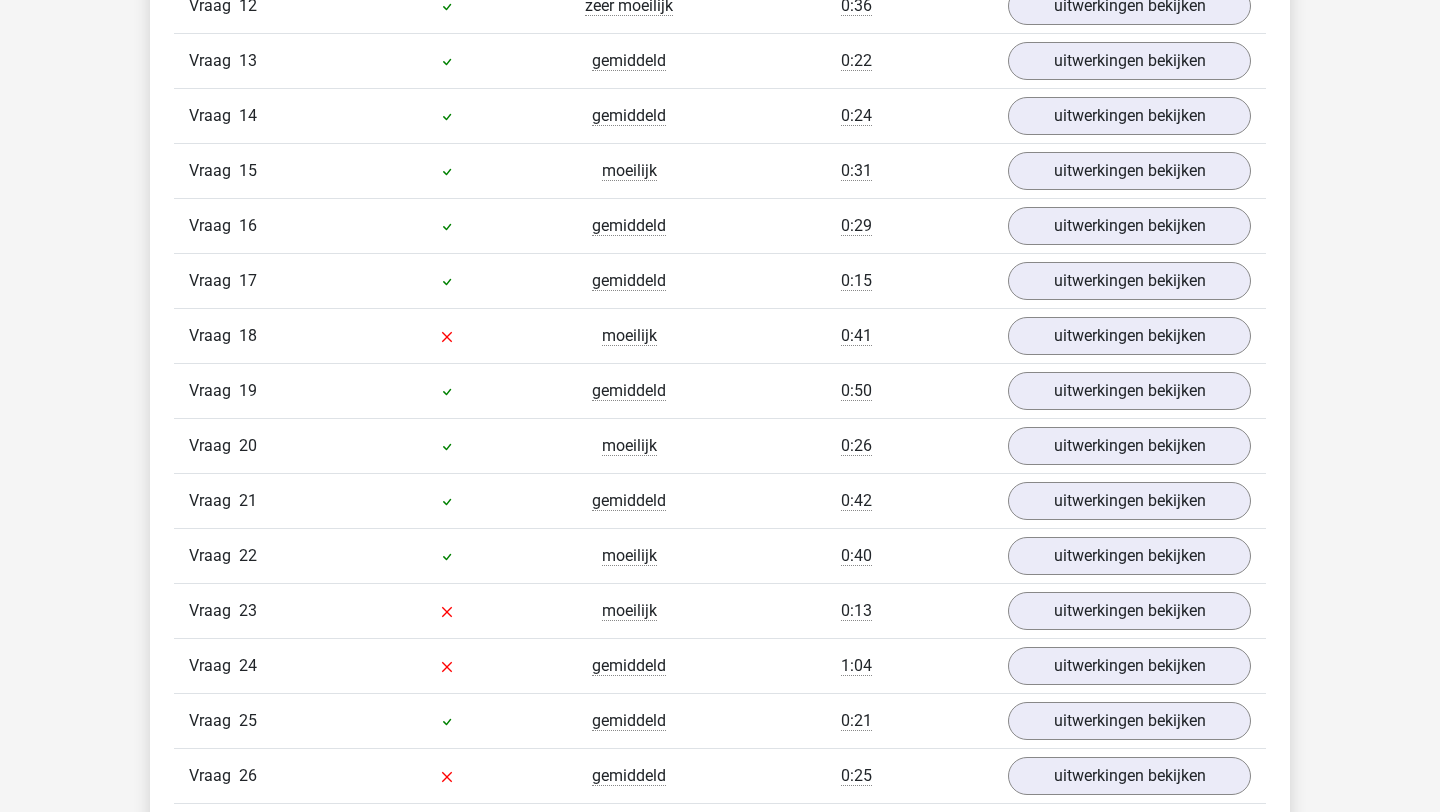 scroll, scrollTop: 6947, scrollLeft: 0, axis: vertical 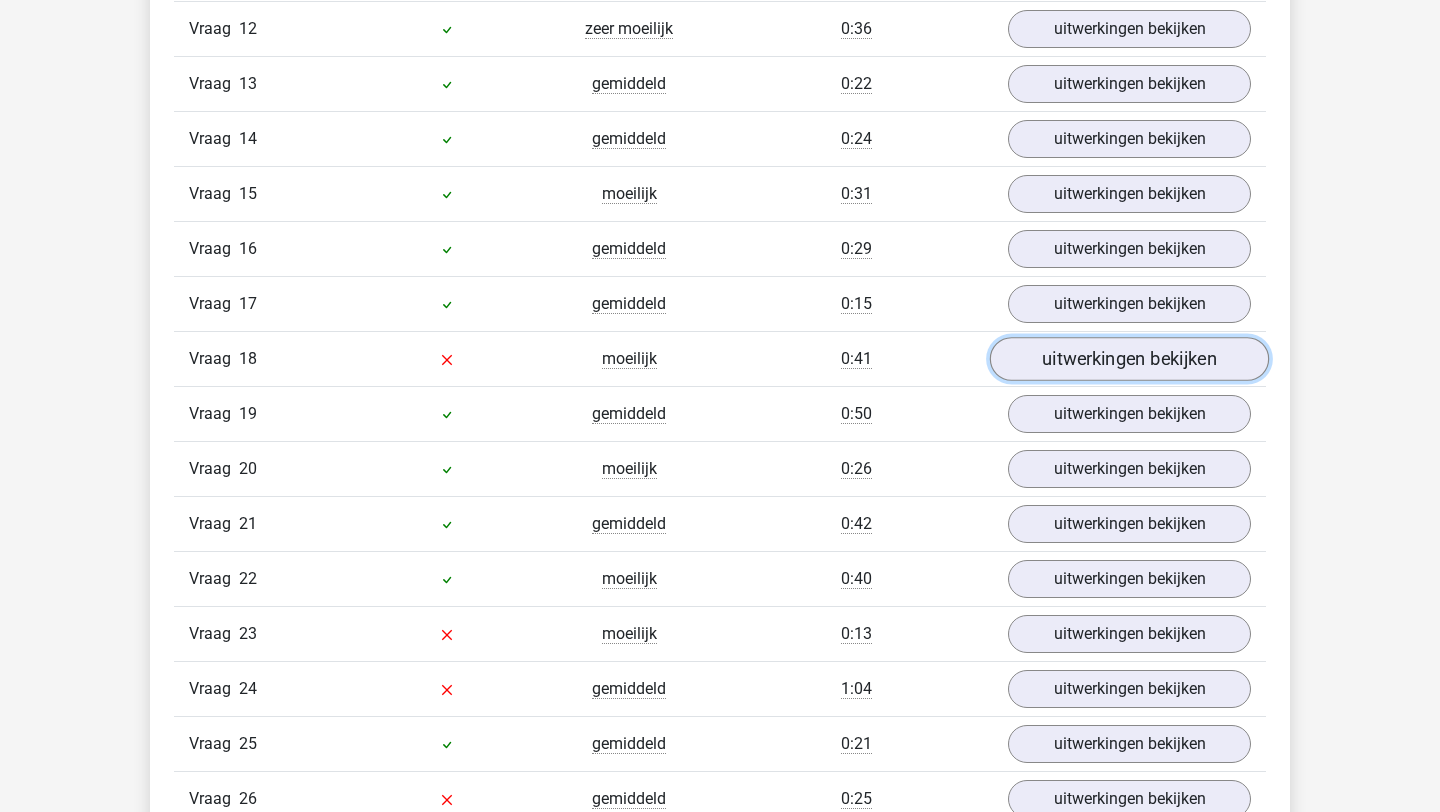 click on "uitwerkingen bekijken" at bounding box center (1129, 359) 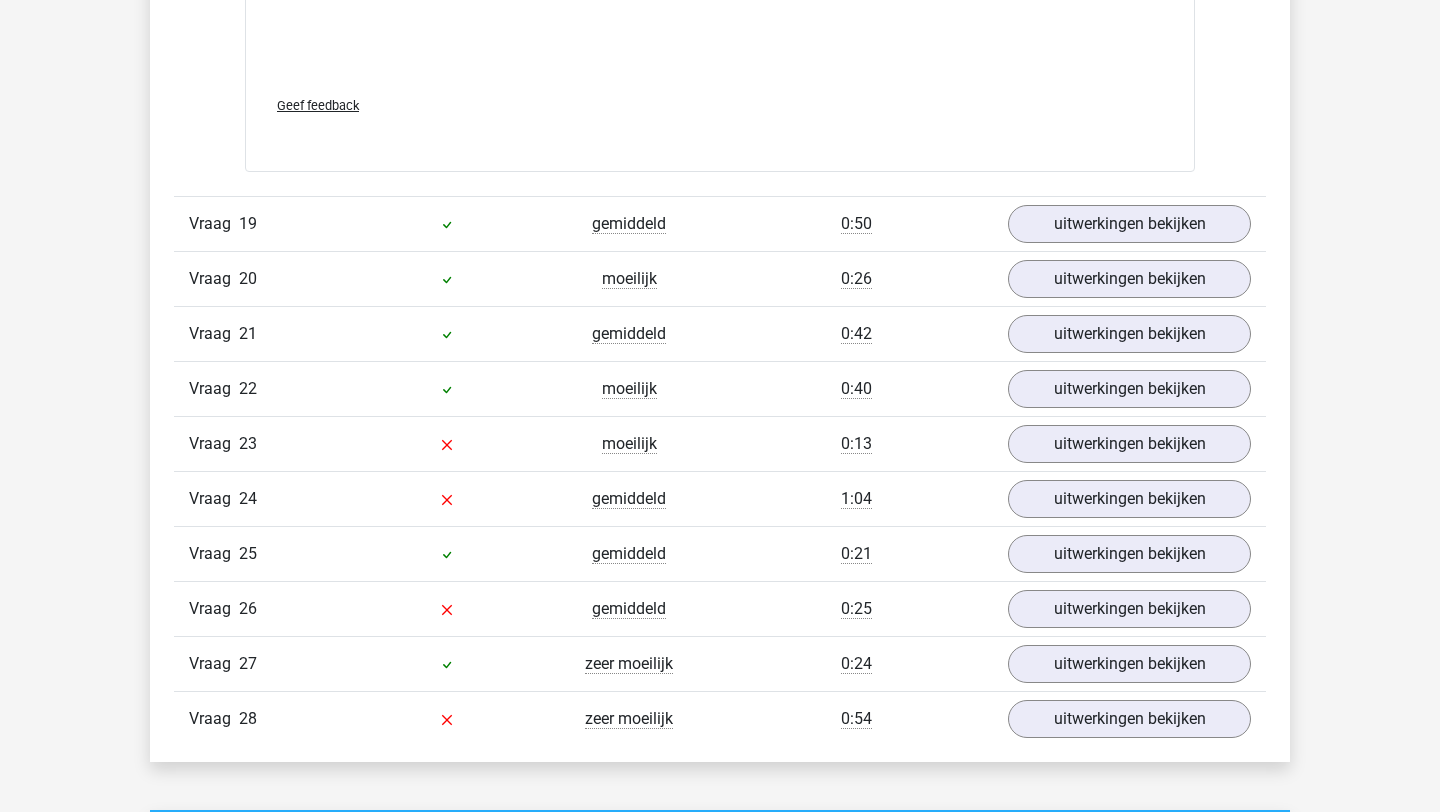scroll, scrollTop: 8119, scrollLeft: 0, axis: vertical 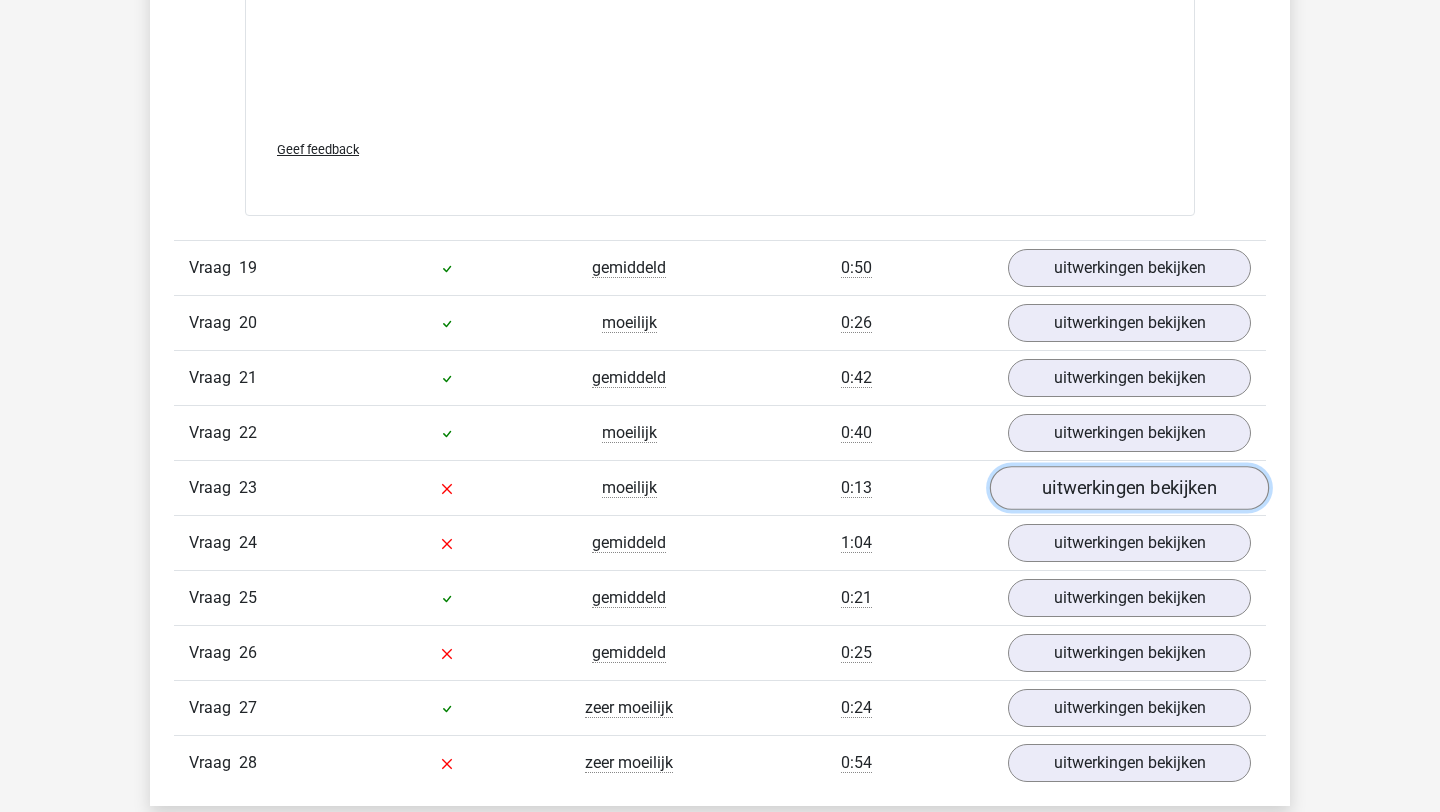 click on "uitwerkingen bekijken" at bounding box center (1129, 488) 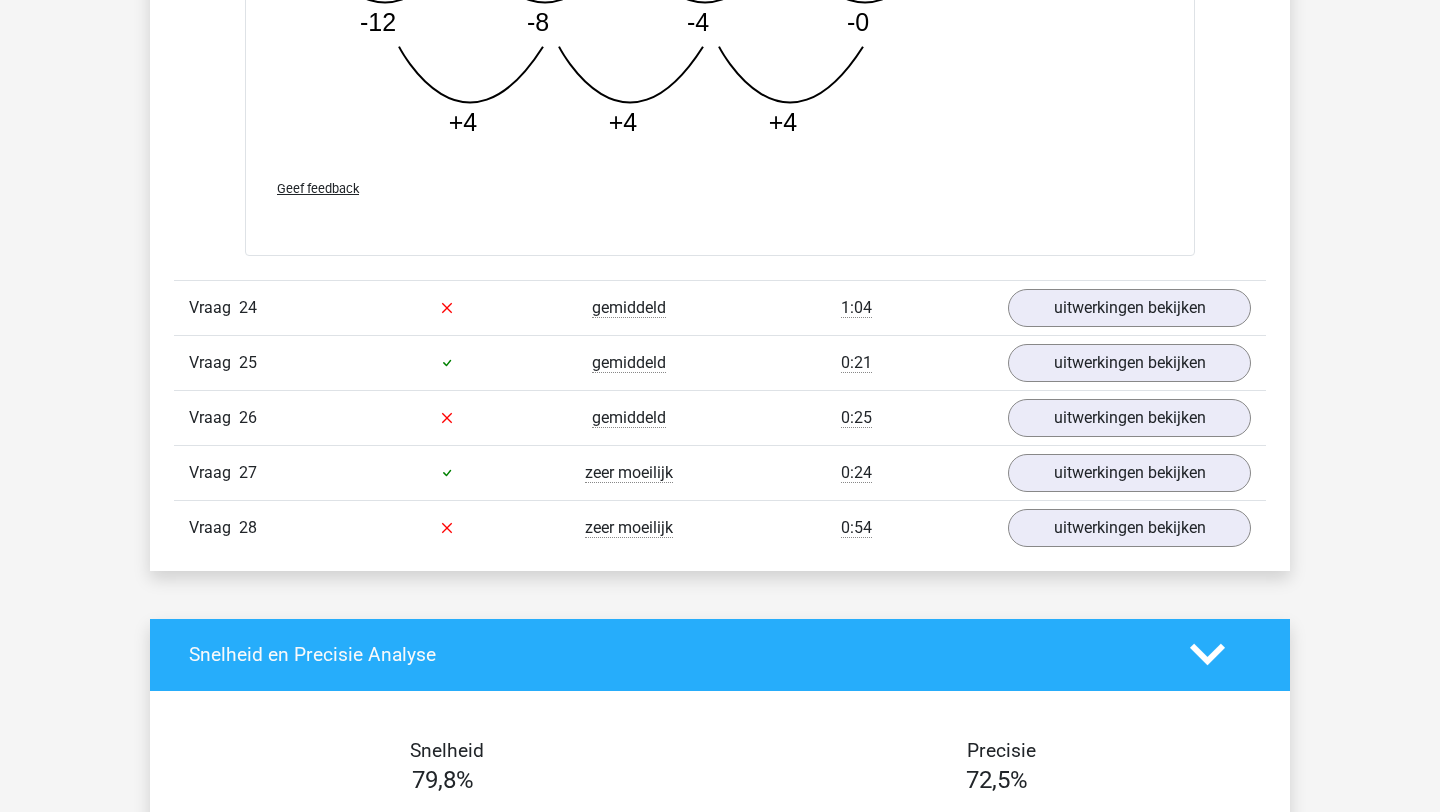 scroll, scrollTop: 9418, scrollLeft: 0, axis: vertical 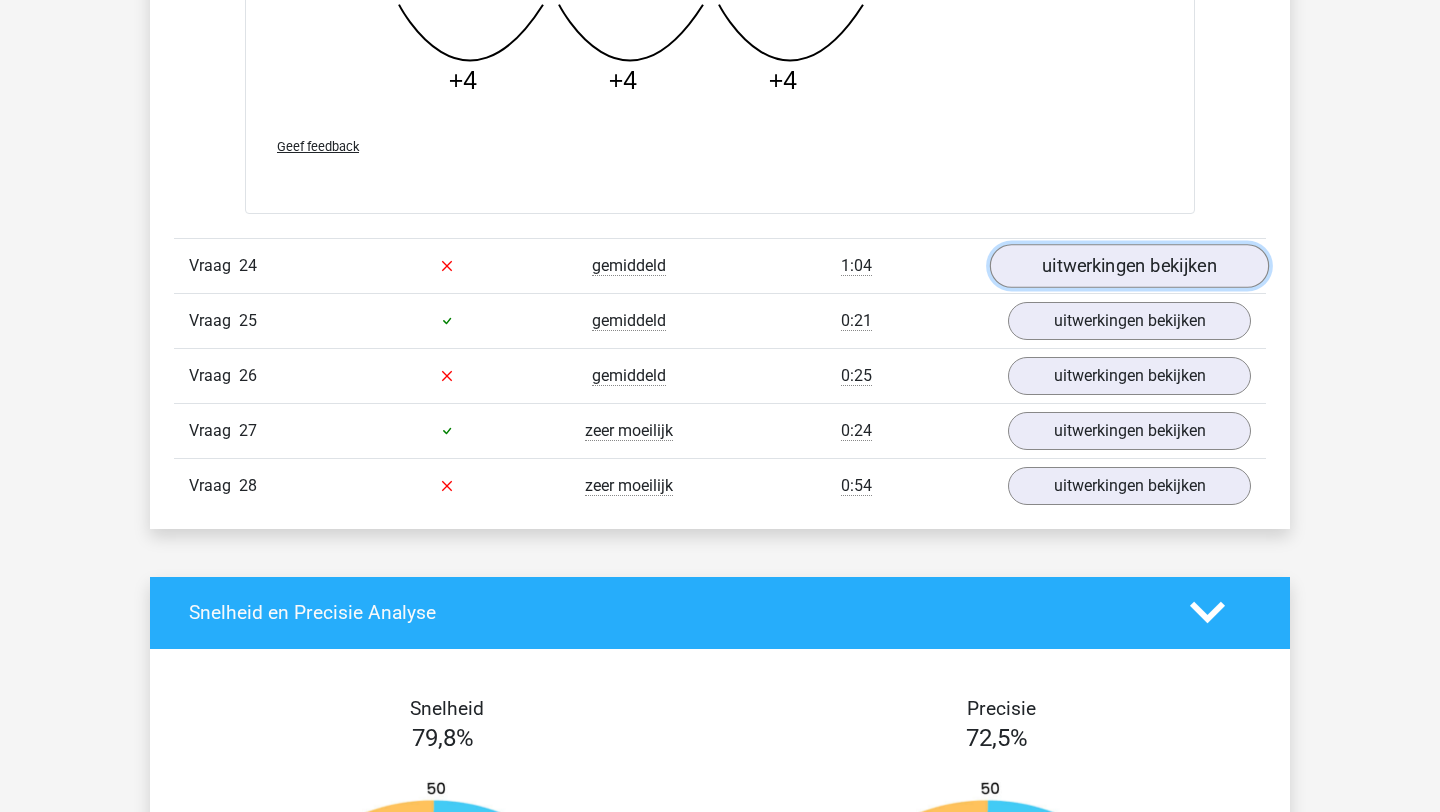 click on "uitwerkingen bekijken" at bounding box center [1129, 266] 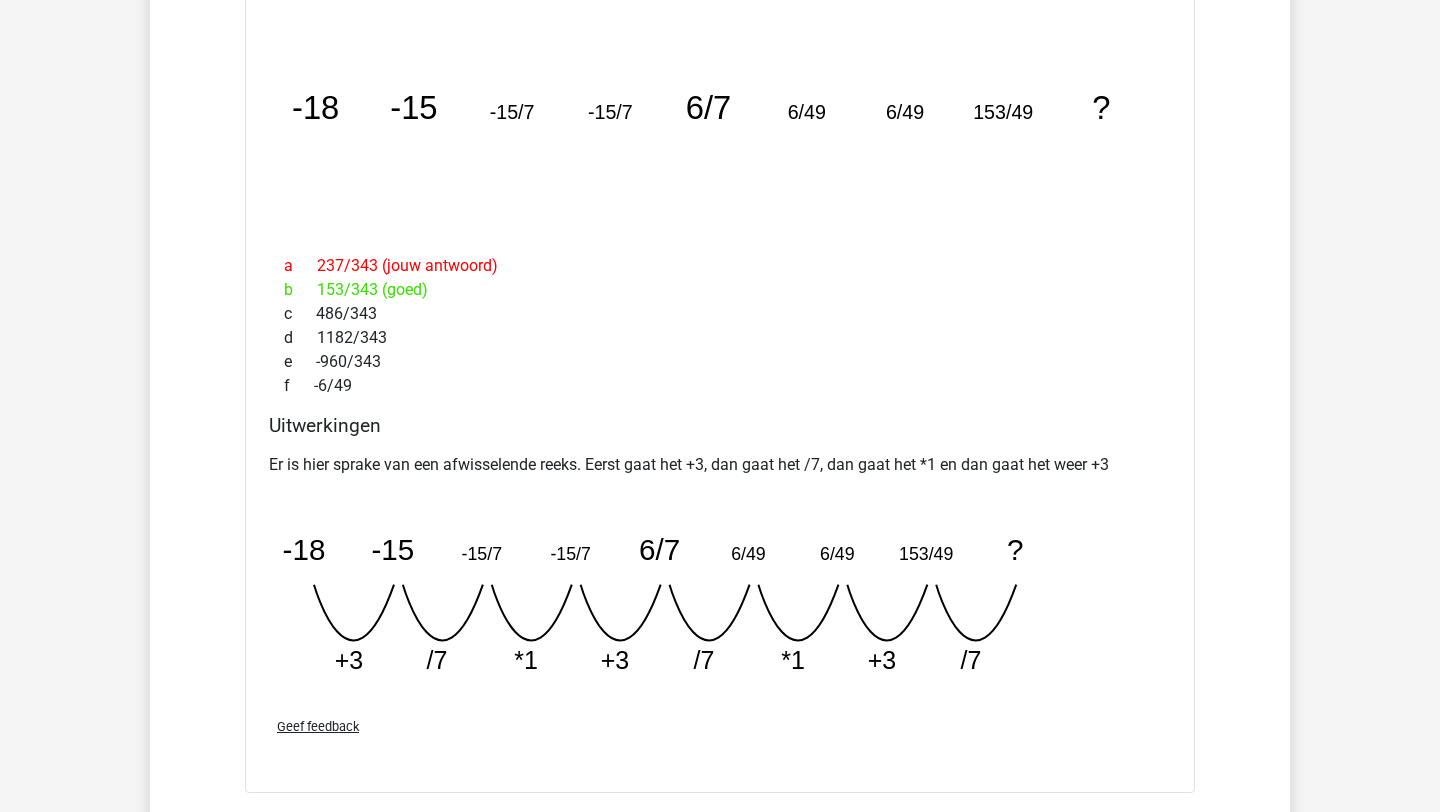 scroll, scrollTop: 9765, scrollLeft: 0, axis: vertical 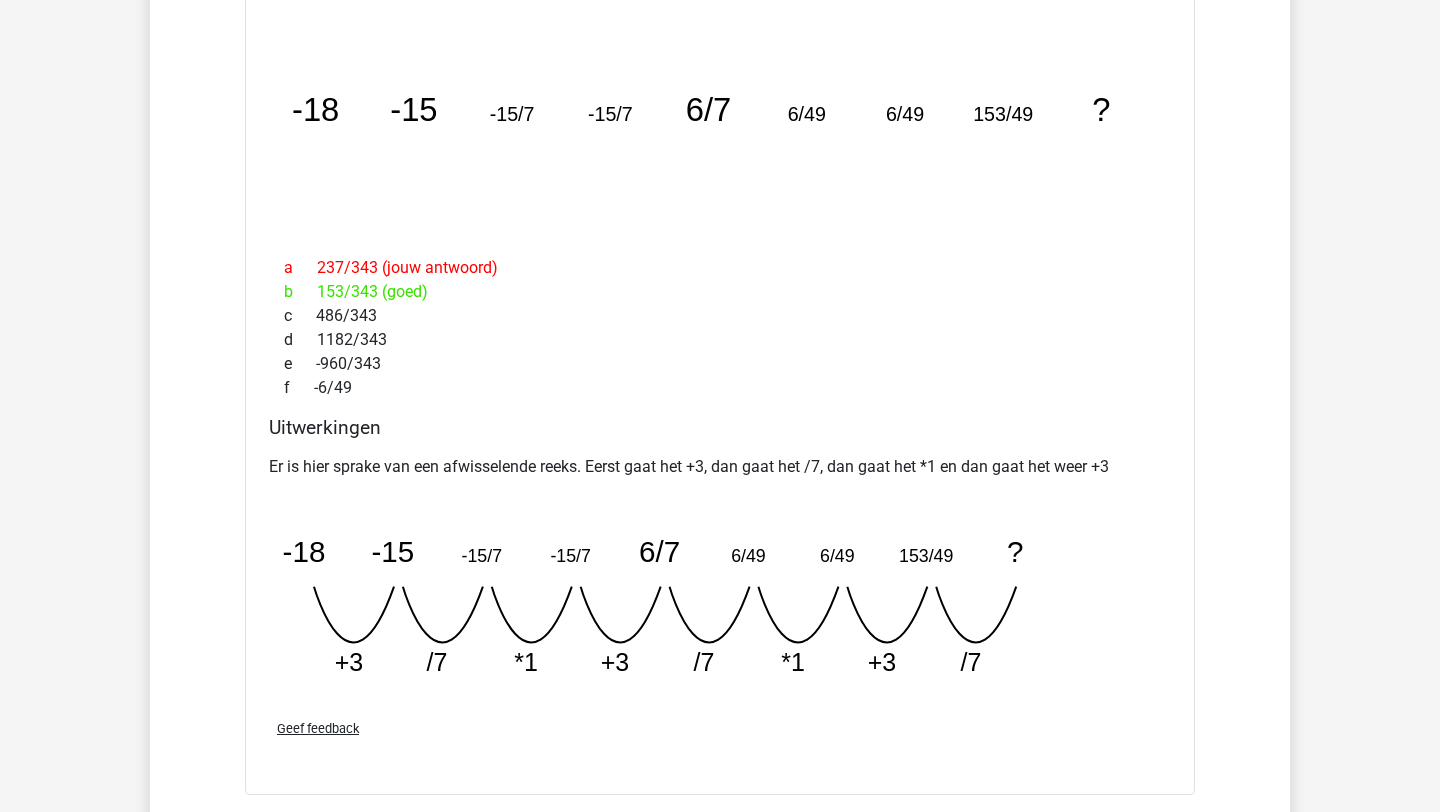 click on "153/49" 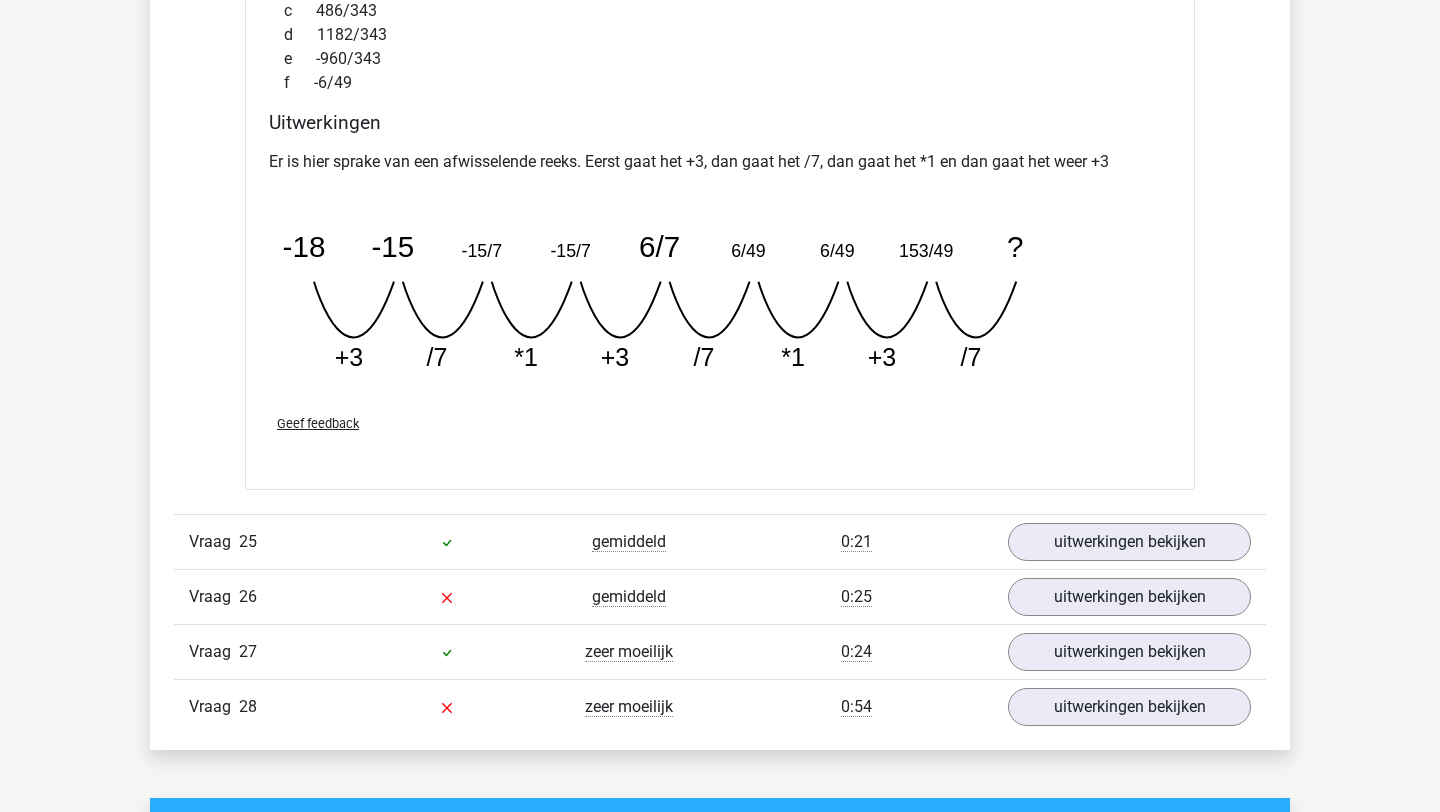 scroll, scrollTop: 10093, scrollLeft: 0, axis: vertical 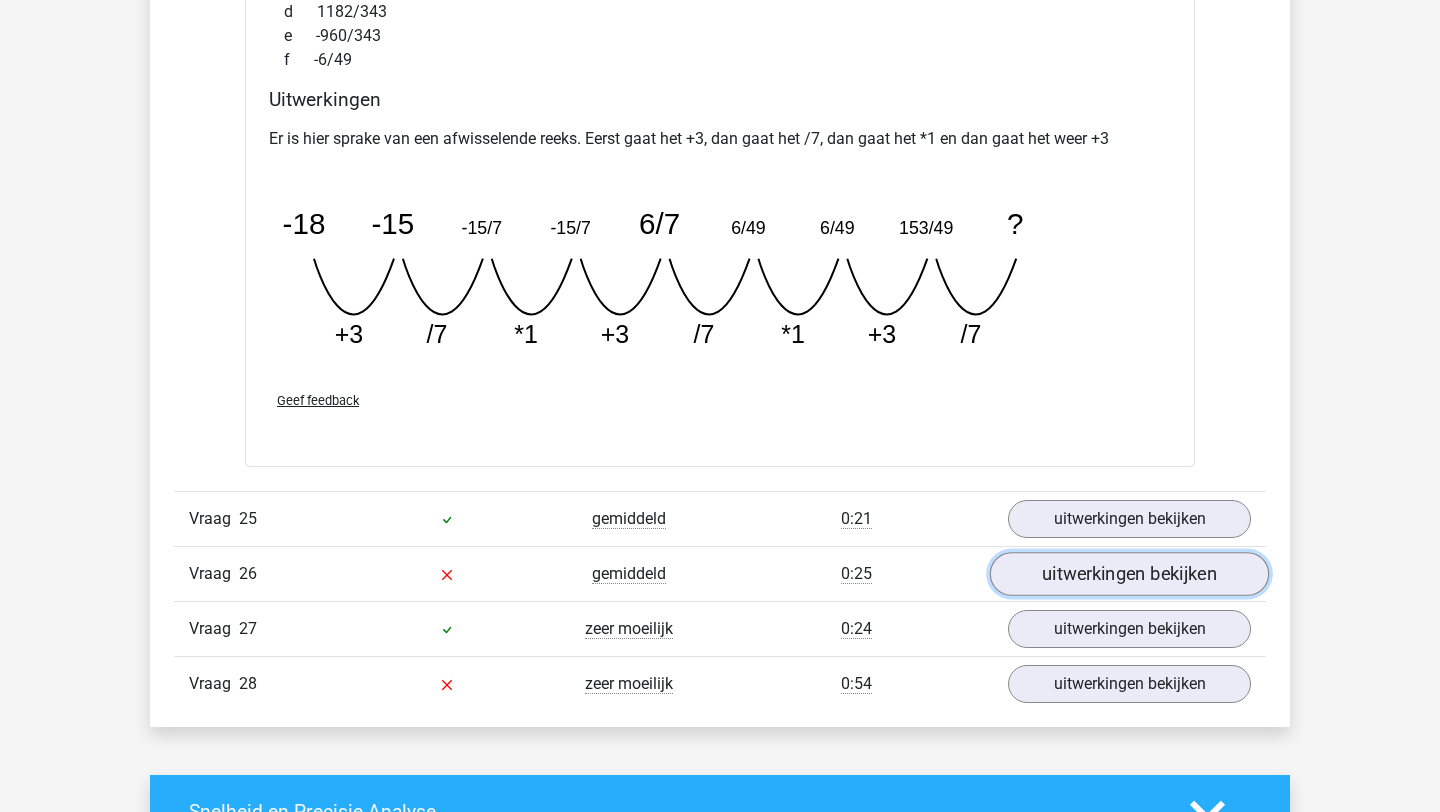 click on "uitwerkingen bekijken" at bounding box center [1129, 574] 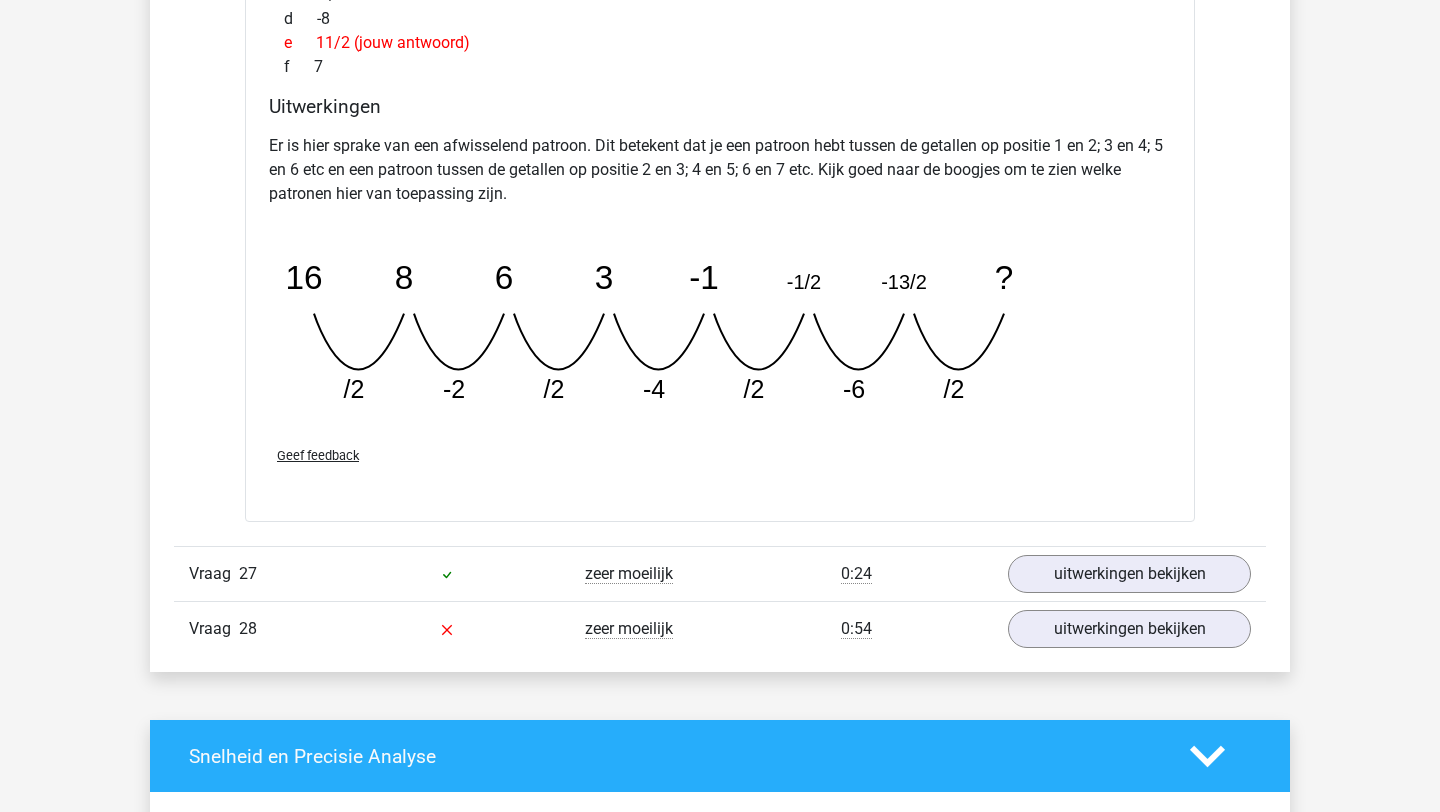 scroll, scrollTop: 11096, scrollLeft: 0, axis: vertical 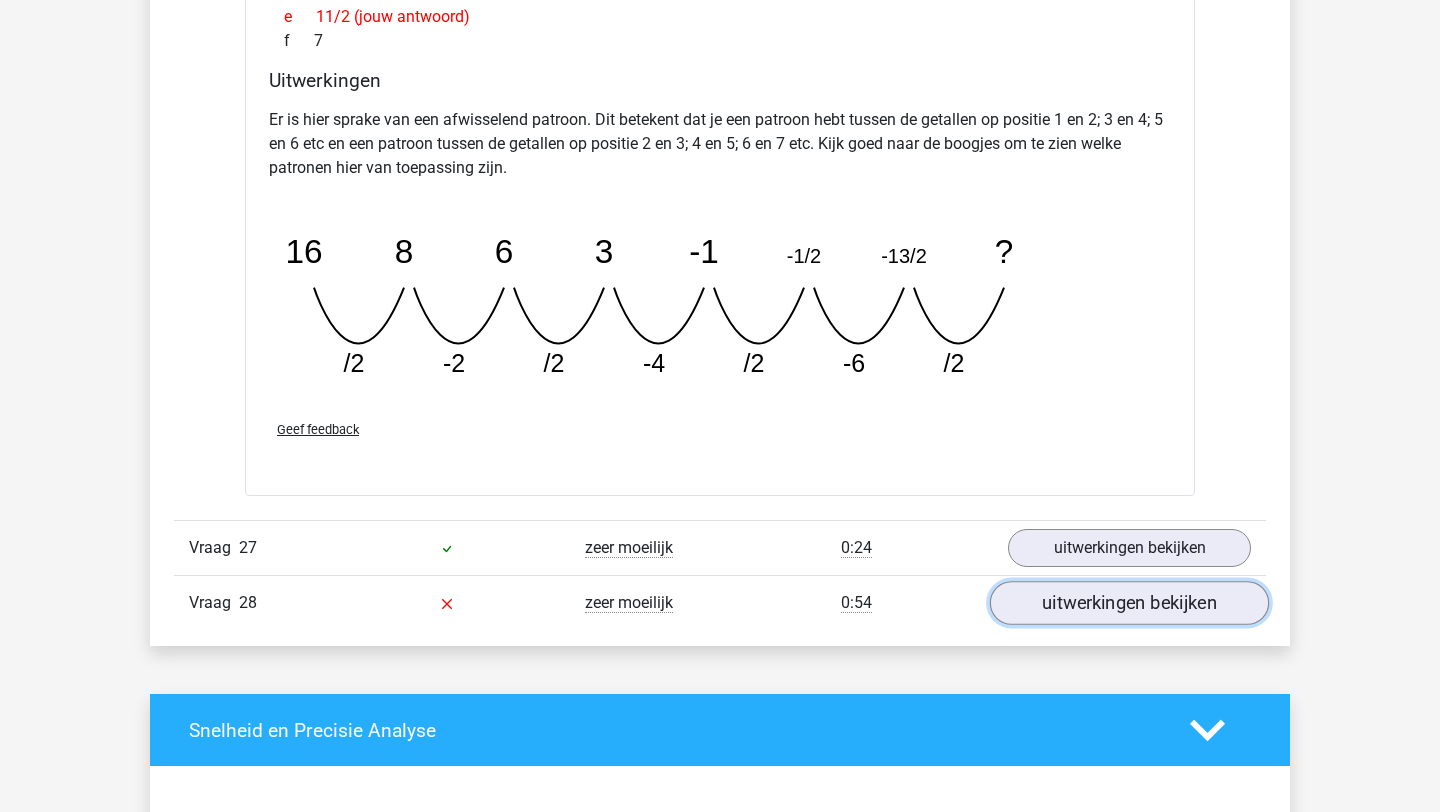 click on "uitwerkingen bekijken" at bounding box center (1129, 603) 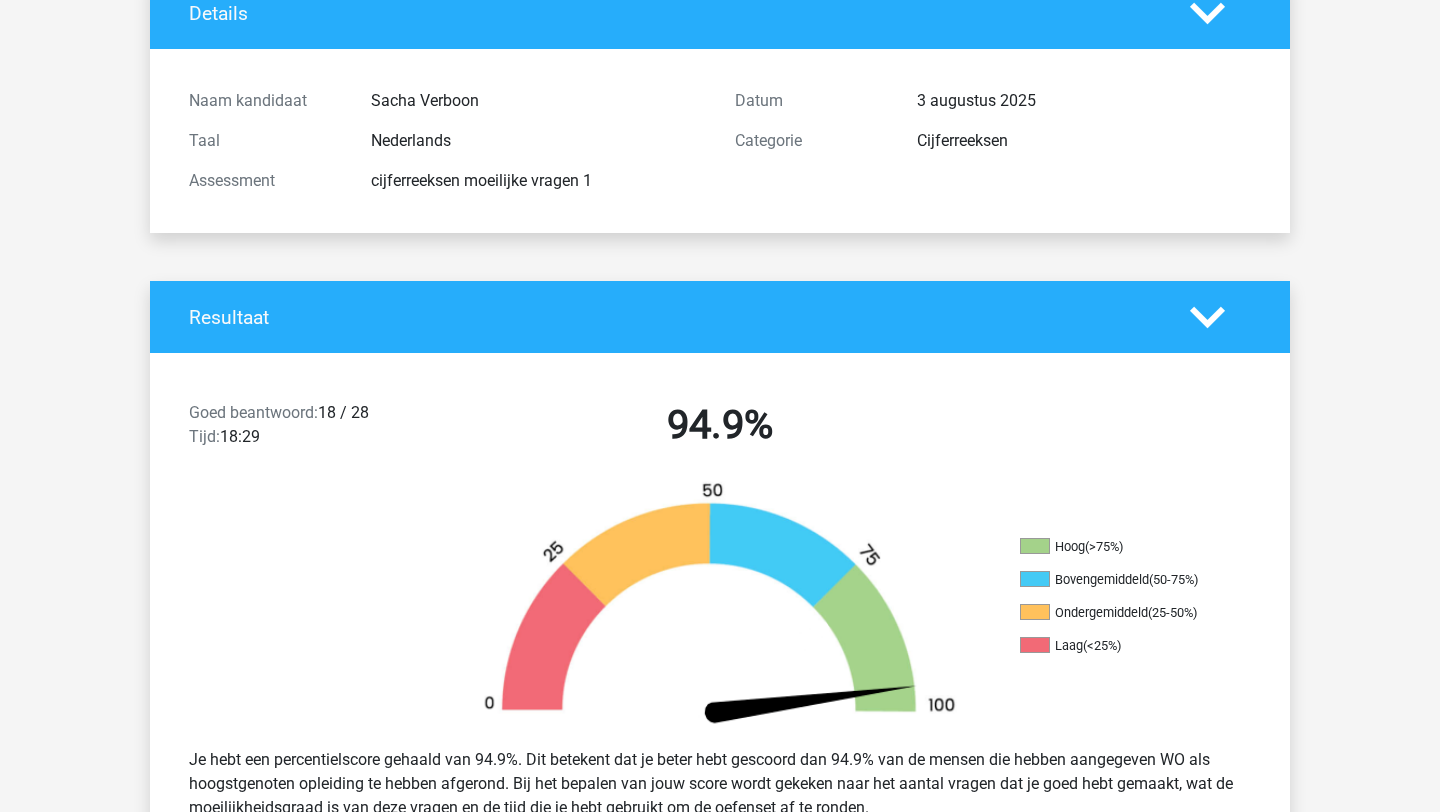 scroll, scrollTop: 0, scrollLeft: 0, axis: both 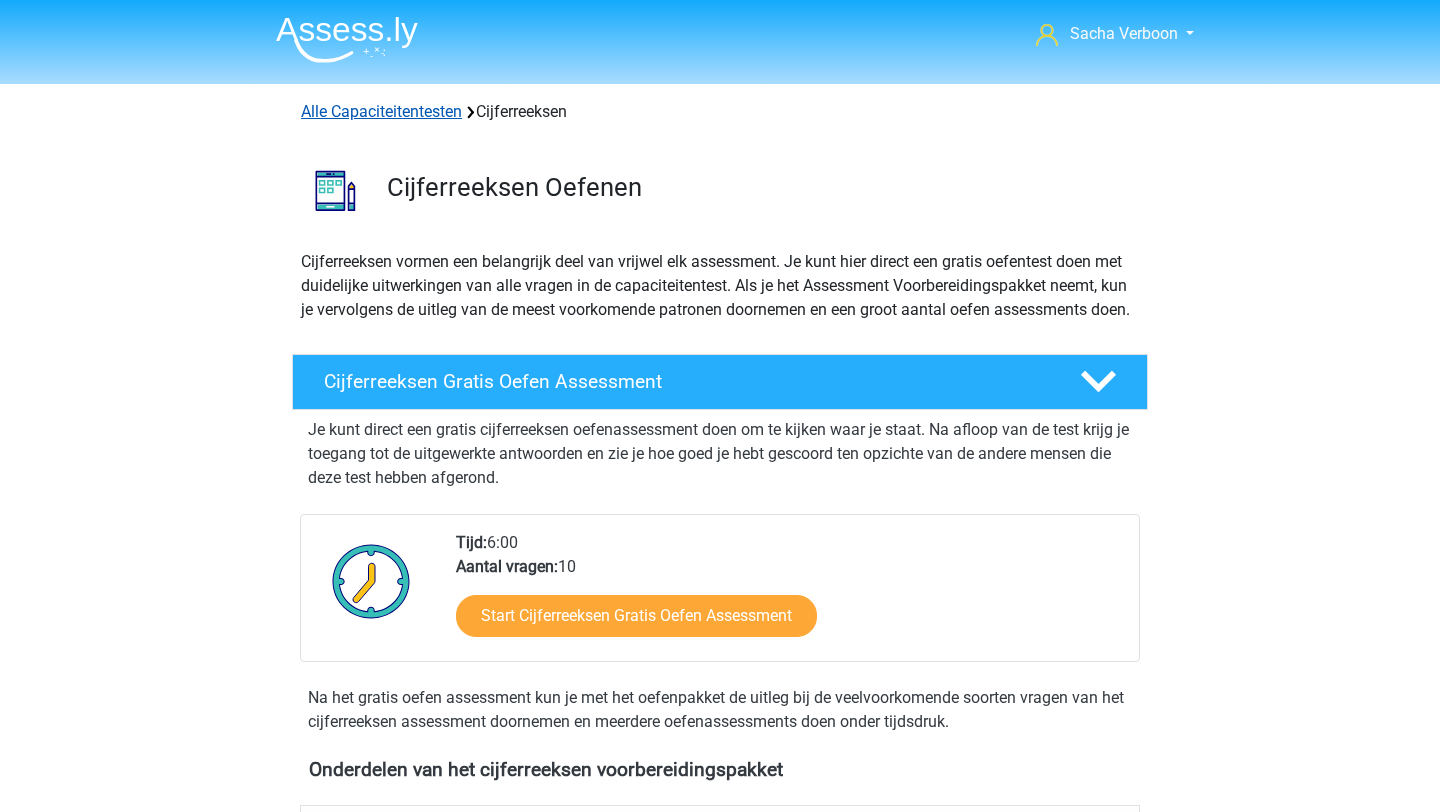 click on "Alle Capaciteitentesten" at bounding box center [381, 111] 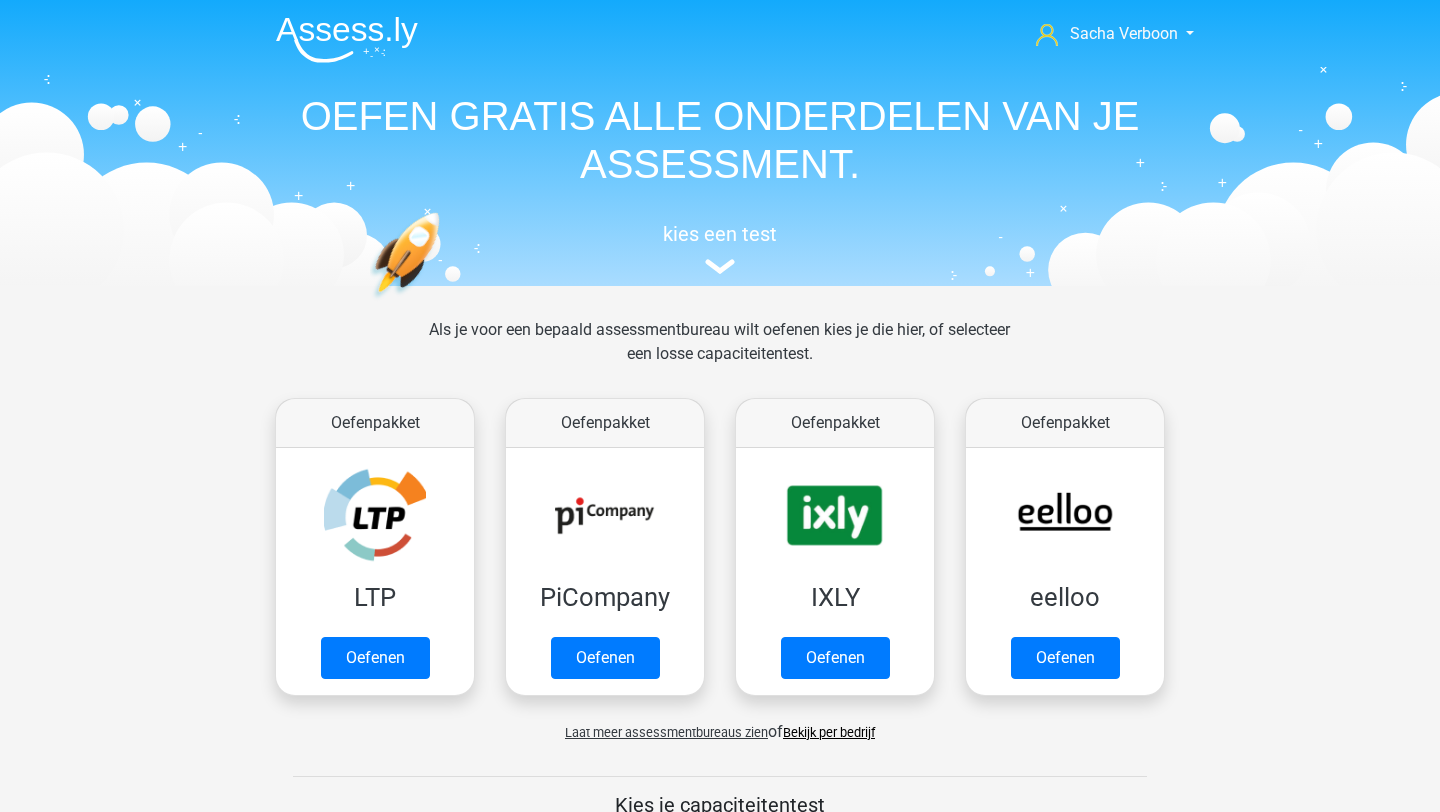 scroll, scrollTop: 849, scrollLeft: 0, axis: vertical 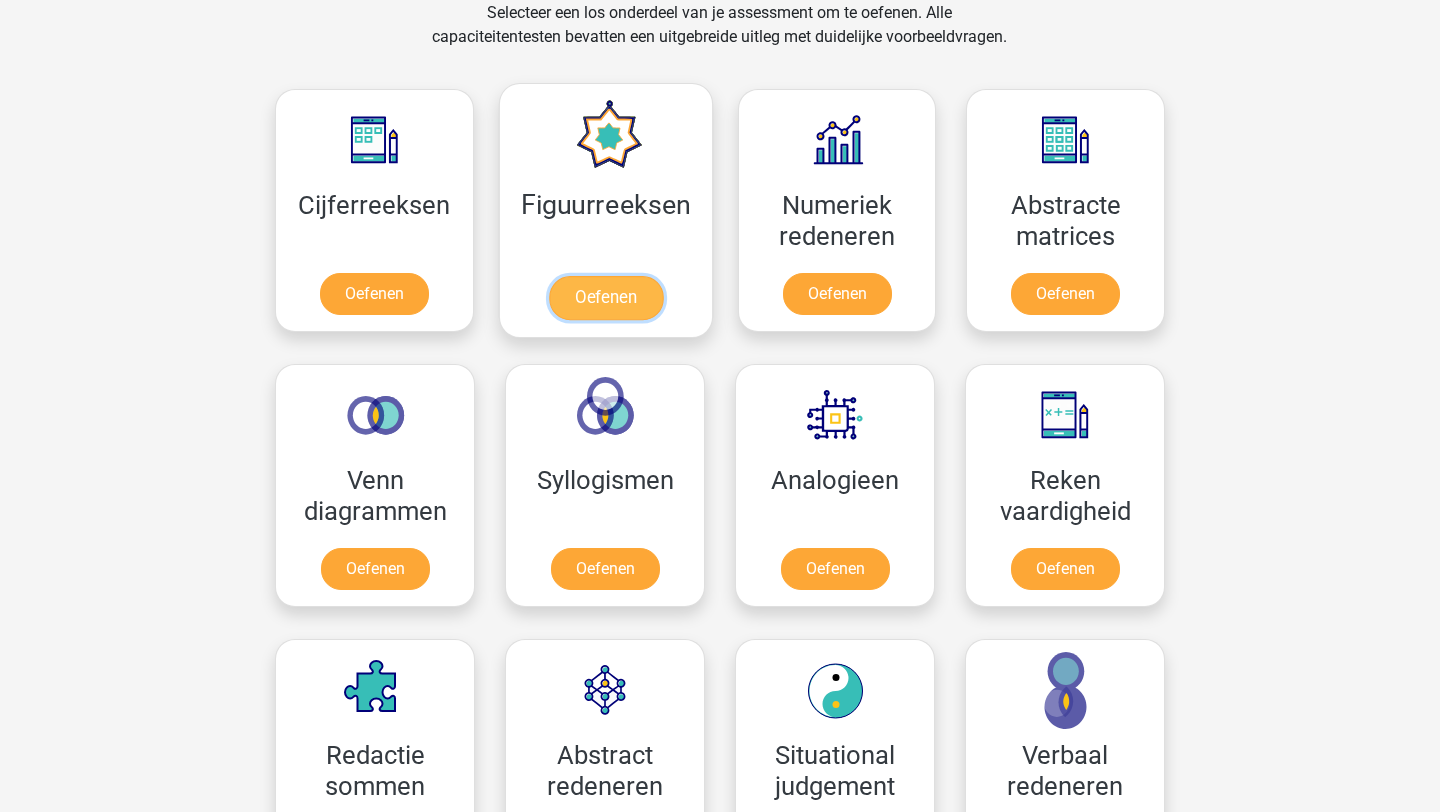 click on "Oefenen" at bounding box center [605, 298] 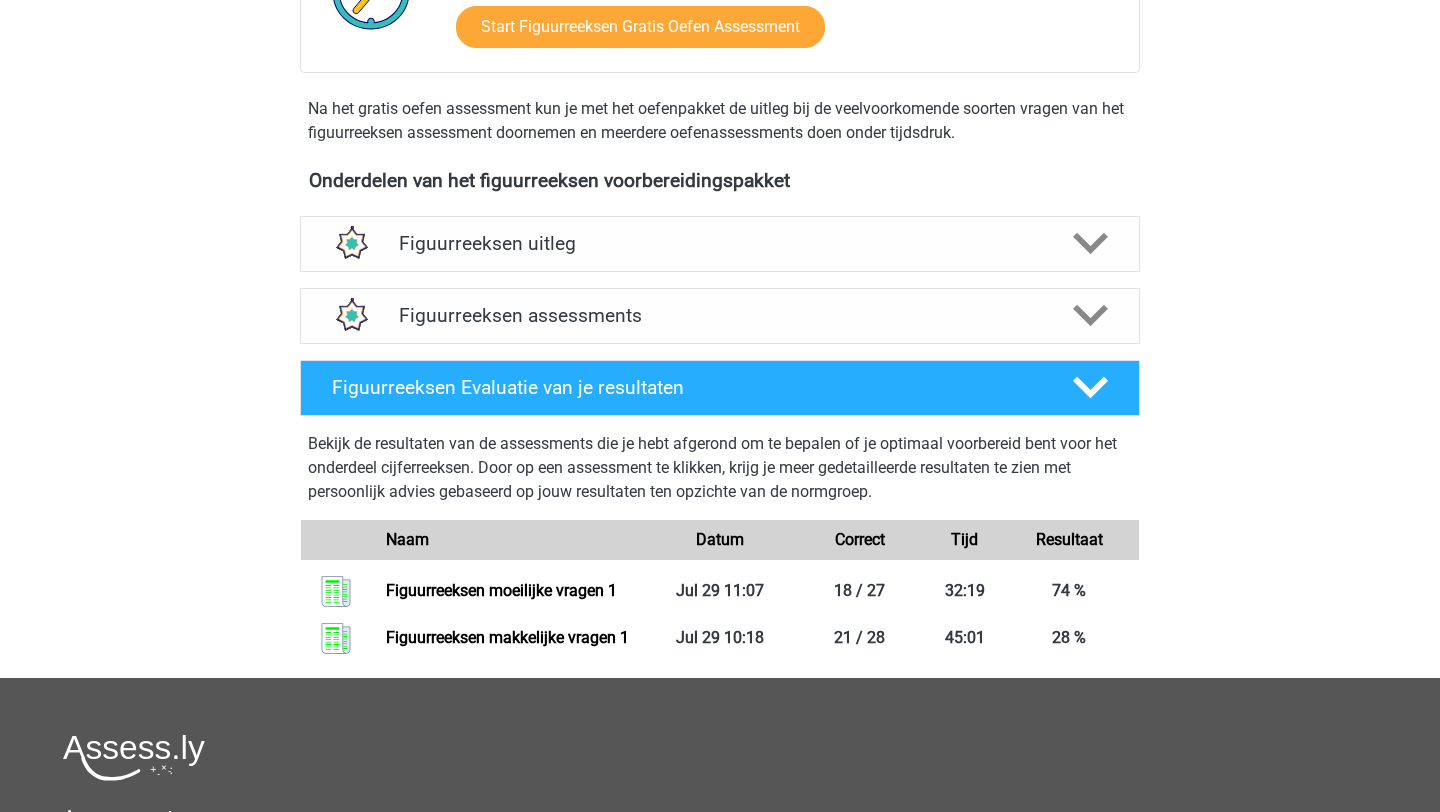 scroll, scrollTop: 602, scrollLeft: 0, axis: vertical 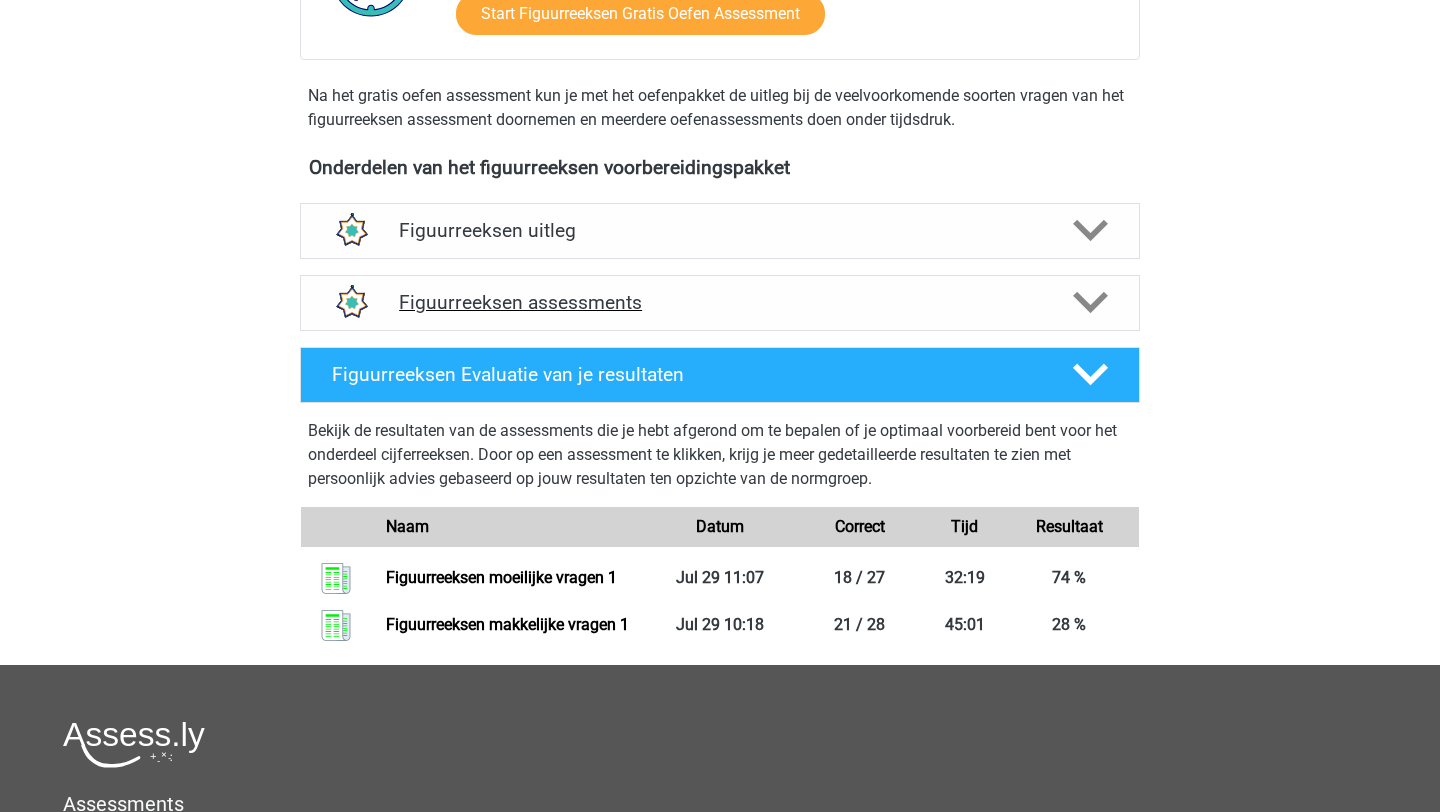 click on "Figuurreeksen assessments" at bounding box center (720, 302) 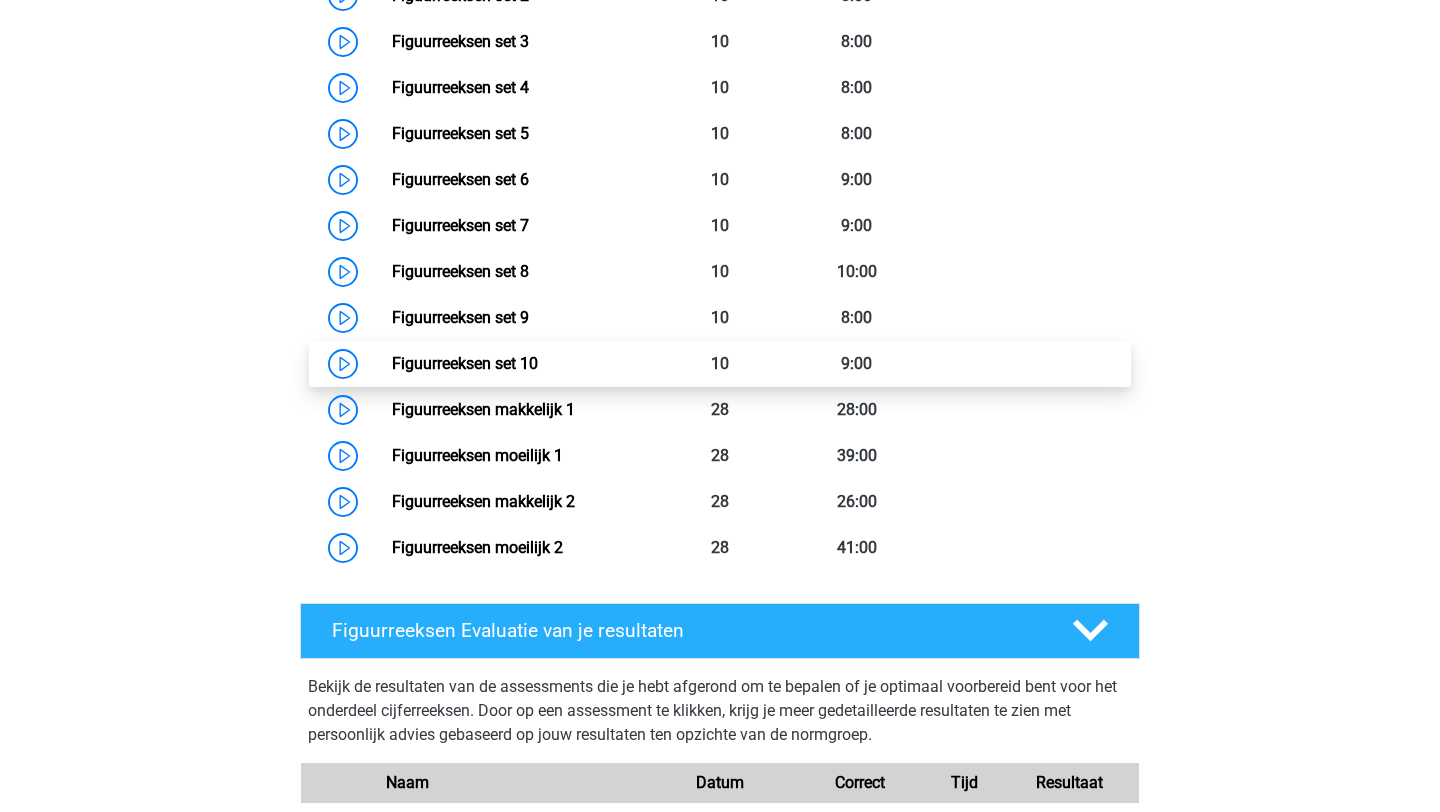scroll, scrollTop: 1101, scrollLeft: 0, axis: vertical 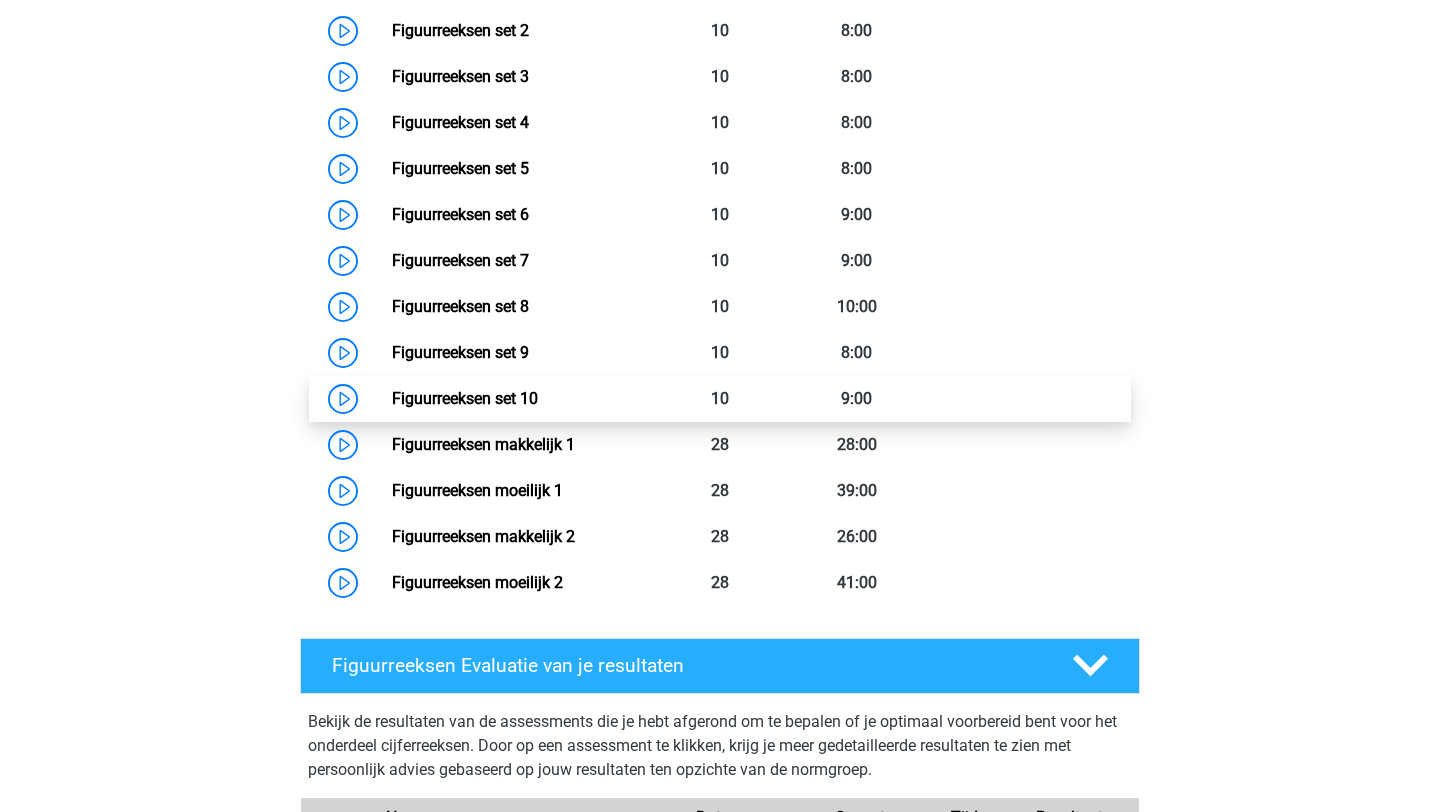 click on "Figuurreeksen
set 10" at bounding box center [465, 398] 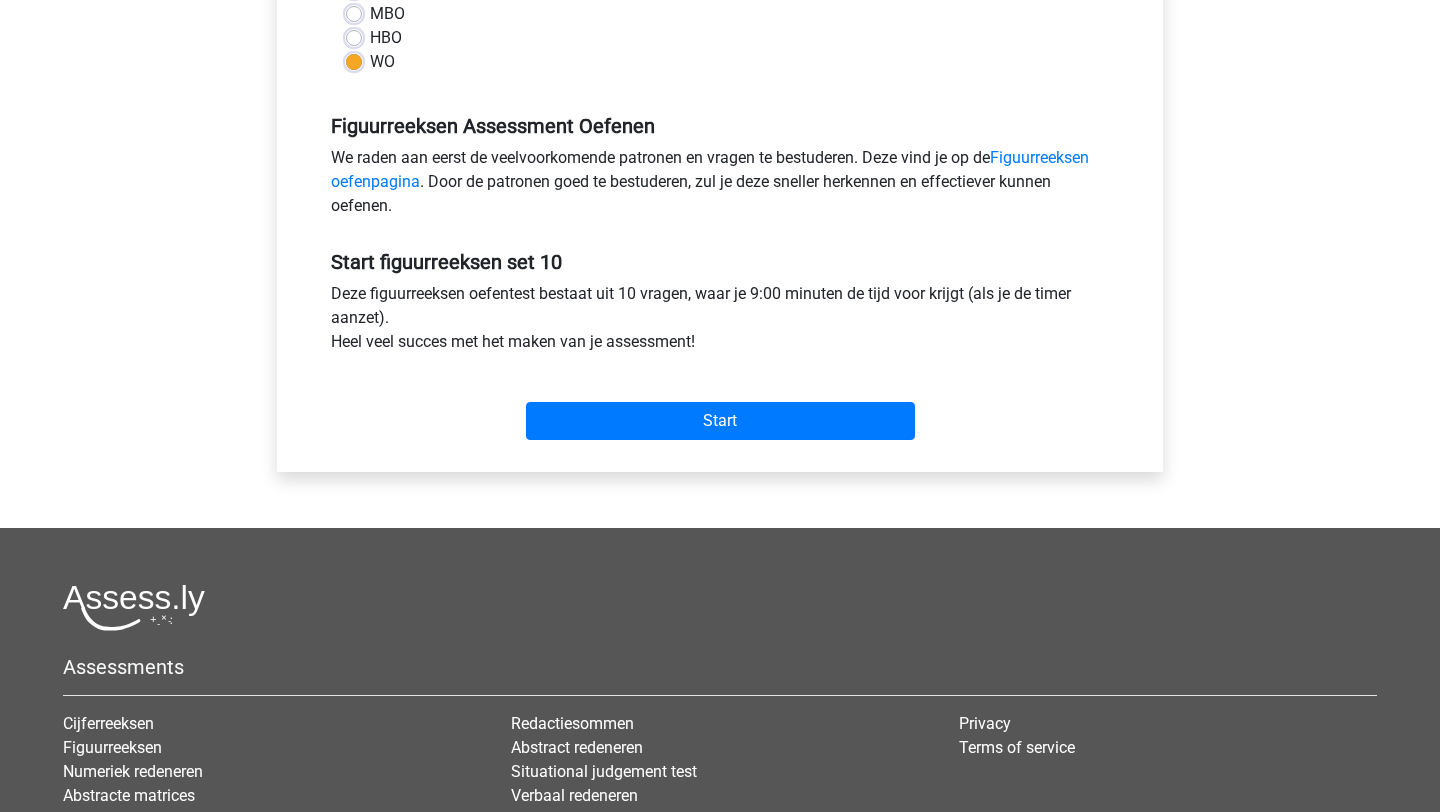scroll, scrollTop: 538, scrollLeft: 0, axis: vertical 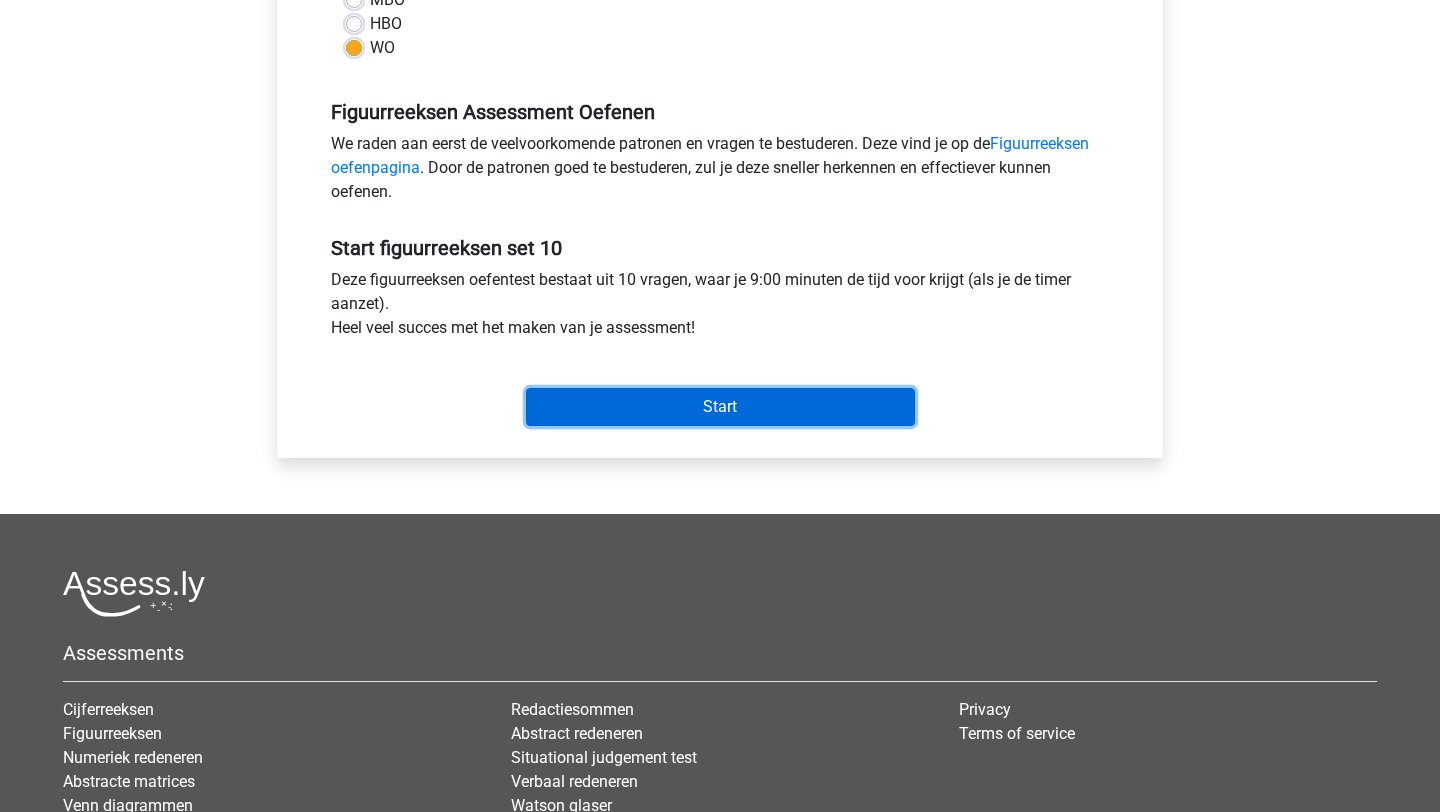 click on "Start" at bounding box center (720, 407) 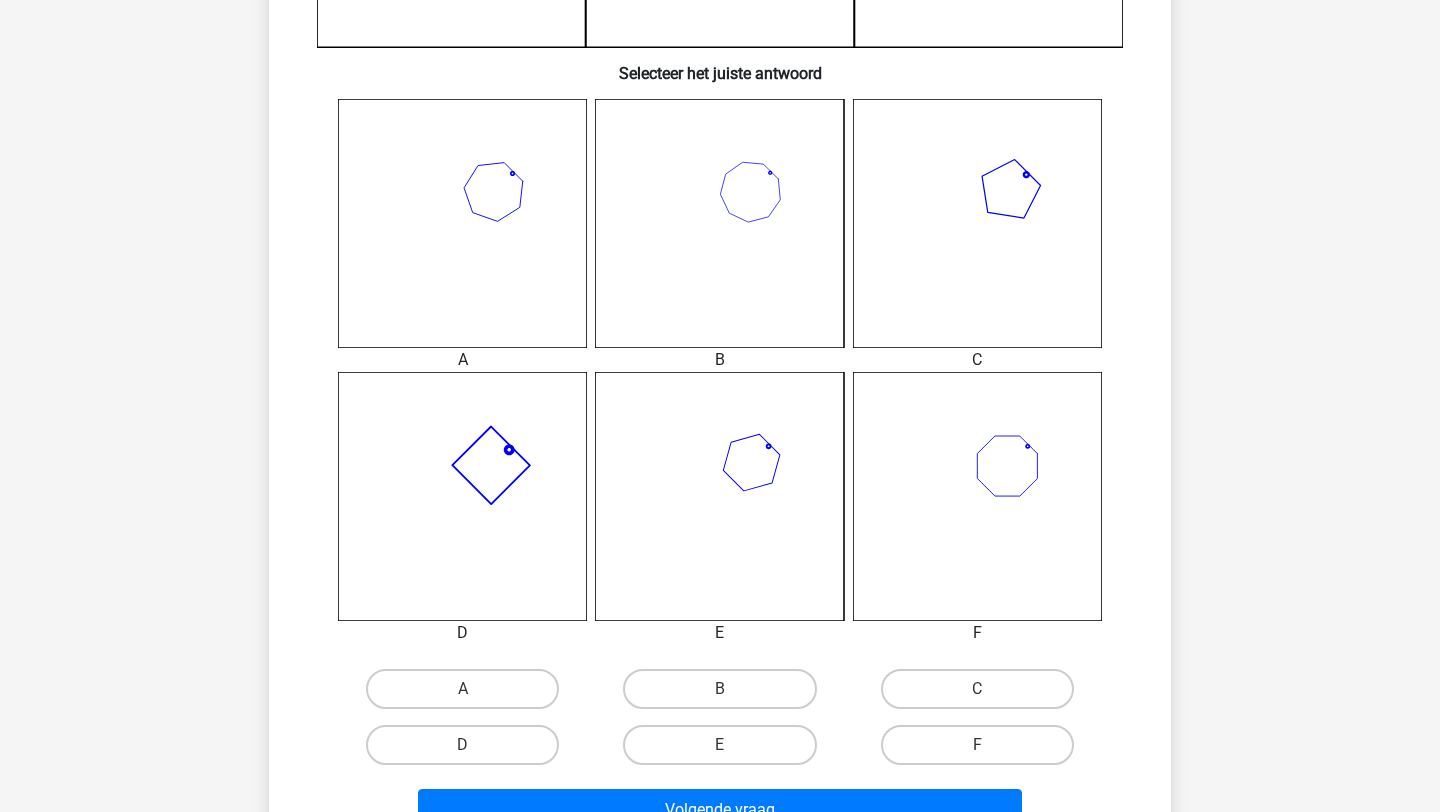 scroll, scrollTop: 778, scrollLeft: 0, axis: vertical 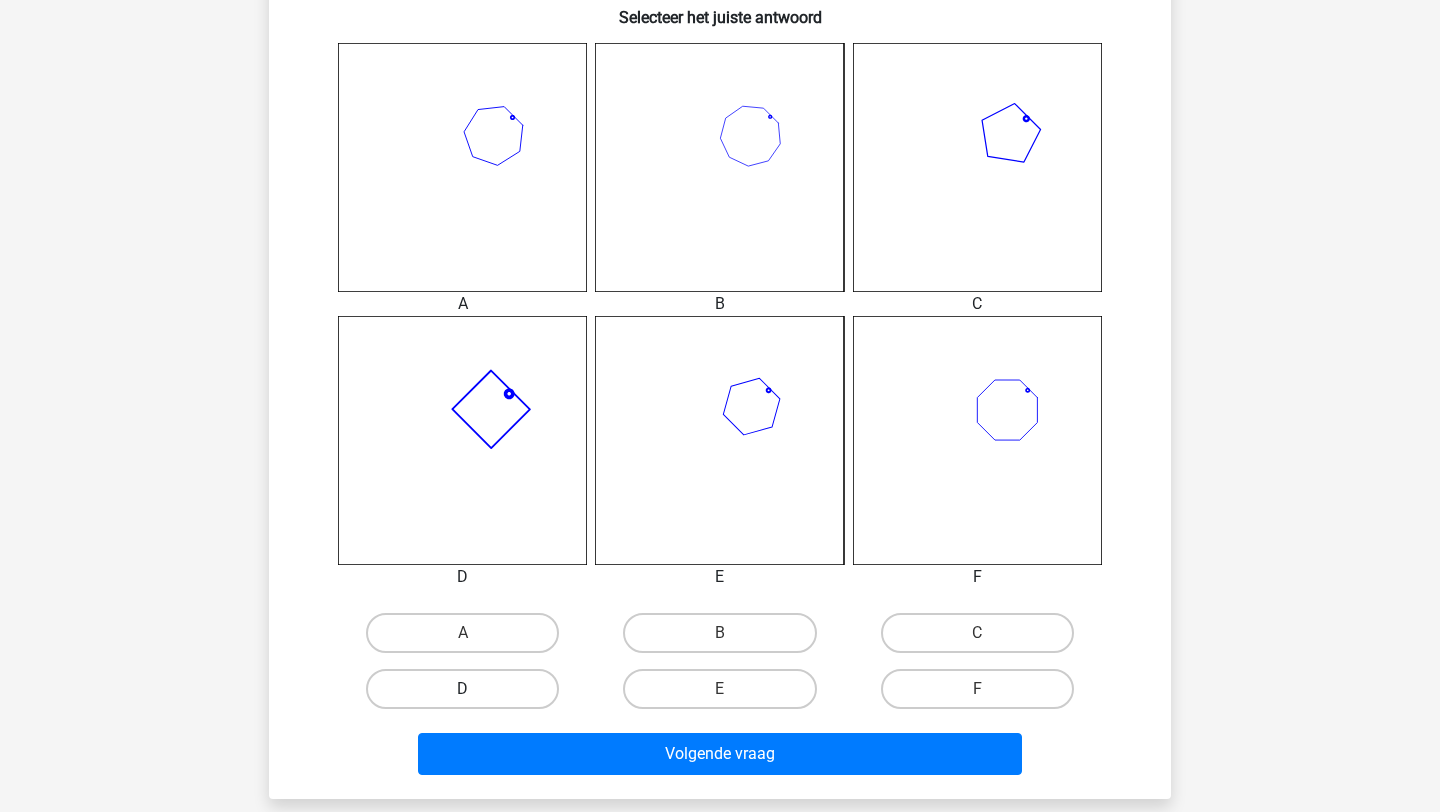 click on "D" at bounding box center [462, 689] 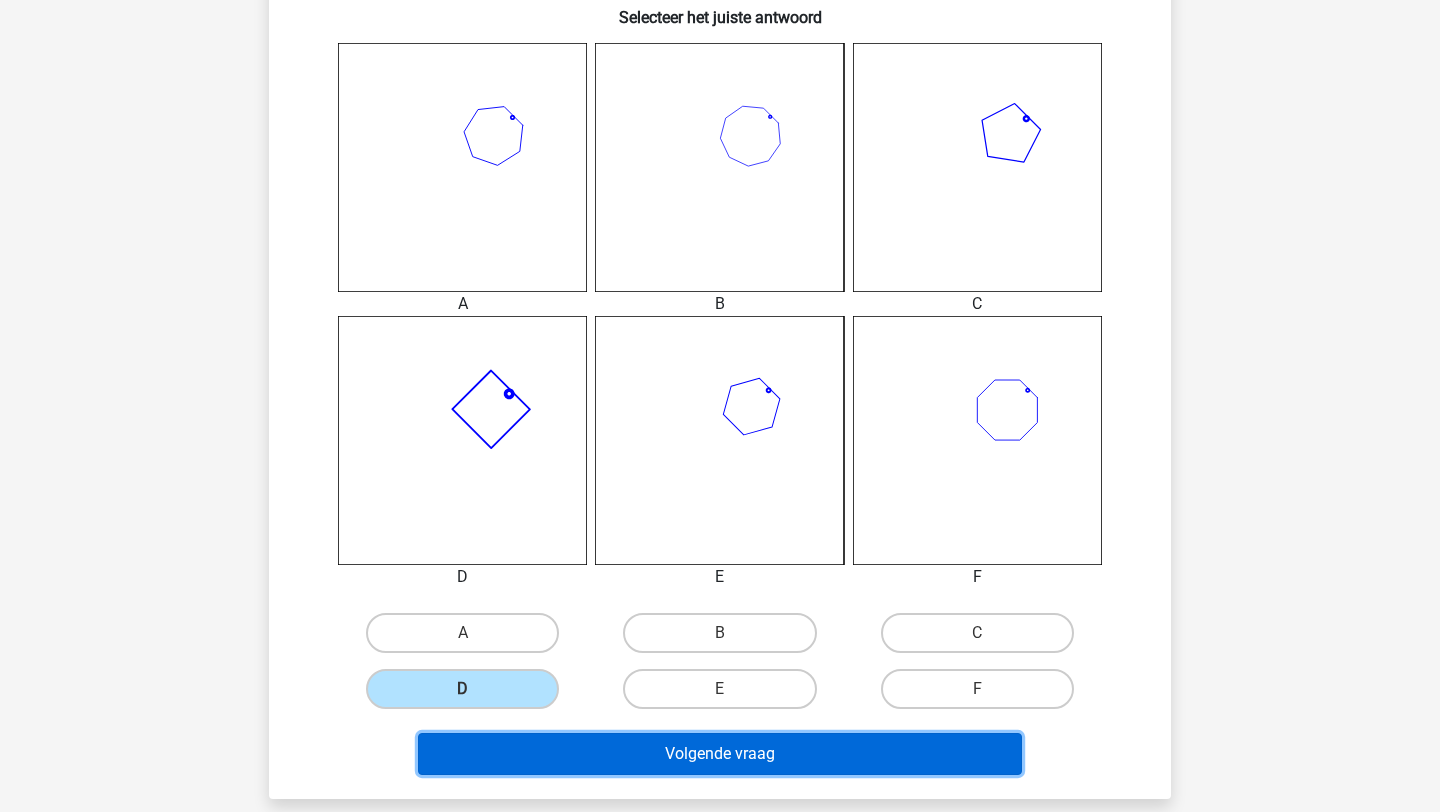 click on "Volgende vraag" at bounding box center (720, 754) 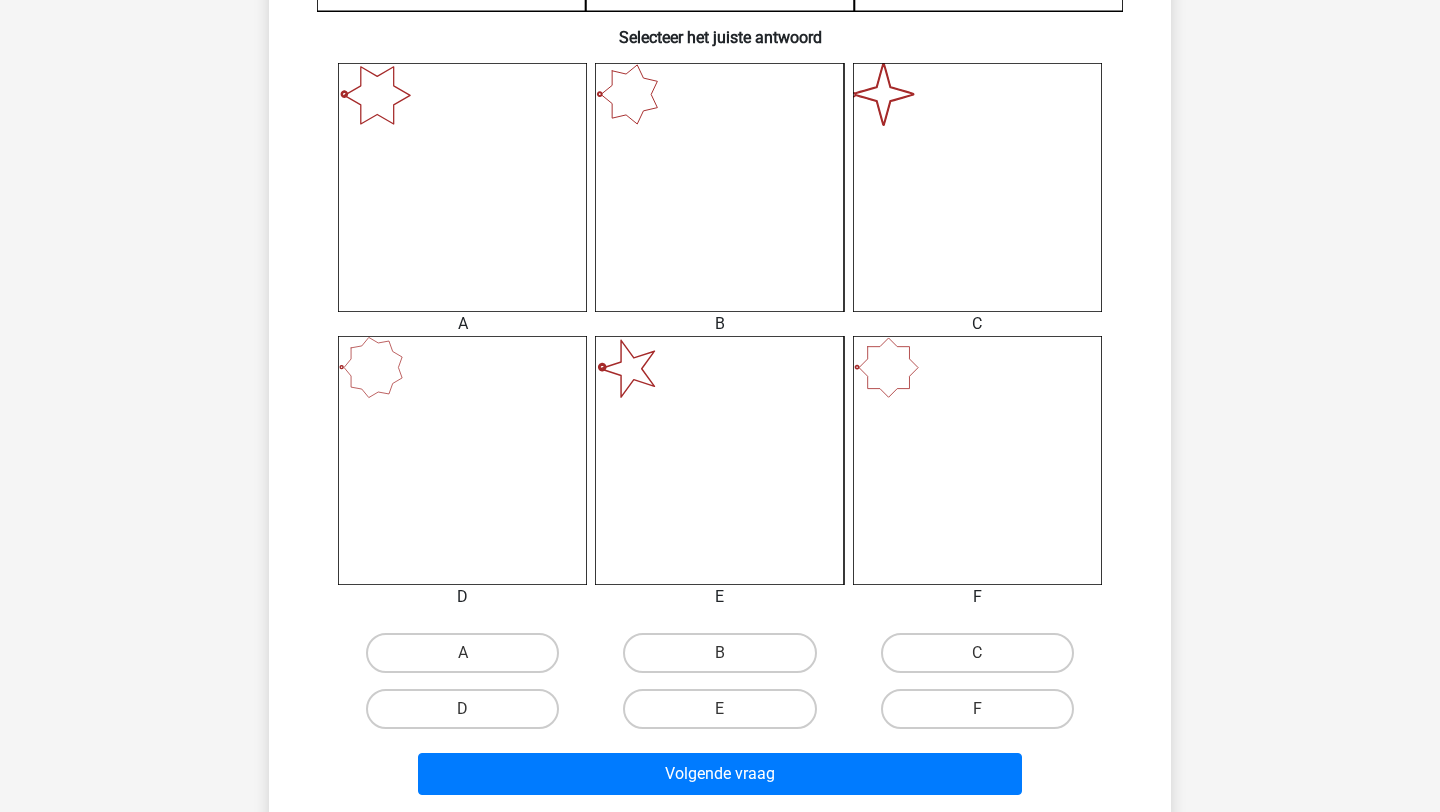 scroll, scrollTop: 784, scrollLeft: 0, axis: vertical 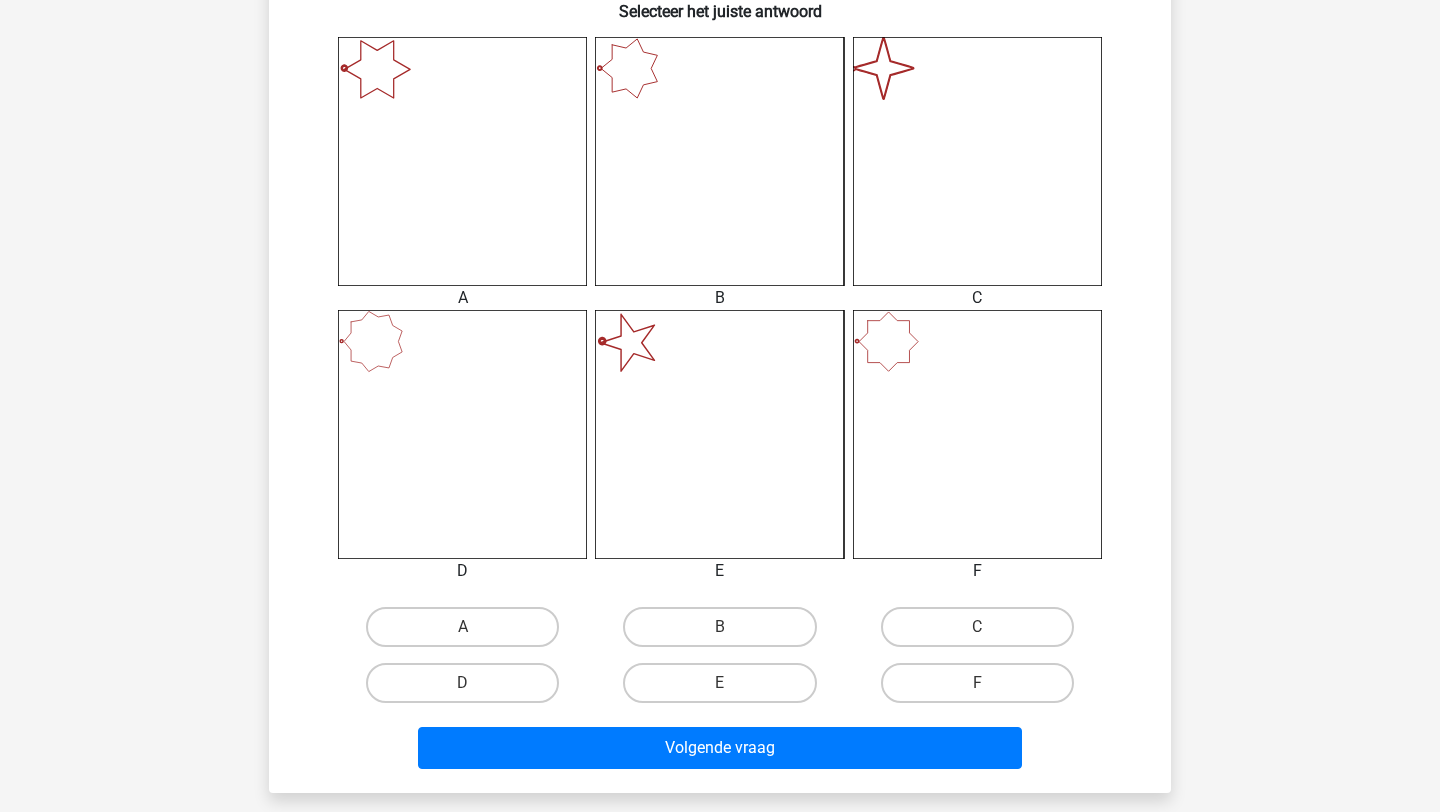 click on "A
B
image/svg+xml
C
D" at bounding box center [720, 374] 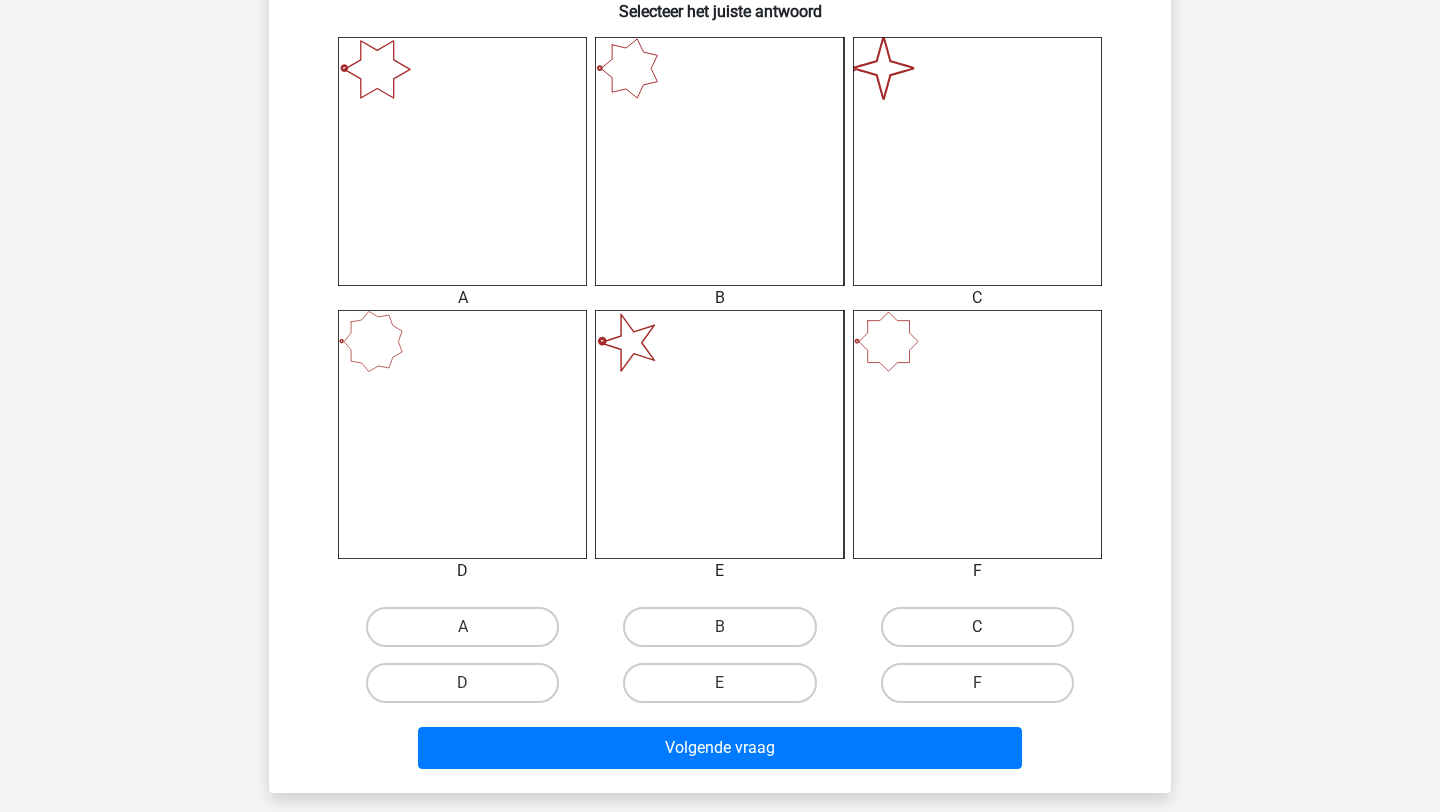 click on "C" at bounding box center [977, 627] 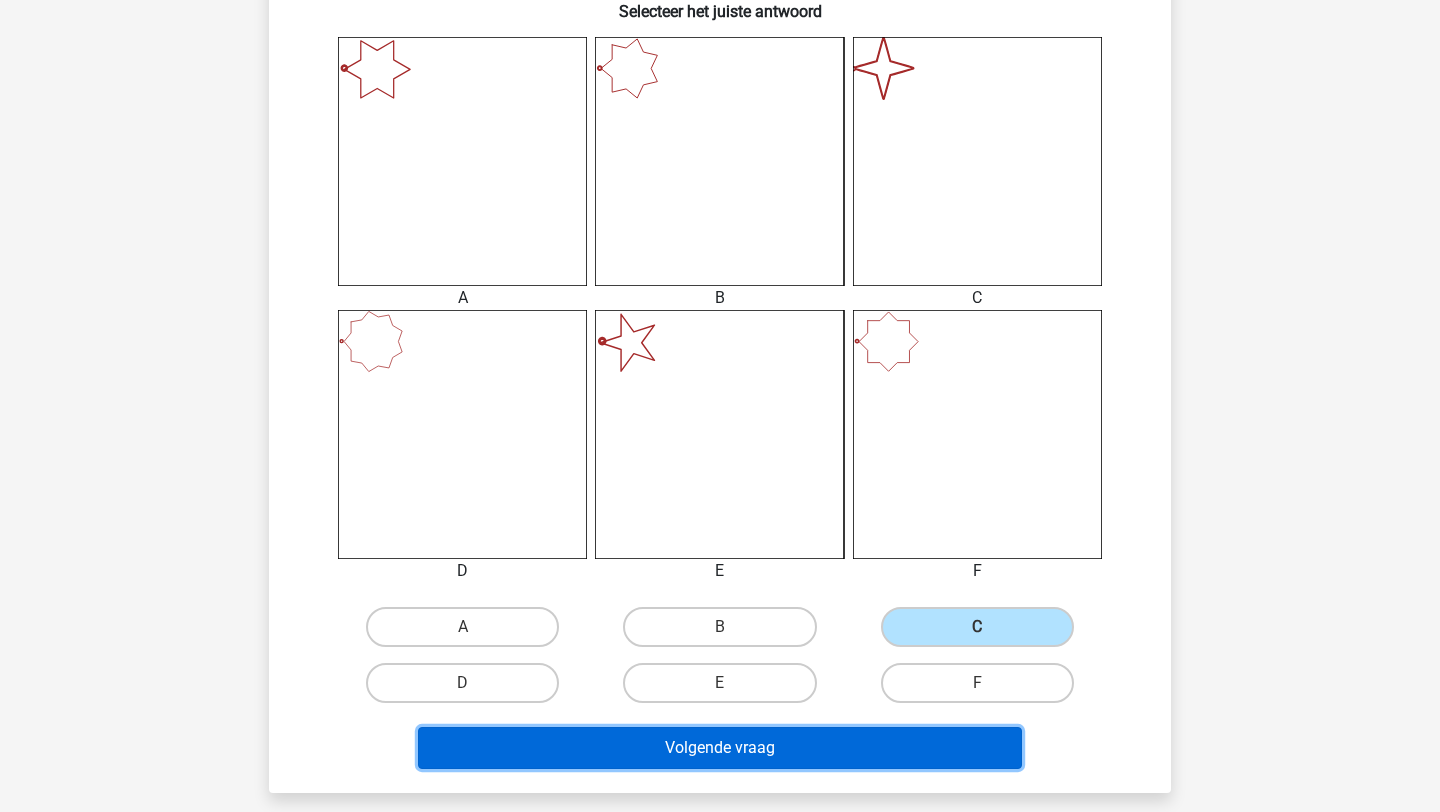 click on "Volgende vraag" at bounding box center [720, 748] 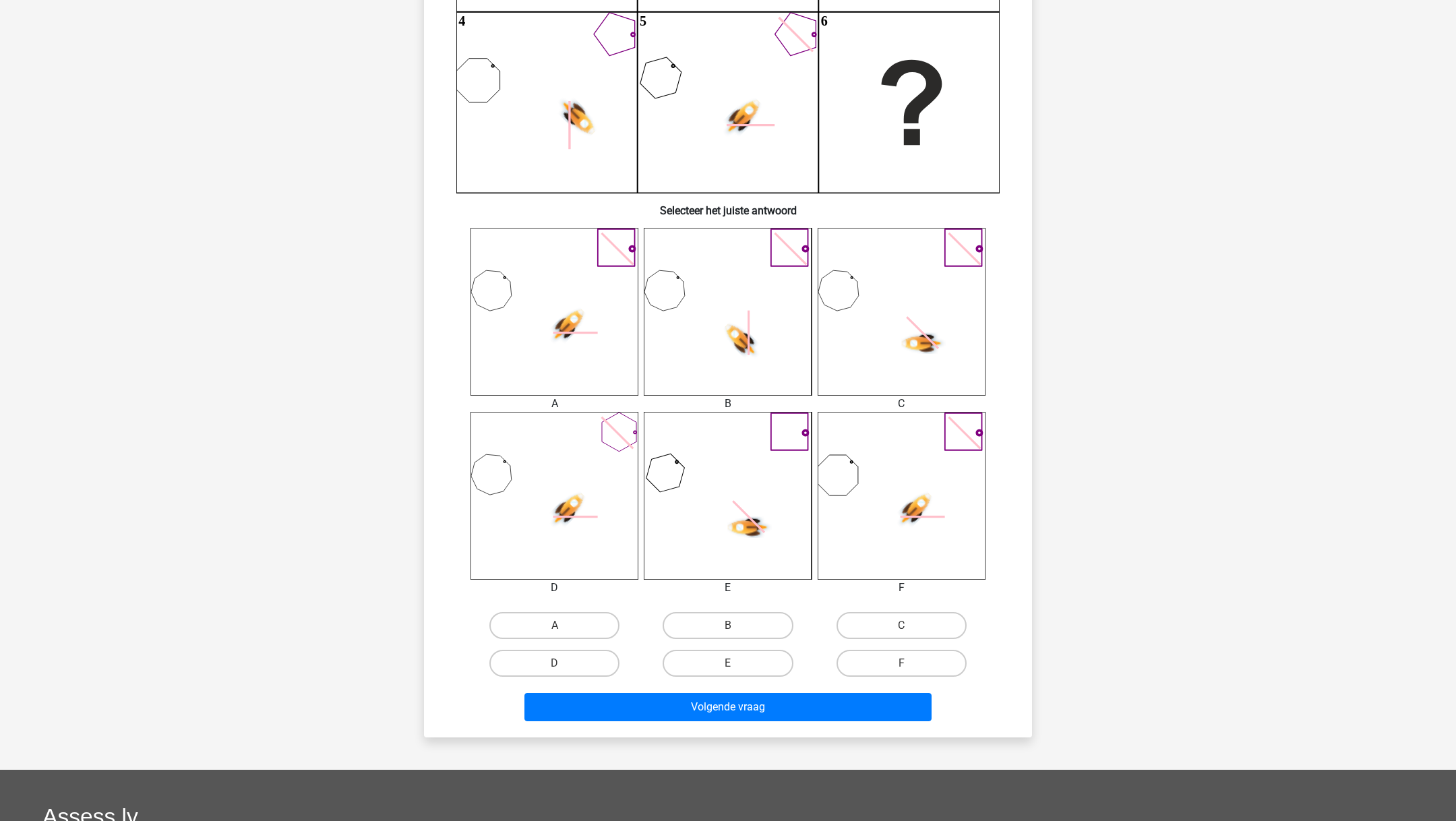 scroll, scrollTop: 340, scrollLeft: 0, axis: vertical 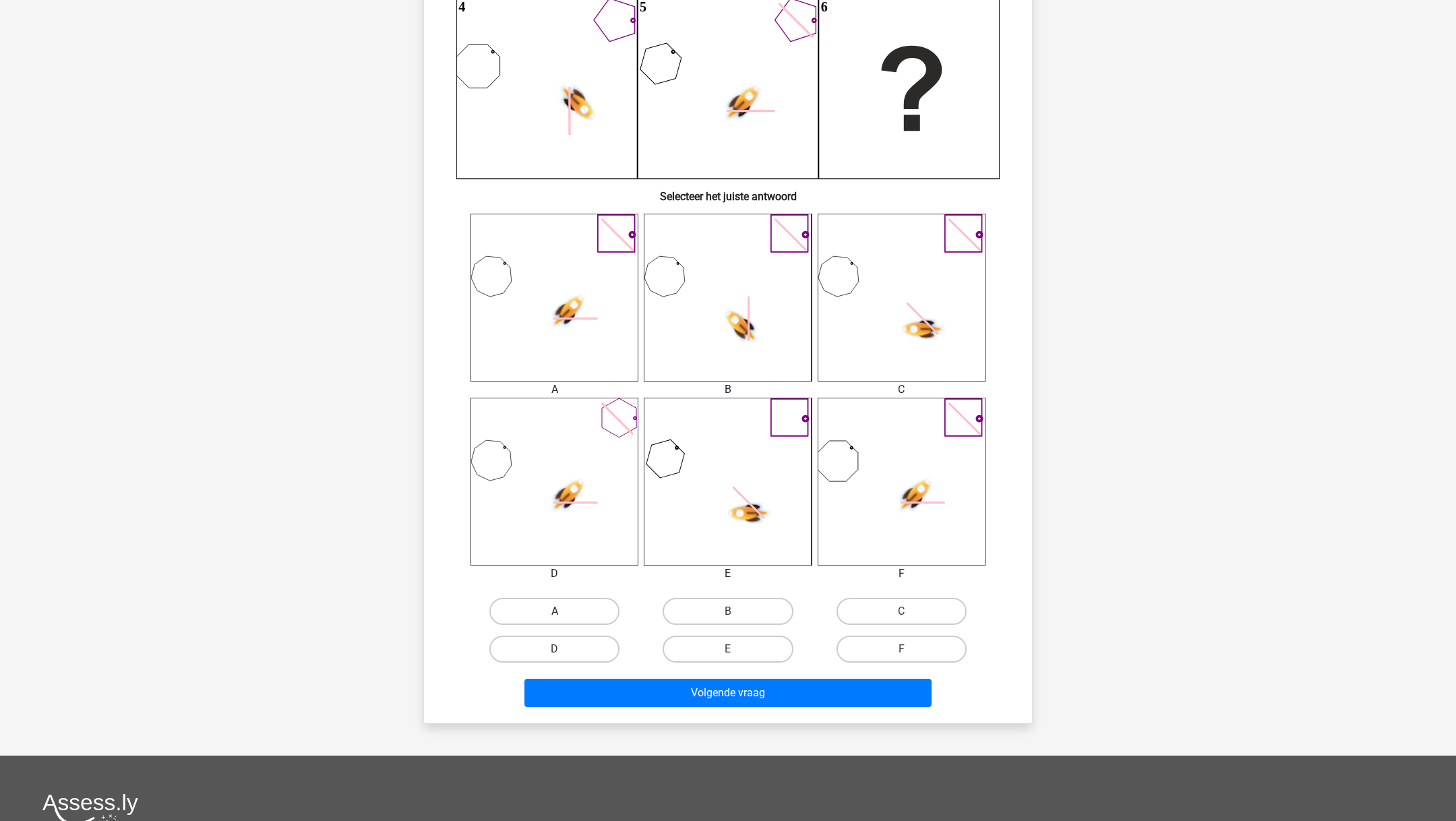 click on "A" at bounding box center [554, 611] 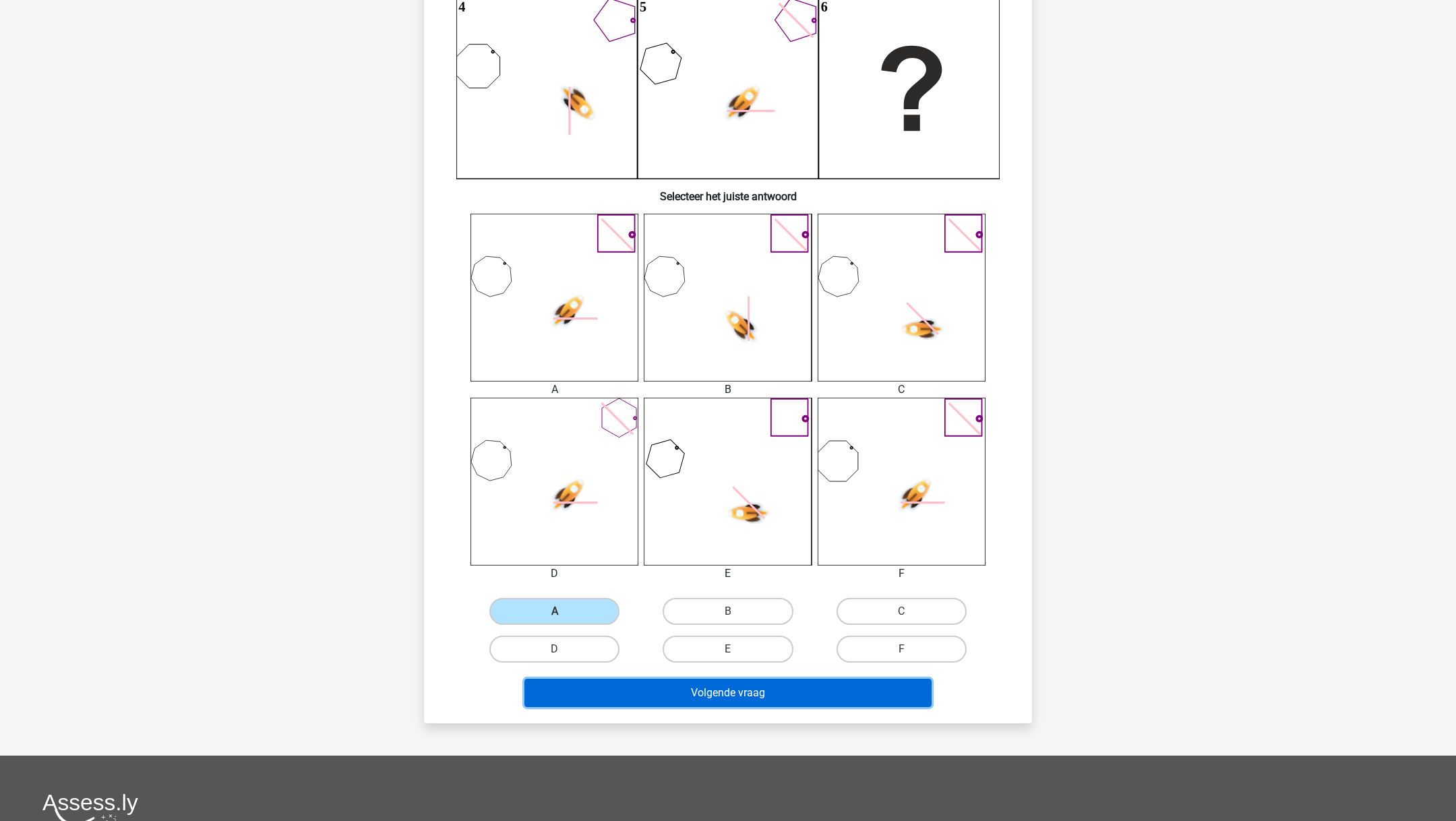 click on "Volgende vraag" at bounding box center (728, 693) 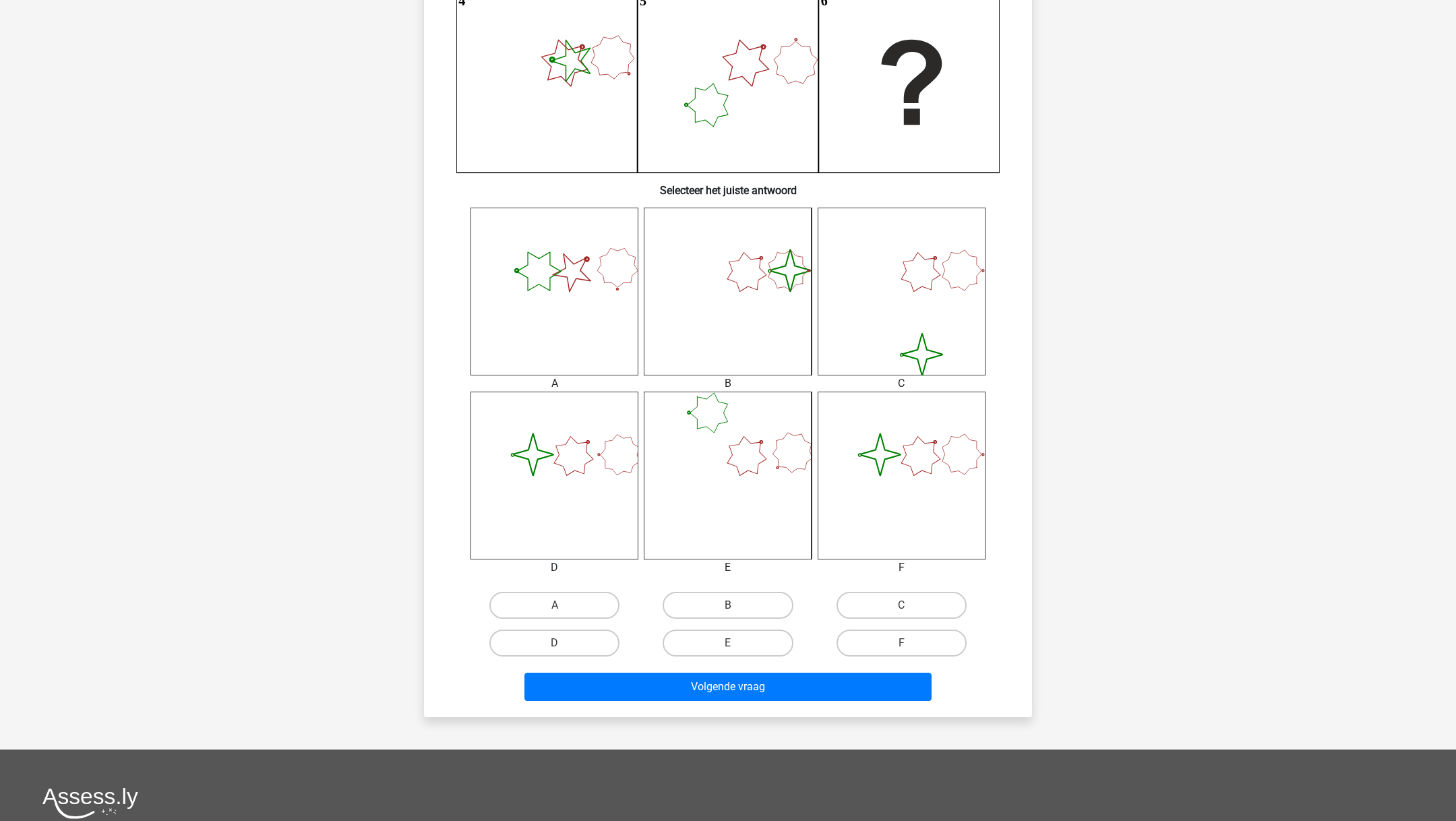 scroll, scrollTop: 374, scrollLeft: 0, axis: vertical 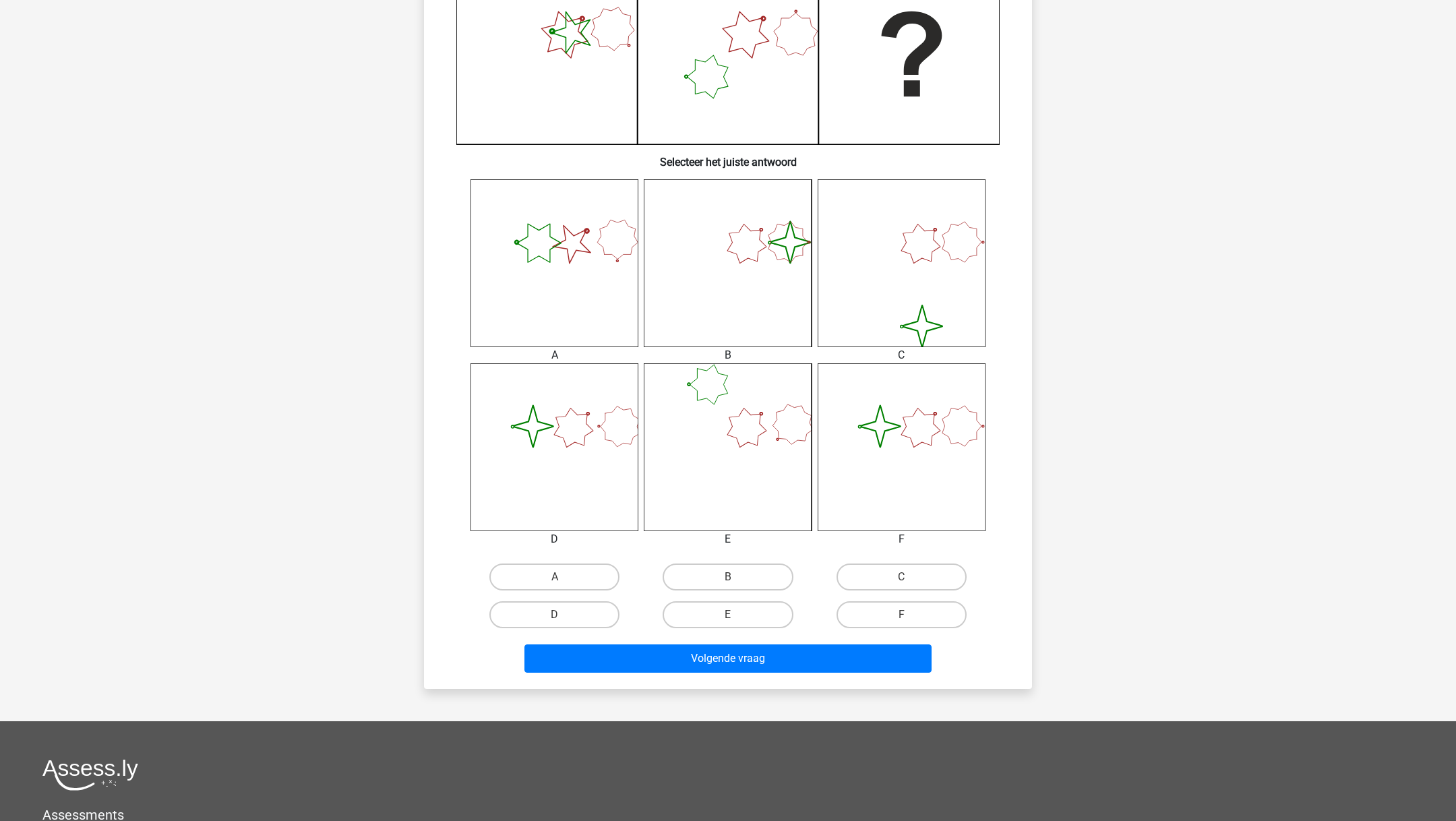 click on "B" at bounding box center [732, 581] 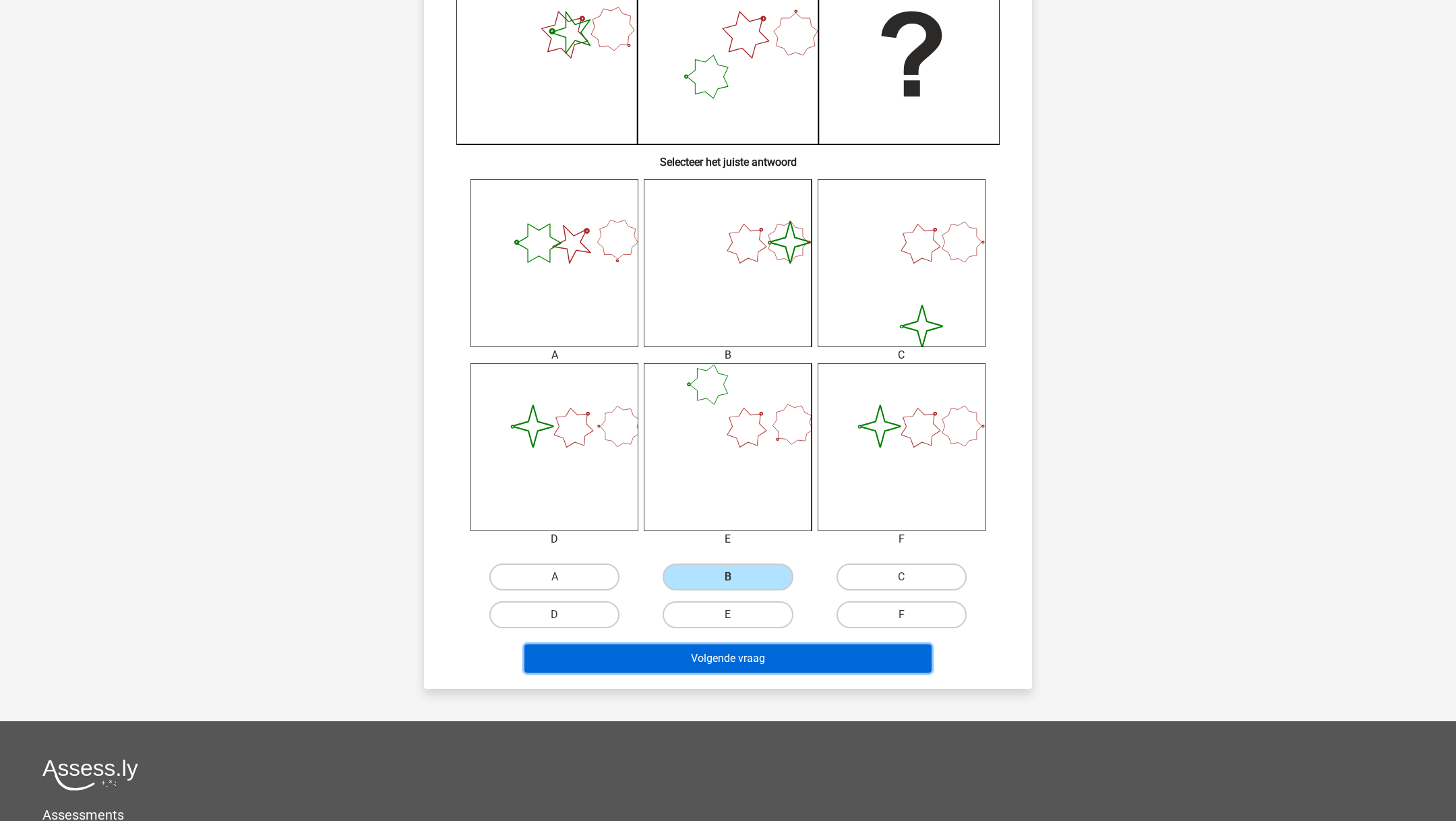 click on "Volgende vraag" at bounding box center [728, 659] 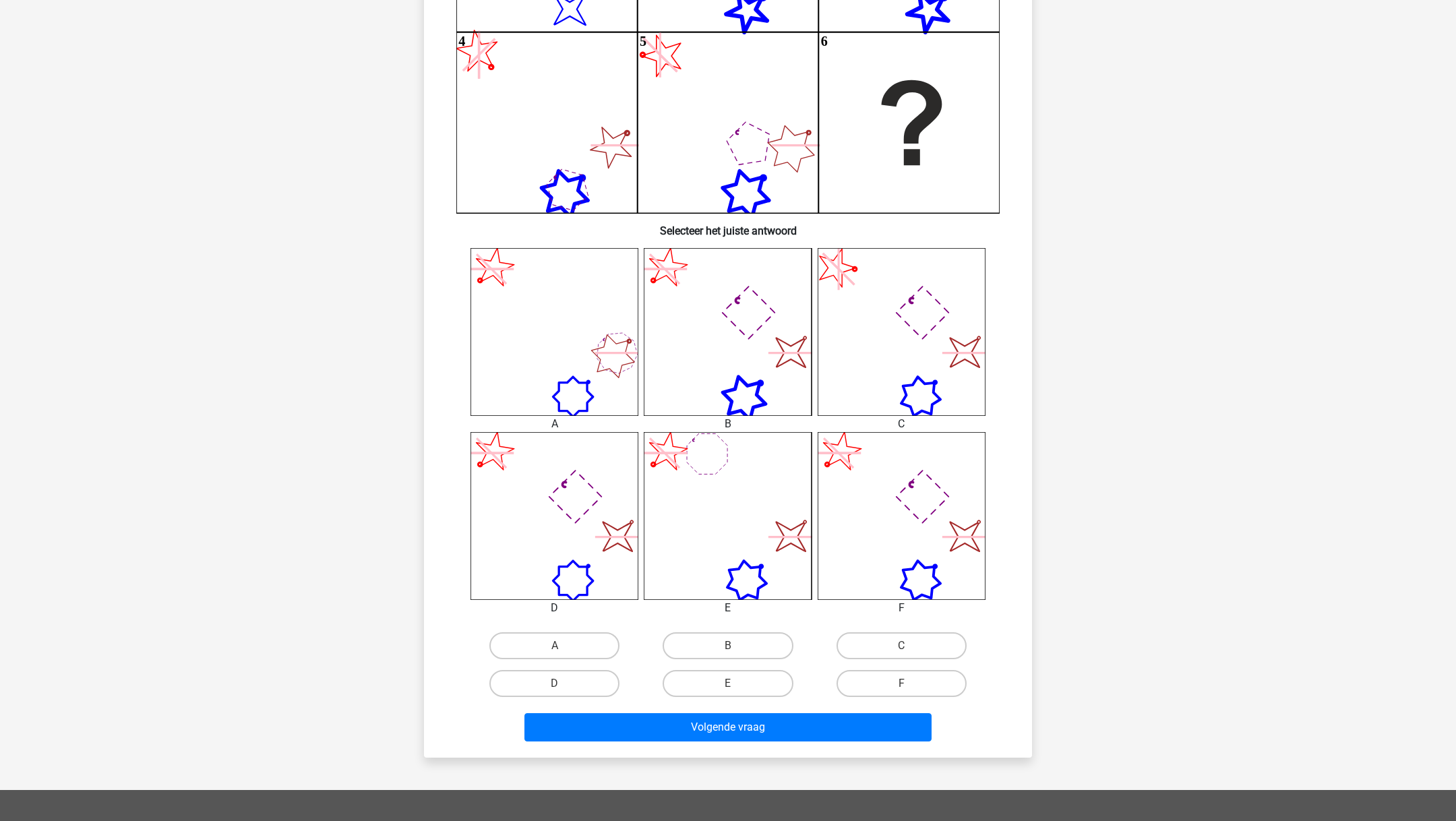 scroll, scrollTop: 324, scrollLeft: 0, axis: vertical 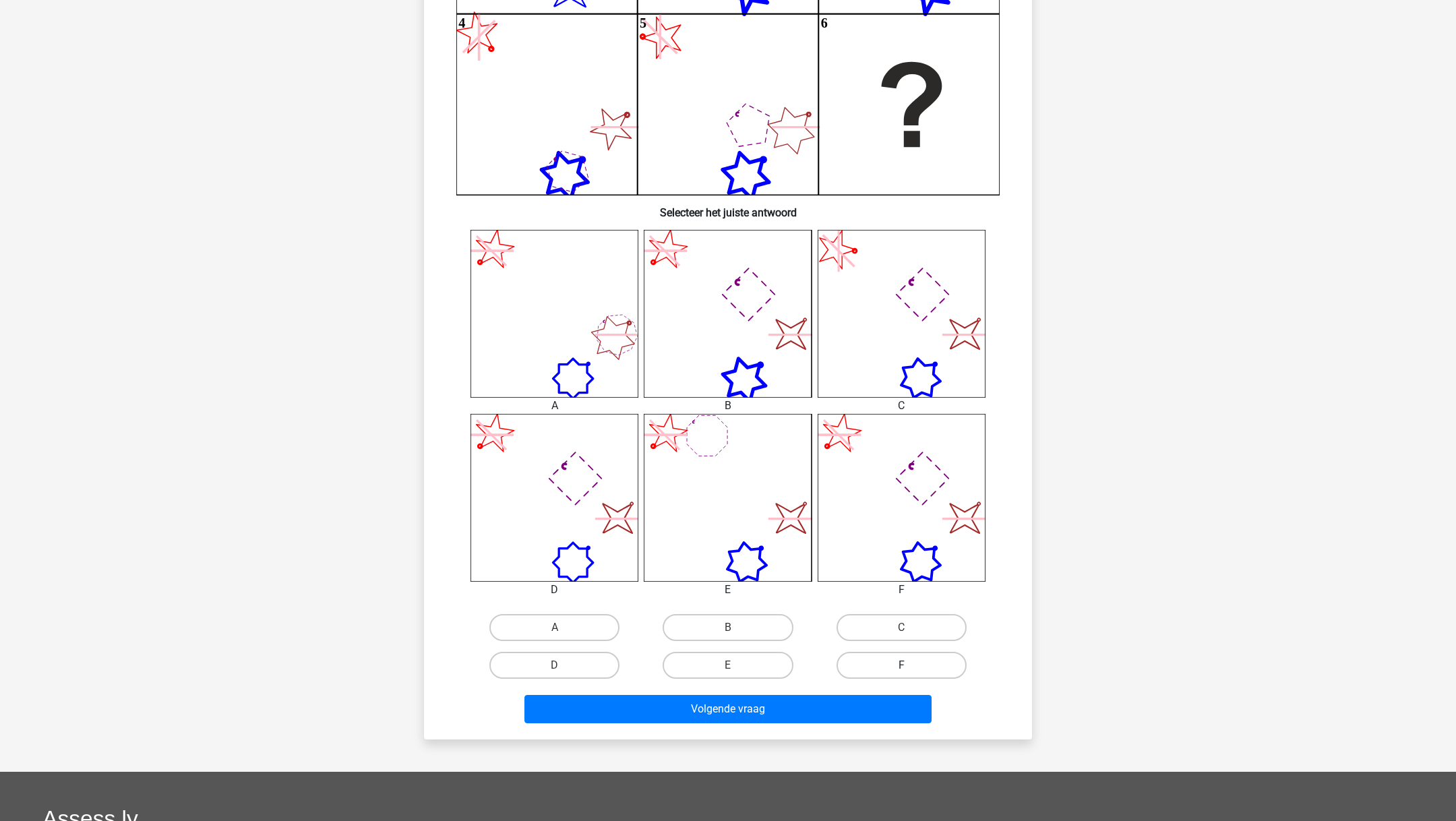 click on "F" at bounding box center (901, 665) 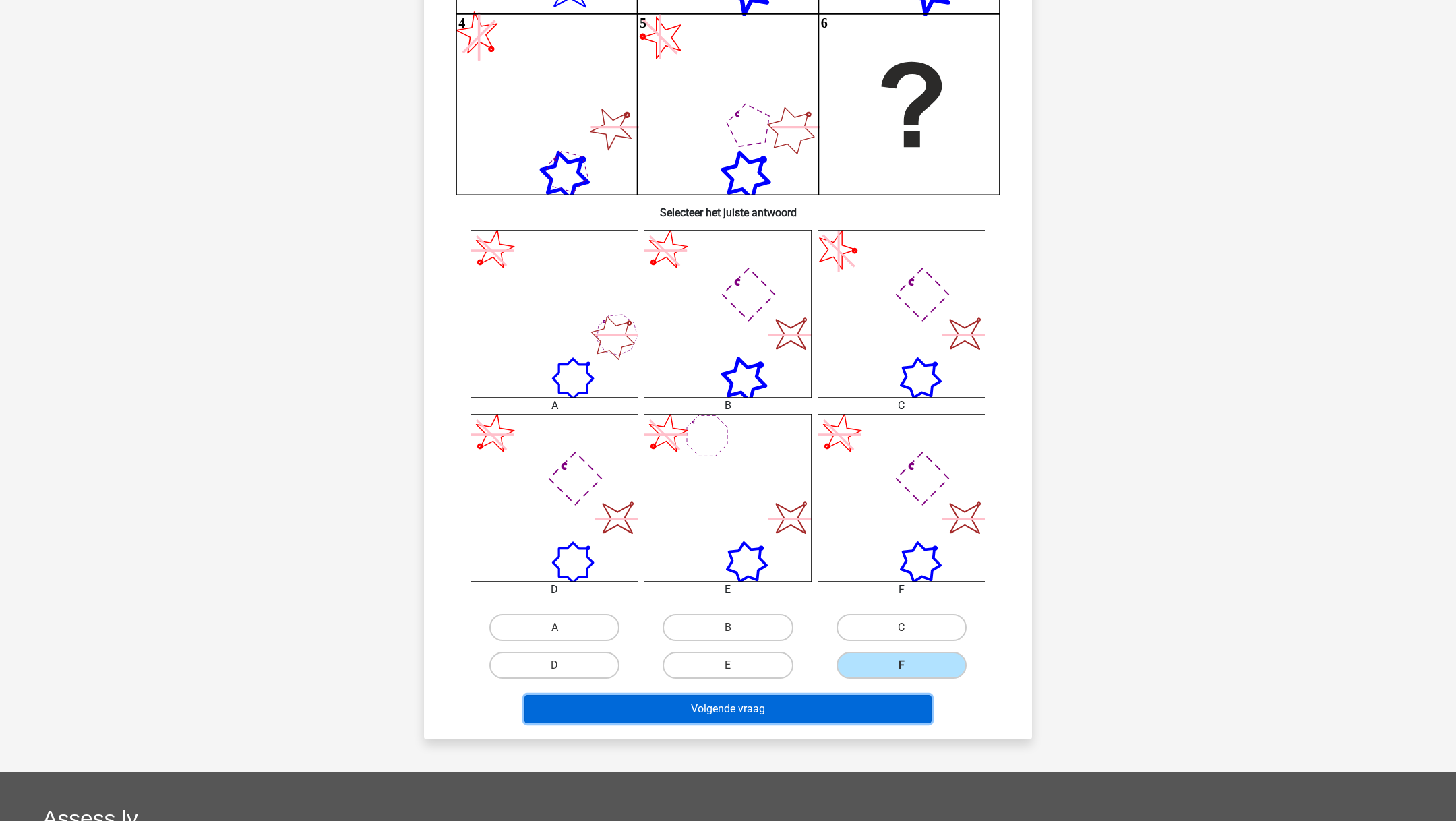 click on "Volgende vraag" at bounding box center [728, 709] 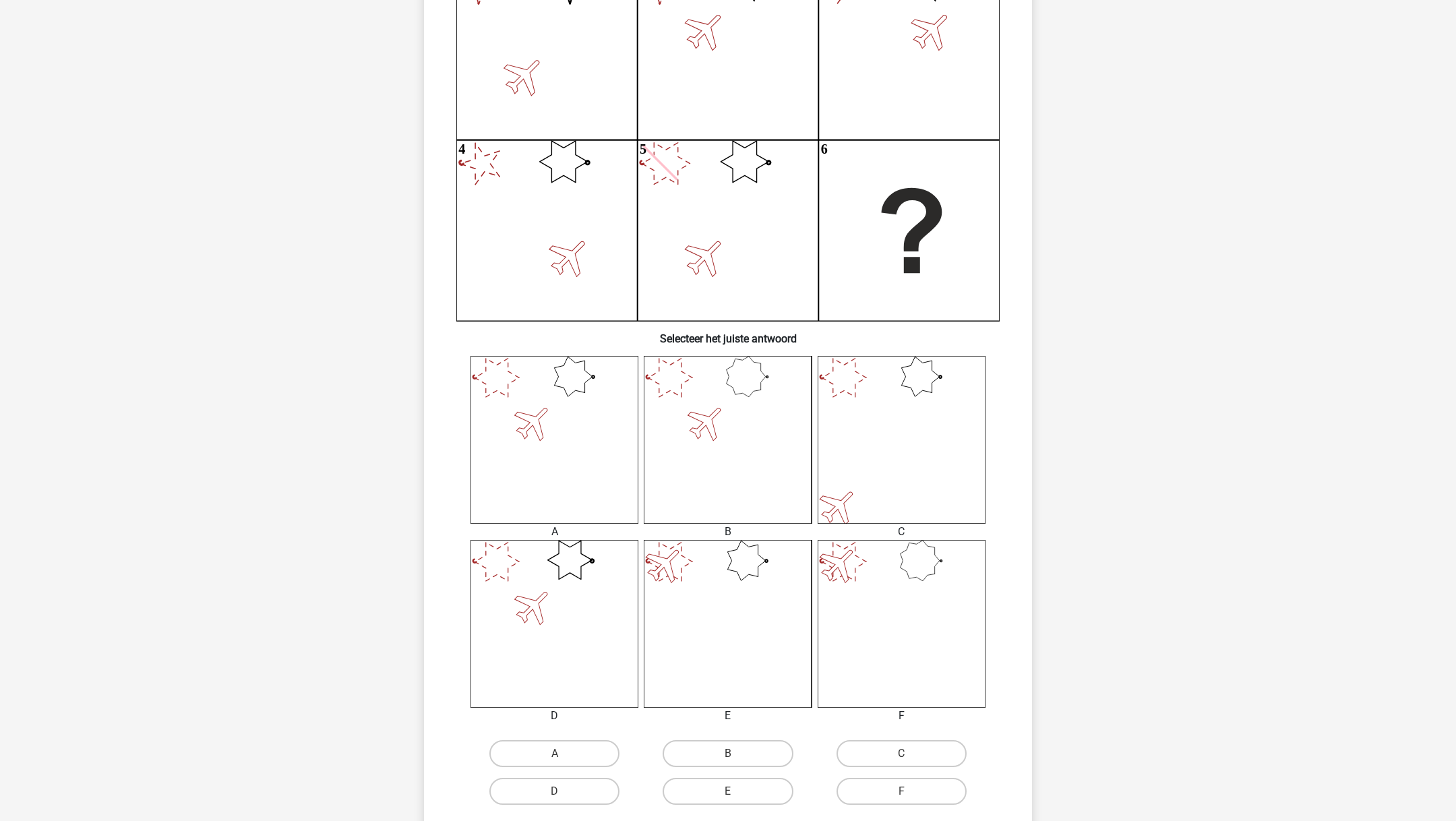scroll, scrollTop: 315, scrollLeft: 0, axis: vertical 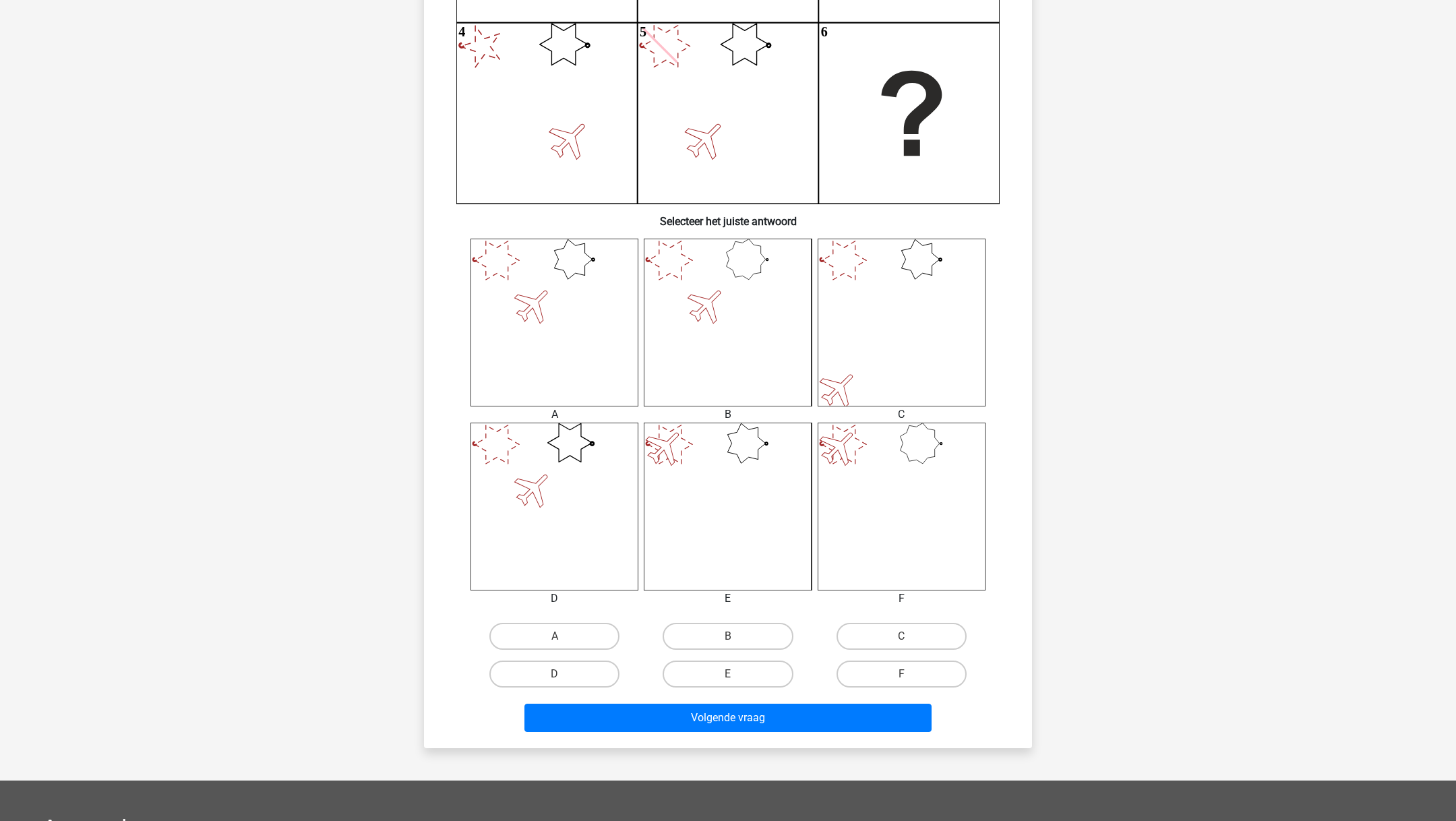 click on "A" at bounding box center (554, 636) 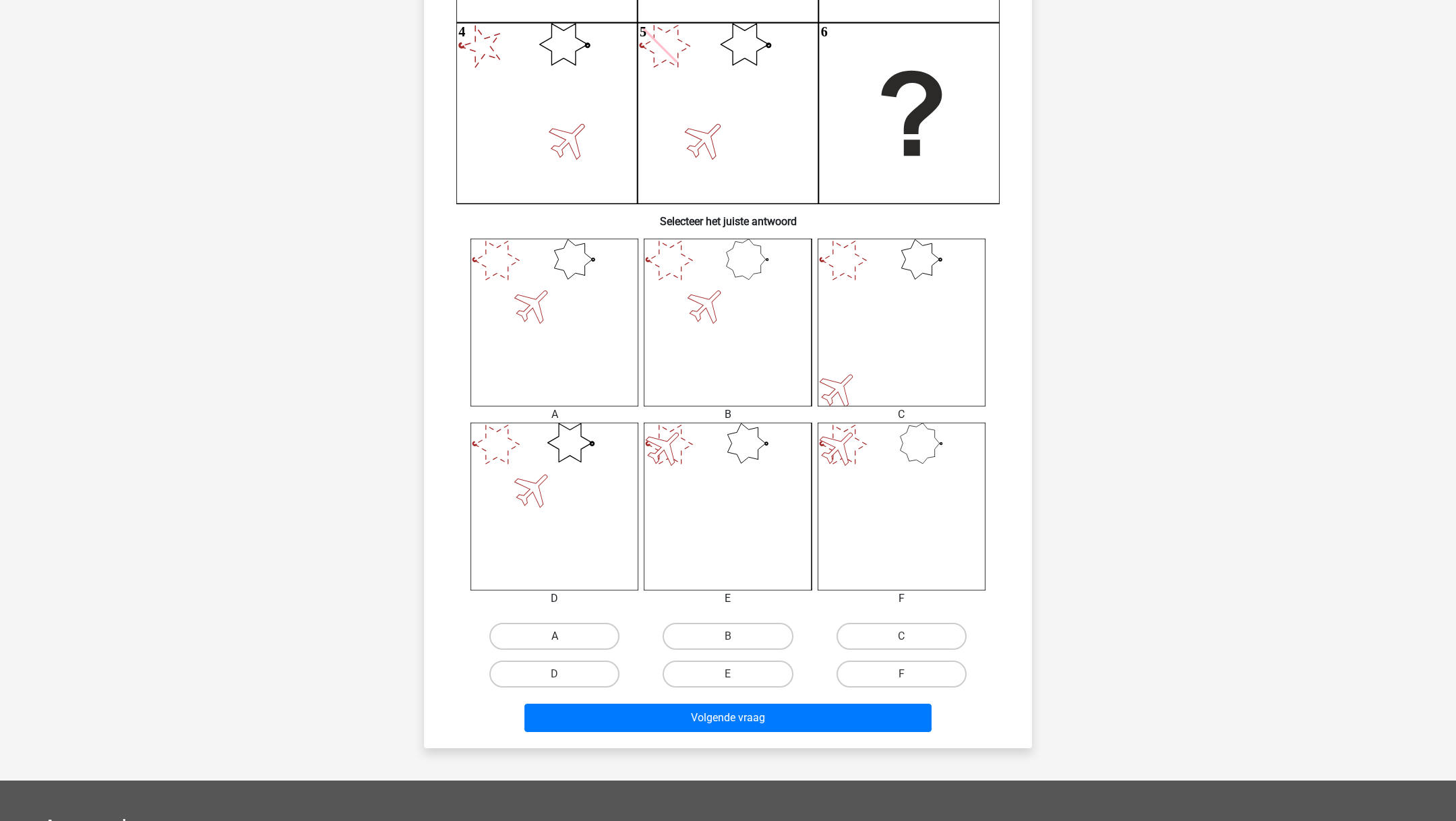 click on "A" at bounding box center [554, 636] 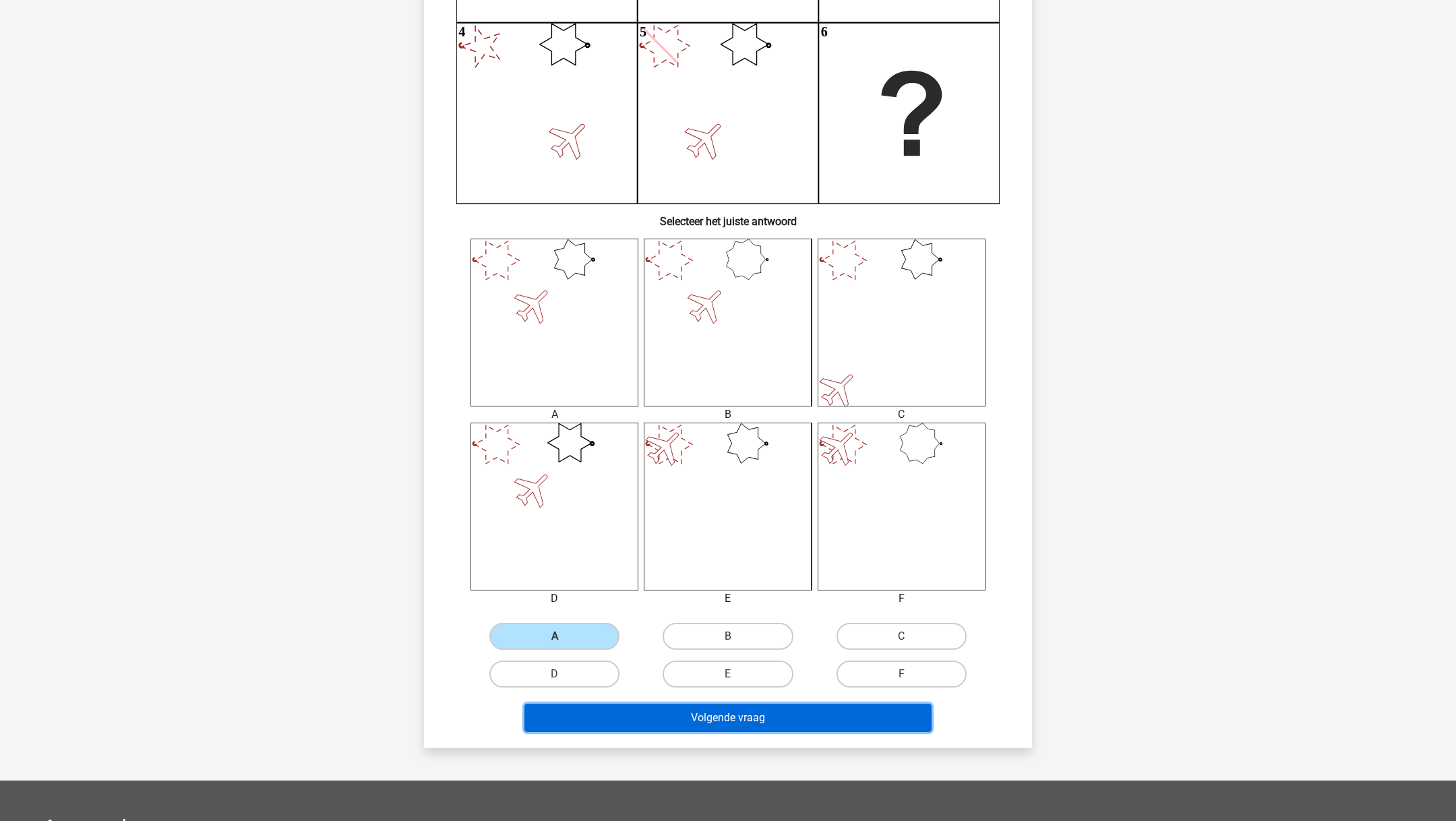 click on "Volgende vraag" at bounding box center (728, 718) 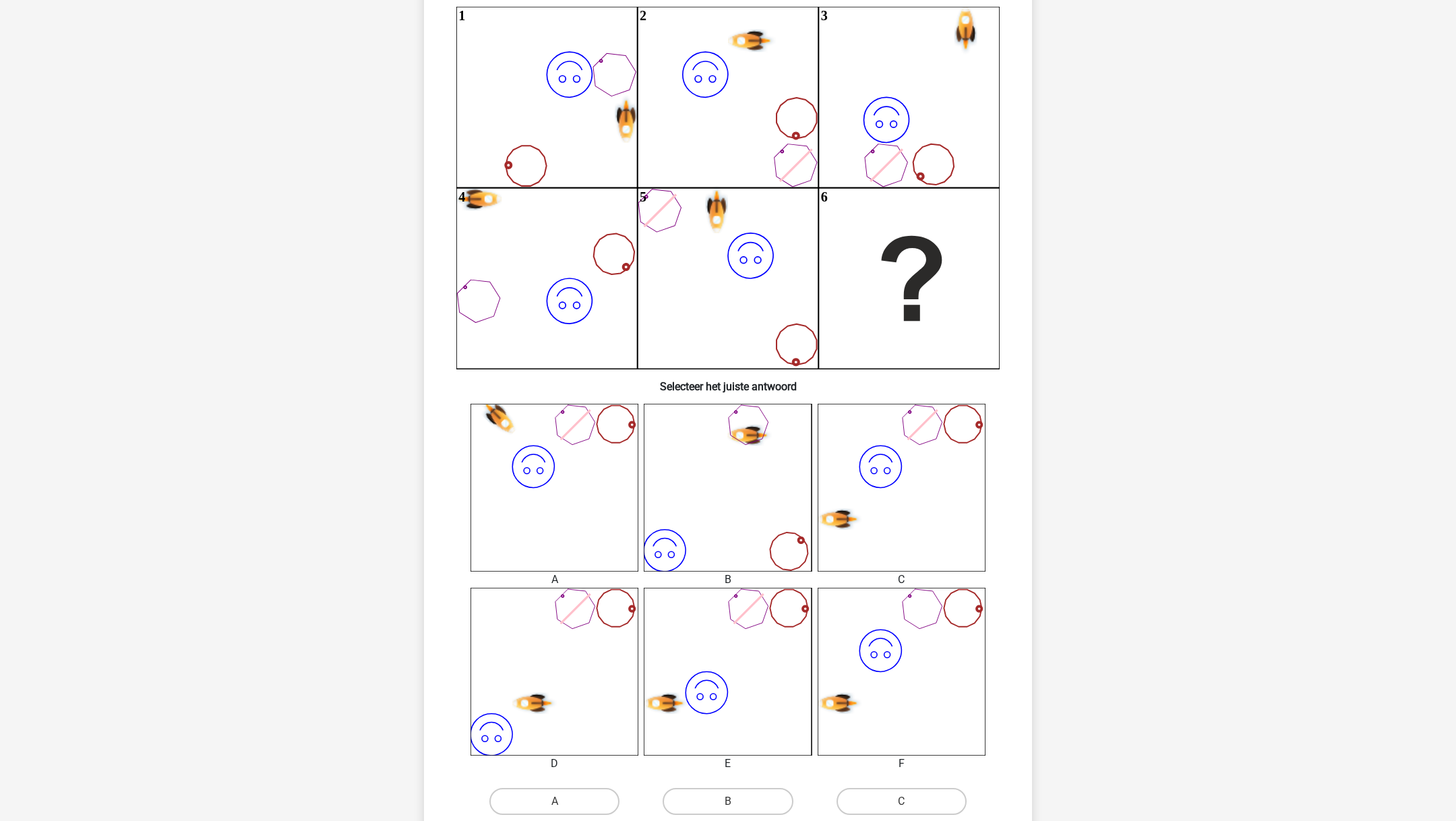 scroll, scrollTop: 151, scrollLeft: 0, axis: vertical 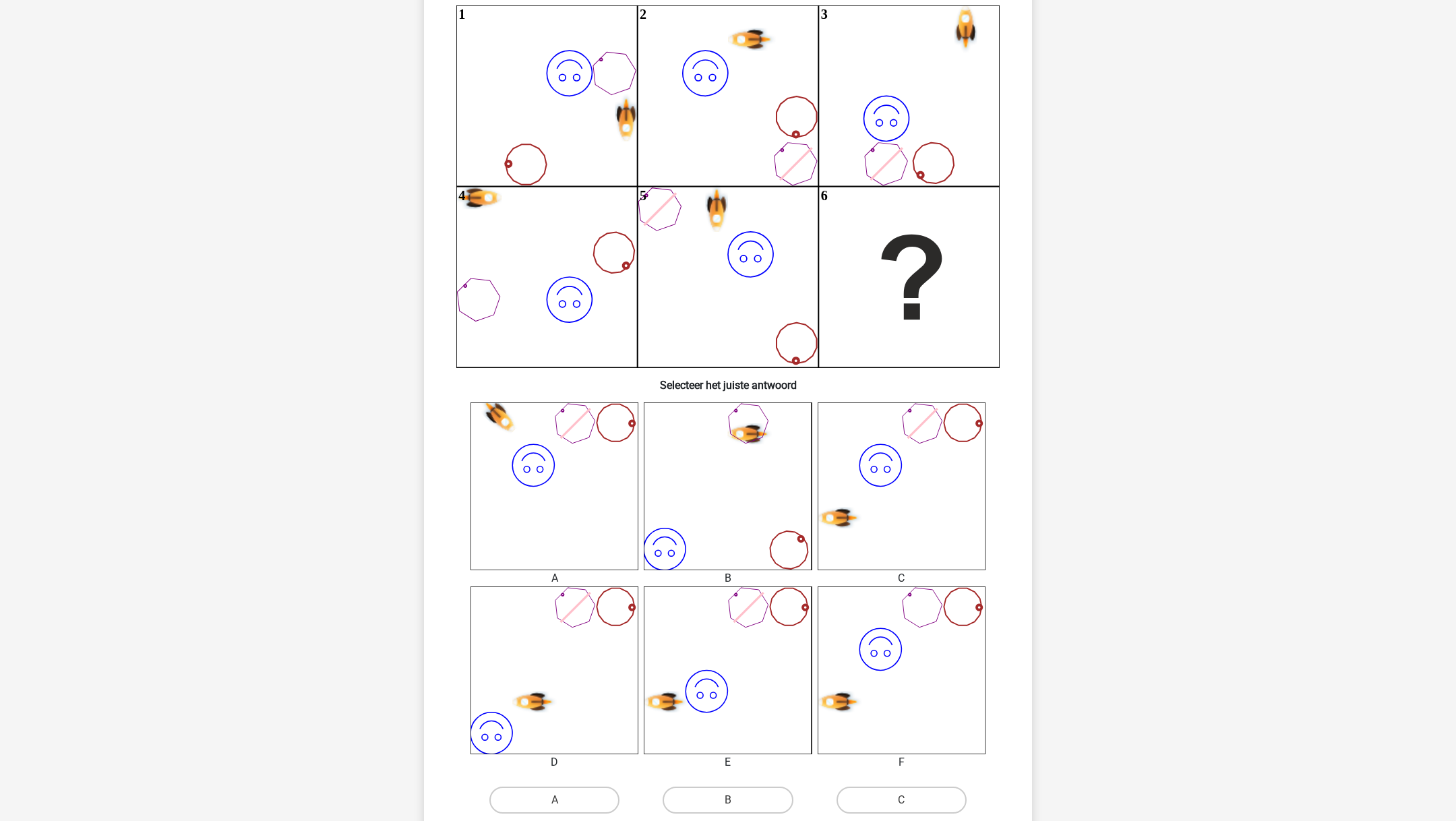 click on "image/svg+xml" 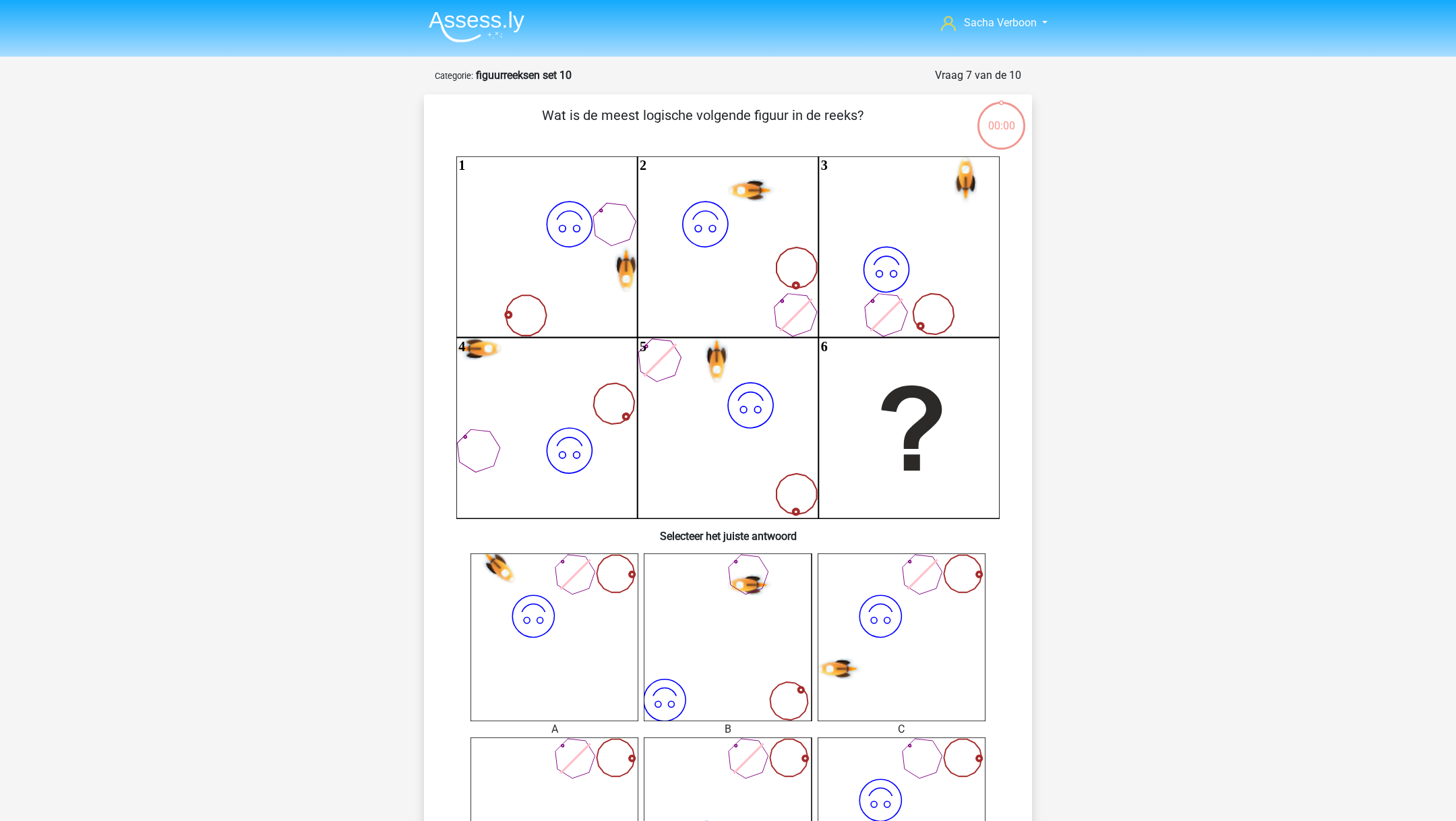 scroll, scrollTop: 151, scrollLeft: 0, axis: vertical 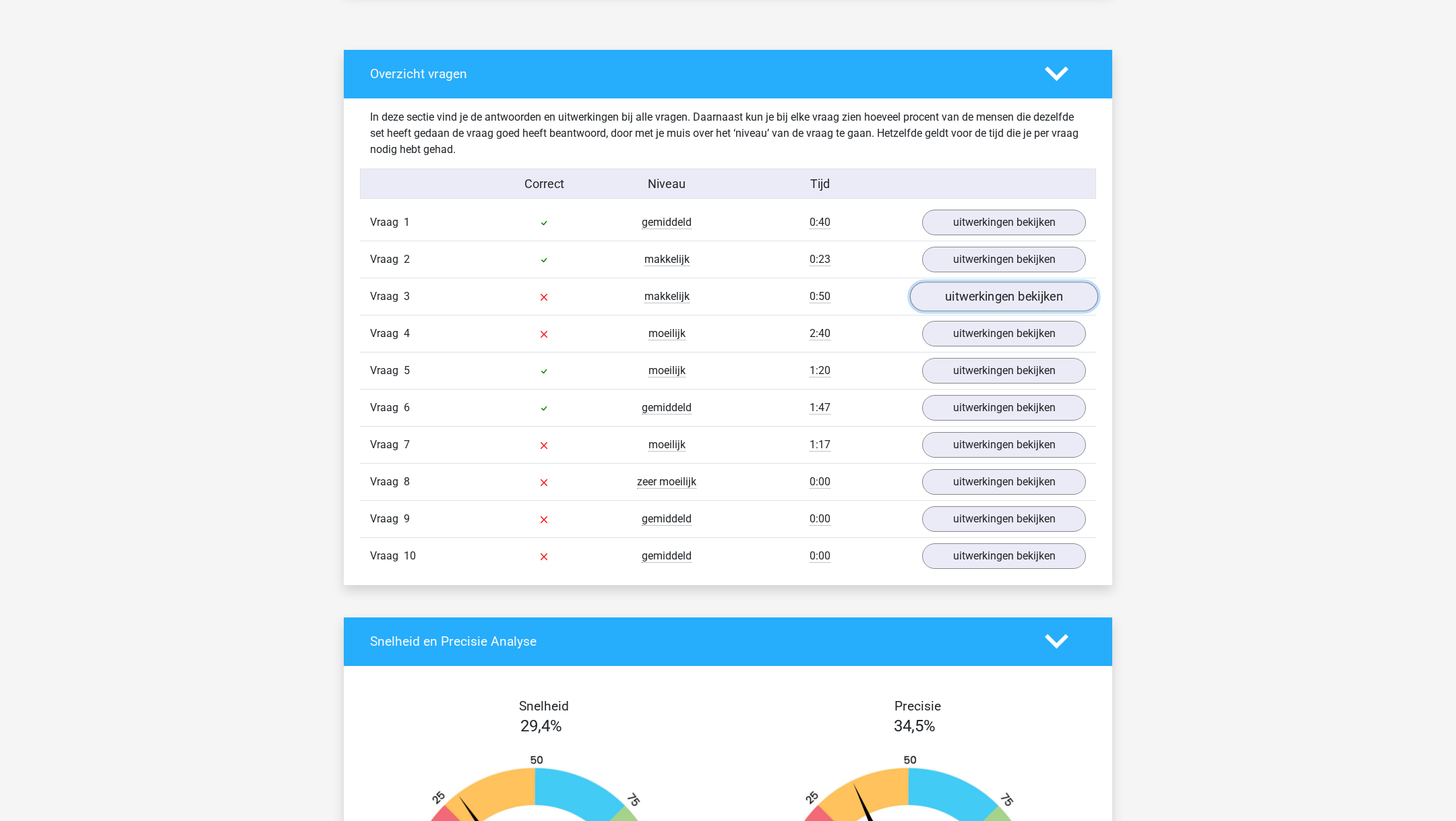 click on "uitwerkingen bekijken" at bounding box center [1004, 297] 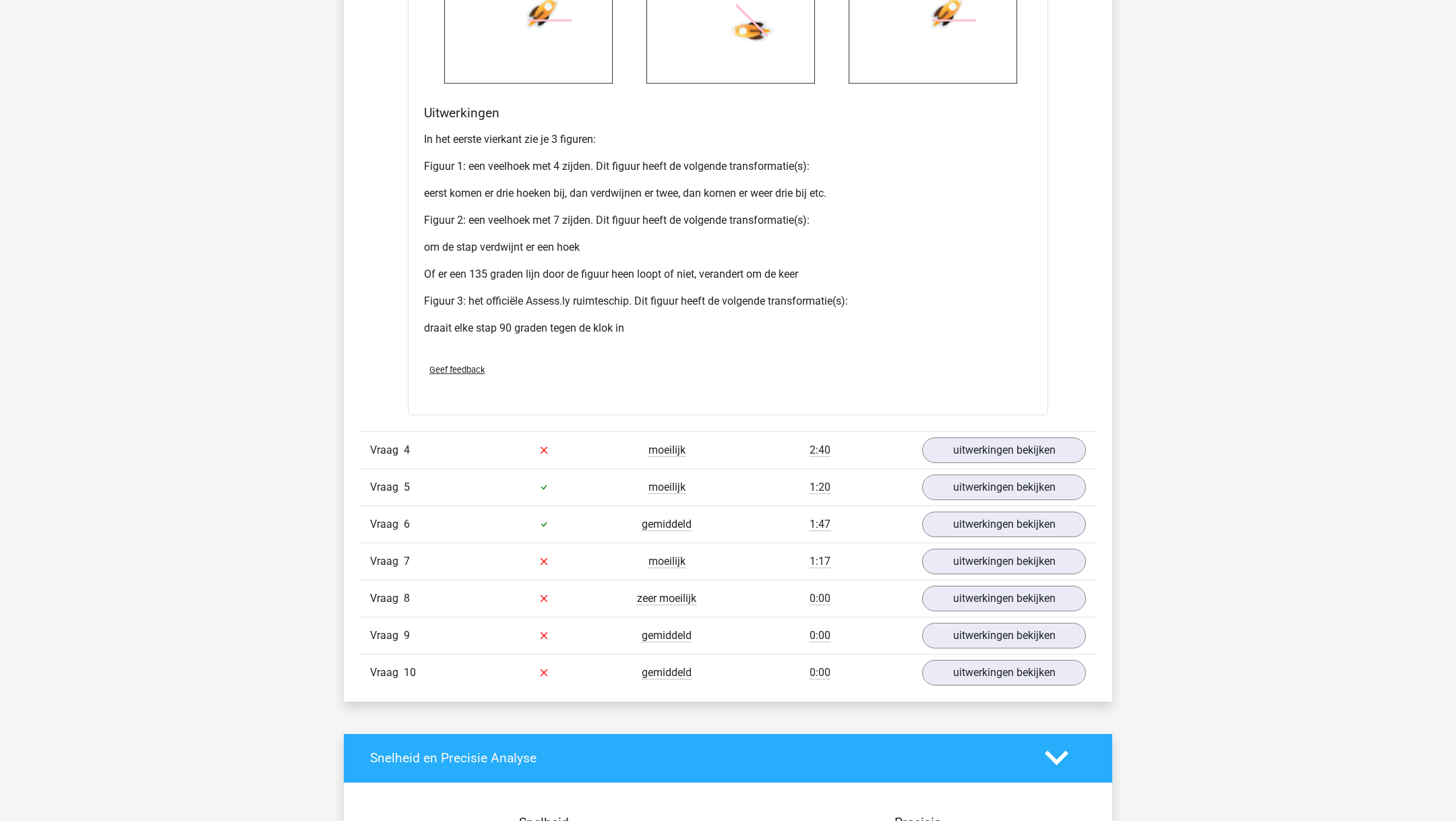 scroll, scrollTop: 1794, scrollLeft: 0, axis: vertical 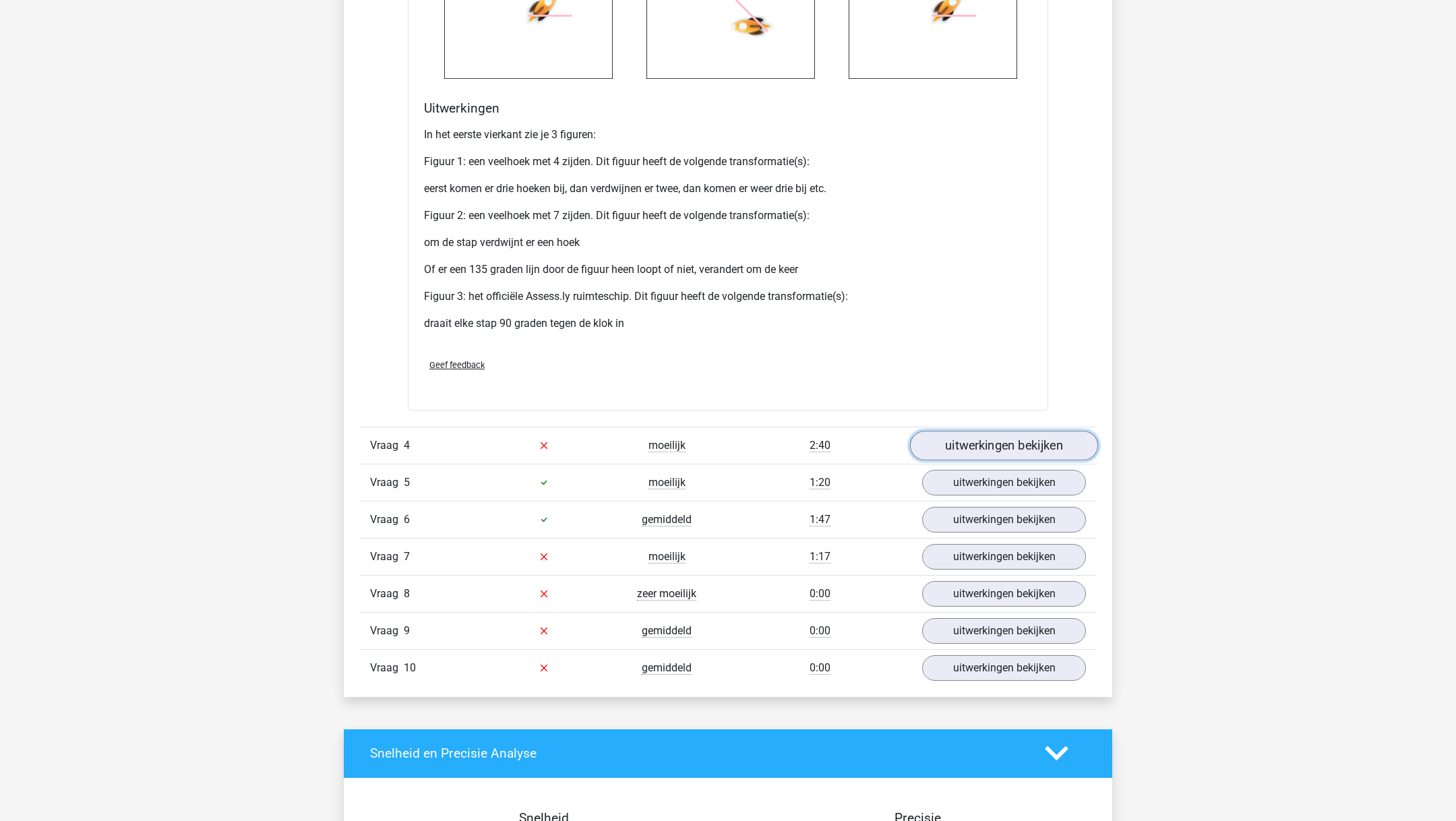 click on "uitwerkingen bekijken" at bounding box center (1004, 446) 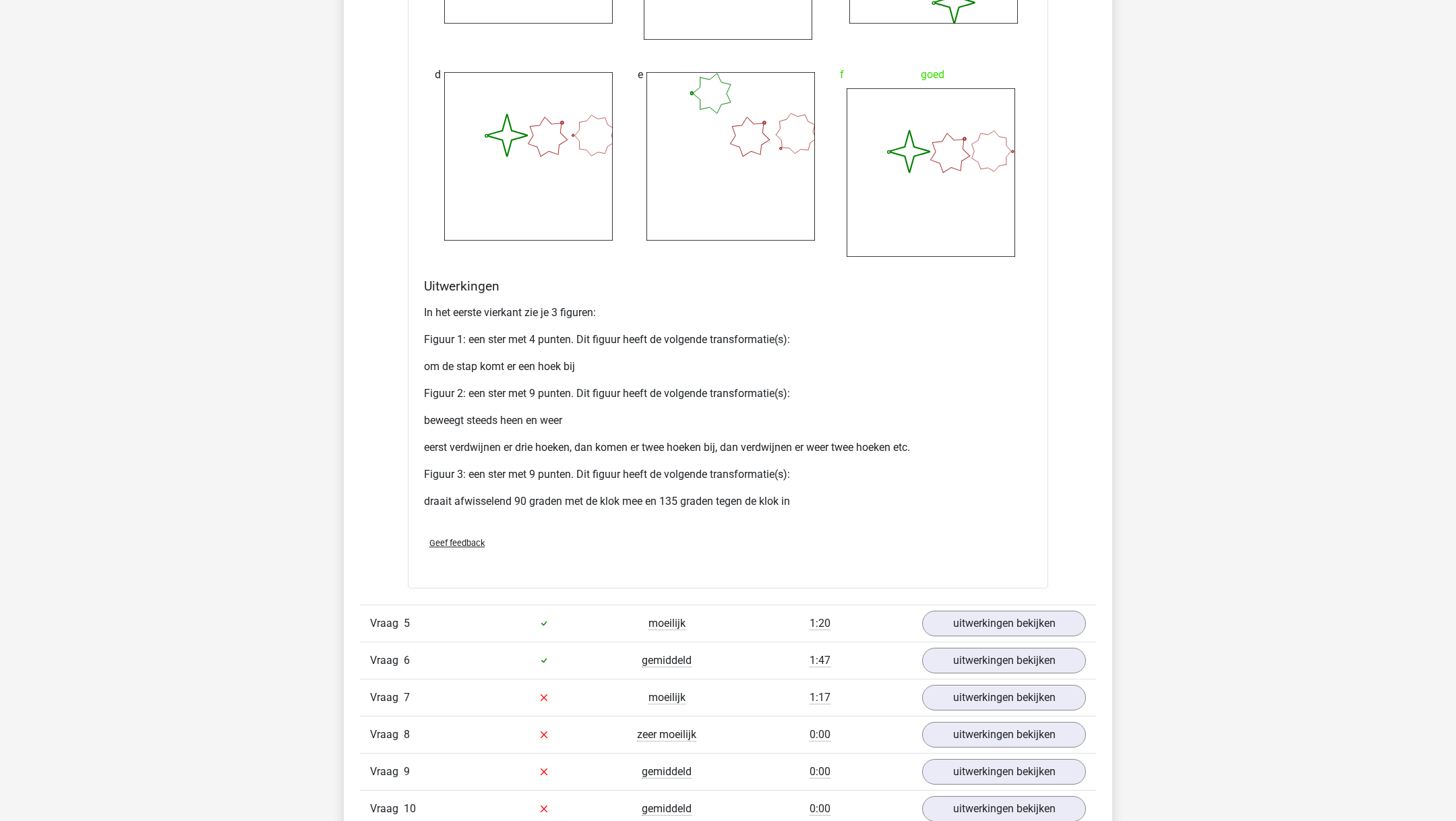 scroll, scrollTop: 2886, scrollLeft: 0, axis: vertical 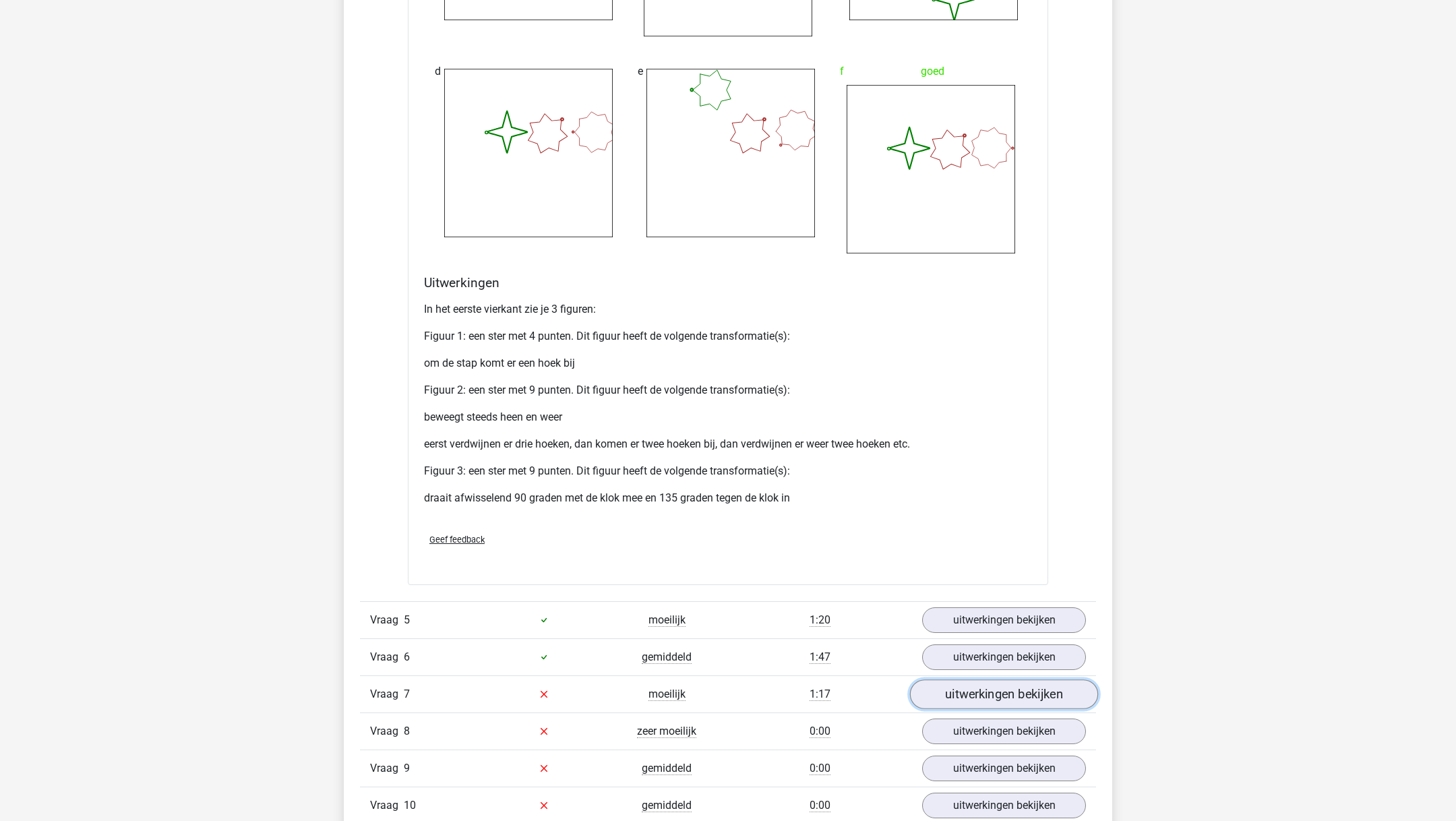 click on "uitwerkingen bekijken" at bounding box center [1004, 694] 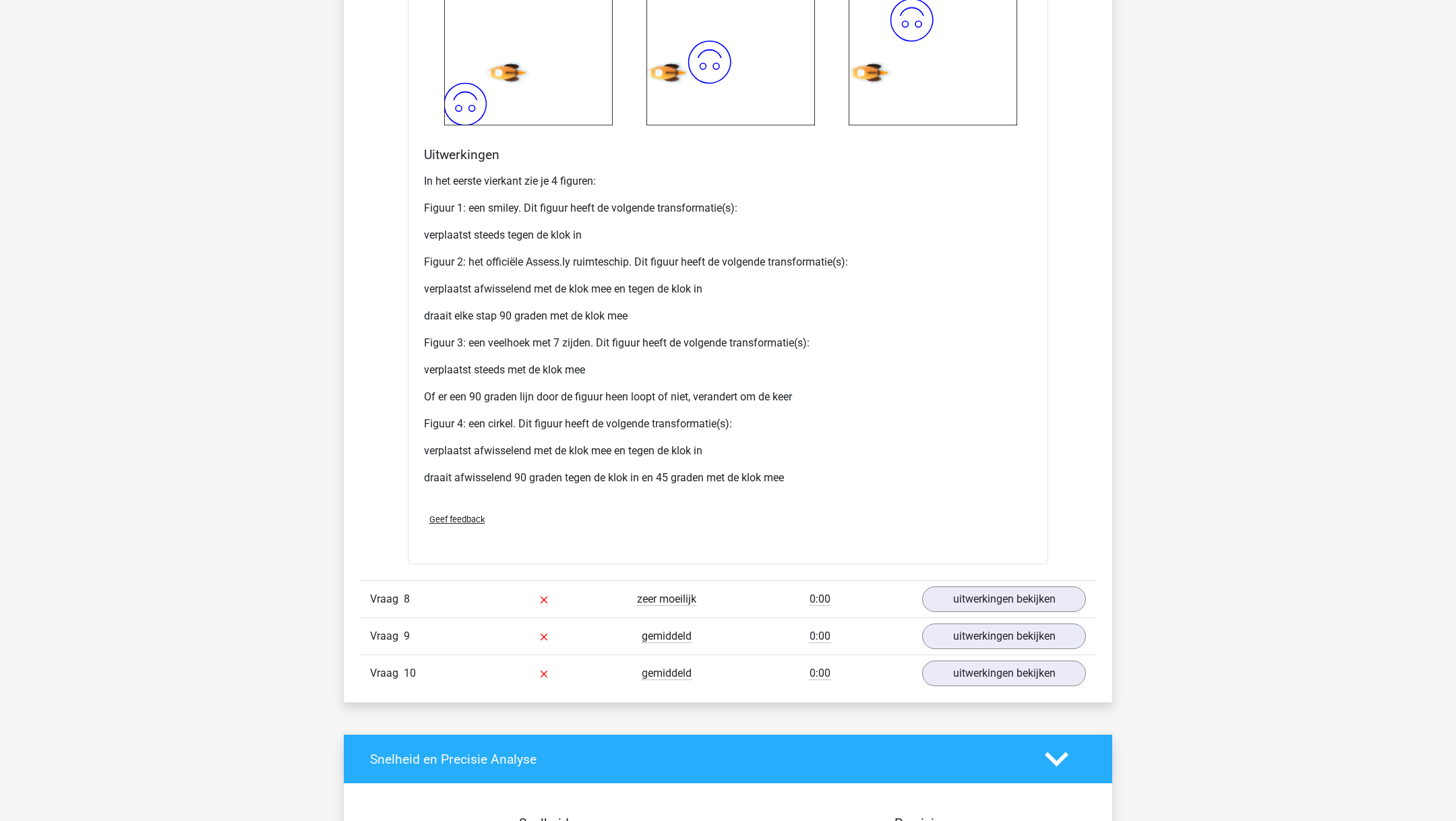 scroll, scrollTop: 4342, scrollLeft: 0, axis: vertical 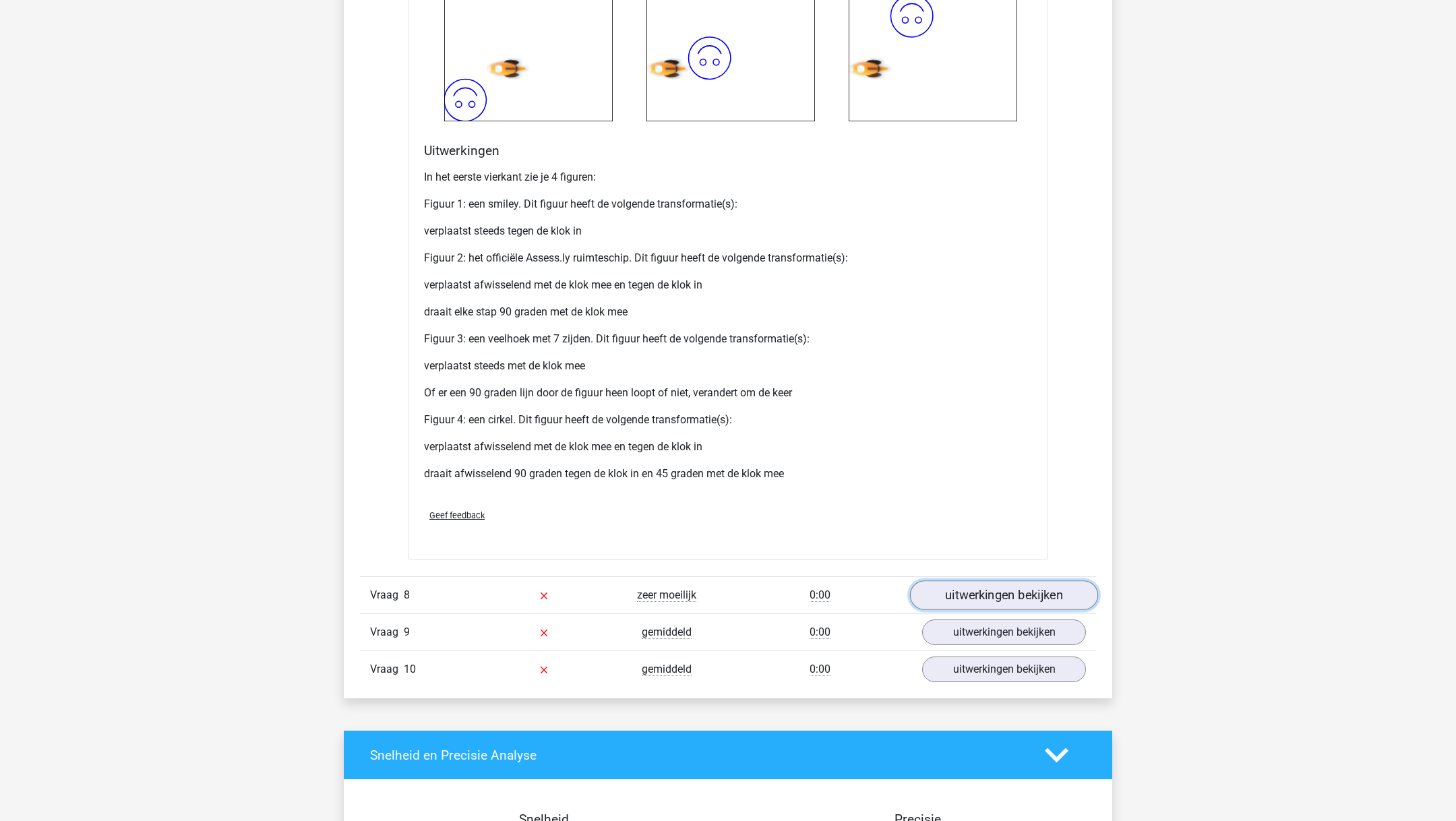 click on "uitwerkingen bekijken" at bounding box center [1004, 596] 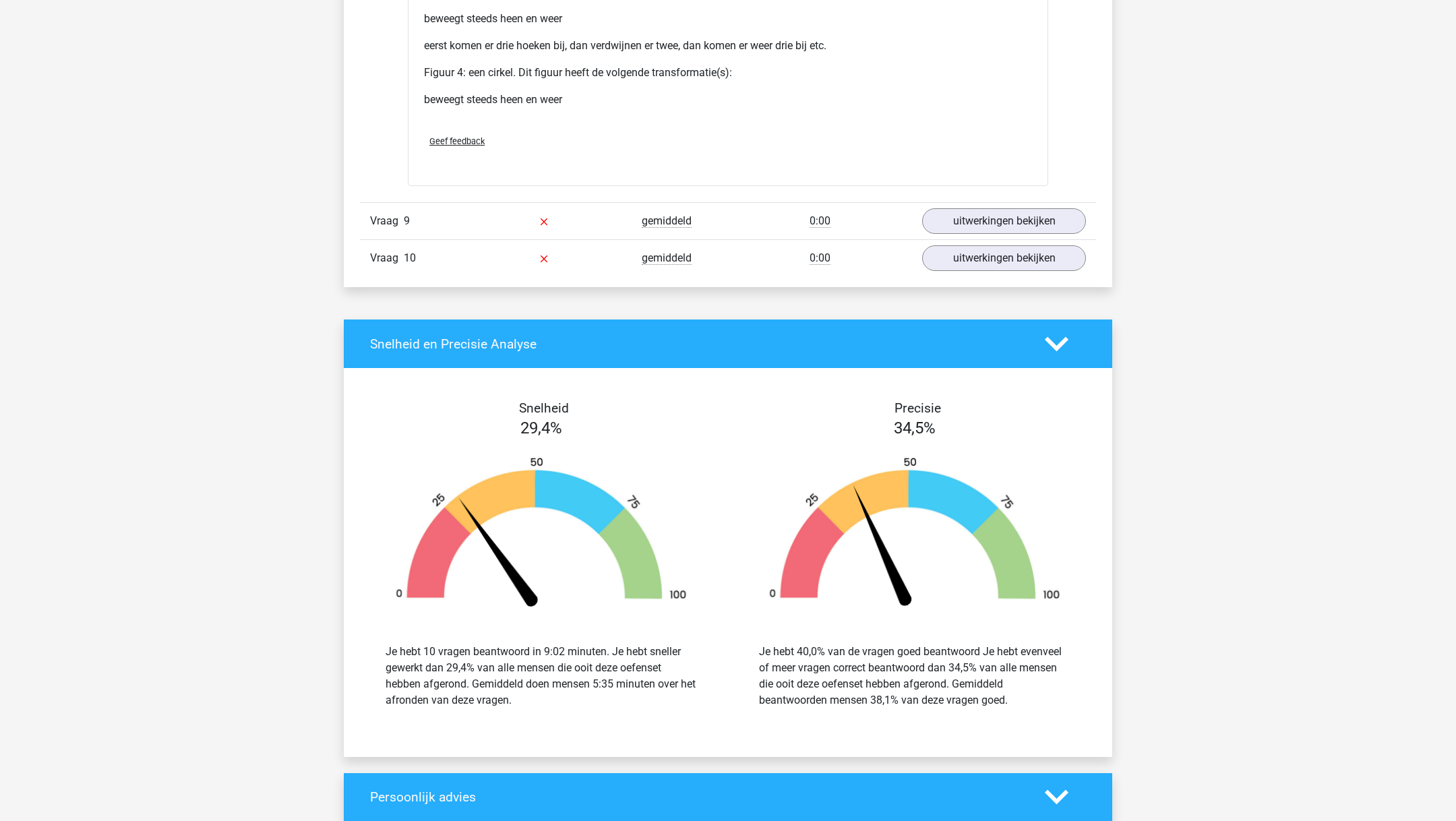 scroll, scrollTop: 5954, scrollLeft: 0, axis: vertical 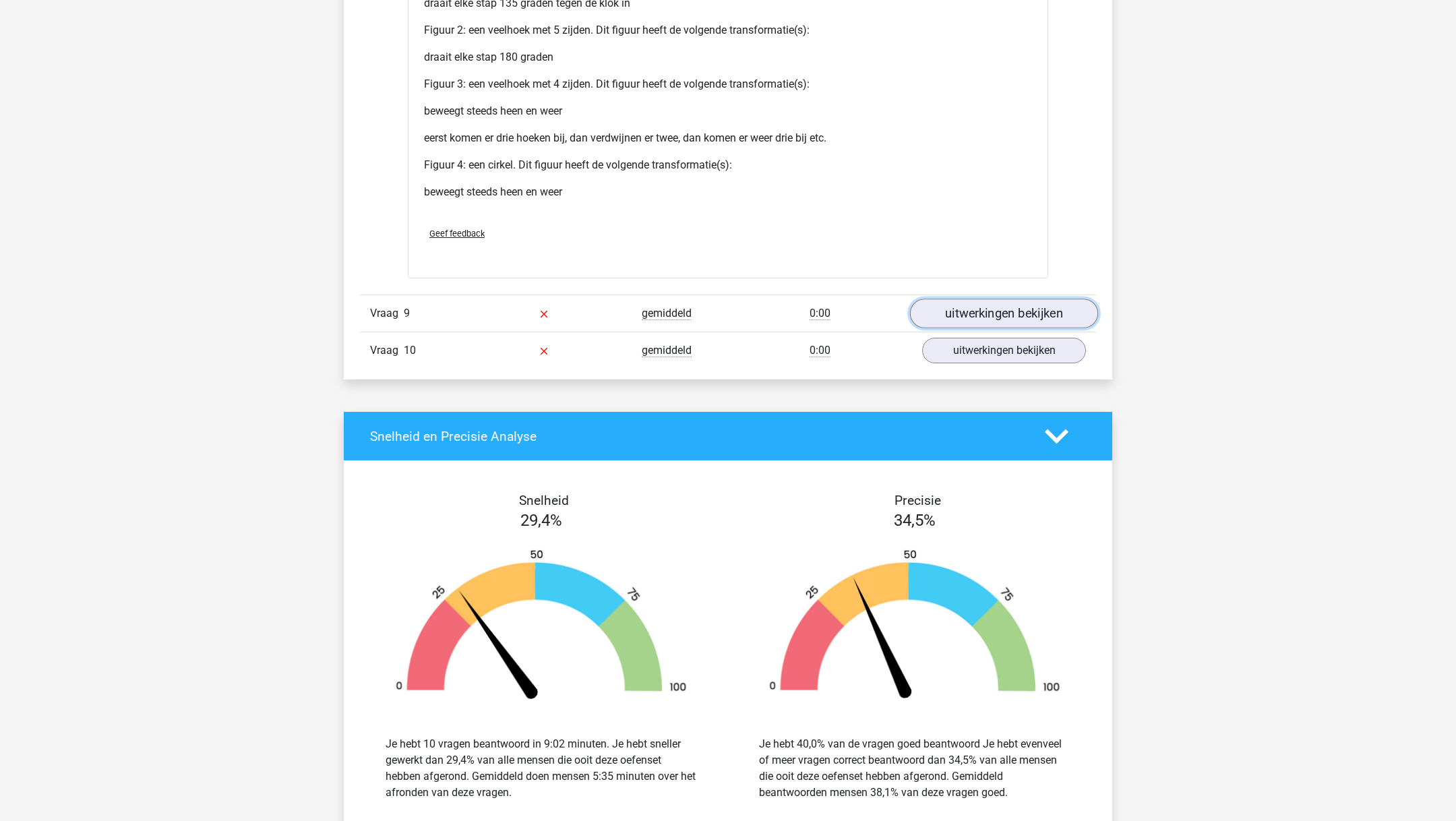click on "uitwerkingen bekijken" at bounding box center (1004, 313) 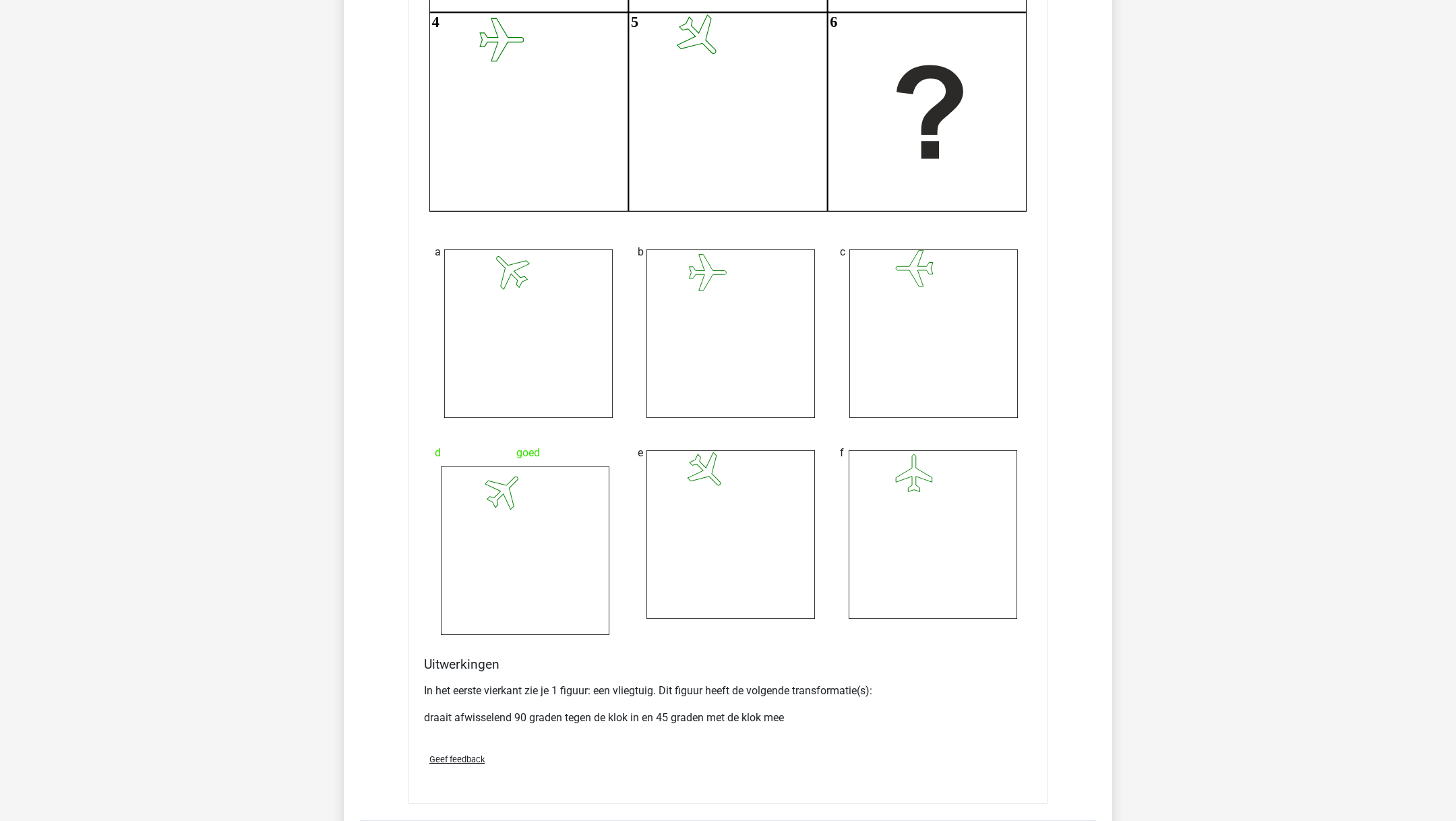 scroll, scrollTop: 6695, scrollLeft: 0, axis: vertical 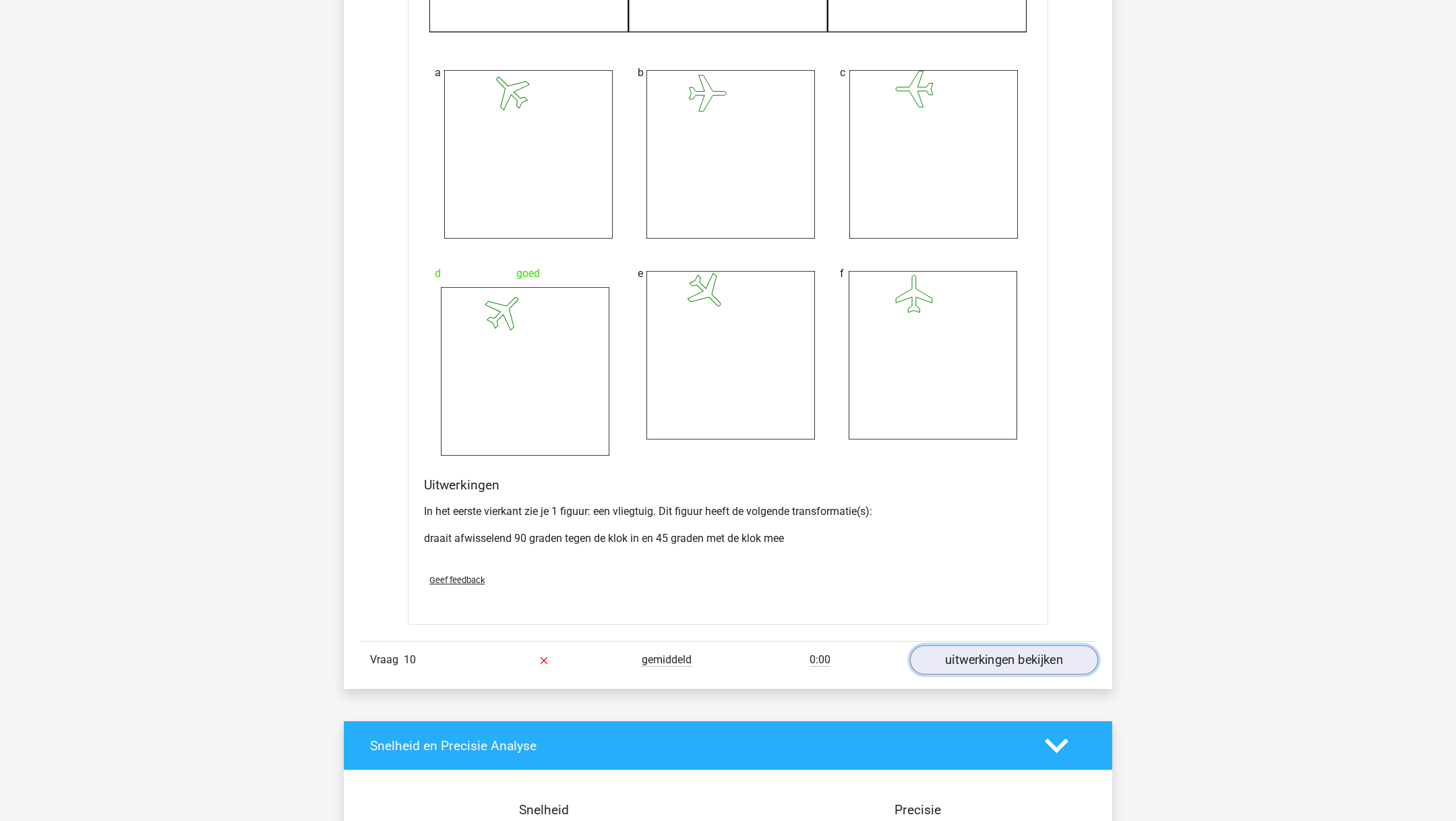click on "uitwerkingen bekijken" at bounding box center [1004, 660] 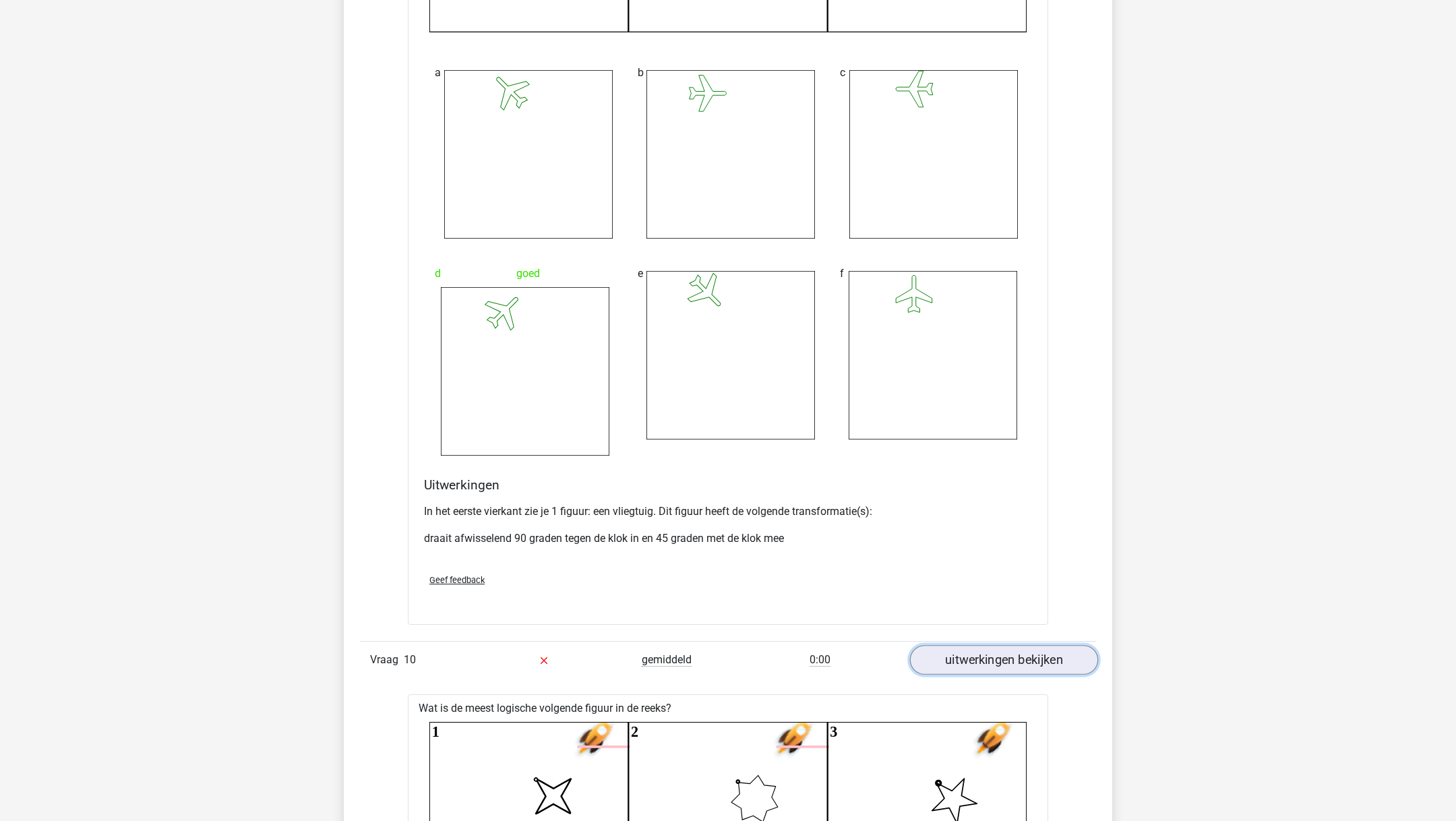 click on "uitwerkingen bekijken" at bounding box center [1004, 660] 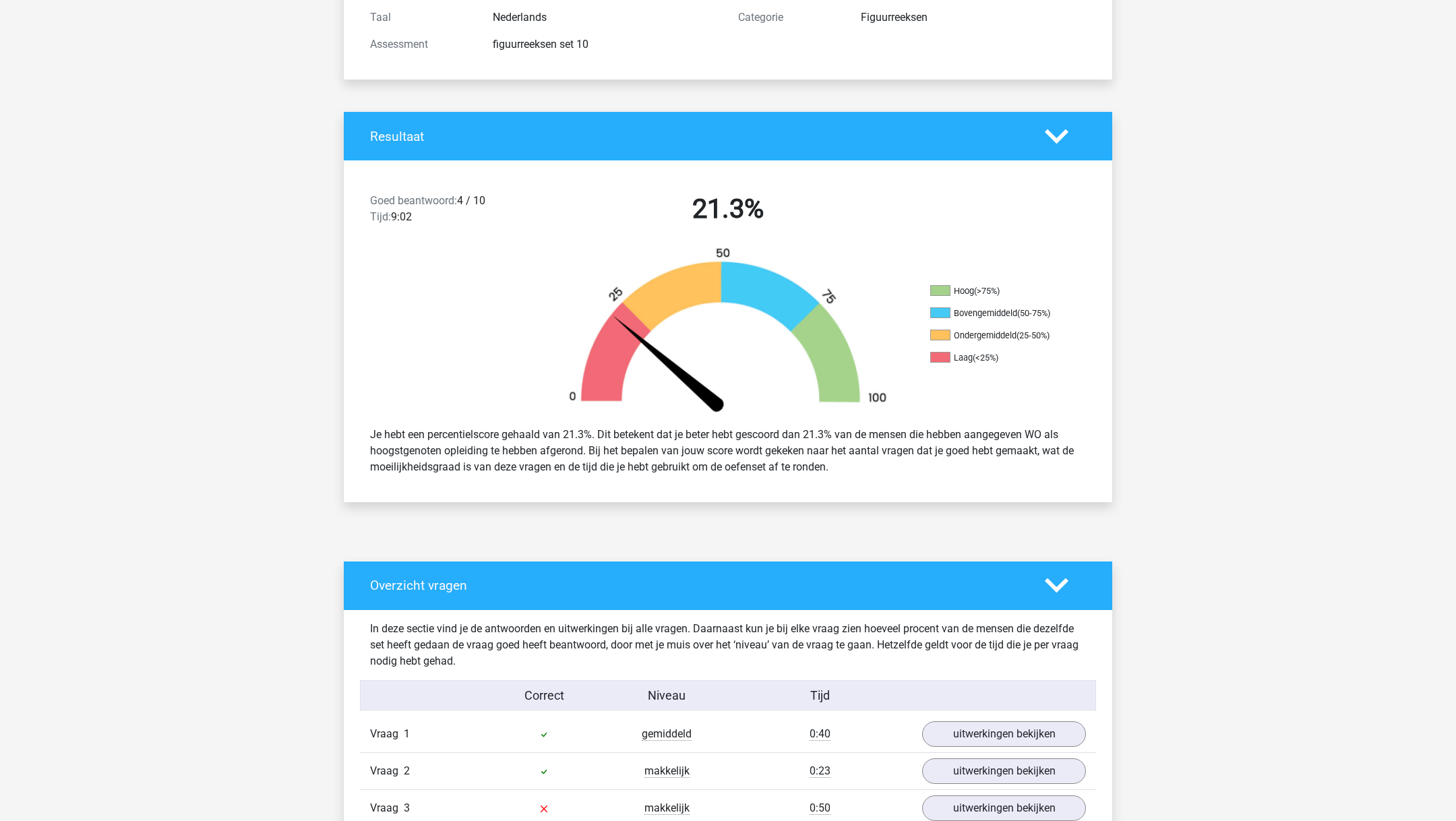 scroll, scrollTop: 0, scrollLeft: 0, axis: both 